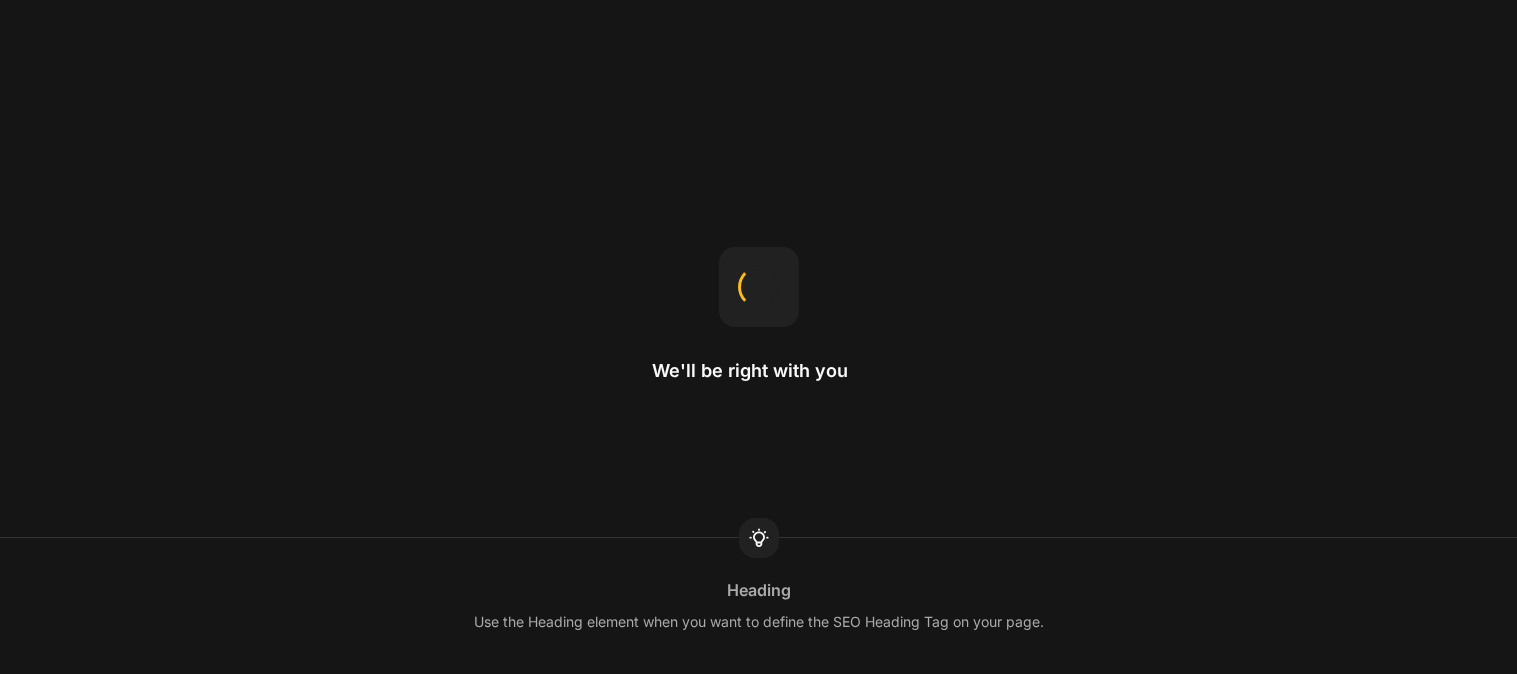 scroll, scrollTop: 0, scrollLeft: 0, axis: both 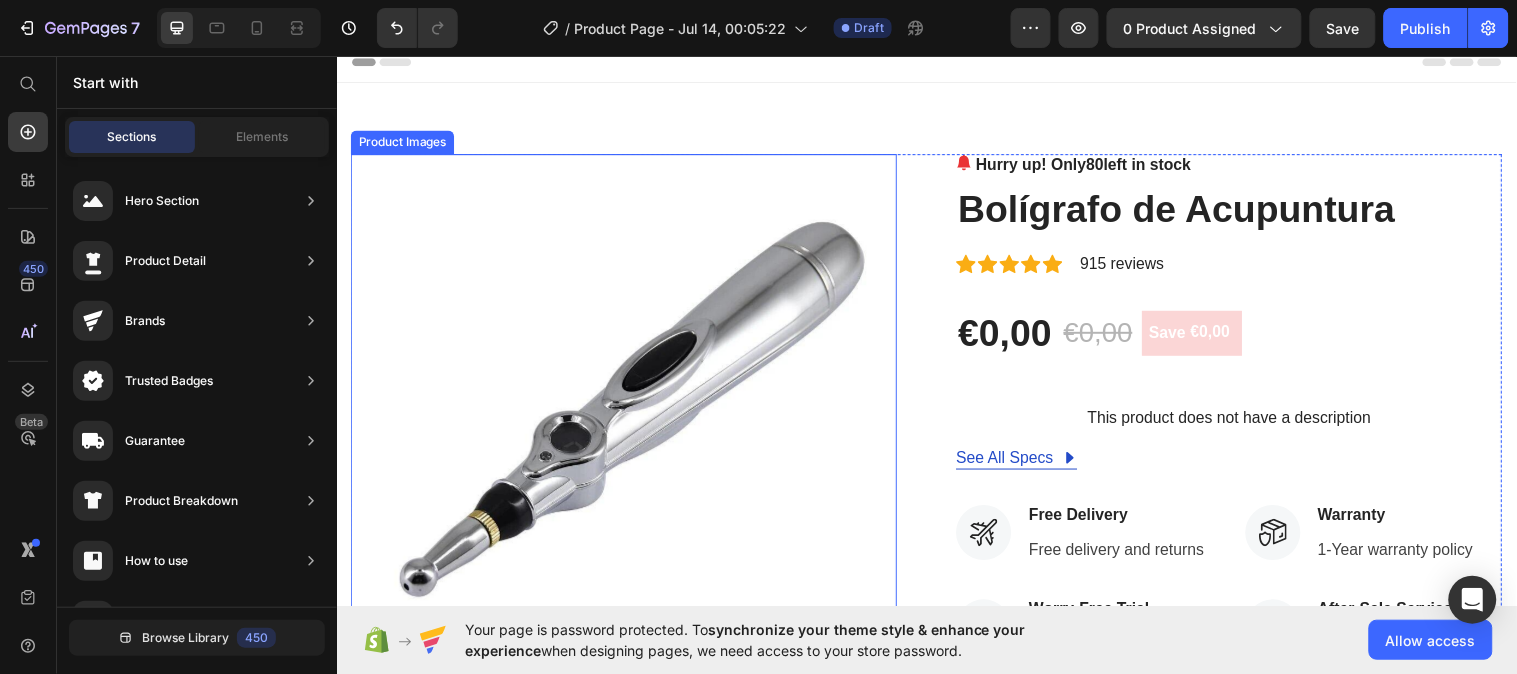 click at bounding box center (628, 432) 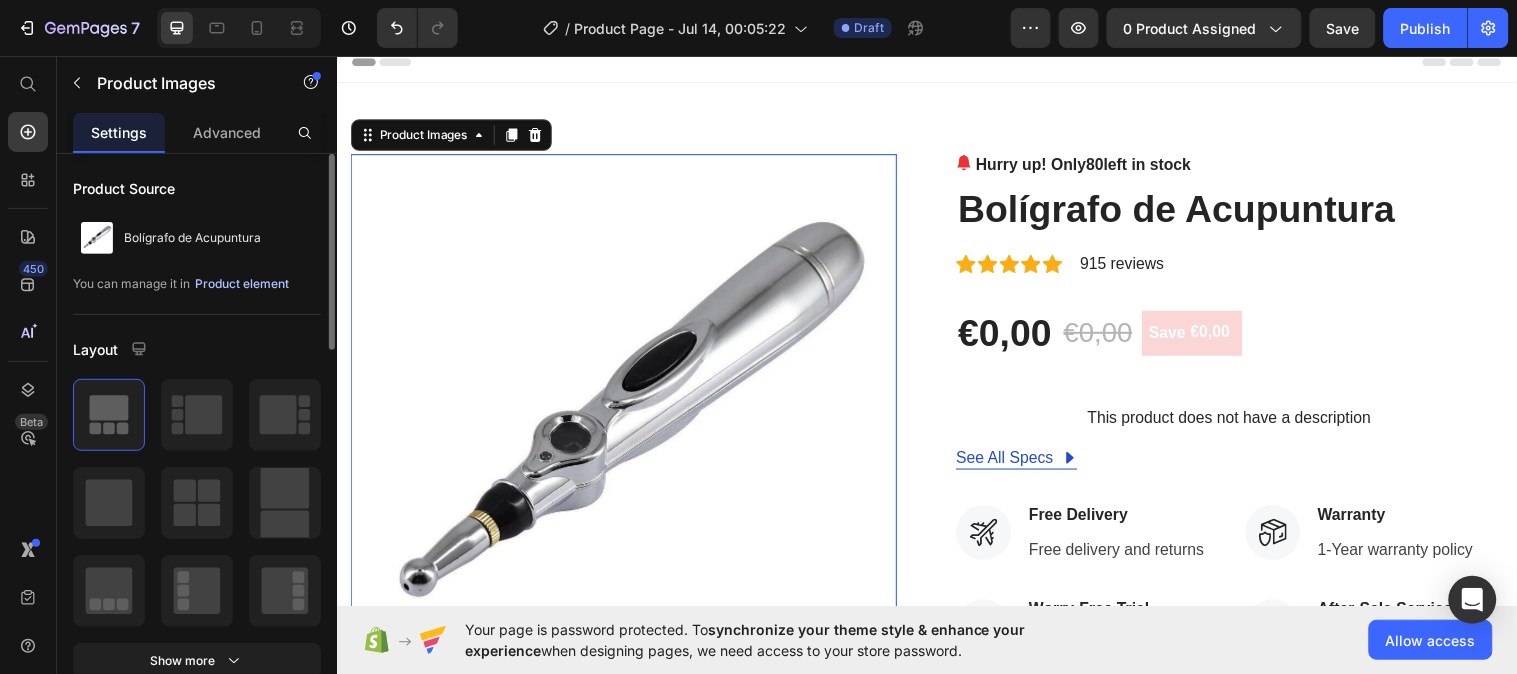 click on "Product element" at bounding box center (242, 284) 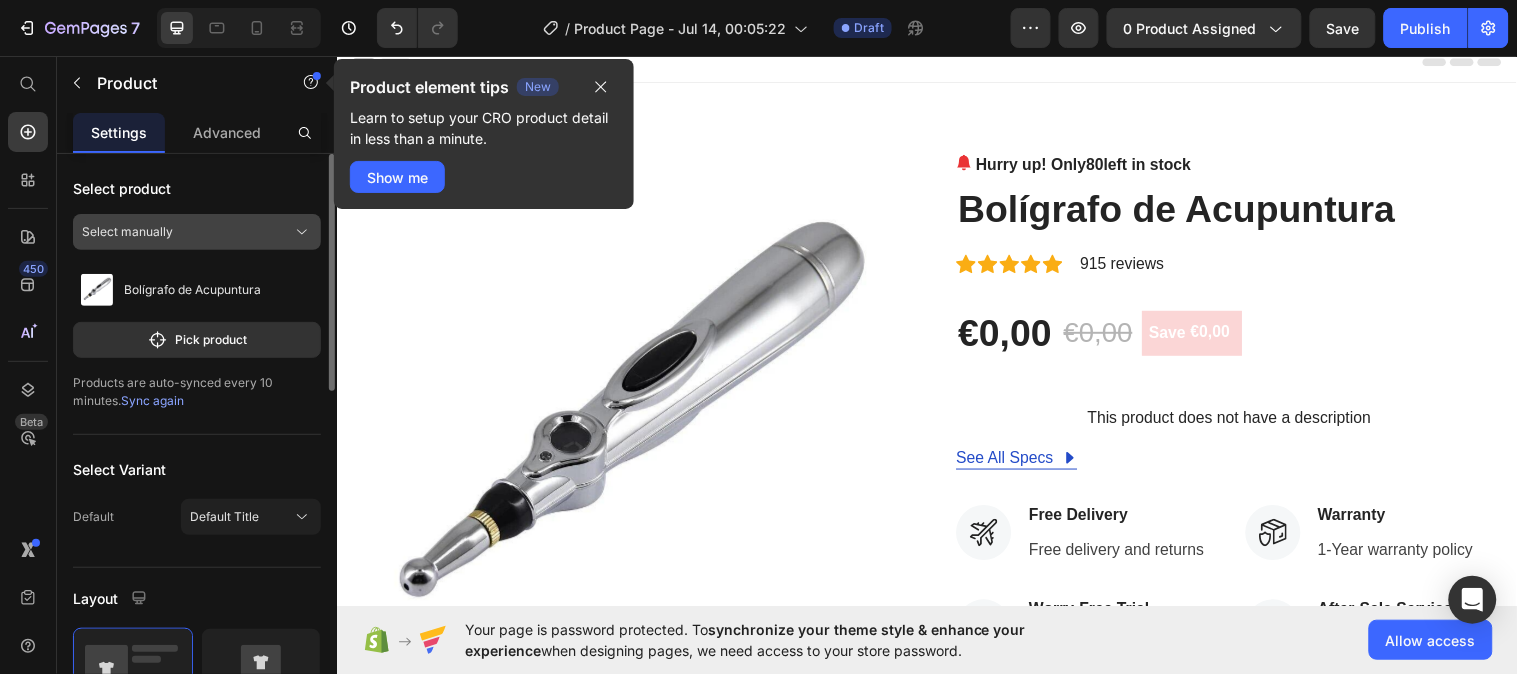 click 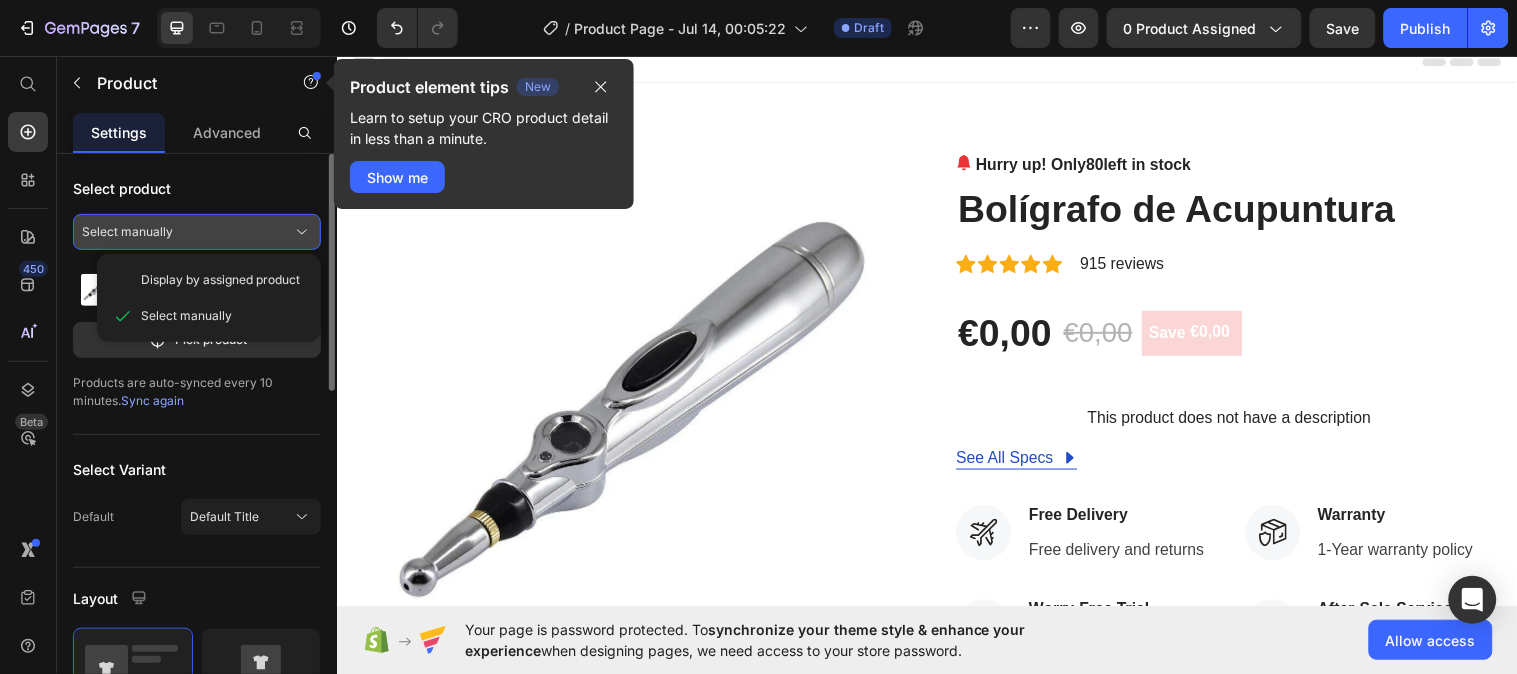 click 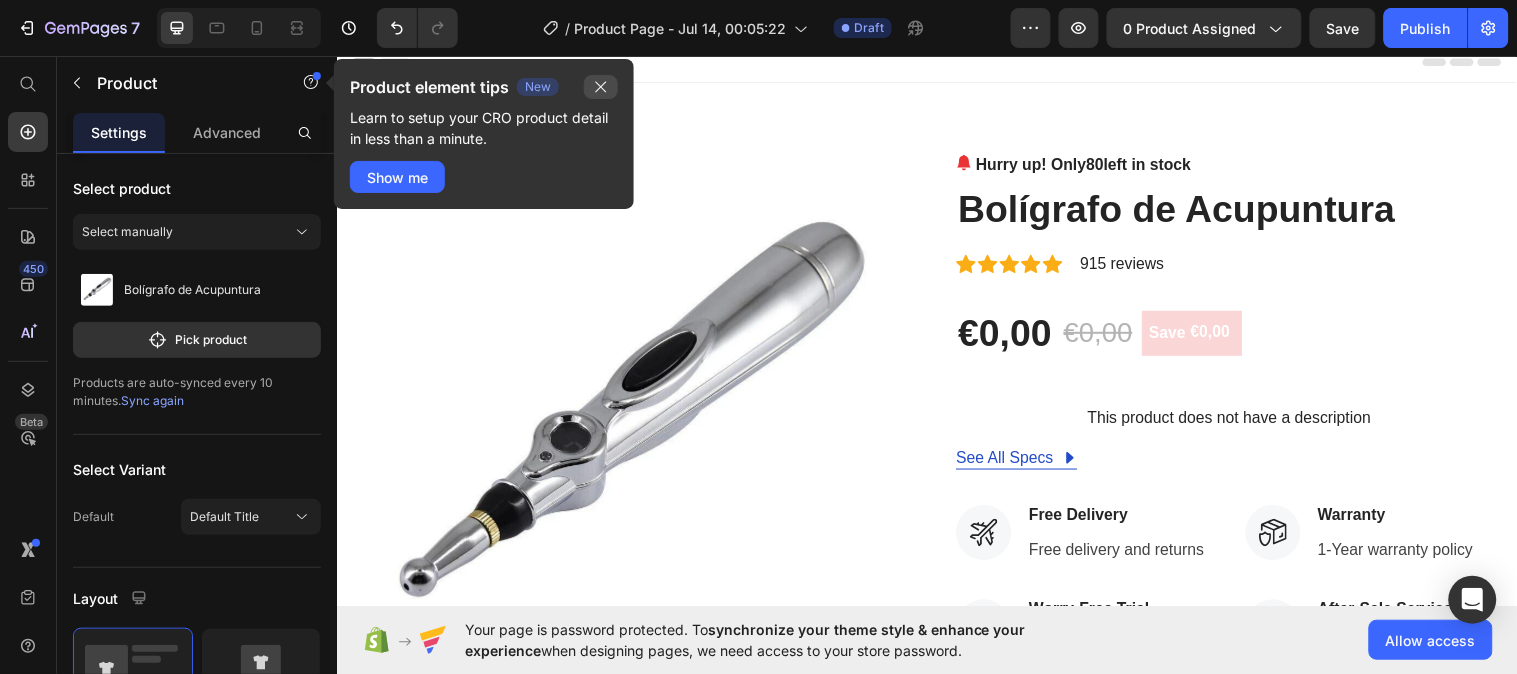 click 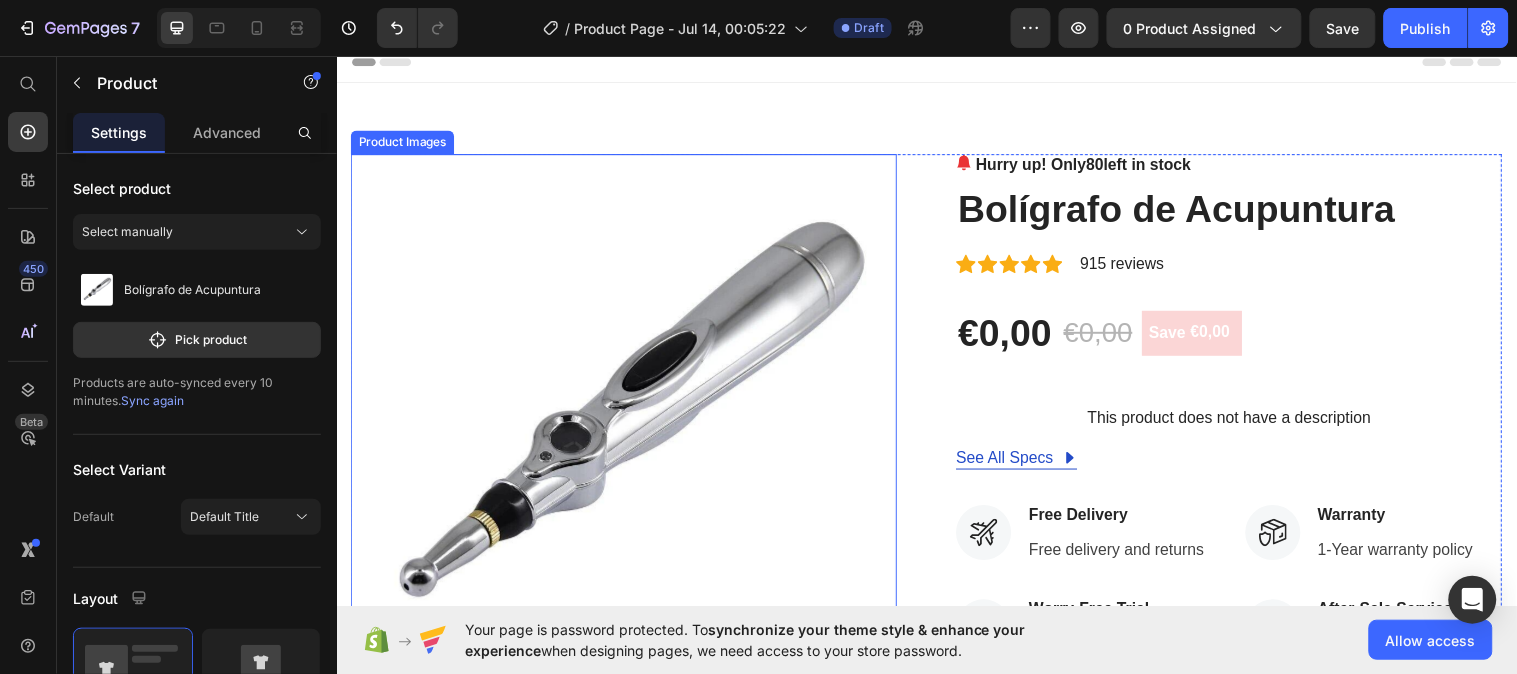 click at bounding box center [628, 432] 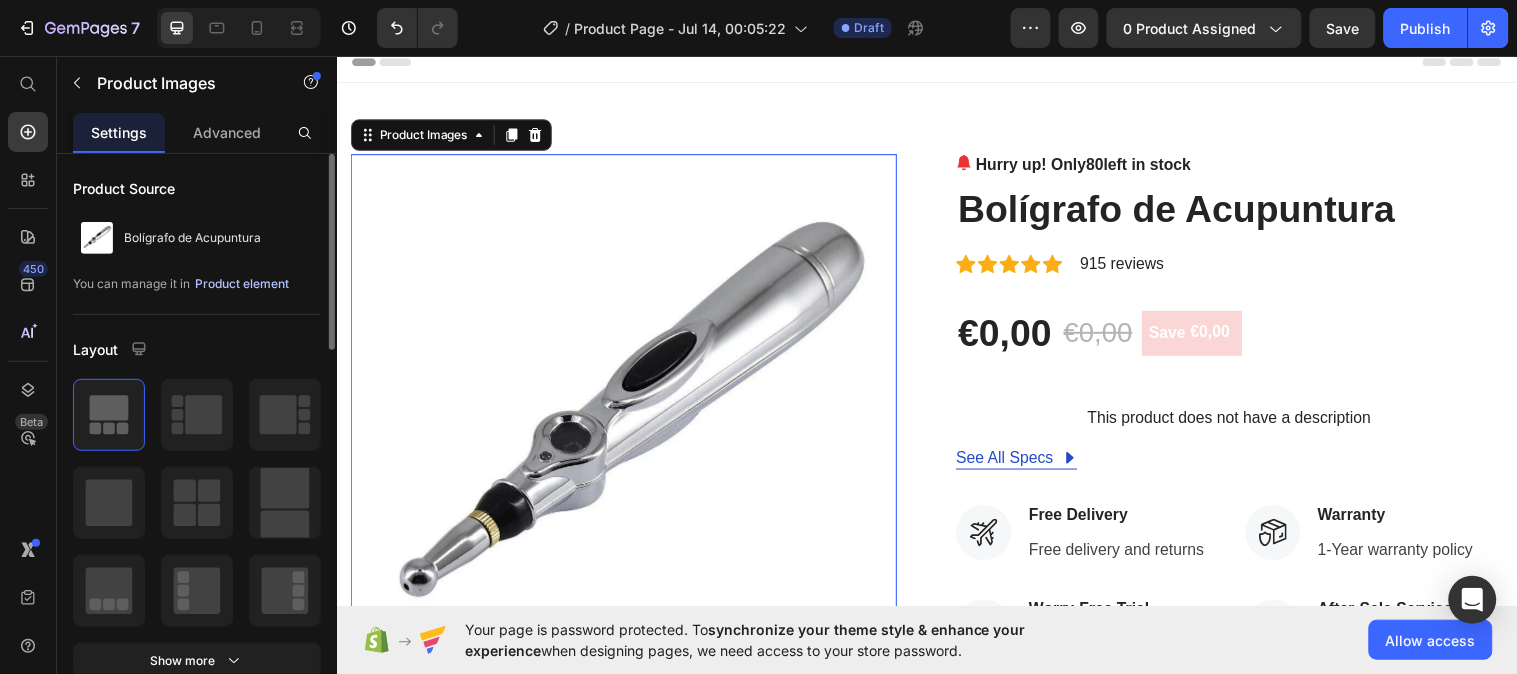 click on "Product element" at bounding box center [242, 284] 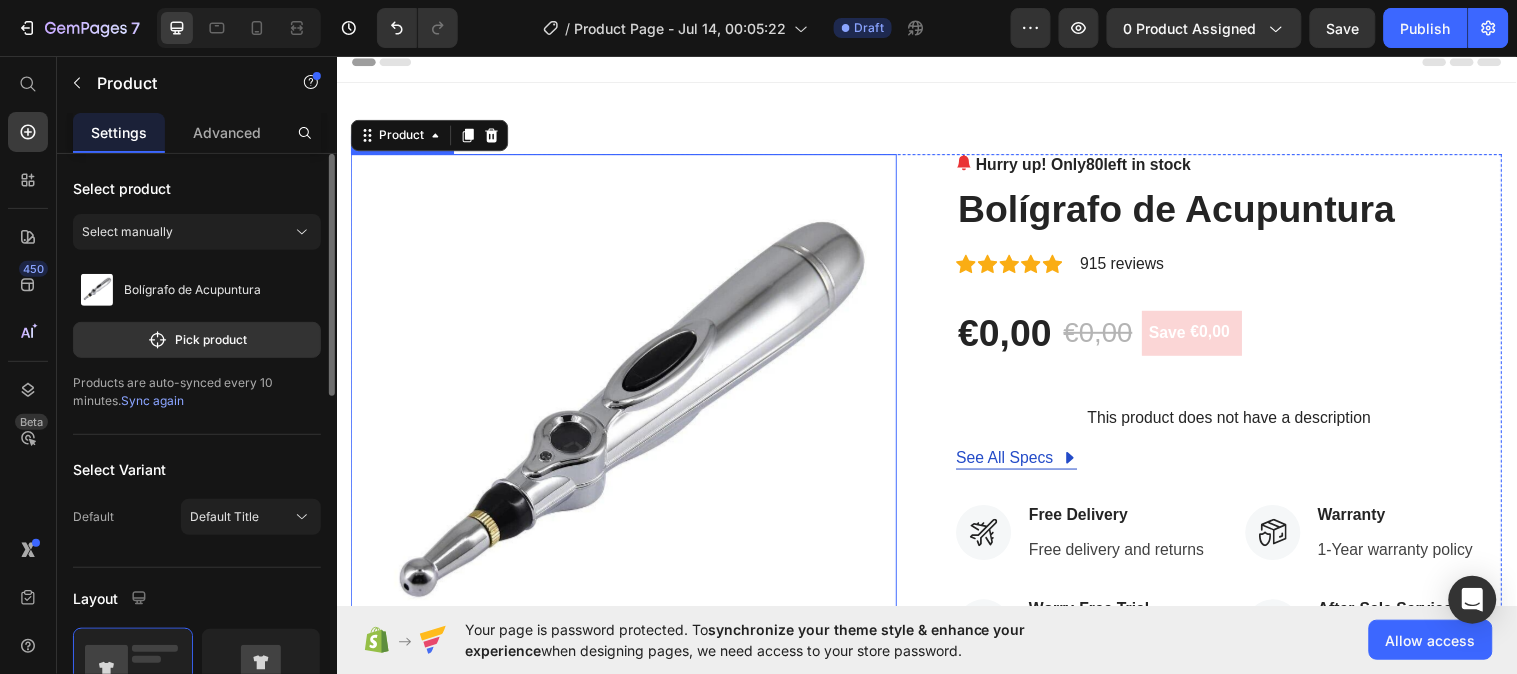 scroll, scrollTop: 136, scrollLeft: 0, axis: vertical 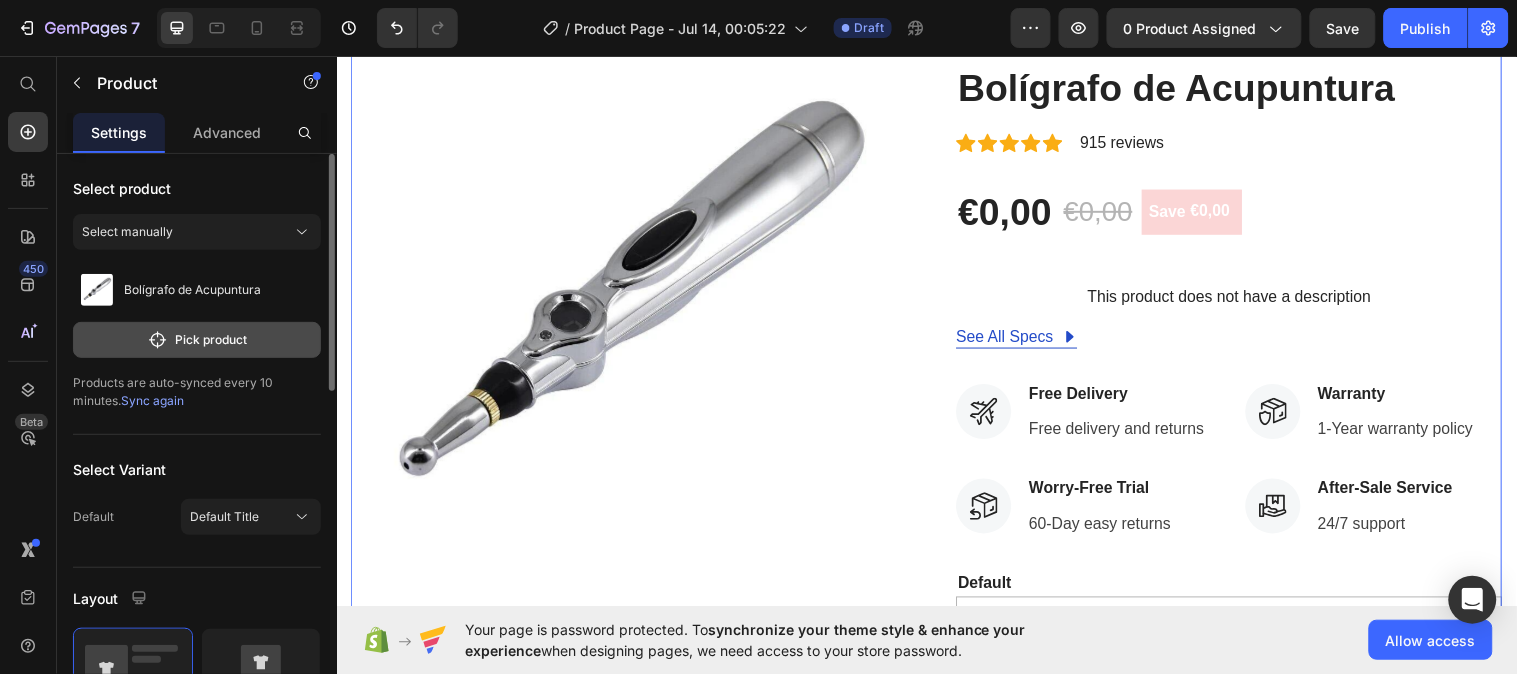 click on "Pick product" at bounding box center (197, 340) 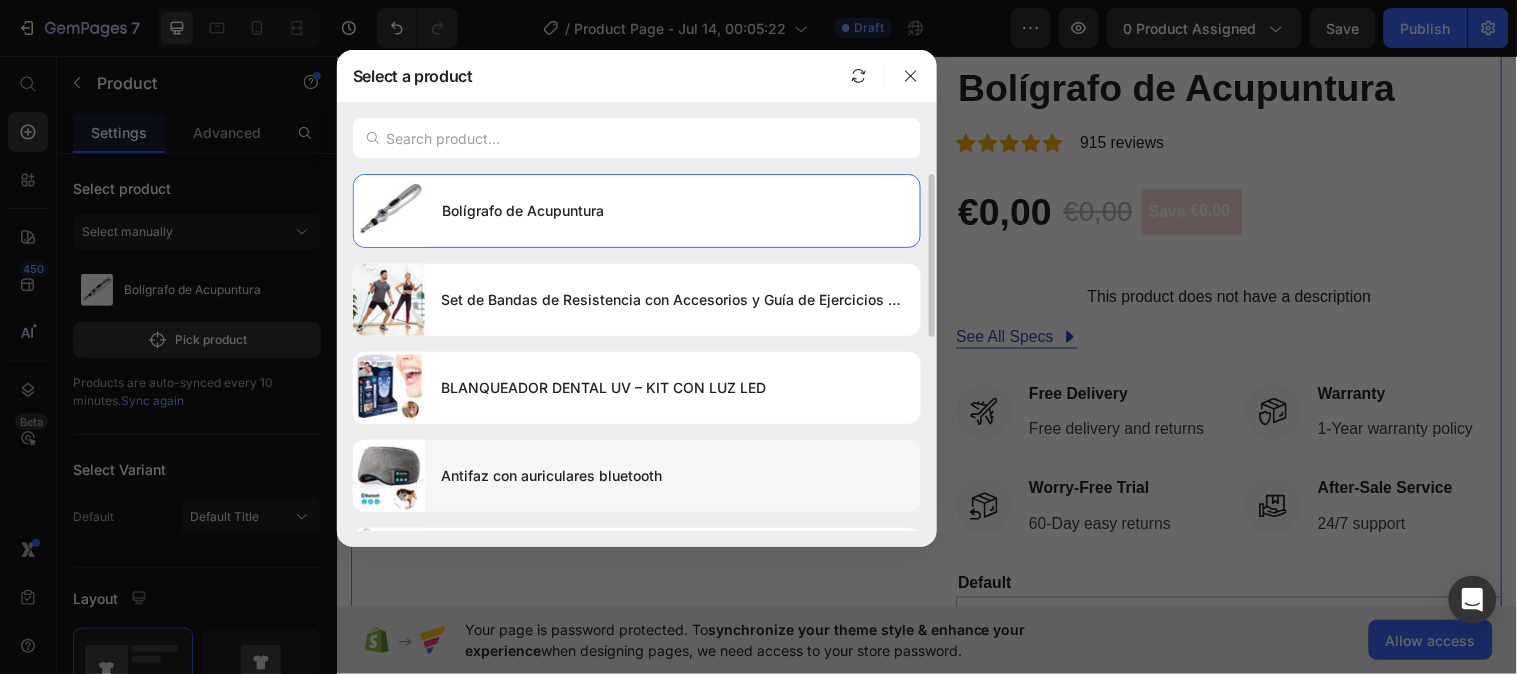 click on "Antifaz con auriculares bluetooth" at bounding box center (673, 476) 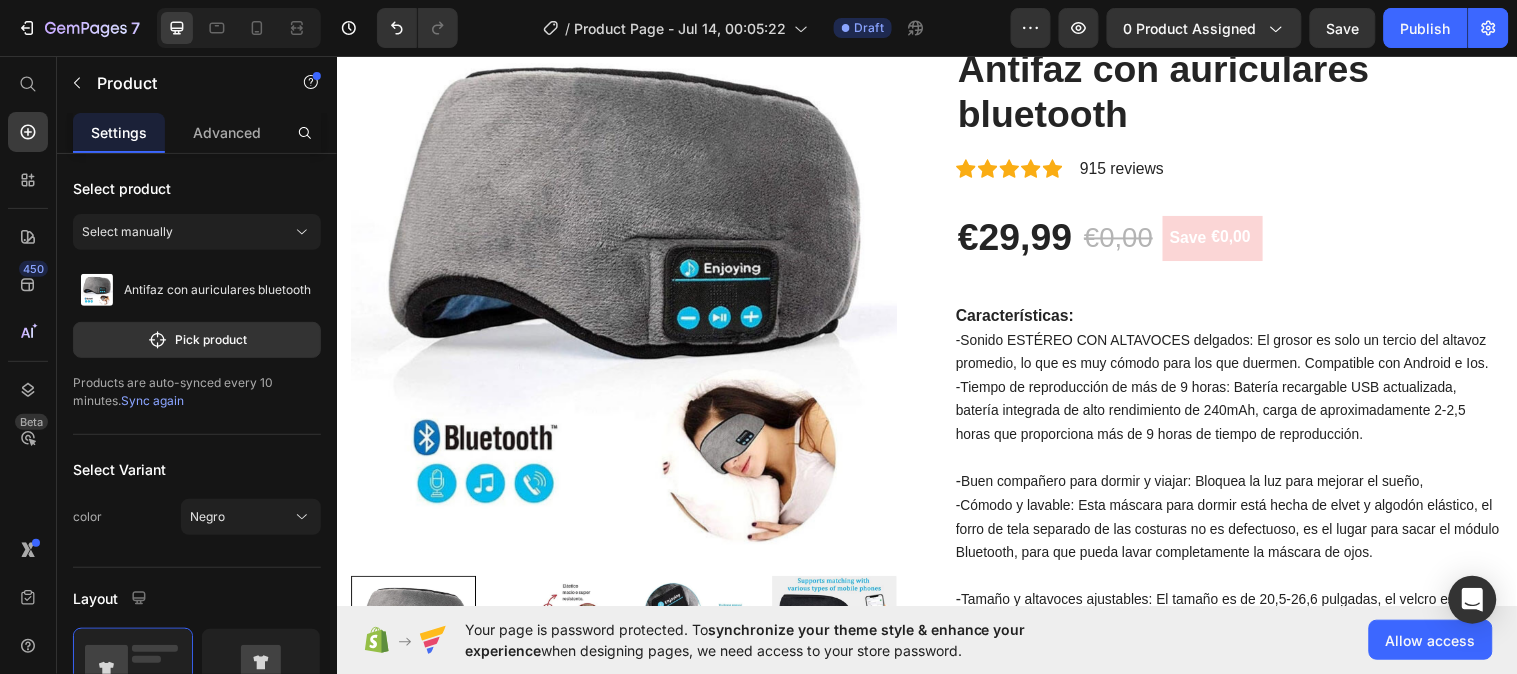 scroll, scrollTop: 0, scrollLeft: 0, axis: both 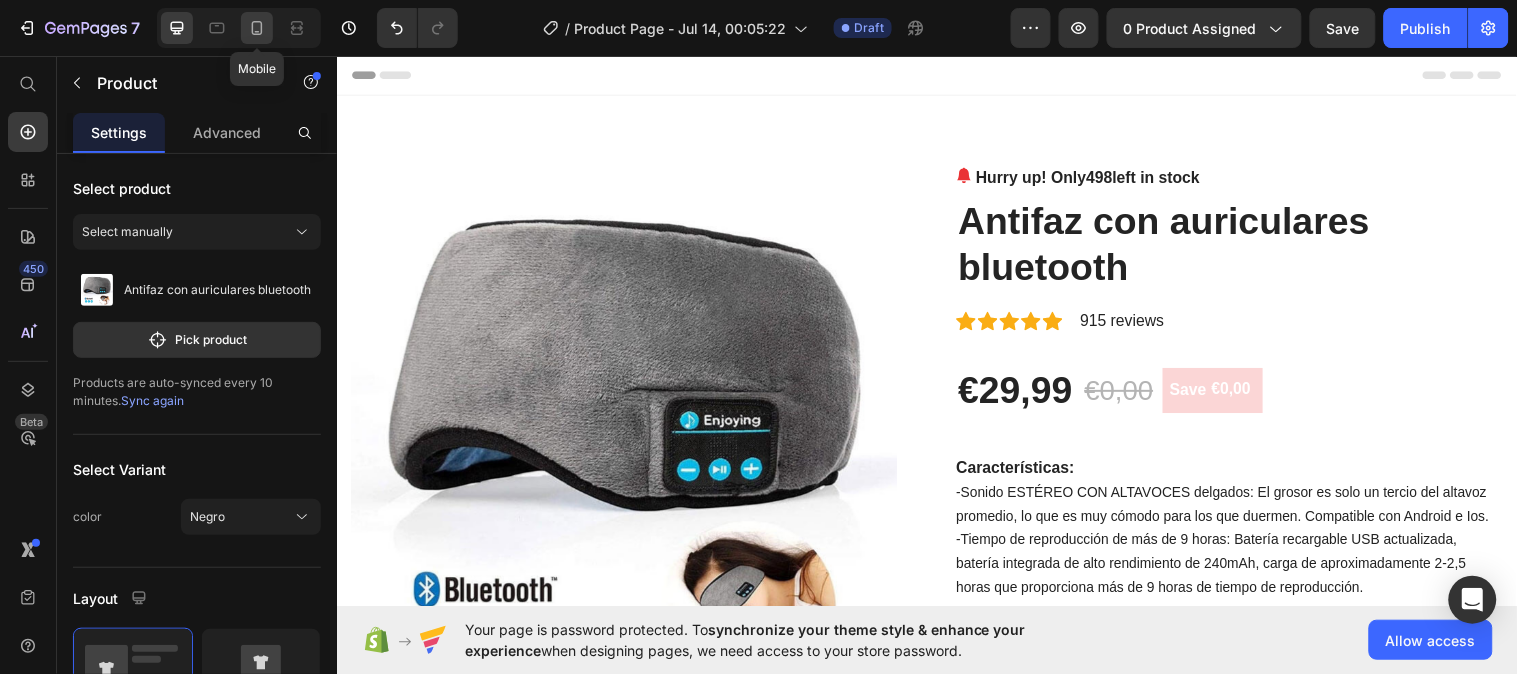 click 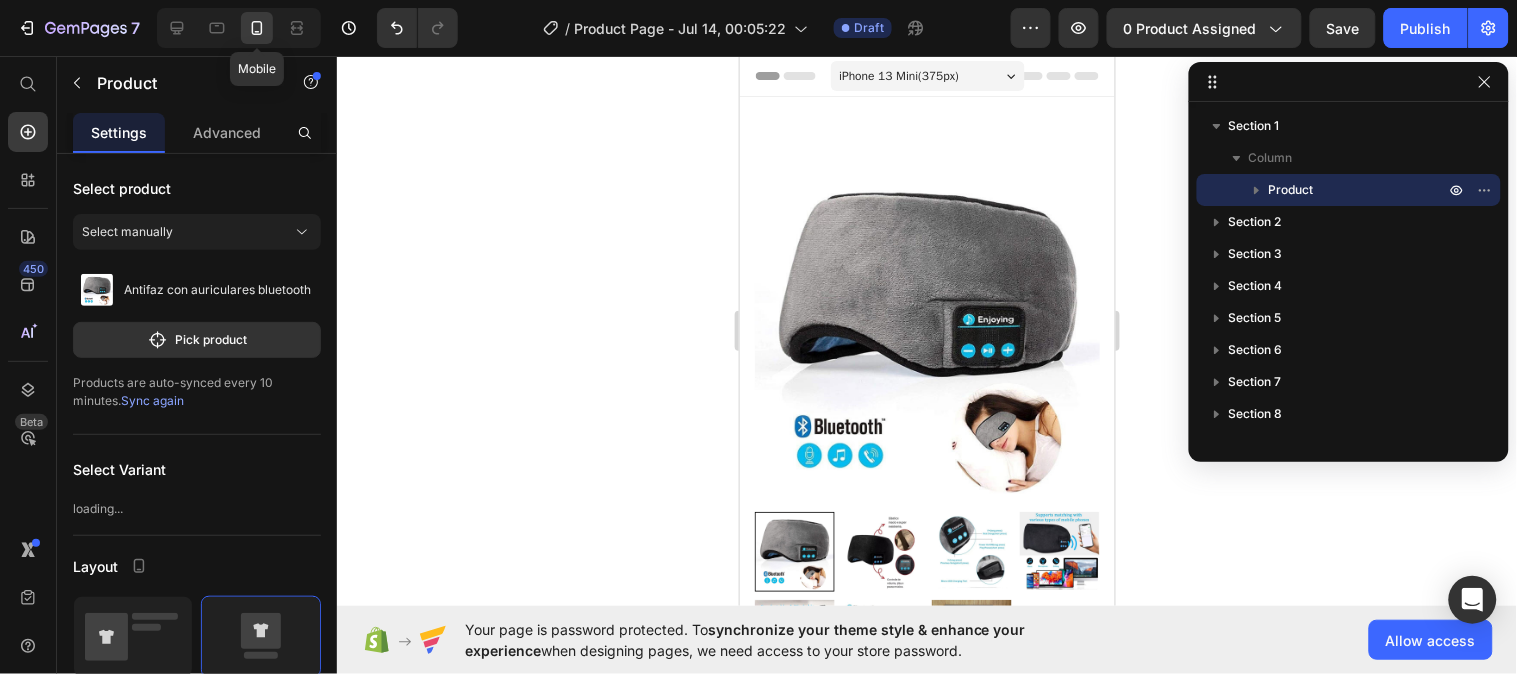 scroll, scrollTop: 33, scrollLeft: 0, axis: vertical 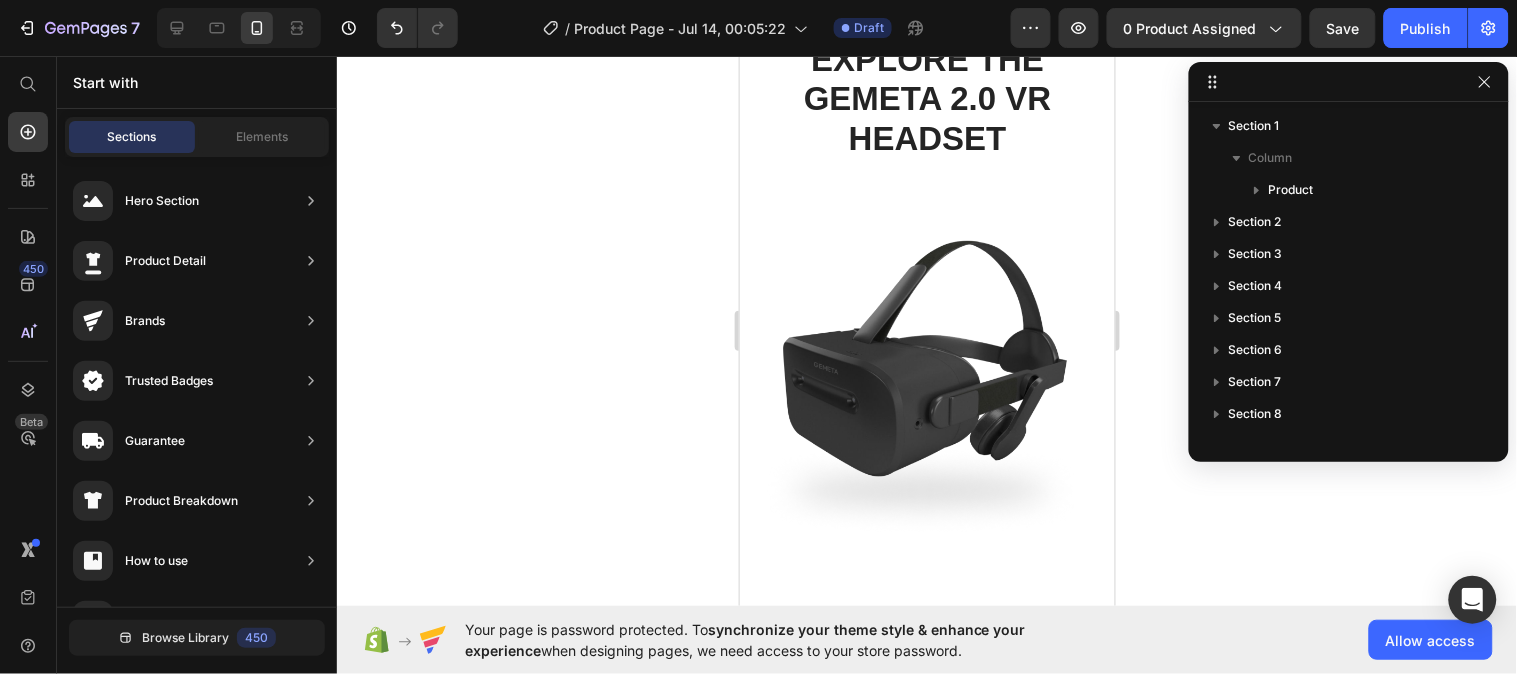 drag, startPoint x: 1109, startPoint y: 235, endPoint x: 1859, endPoint y: 102, distance: 761.70135 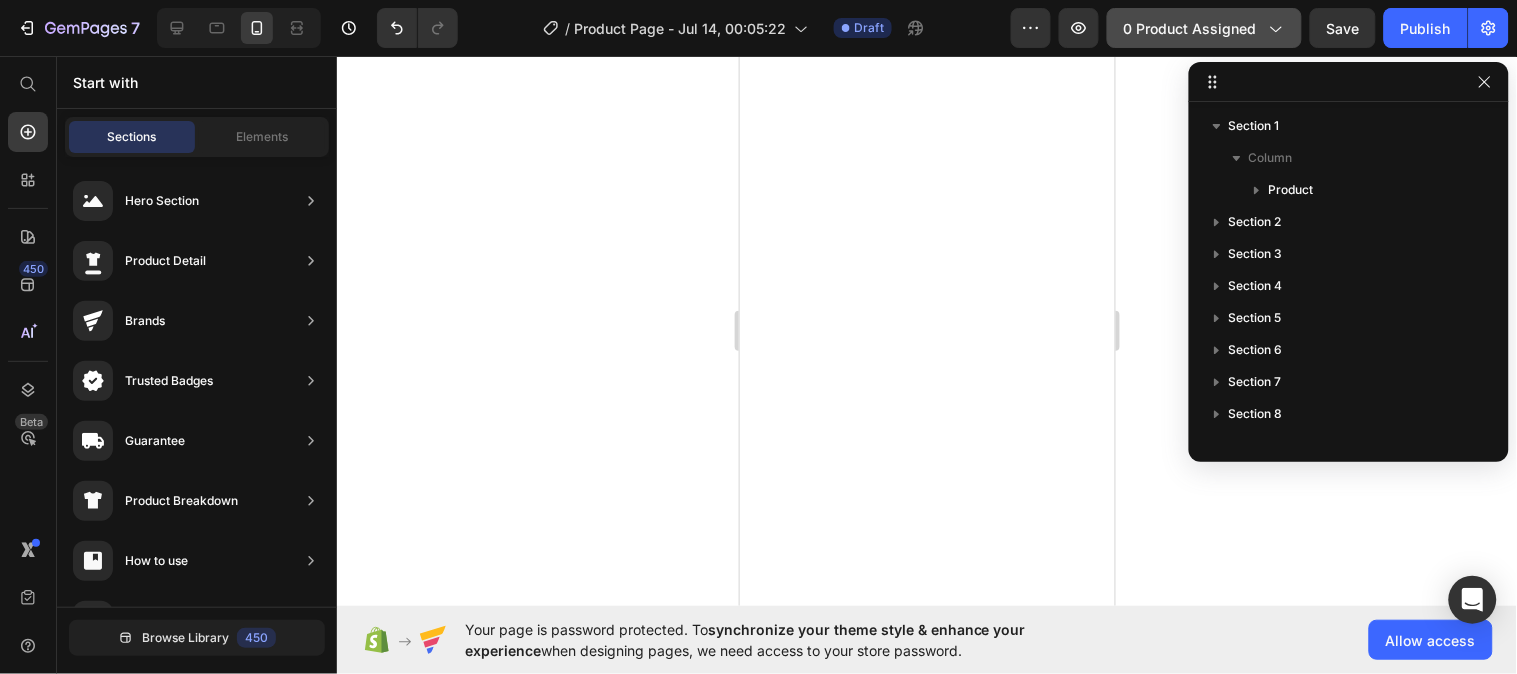 scroll, scrollTop: 0, scrollLeft: 0, axis: both 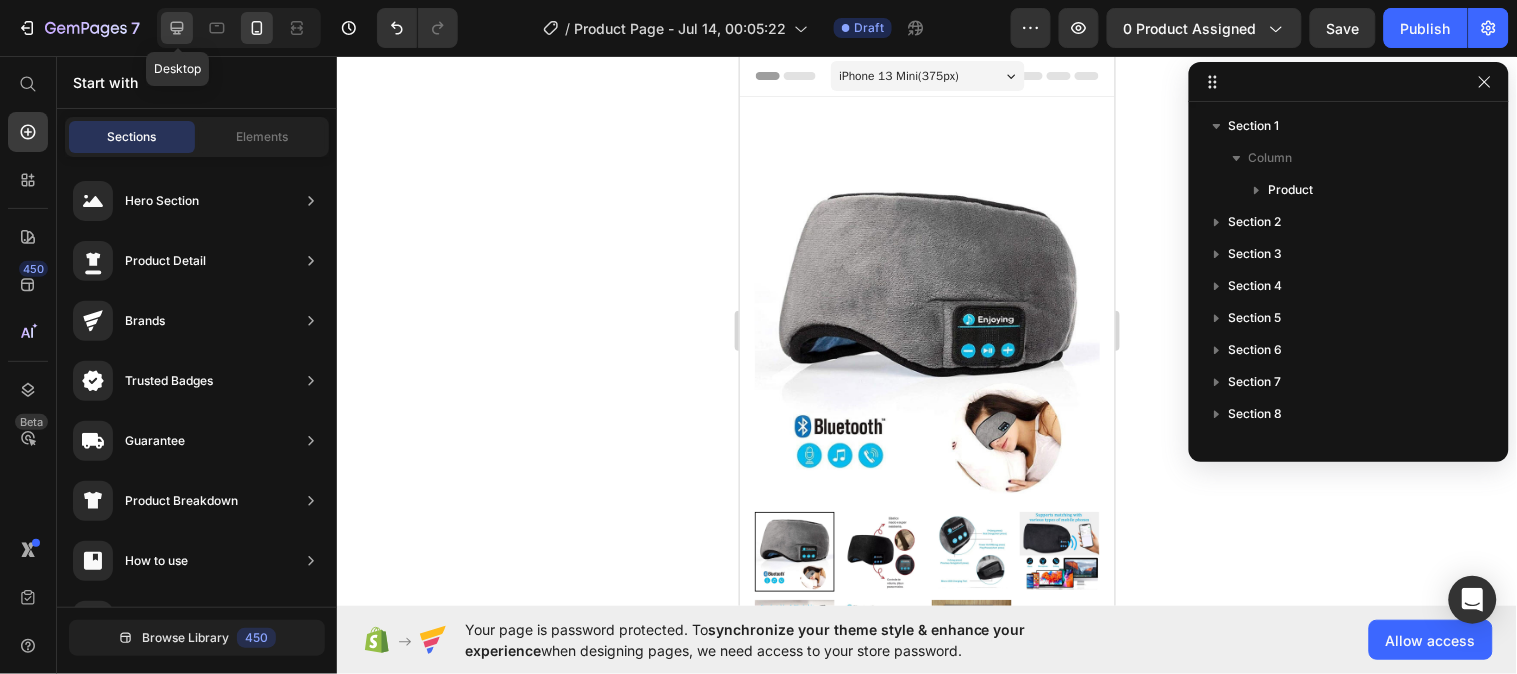 click 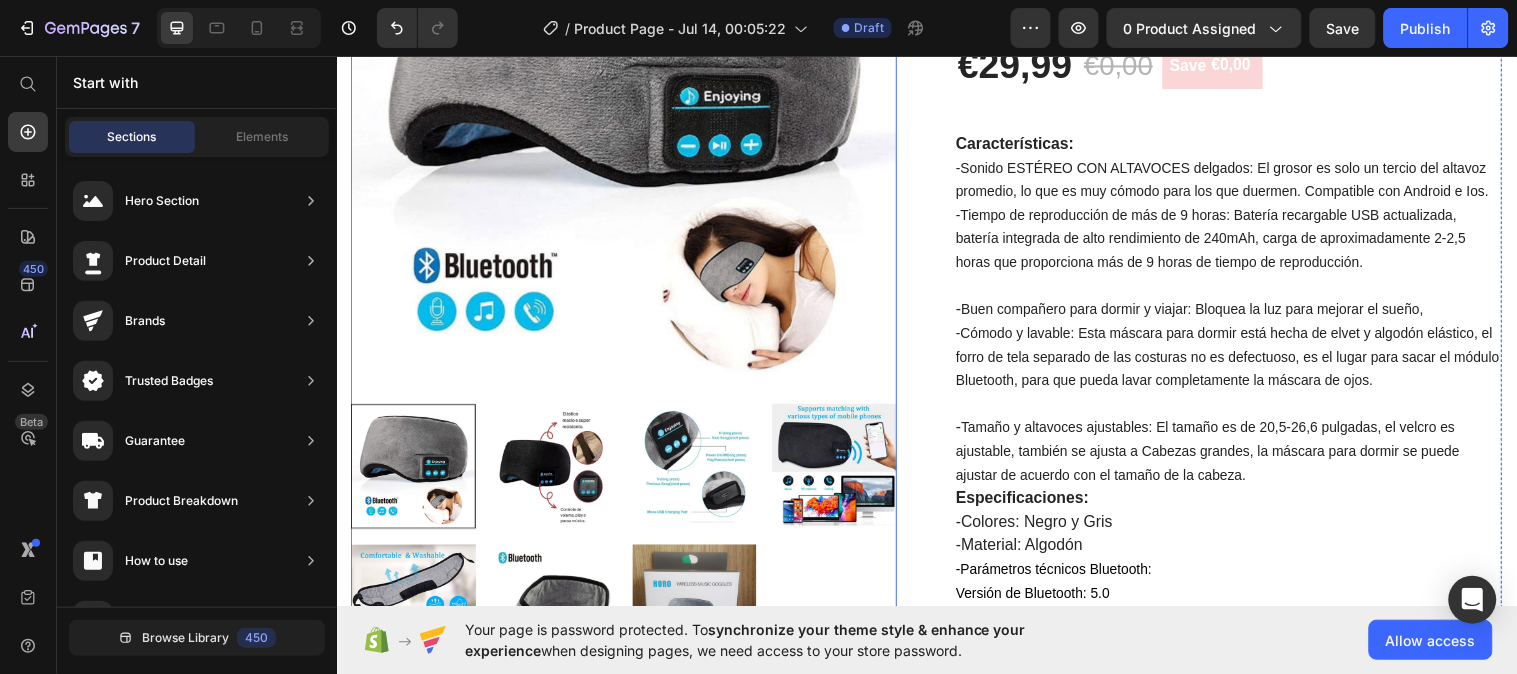 scroll, scrollTop: 331, scrollLeft: 0, axis: vertical 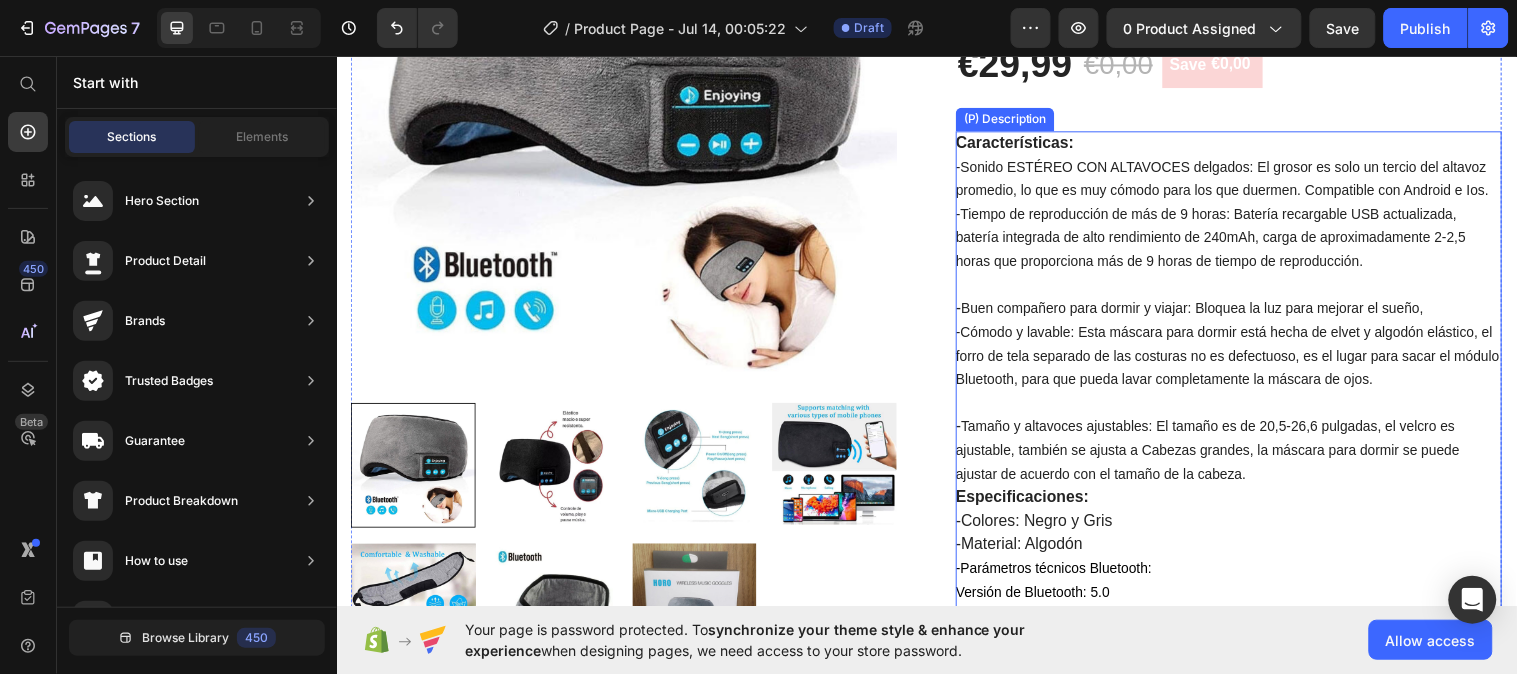 click on "Características: -Sonido ESTÉREO CON ALTAVOCES delgados: El grosor es solo un tercio del altavoz promedio, lo que es muy cómodo para los que duermen. Compatible con Android e Ios.  -Tiempo de reproducción de más de 9 horas: Batería recargable USB actualizada, batería integrada de alto rendimiento de 240mAh, carga de aproximadamente 2-2,5 horas que proporciona más de 9 horas de tiempo de reproducción. - Buen compañero para dormir y viajar: Bloquea la luz para mejorar el sueño, -Cómodo y lavable: Esta máscara para dormir está hecha de elvet y algodón elástico, el forro de tela separado de las costuras no es defectuoso, es el lugar para sacar el módulo Bluetooth, para que pueda lavar completamente la máscara de ojos. - Tamaño y altavoces ajustables: El tamaño es de 20,5-26,6 pulgadas, el velcro es ajustable, también se ajusta a Cabezas grandes, la máscara para dormir se puede ajustar de acuerdo con el tamaño de la cabeza. Especificaciones: -Colores: Negro y Gris -Material: Algodón" at bounding box center (1243, 564) 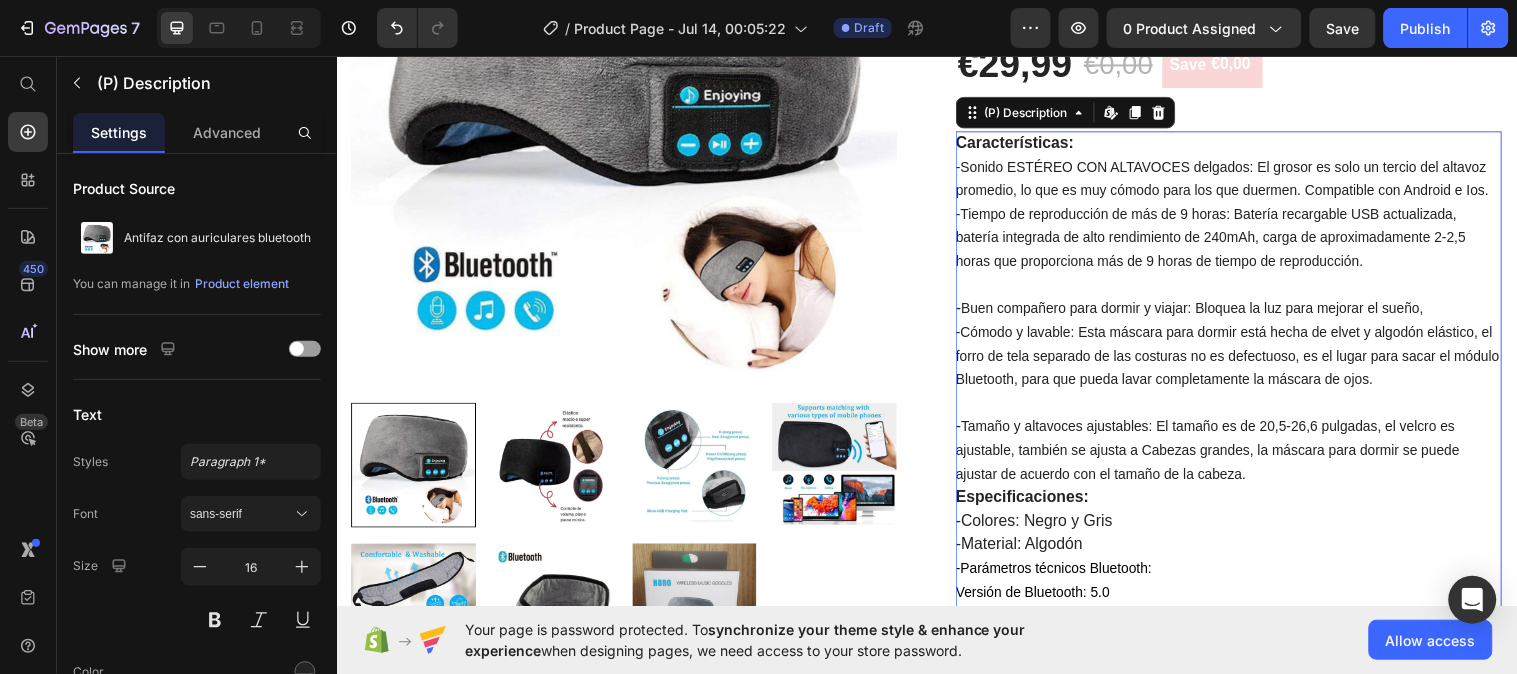 click on "-Sonido ESTÉREO CON ALTAVOCES delgados: El grosor es solo un tercio del altavoz promedio, lo que es muy cómodo para los que duermen. Compatible con Android e Ios." at bounding box center (1237, 180) 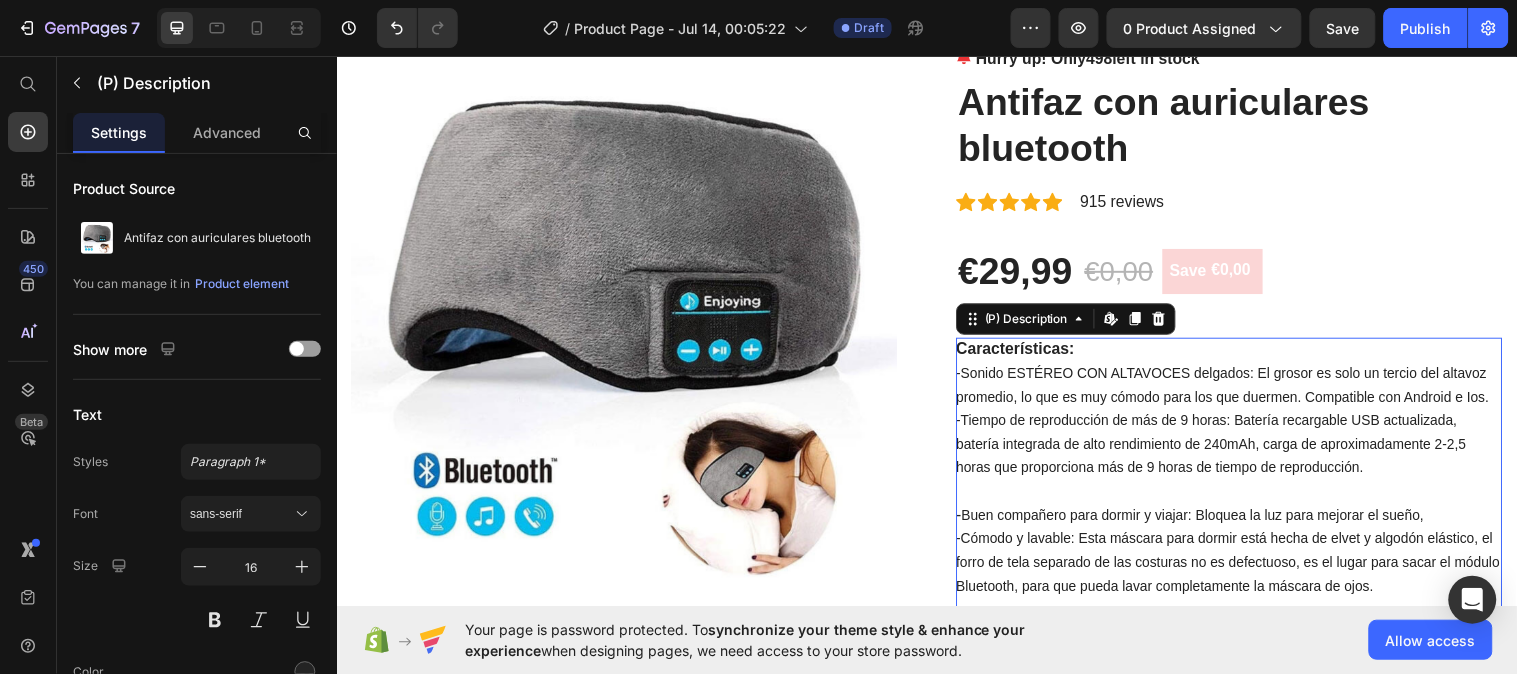 scroll, scrollTop: 140, scrollLeft: 0, axis: vertical 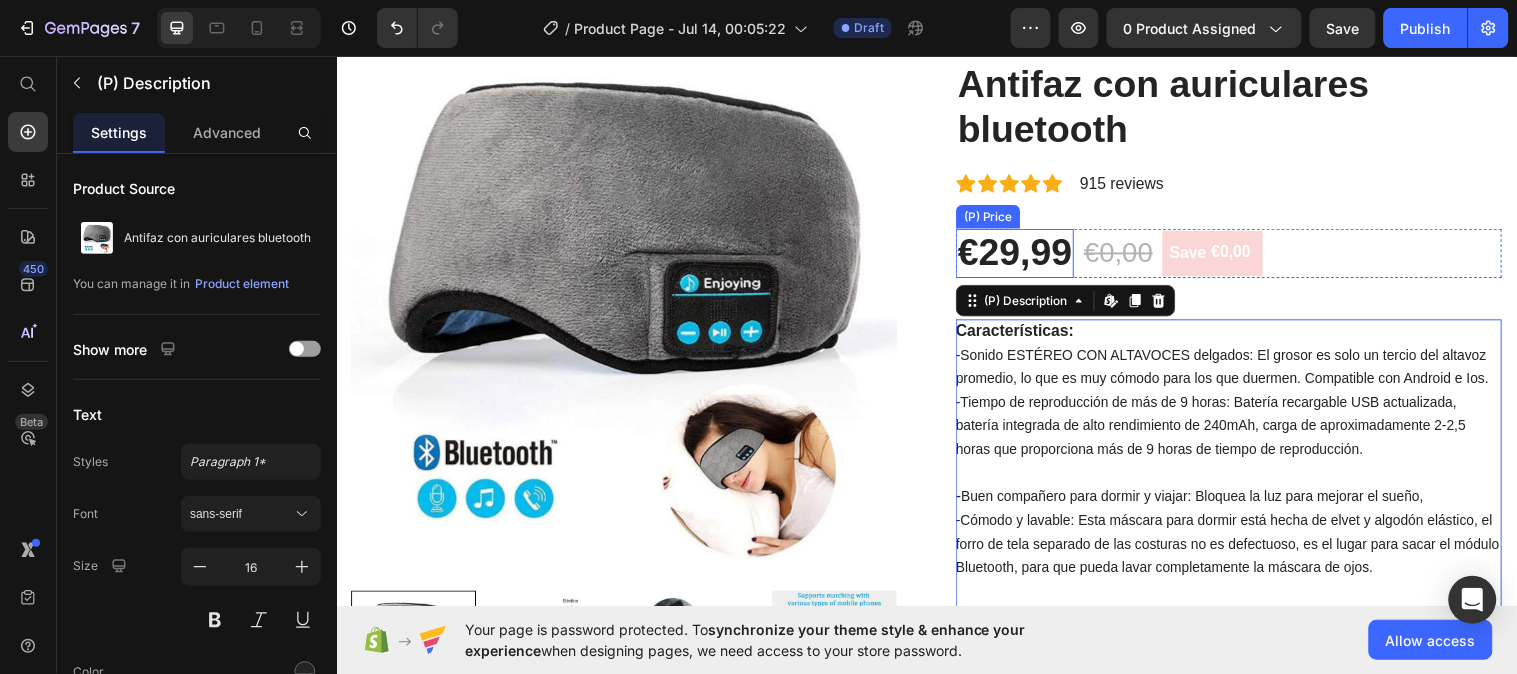 click on "€29,99" at bounding box center (1026, 256) 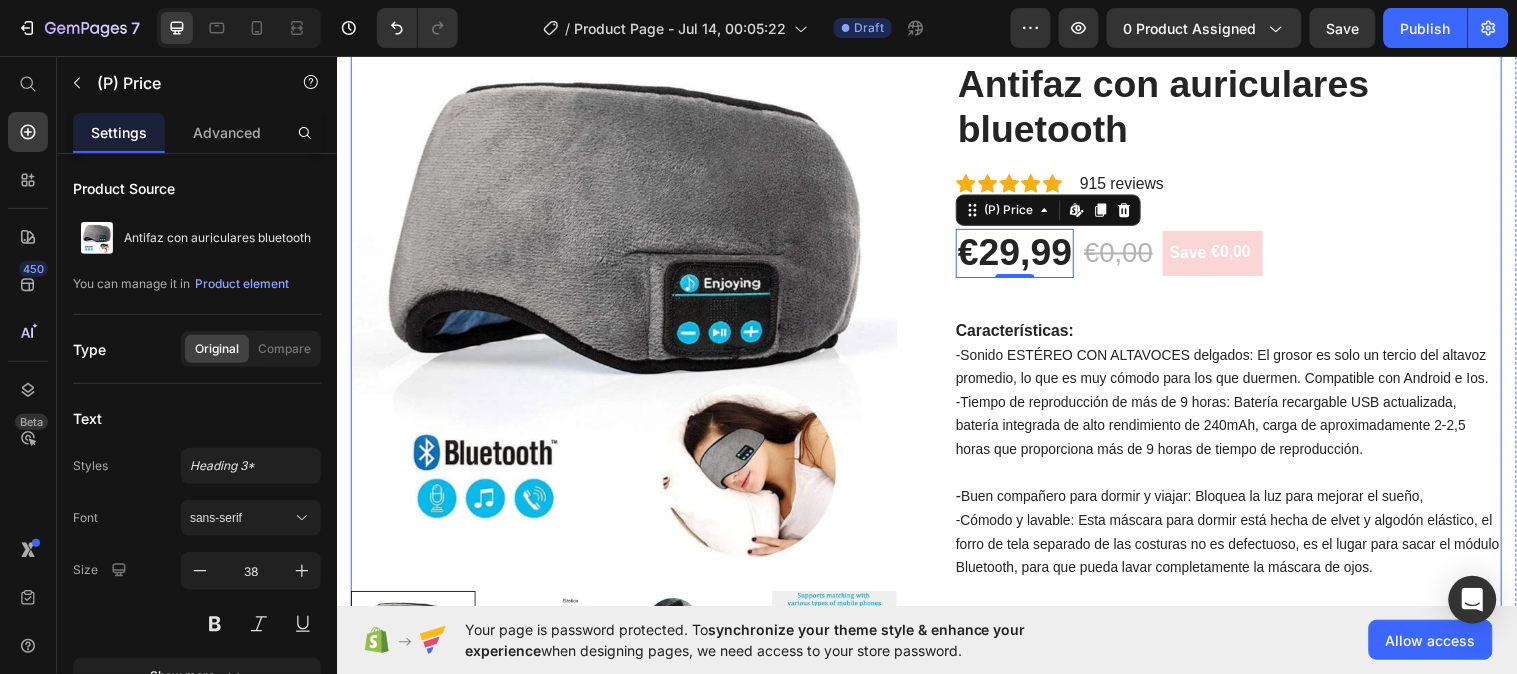 click on "Product Images
Hurry up! Only  498  left in stock (P) Stock Counter Antifaz con auriculares bluetooth (P) Title
Icon
Icon
Icon
Icon
Icon Icon List Hoz 915 reviews Text block Row €29,99 (P) Price   Edit content in Shopify 0 €0,00 (P) Price Save €0,00 (P) Tag Row Características: -Sonido ESTÉREO CON ALTAVOCES delgados: El grosor es solo un tercio del altavoz promedio, lo que es muy cómodo para los que duermen. Compatible con Android e Ios.  -Tiempo de reproducción de más de 9 horas: Batería recargable USB actualizada, batería integrada de alto rendimiento de 240mAh, carga de aproximadamente 2-2,5 horas que proporciona más de 9 horas de tiempo de reproducción. - Buen compañero para dormir y viajar: Bloquea la luz para mejorar el sueño, - Especificaciones: -Colores: Negro y Gris -Material: Algodón -Parámetros técnicos Bluetooth: Versión de Bluetooth: 5.0 Distancia de transmisión Bluetooth: 10M" at bounding box center (936, 928) 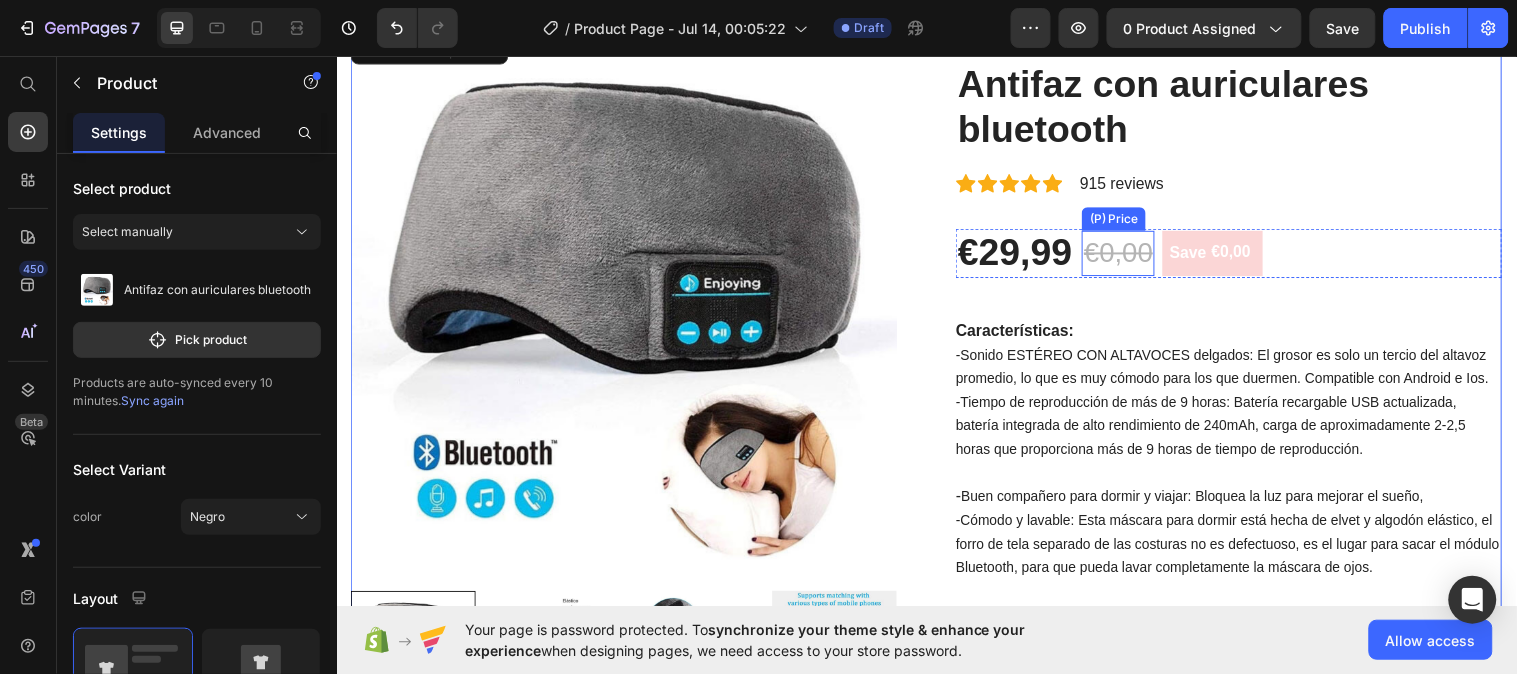click on "€0,00" at bounding box center (1131, 256) 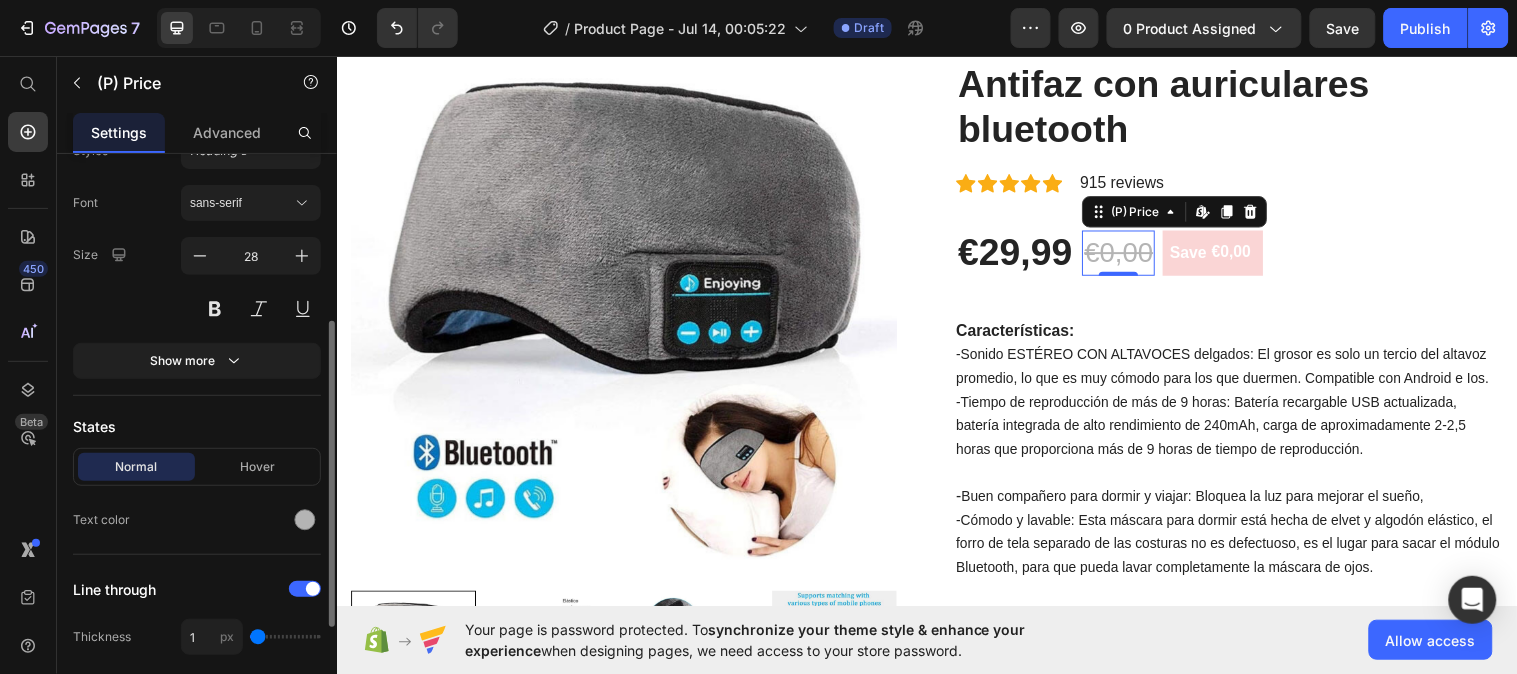 scroll, scrollTop: 0, scrollLeft: 0, axis: both 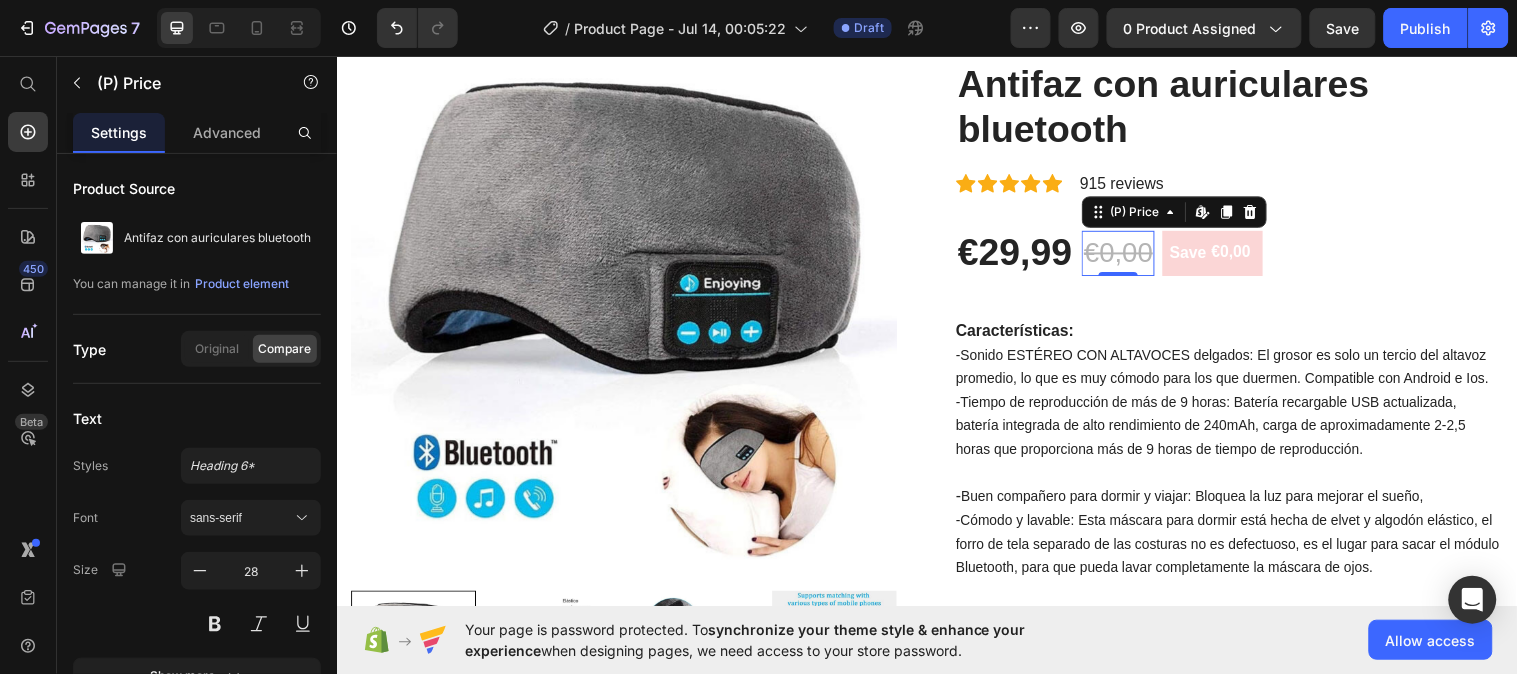 click on "€0,00" at bounding box center (1131, 256) 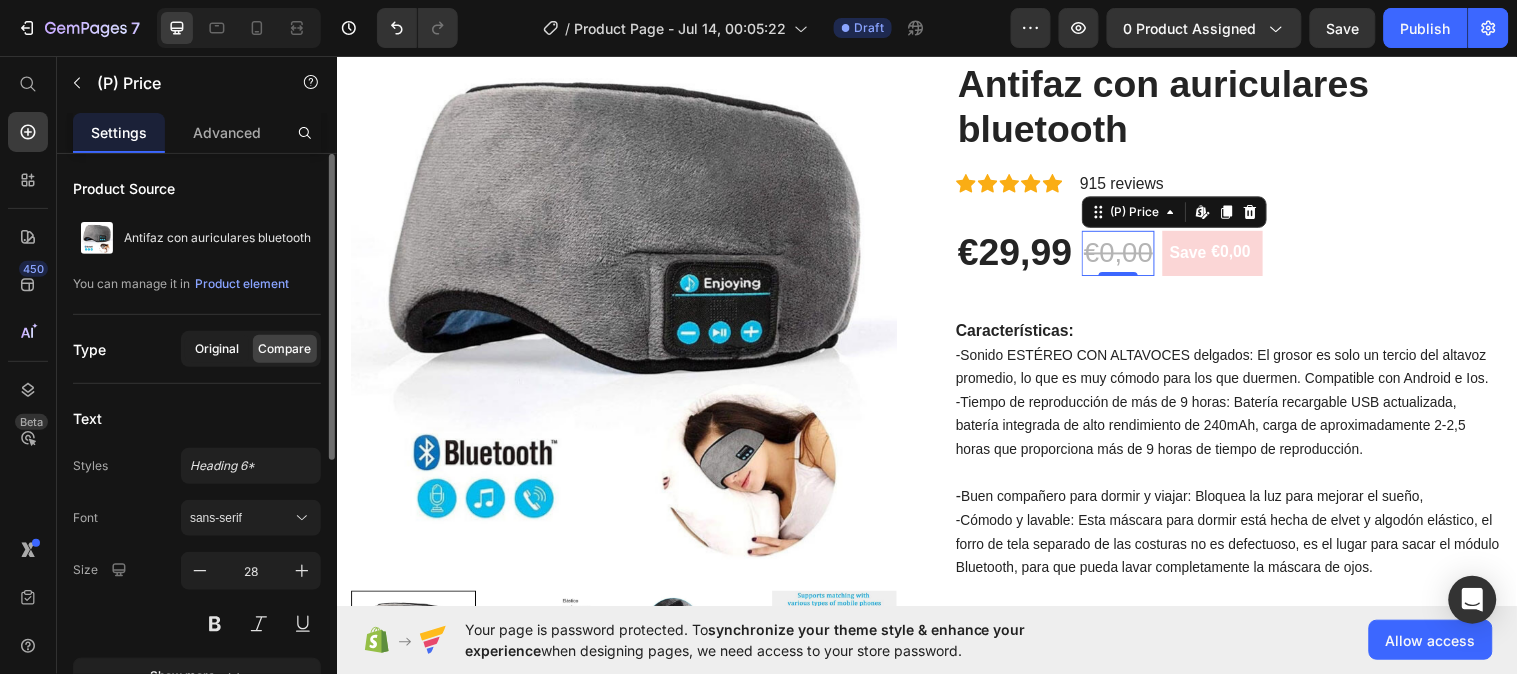 click on "Original" 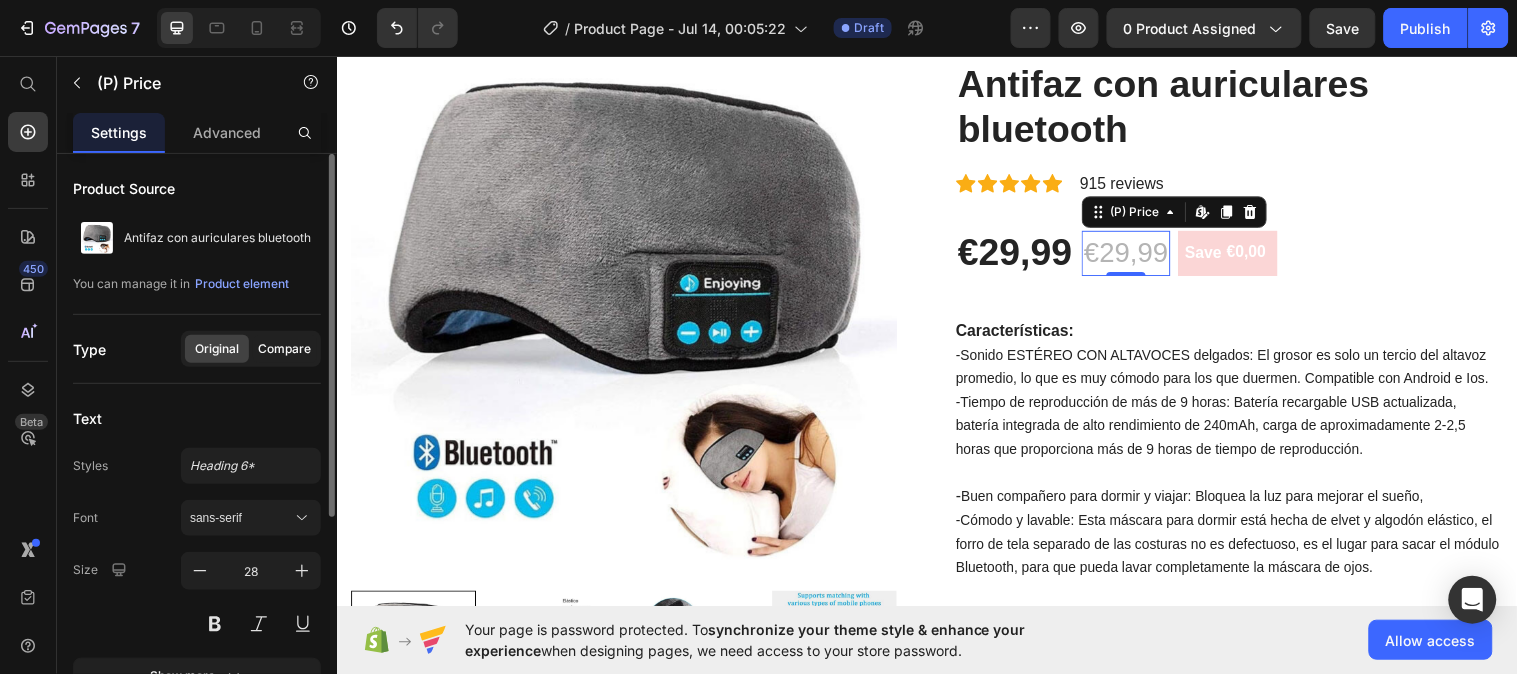 click on "Compare" 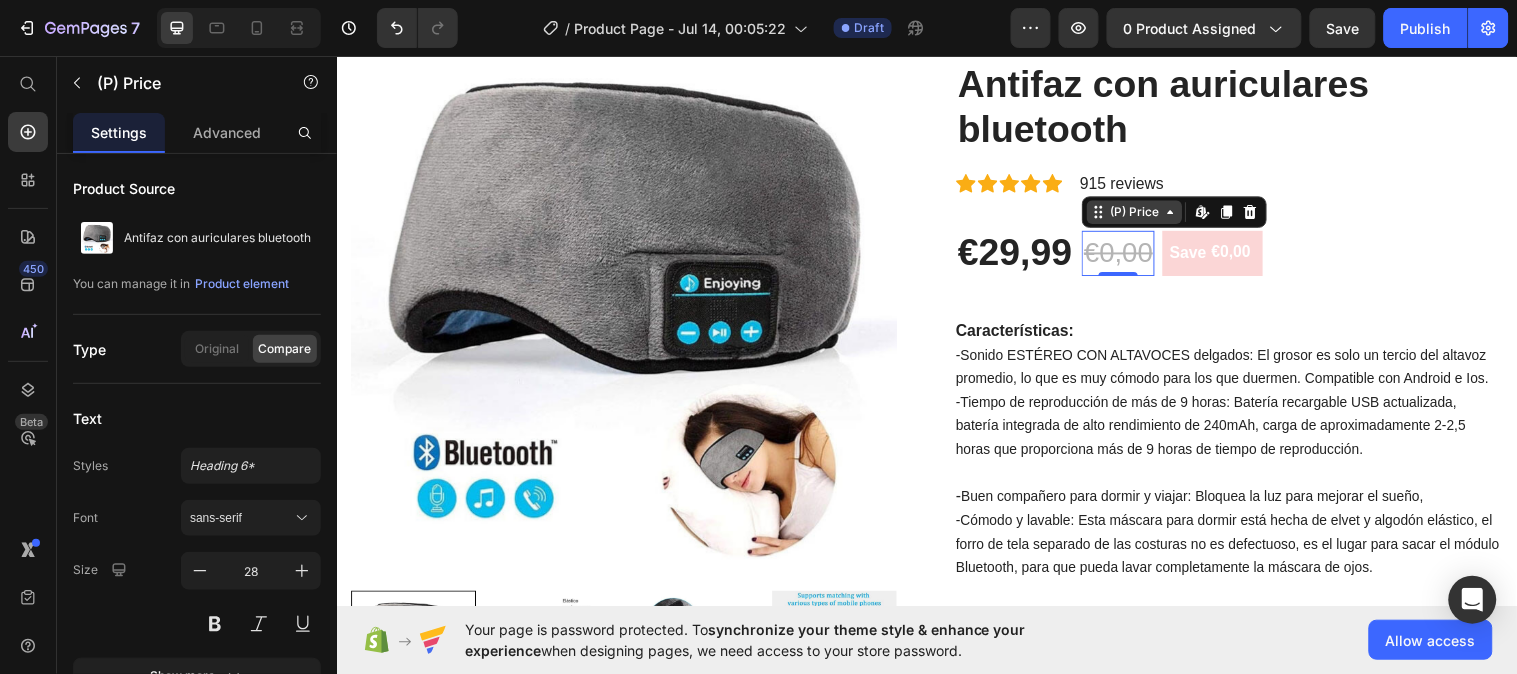 click 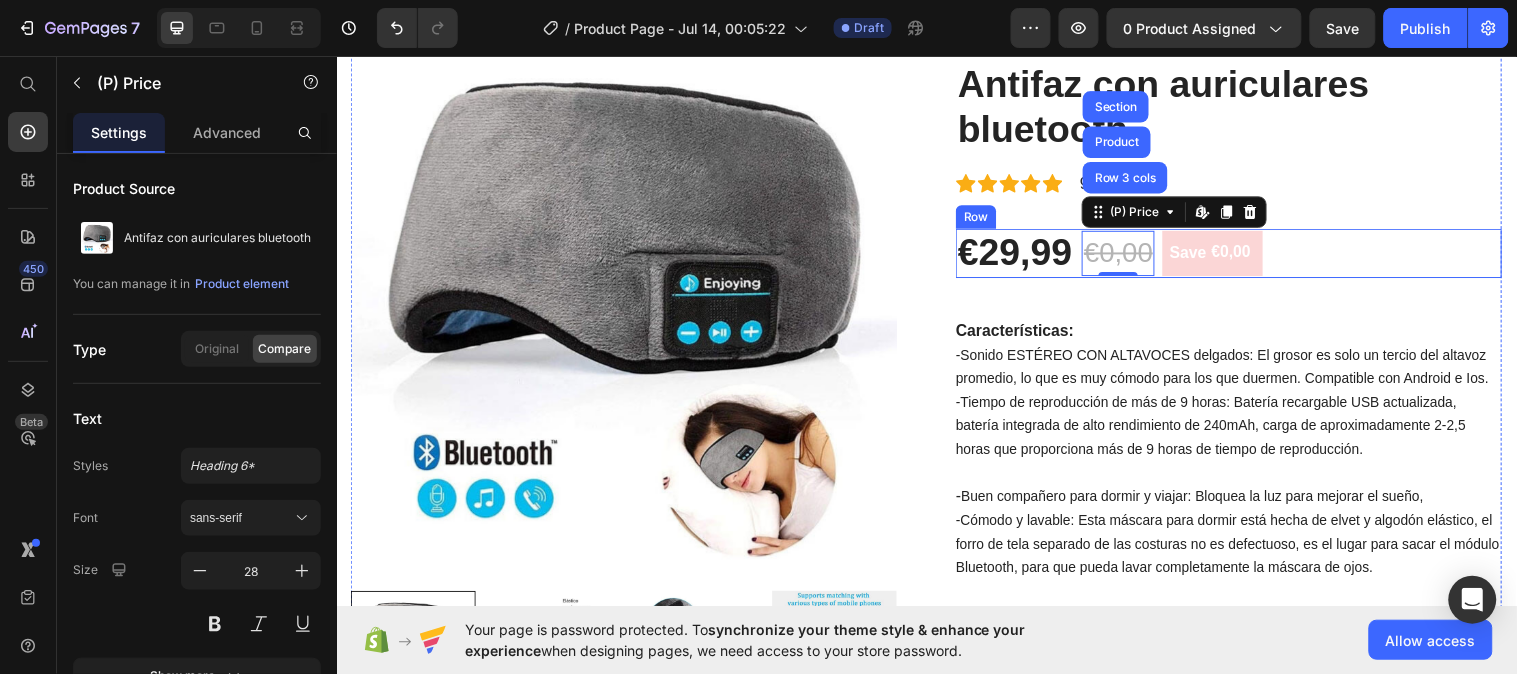 click on "€29,99 (P) Price €0,00 (P) Price Row 3 cols Product Section   Edit content in Shopify 0 Save €0,00 (P) Tag Row" at bounding box center (1243, 256) 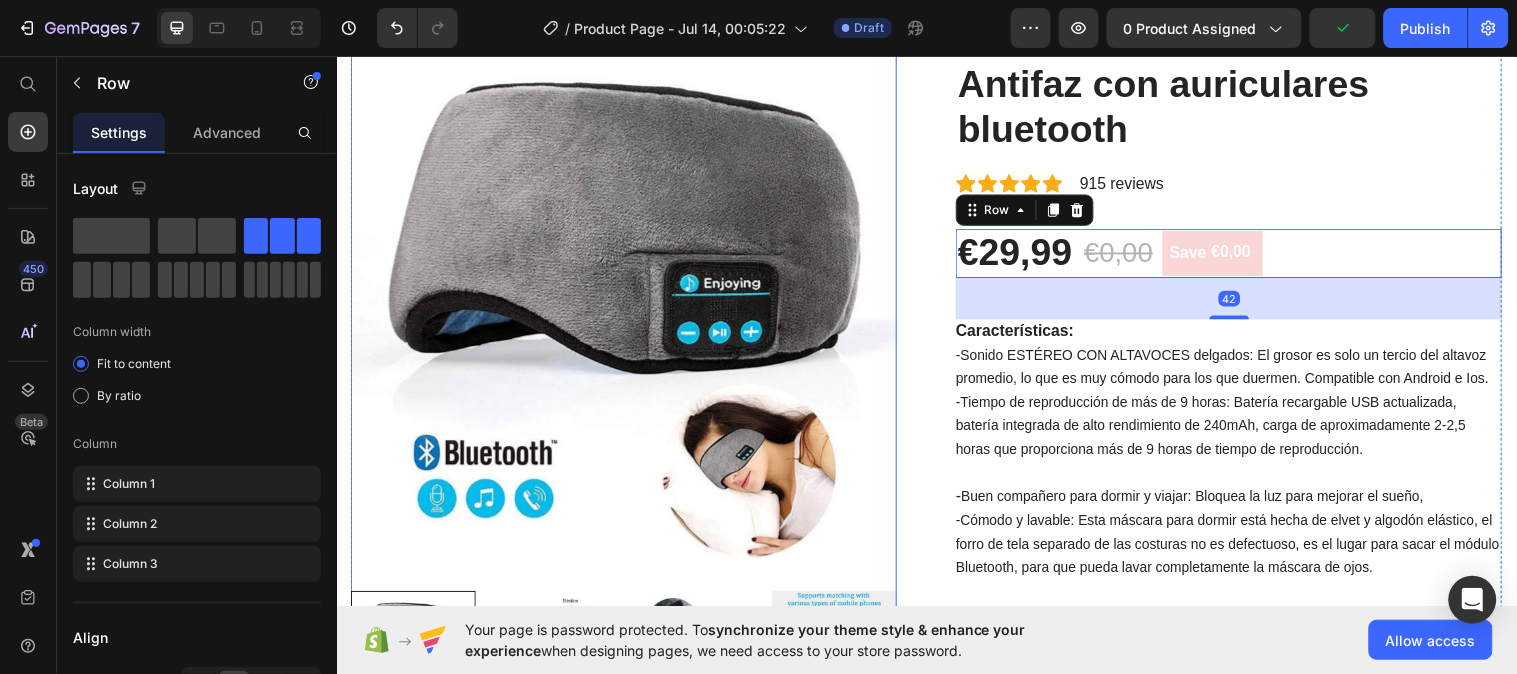 click at bounding box center [628, 305] 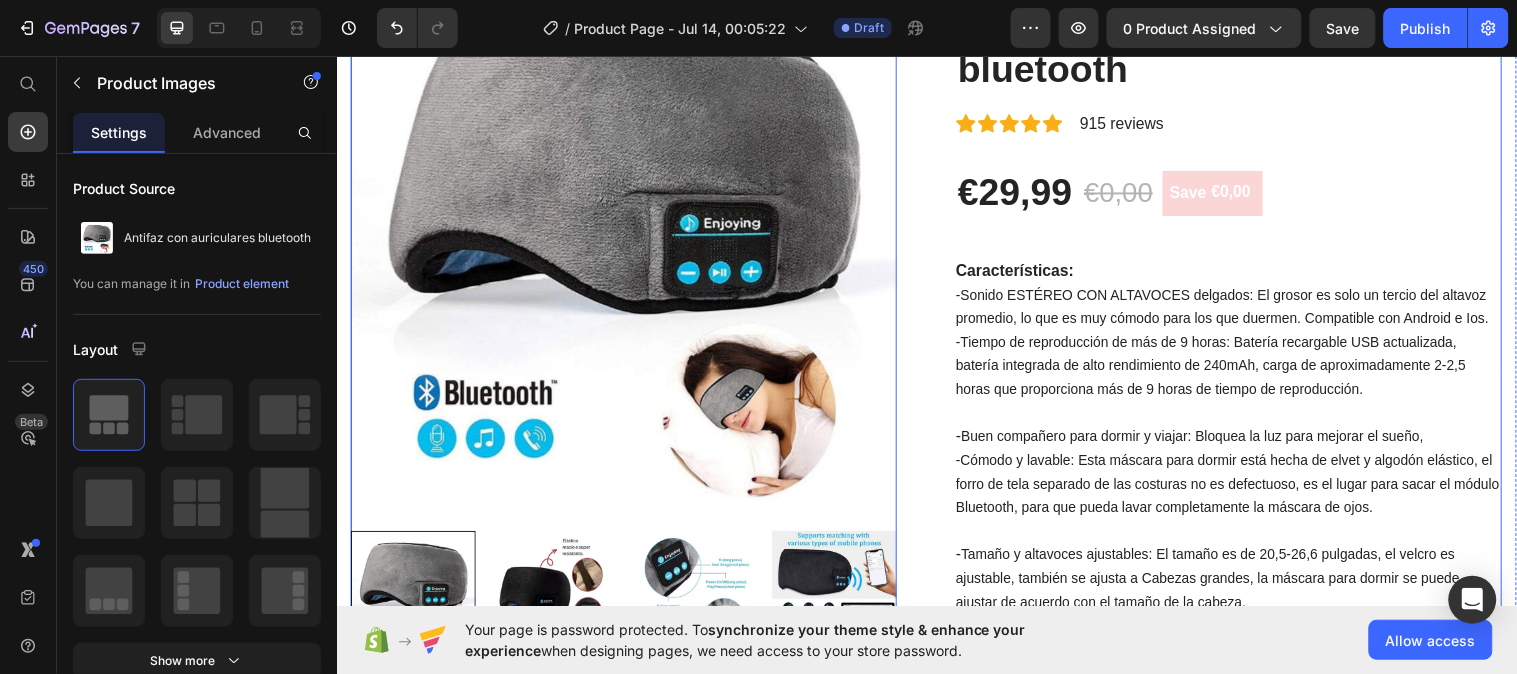 scroll, scrollTop: 206, scrollLeft: 0, axis: vertical 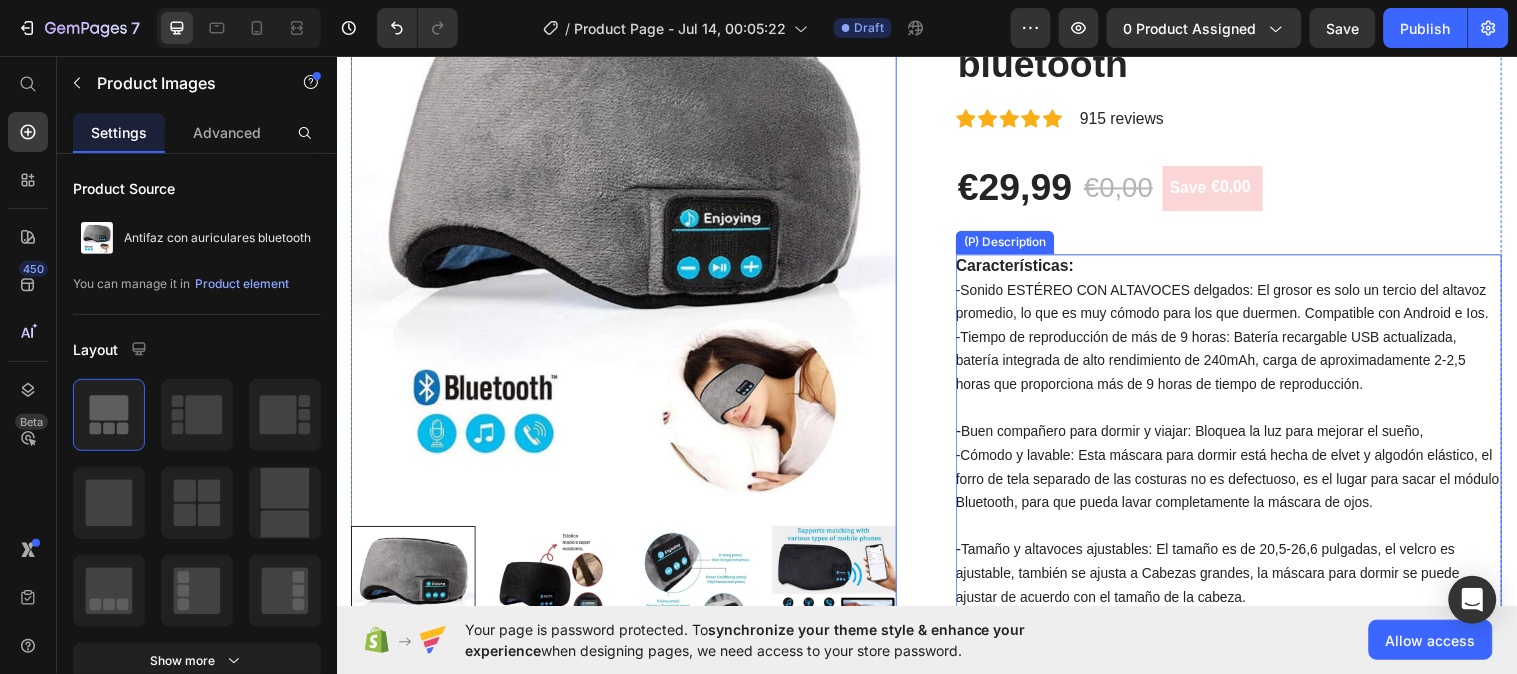 click on "-Tiempo de reproducción de más de 9 horas: Batería recargable USB actualizada, batería integrada de alto rendimiento de 240mAh, carga de aproximadamente 2-2,5 horas que proporciona más de 9 horas de tiempo de reproducción." at bounding box center (1225, 365) 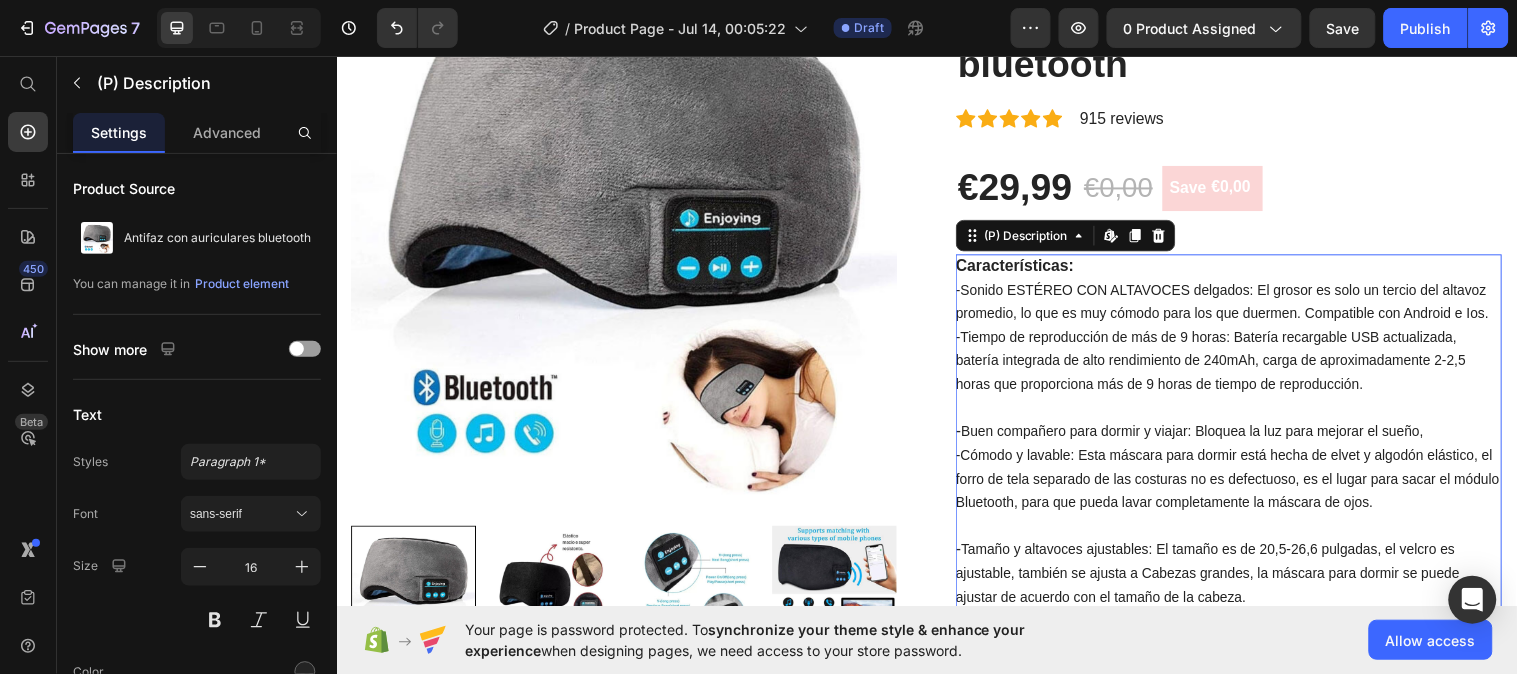 click on "-Tiempo de reproducción de más de 9 horas: Batería recargable USB actualizada, batería integrada de alto rendimiento de 240mAh, carga de aproximadamente 2-2,5 horas que proporciona más de 9 horas de tiempo de reproducción." at bounding box center (1225, 365) 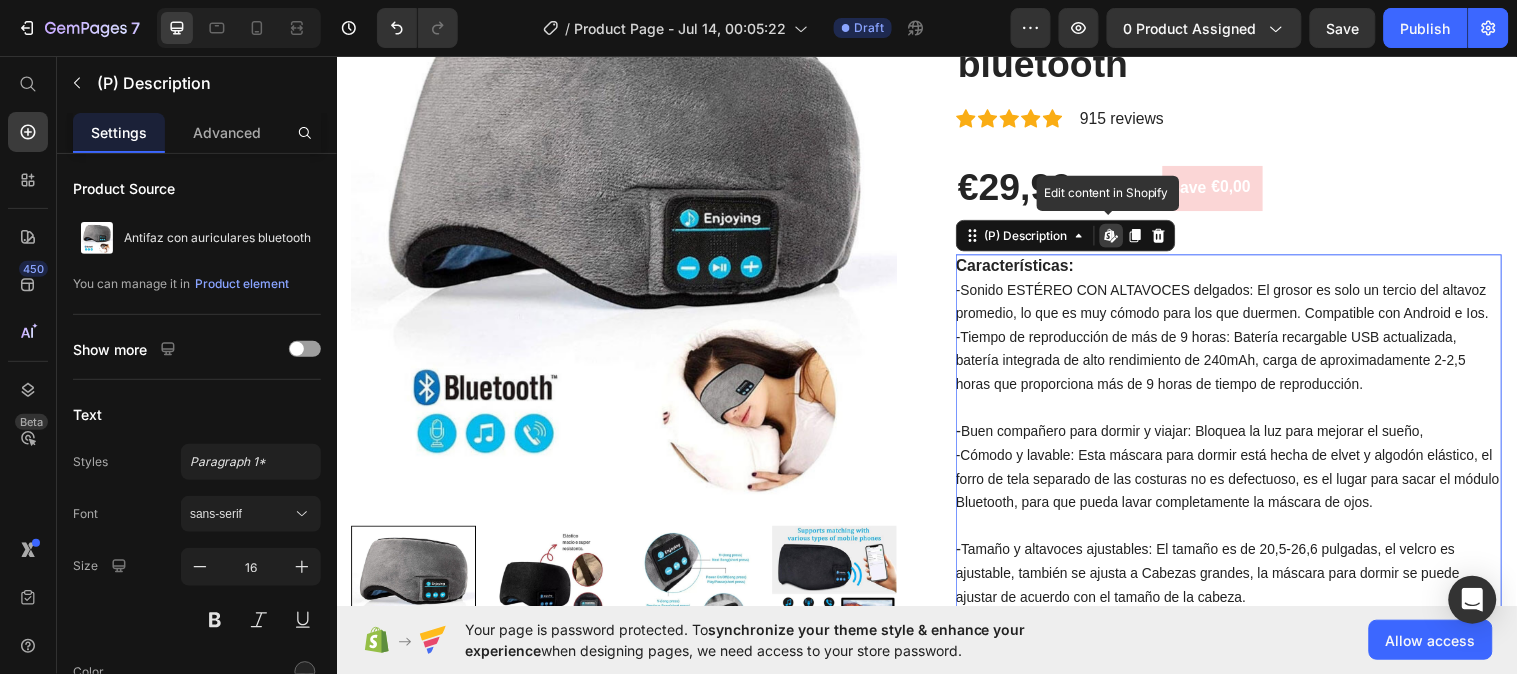 click on "-Tiempo de reproducción de más de 9 horas: Batería recargable USB actualizada, batería integrada de alto rendimiento de 240mAh, carga de aproximadamente 2-2,5 horas que proporciona más de 9 horas de tiempo de reproducción." at bounding box center (1225, 365) 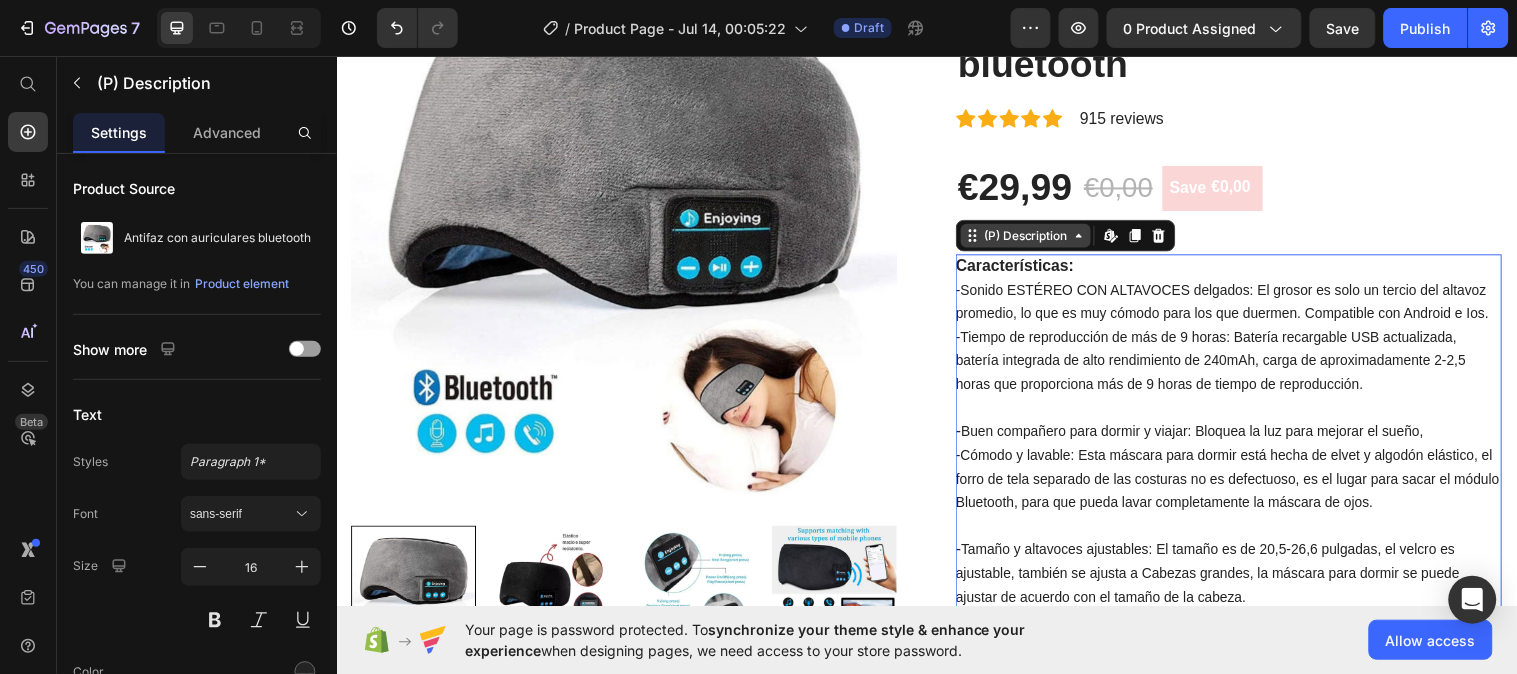 click 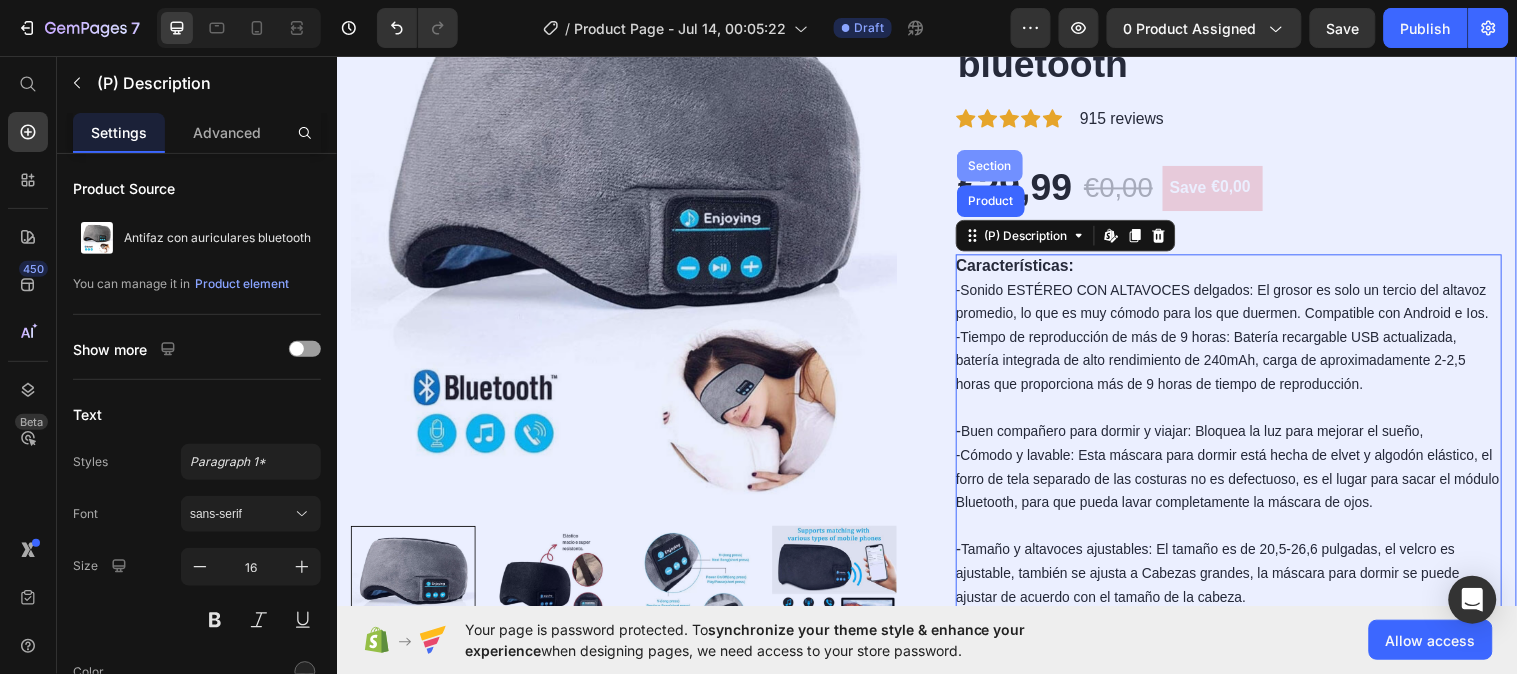 click on "Section" at bounding box center (1000, 167) 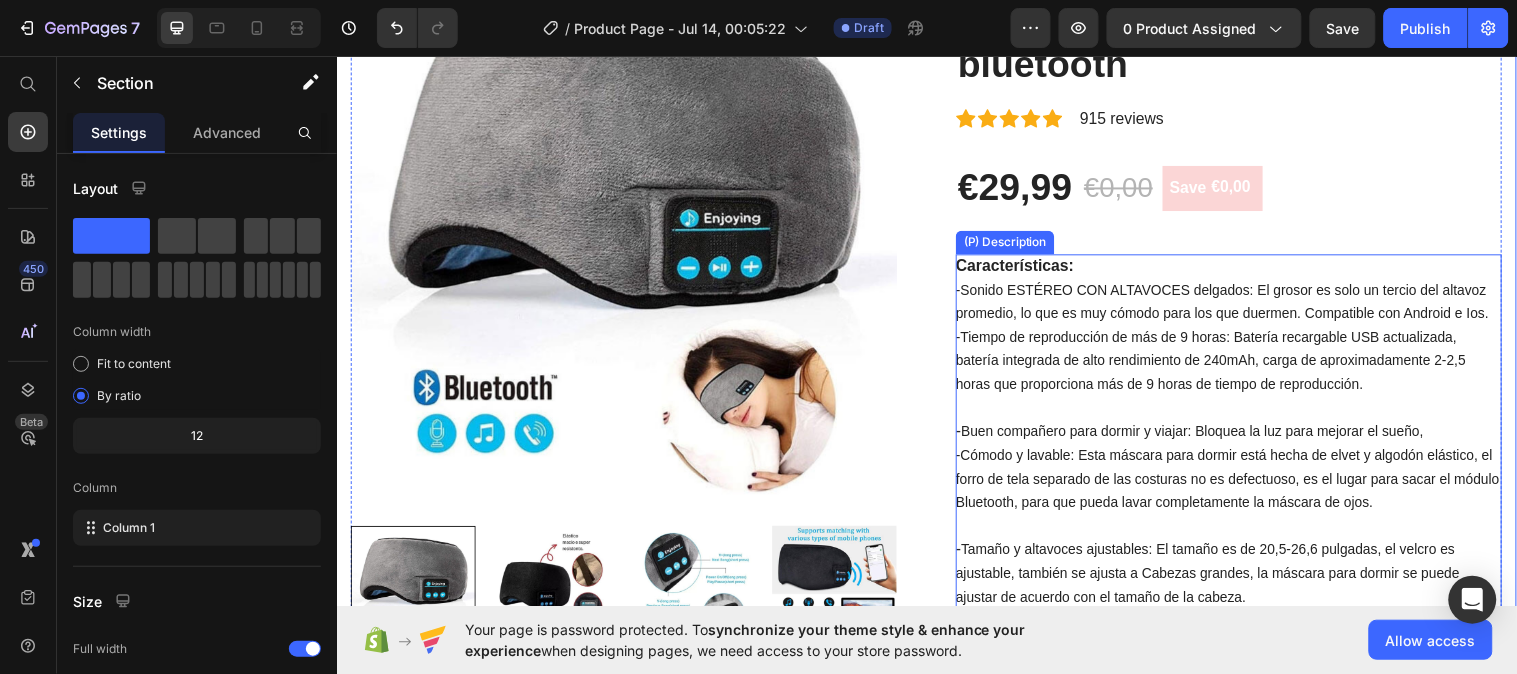 click on "Características: -Sonido ESTÉREO CON ALTAVOCES delgados: El grosor es solo un tercio del altavoz promedio, lo que es muy cómodo para los que duermen. Compatible con Android e Ios.  -Tiempo de reproducción de más de 9 horas: Batería recargable USB actualizada, batería integrada de alto rendimiento de 240mAh, carga de aproximadamente 2-2,5 horas que proporciona más de 9 horas de tiempo de reproducción. - Buen compañero para dormir y viajar: Bloquea la luz para mejorar el sueño, -Cómodo y lavable: Esta máscara para dormir está hecha de elvet y algodón elástico, el forro de tela separado de las costuras no es defectuoso, es el lugar para sacar el módulo Bluetooth, para que pueda lavar completamente la máscara de ojos. - Tamaño y altavoces ajustables: El tamaño es de 20,5-26,6 pulgadas, el velcro es ajustable, también se ajusta a Cabezas grandes, la máscara para dormir se puede ajustar de acuerdo con el tamaño de la cabeza. Especificaciones: -Colores: Negro y Gris -Material: Algodón" at bounding box center (1243, 689) 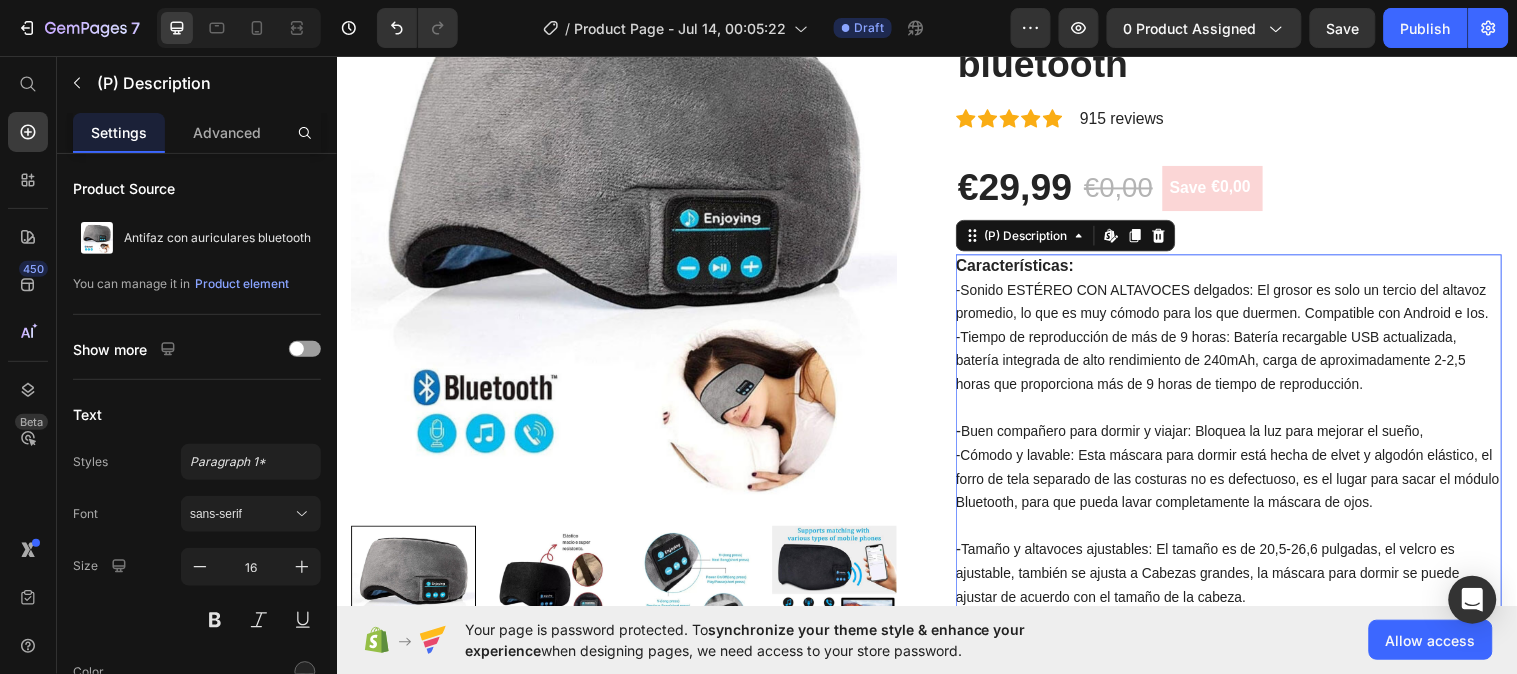 click on "-Tiempo de reproducción de más de 9 horas: Batería recargable USB actualizada, batería integrada de alto rendimiento de 240mAh, carga de aproximadamente 2-2,5 horas que proporciona más de 9 horas de tiempo de reproducción." at bounding box center [1225, 365] 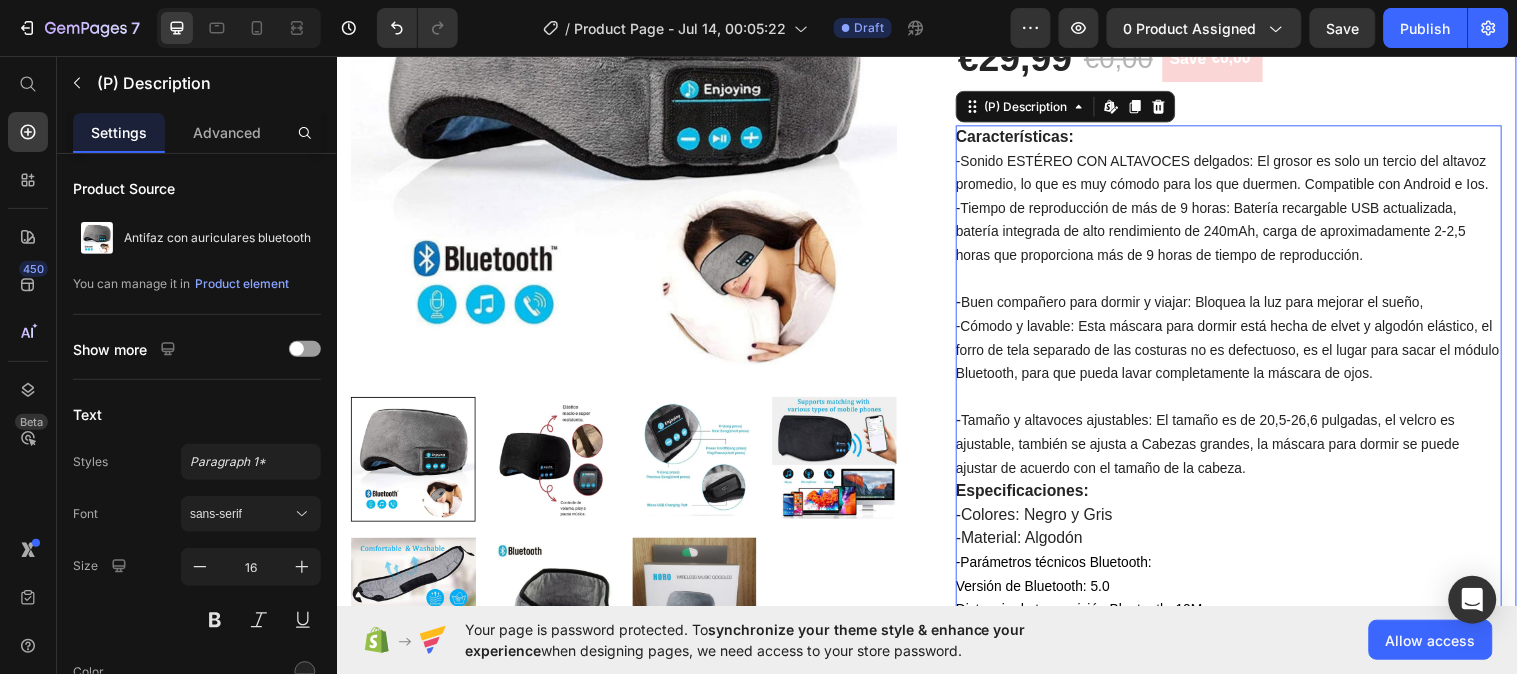 scroll, scrollTop: 340, scrollLeft: 0, axis: vertical 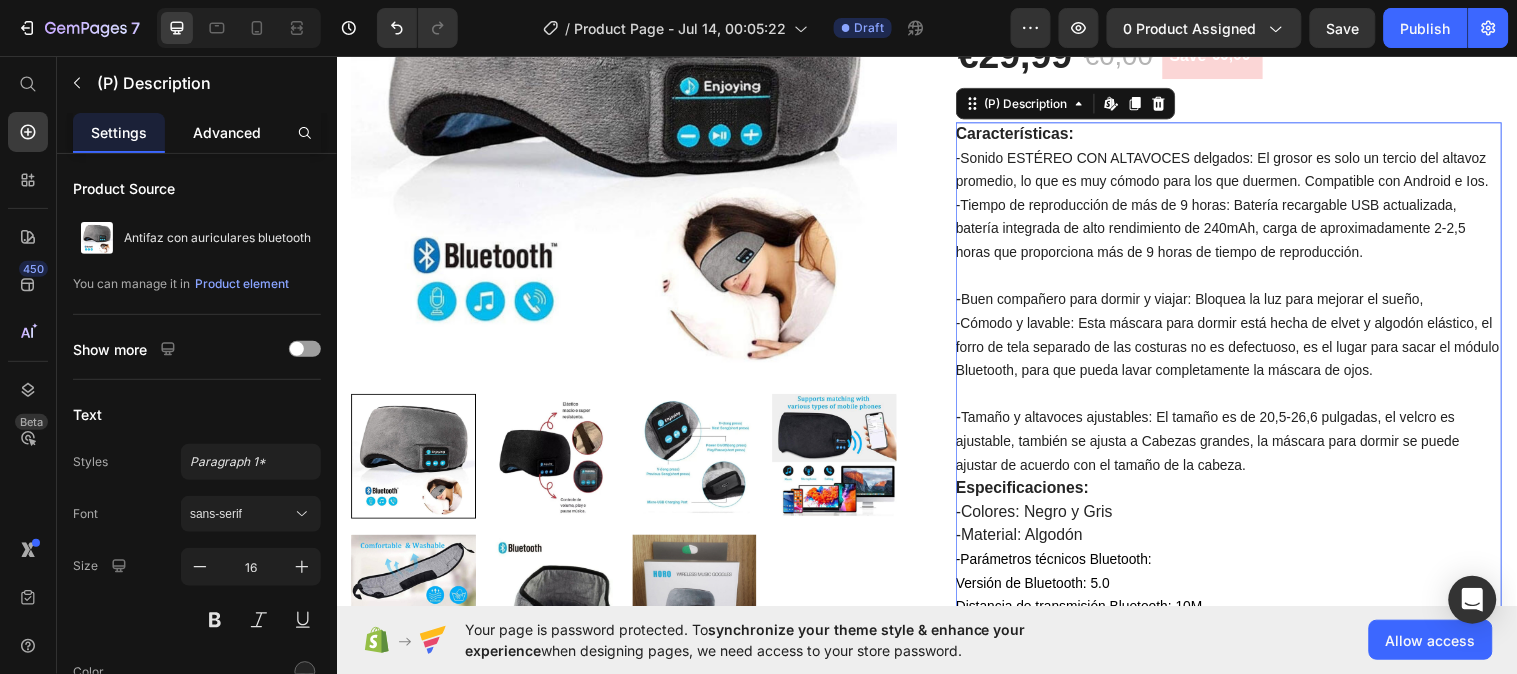 click on "Advanced" at bounding box center (227, 132) 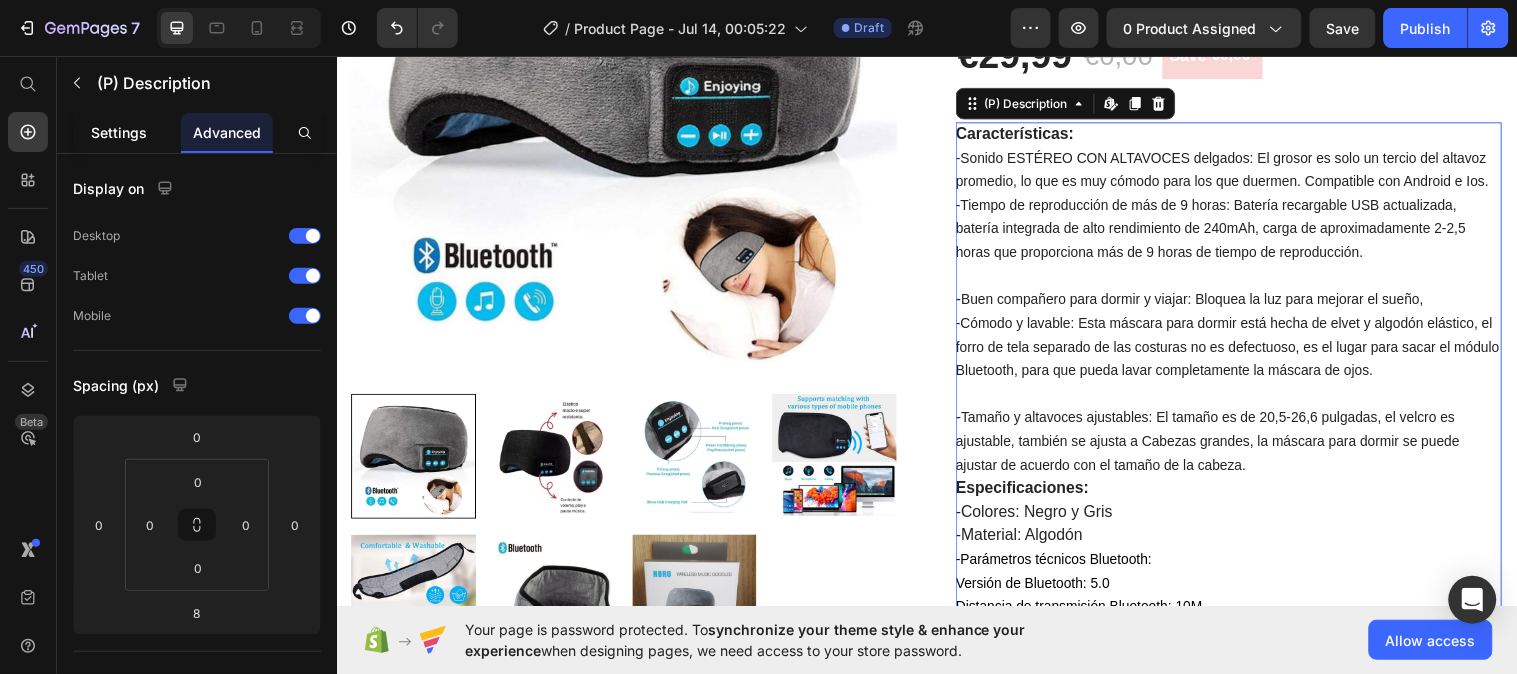 click on "Settings" 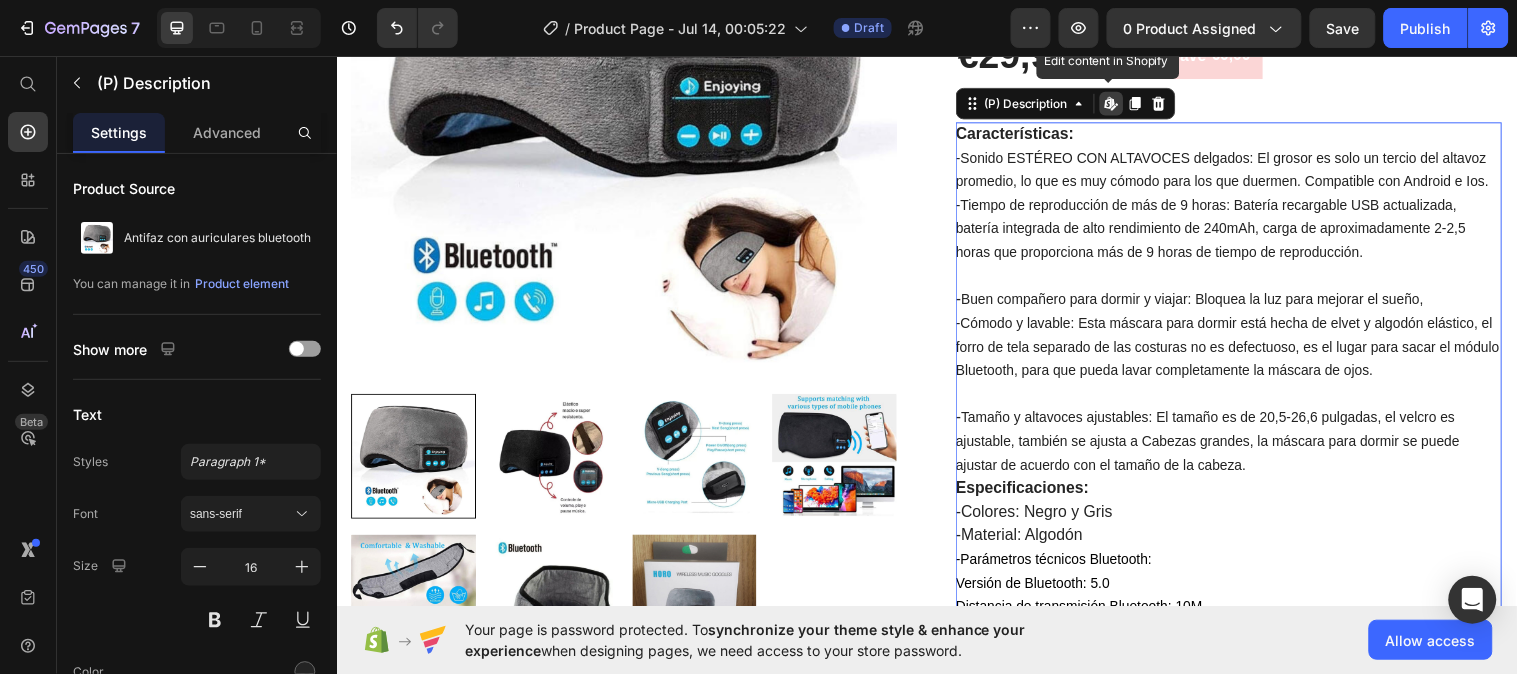 click 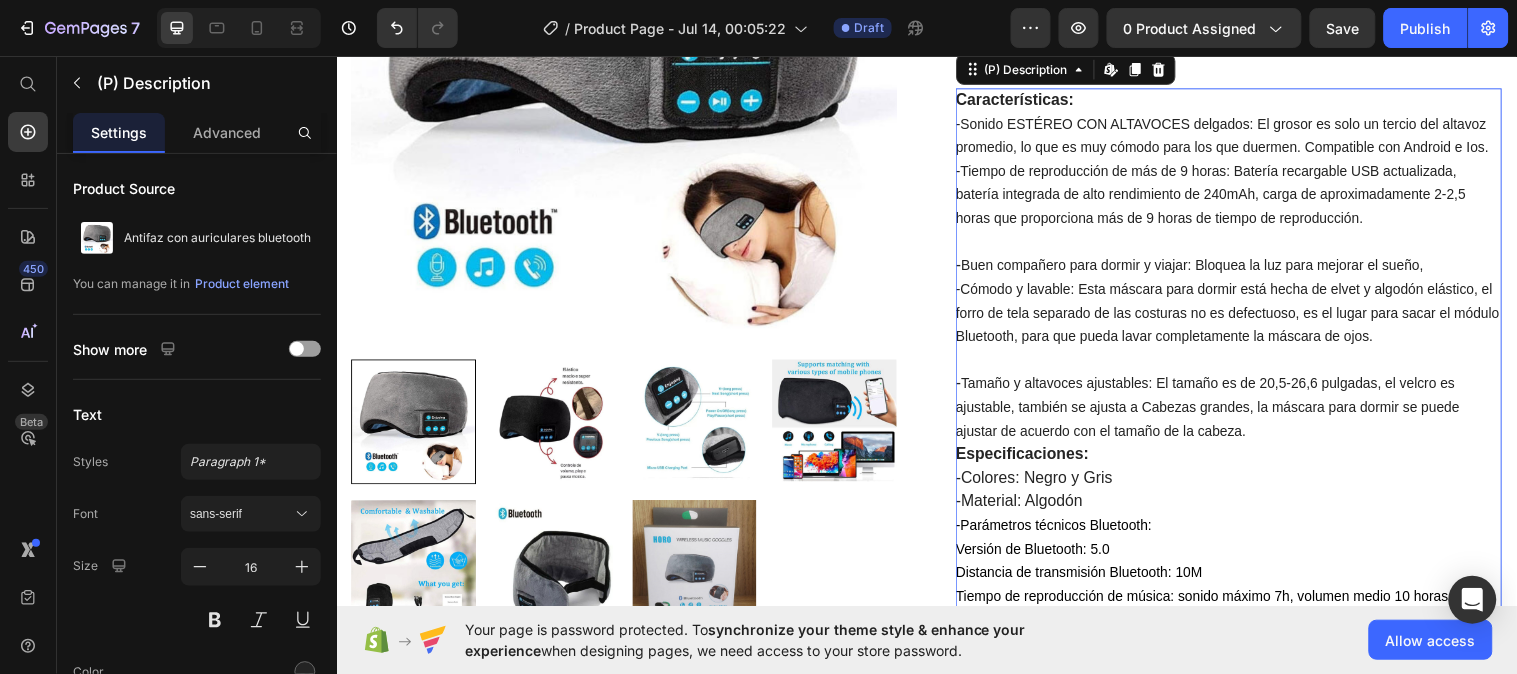 scroll, scrollTop: 334, scrollLeft: 0, axis: vertical 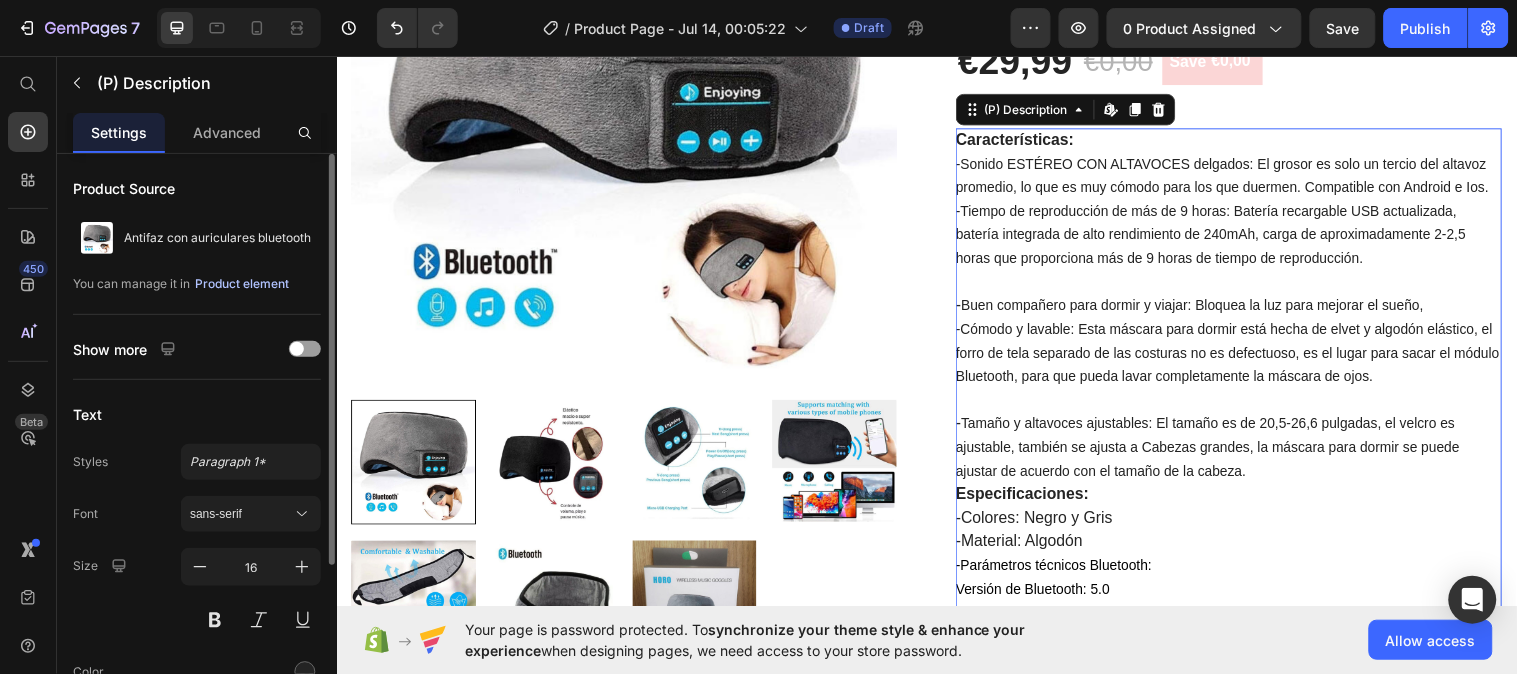 click on "Product element" at bounding box center [242, 284] 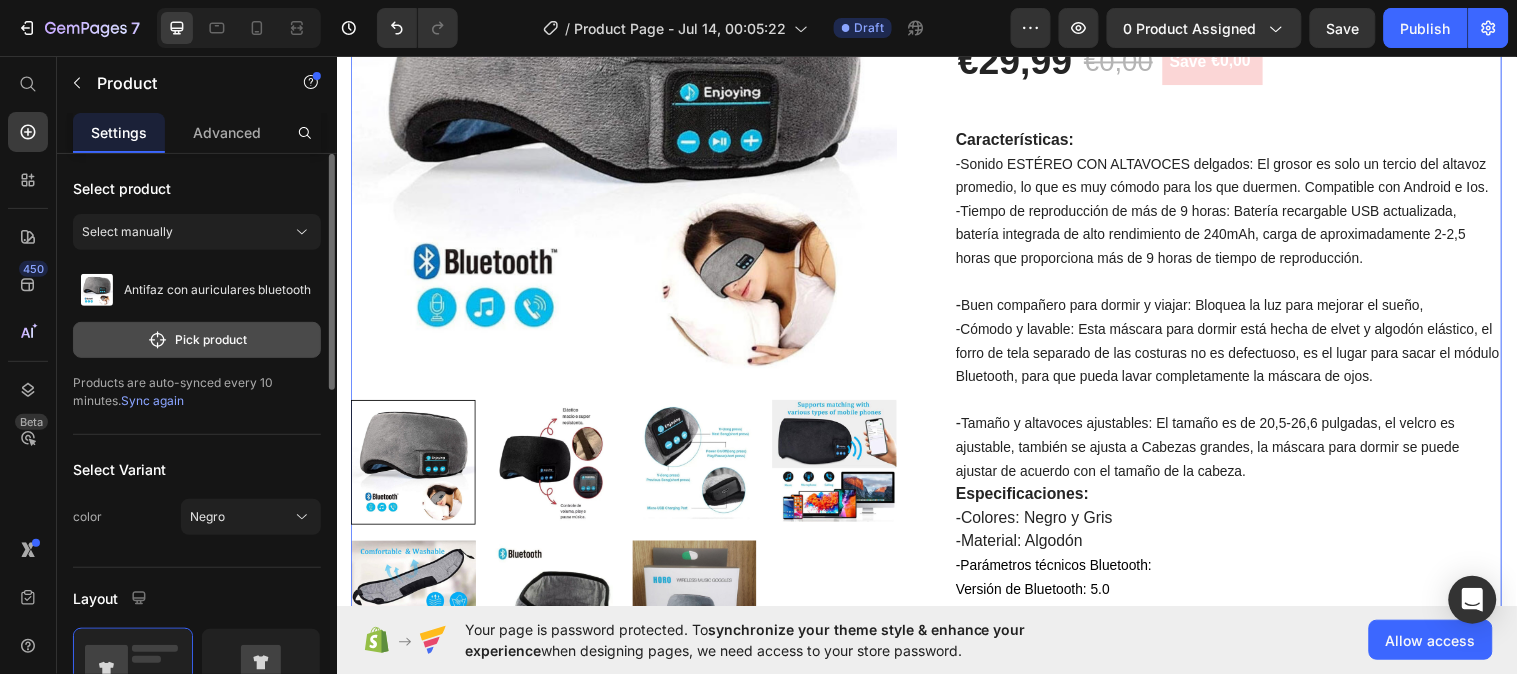 click on "Pick product" at bounding box center (197, 340) 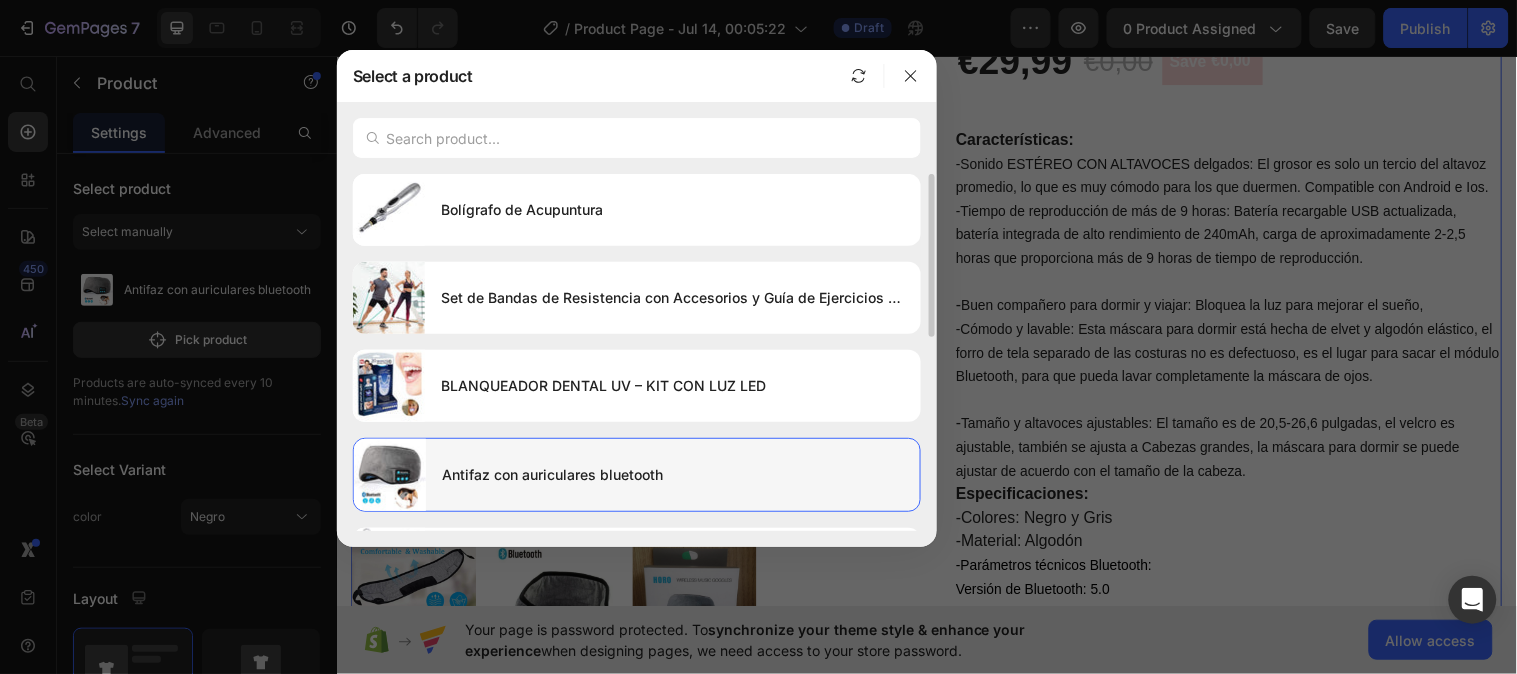 click on "Antifaz con auriculares bluetooth" at bounding box center (673, 475) 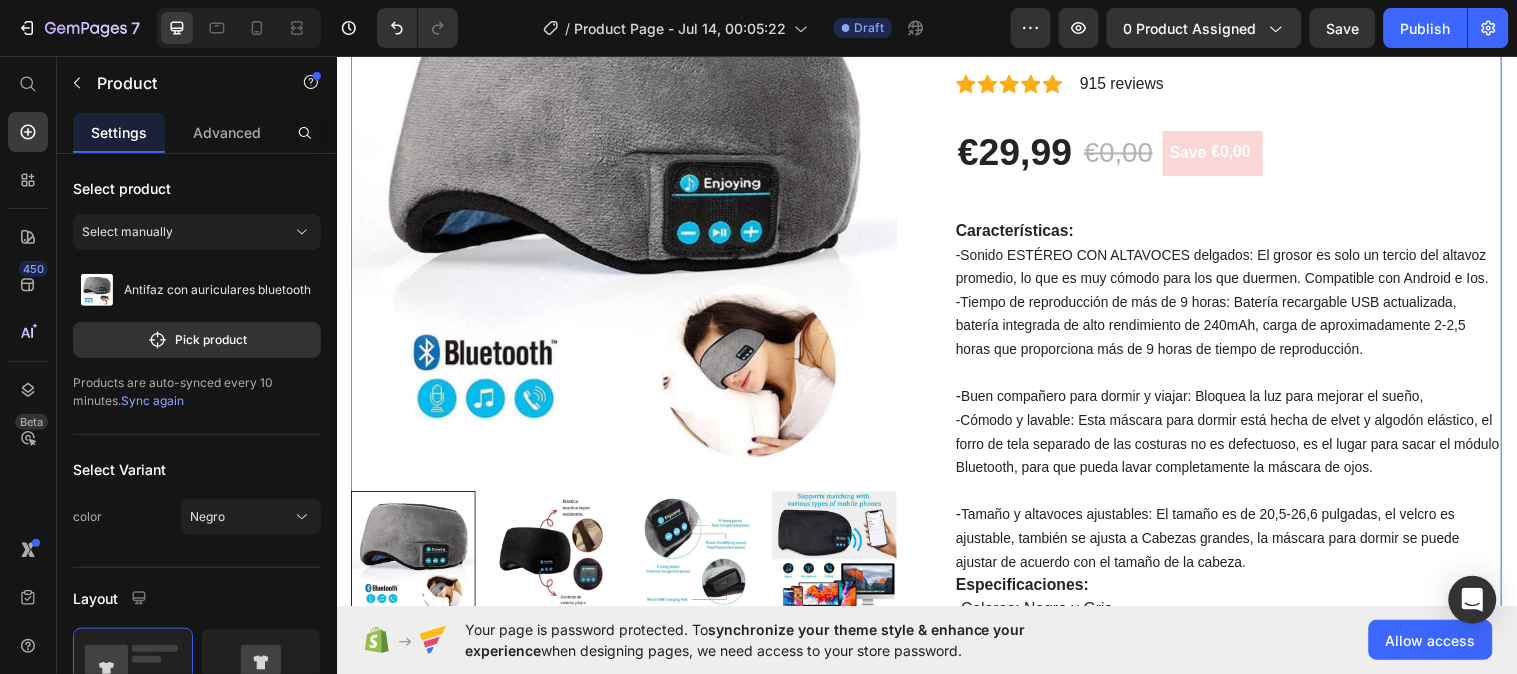 scroll, scrollTop: 240, scrollLeft: 0, axis: vertical 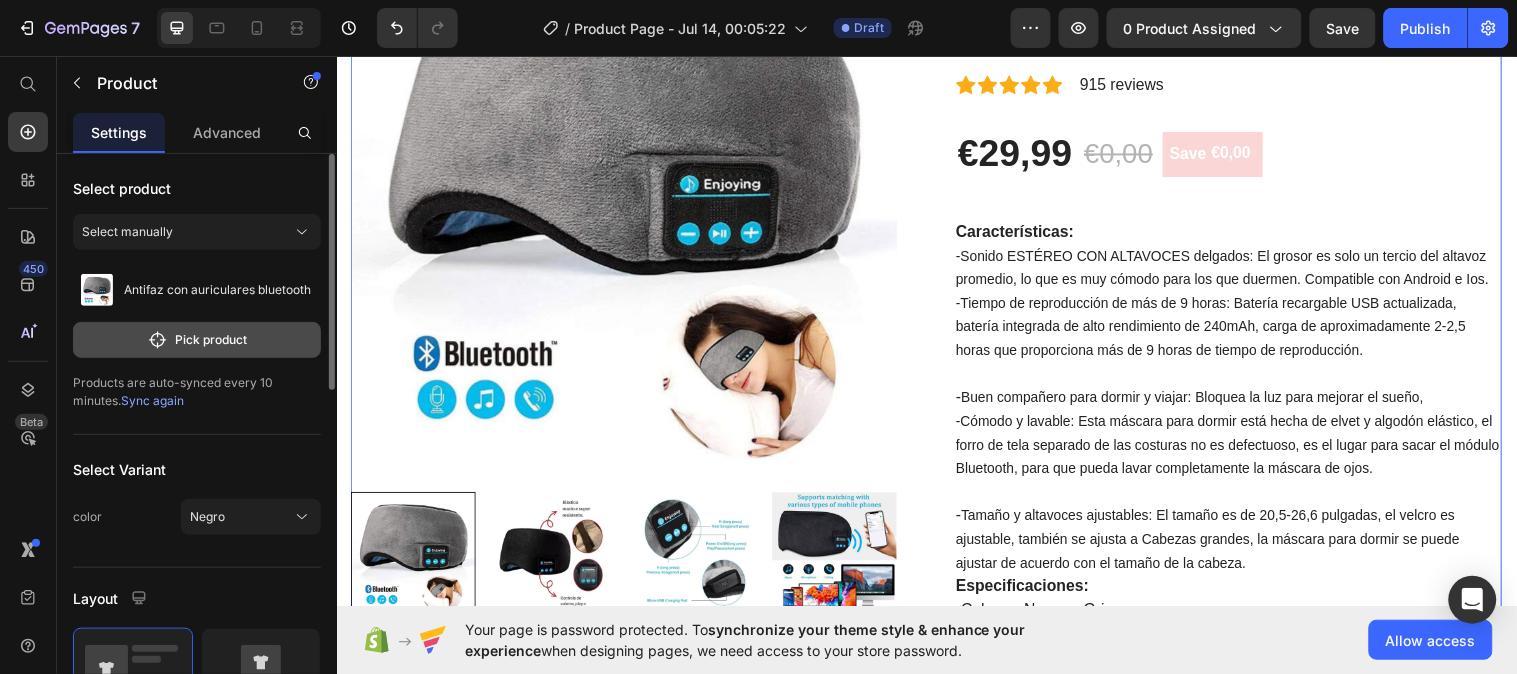click on "Pick product" at bounding box center [197, 340] 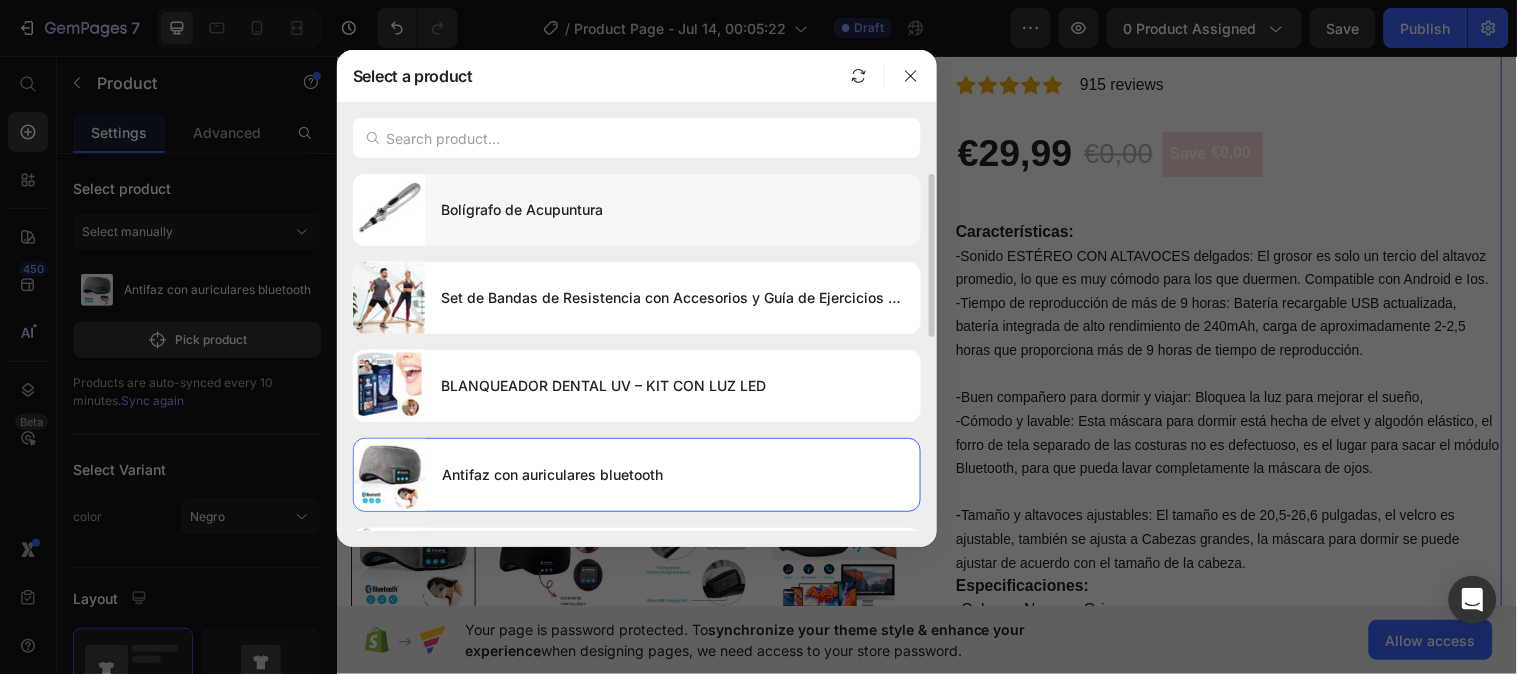 click on "Bolígrafo de Acupuntura" at bounding box center (673, 210) 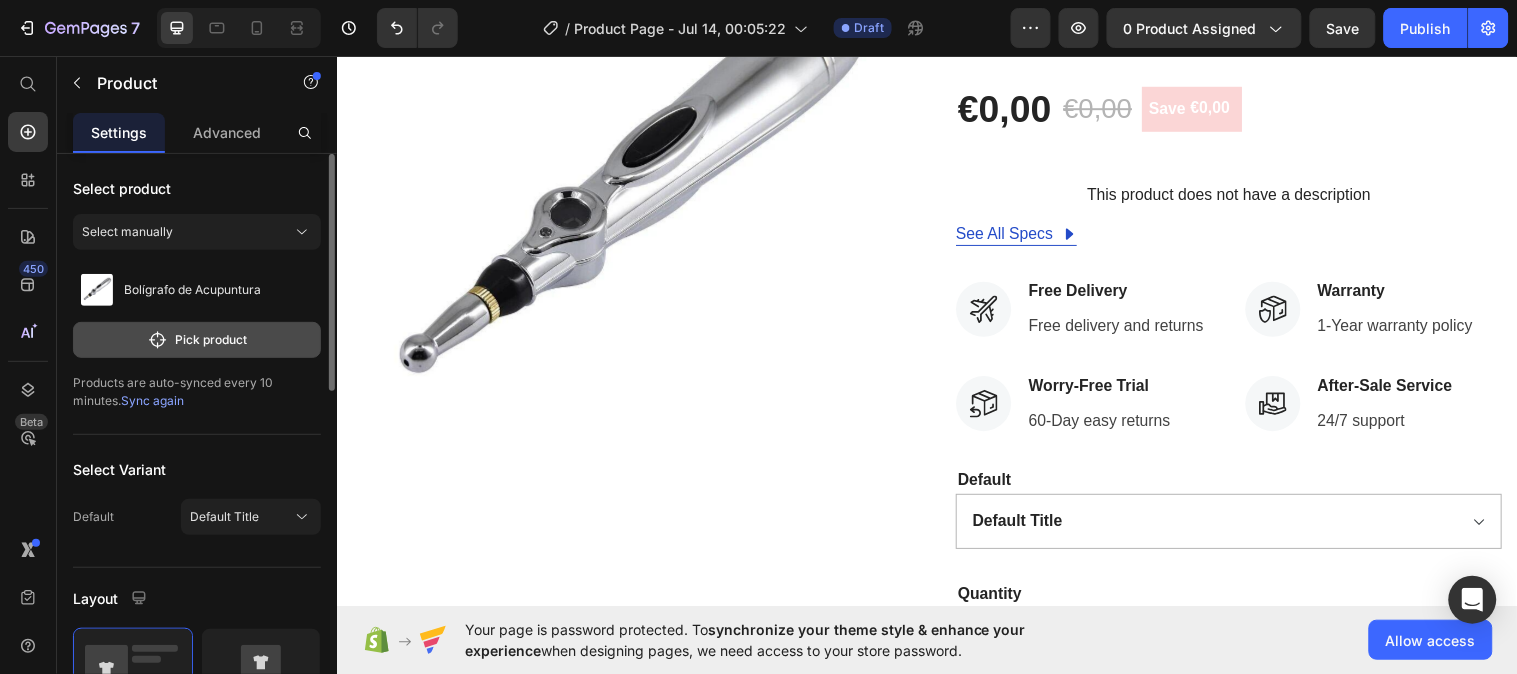 click on "Pick product" at bounding box center (197, 340) 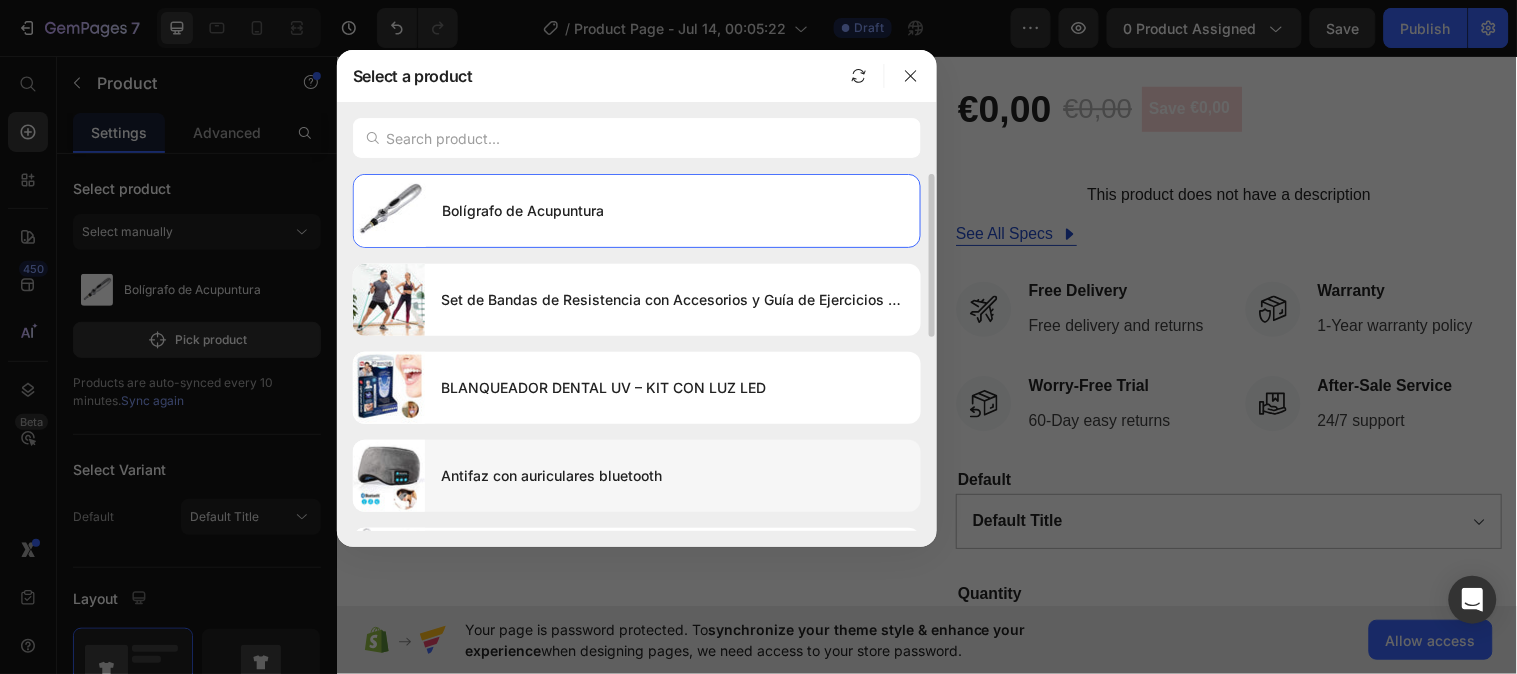 click on "Antifaz con auriculares bluetooth" at bounding box center (673, 476) 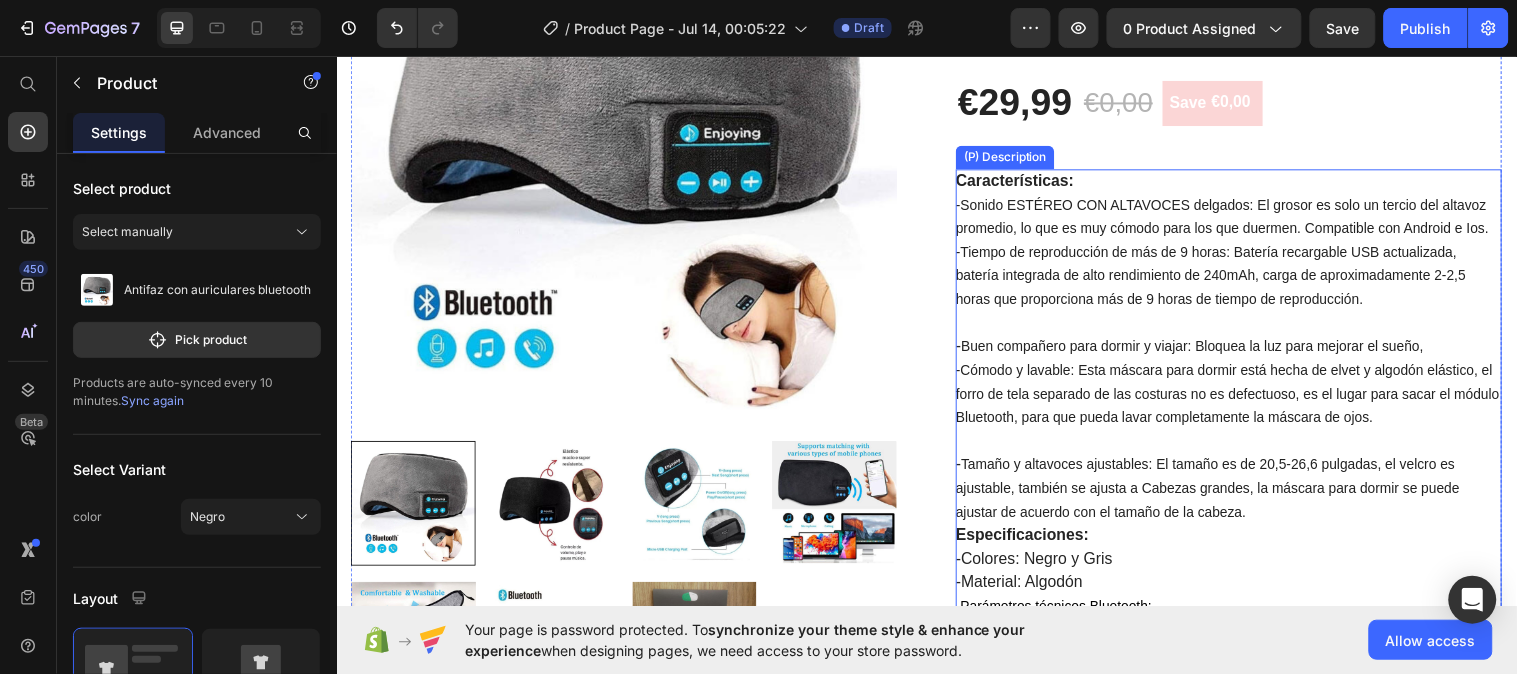 scroll, scrollTop: 351, scrollLeft: 0, axis: vertical 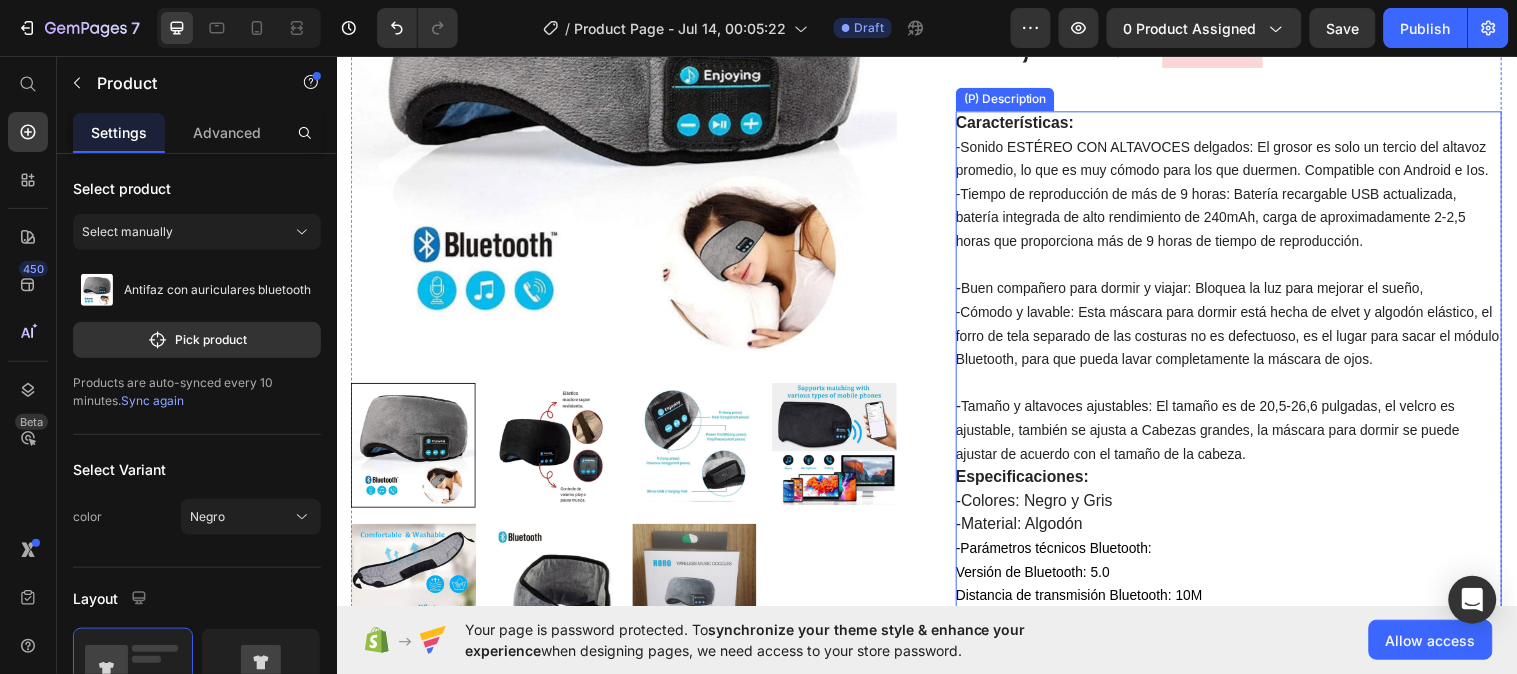 click on "Características: -Sonido ESTÉREO CON ALTAVOCES delgados: El grosor es solo un tercio del altavoz promedio, lo que es muy cómodo para los que duermen. Compatible con Android e Ios.  -Tiempo de reproducción de más de 9 horas: Batería recargable USB actualizada, batería integrada de alto rendimiento de 240mAh, carga de aproximadamente 2-2,5 horas que proporciona más de 9 horas de tiempo de reproducción. - Buen compañero para dormir y viajar: Bloquea la luz para mejorar el sueño, -Cómodo y lavable: Esta máscara para dormir está hecha de elvet y algodón elástico, el forro de tela separado de las costuras no es defectuoso, es el lugar para sacar el módulo Bluetooth, para que pueda lavar completamente la máscara de ojos. - Tamaño y altavoces ajustables: El tamaño es de 20,5-26,6 pulgadas, el velcro es ajustable, también se ajusta a Cabezas grandes, la máscara para dormir se puede ajustar de acuerdo con el tamaño de la cabeza. Especificaciones: -Colores: Negro y Gris -Material: Algodón" at bounding box center [1243, 544] 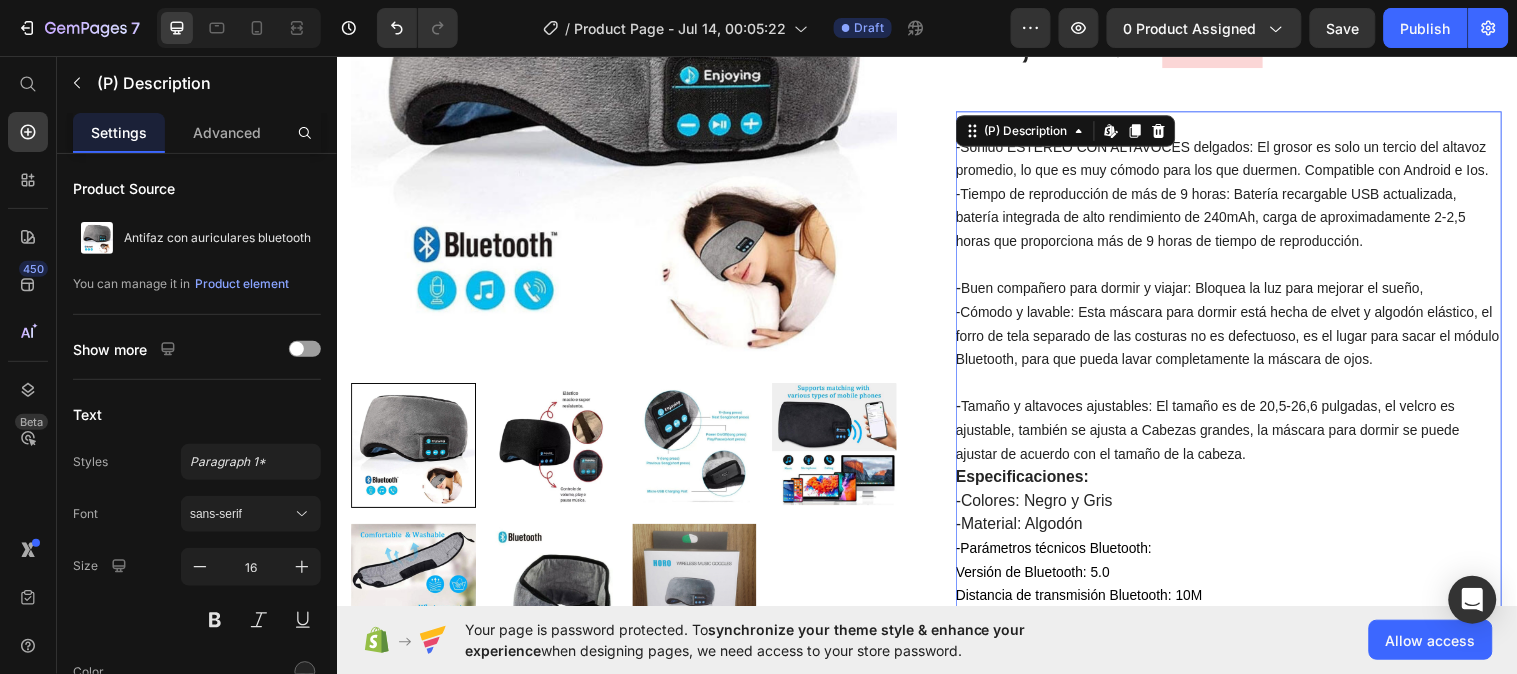 click on "-Colores: Negro y Gris" at bounding box center [1045, 507] 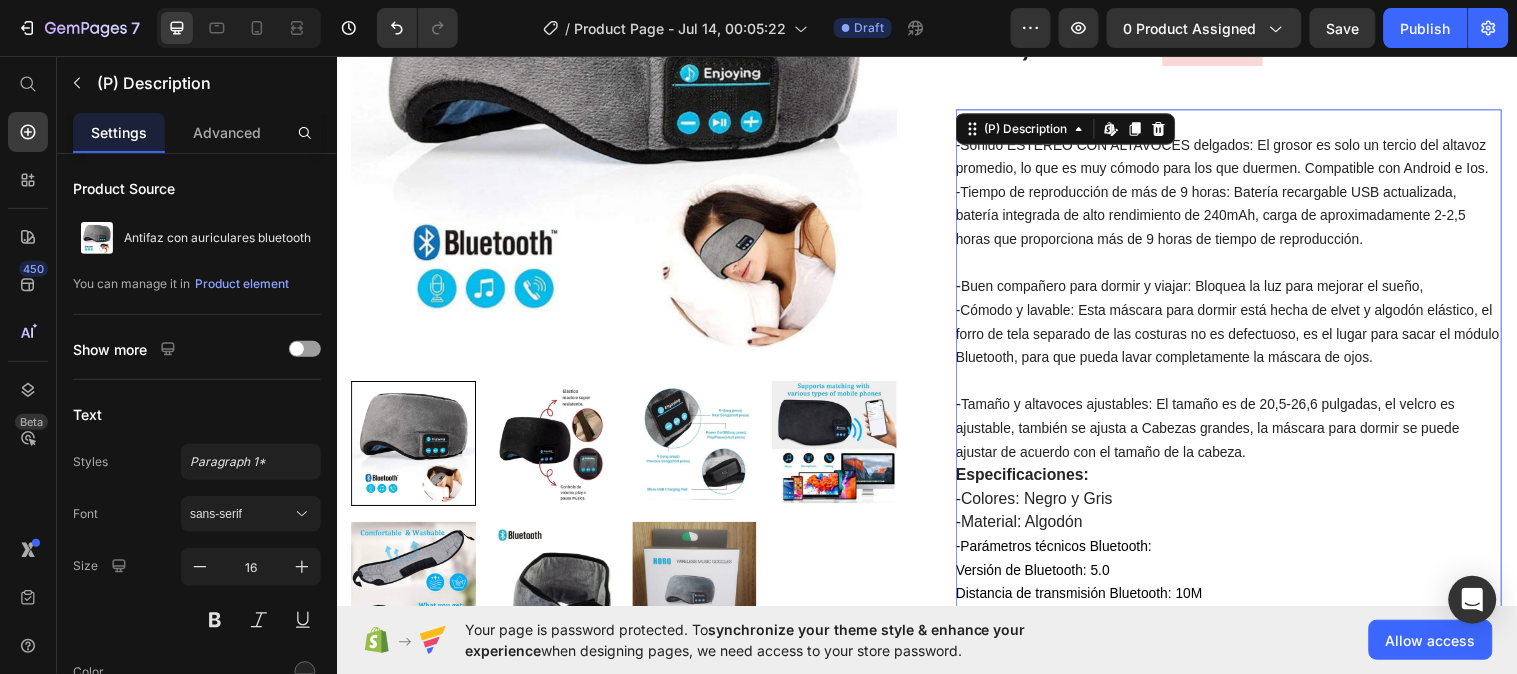 scroll, scrollTop: 358, scrollLeft: 0, axis: vertical 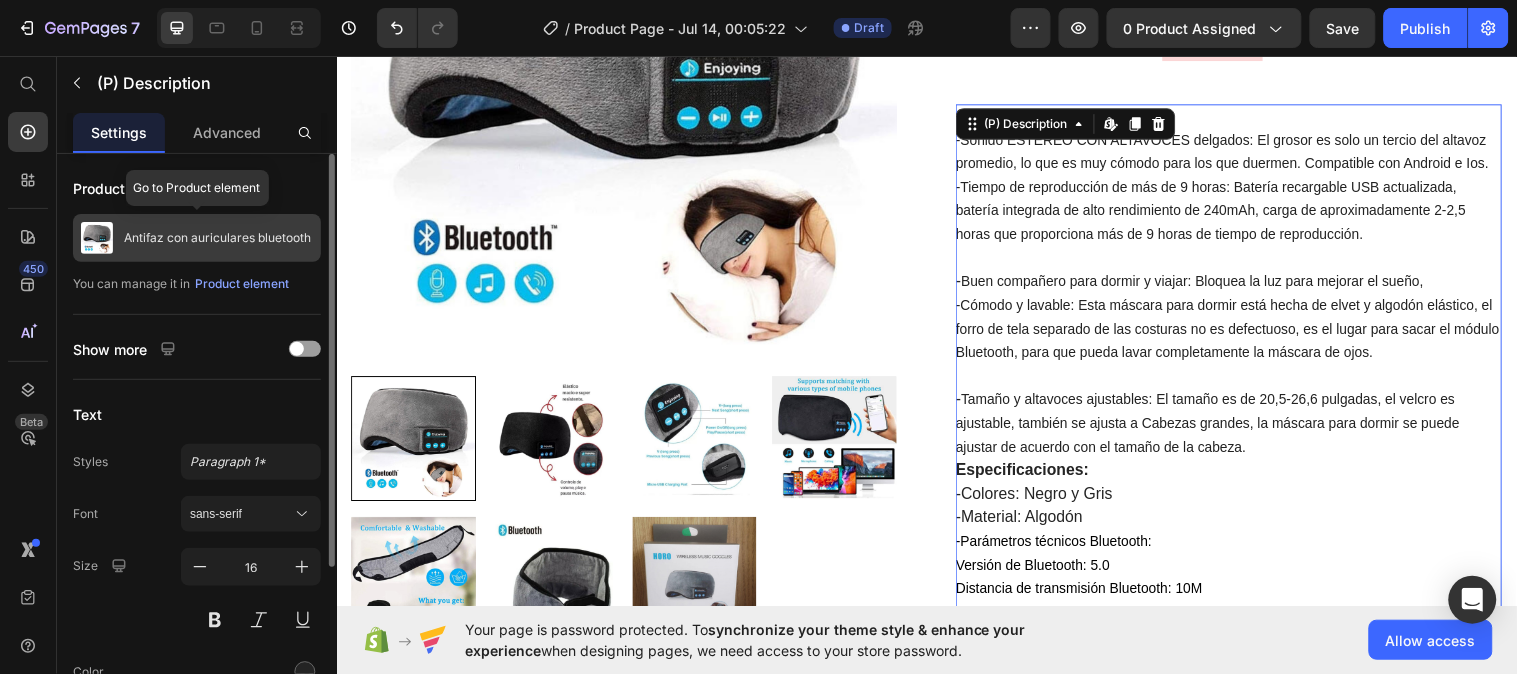 click on "Antifaz con auriculares bluetooth" at bounding box center [197, 238] 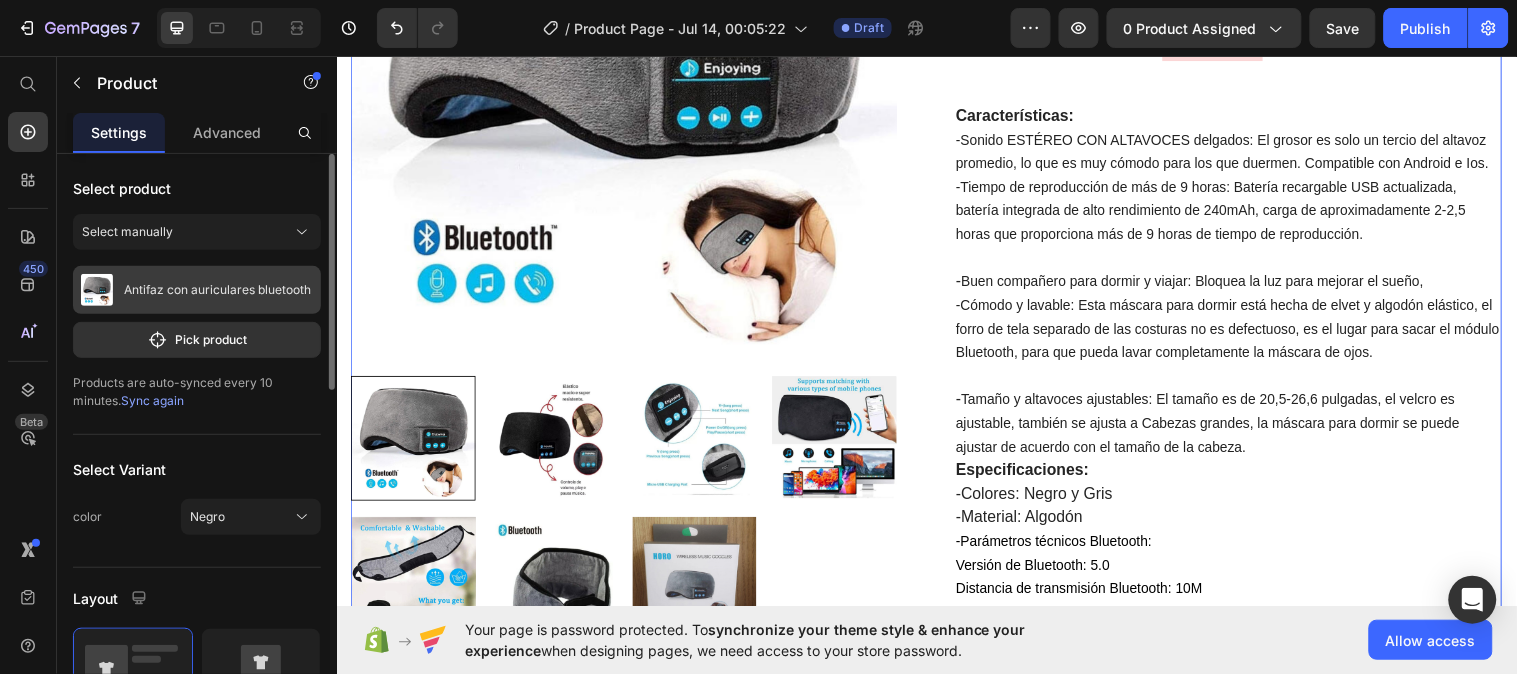 click on "Antifaz con auriculares bluetooth" at bounding box center (217, 290) 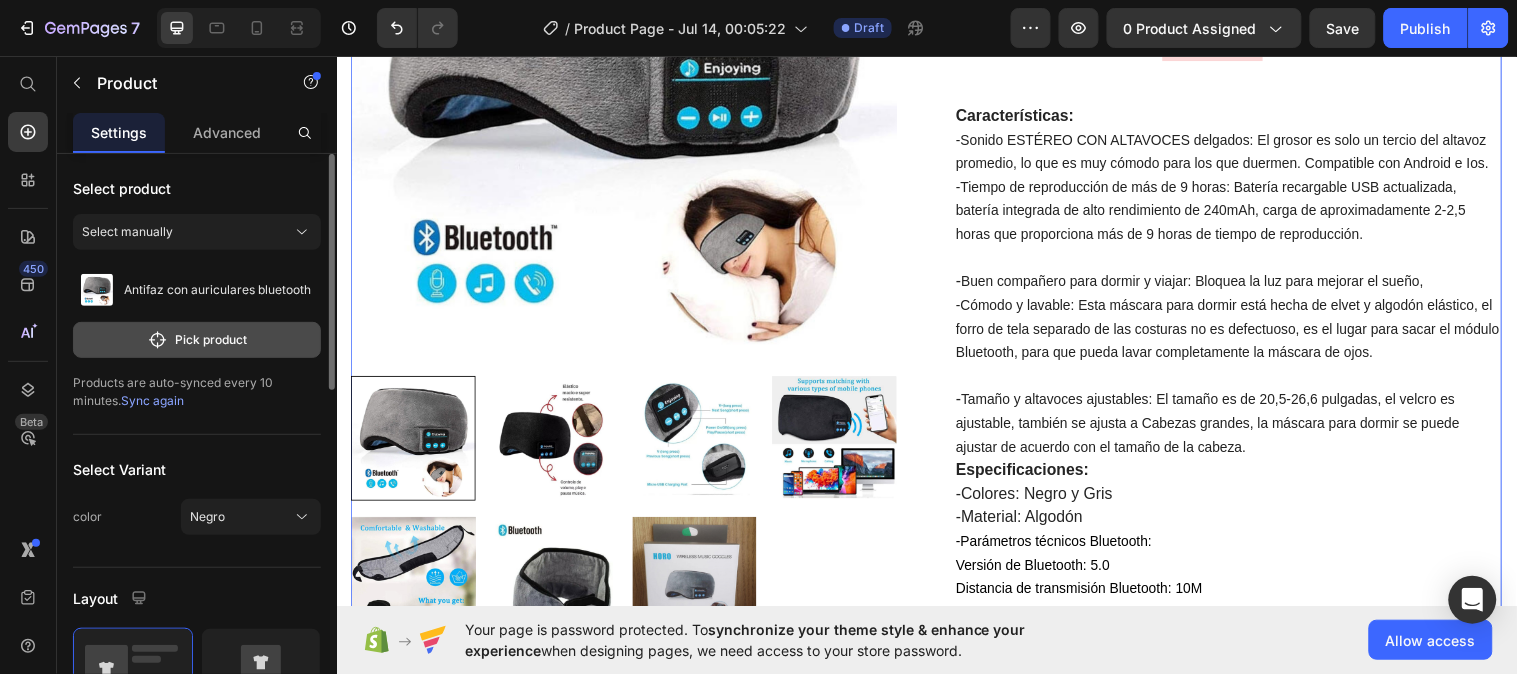 click on "Pick product" at bounding box center [197, 340] 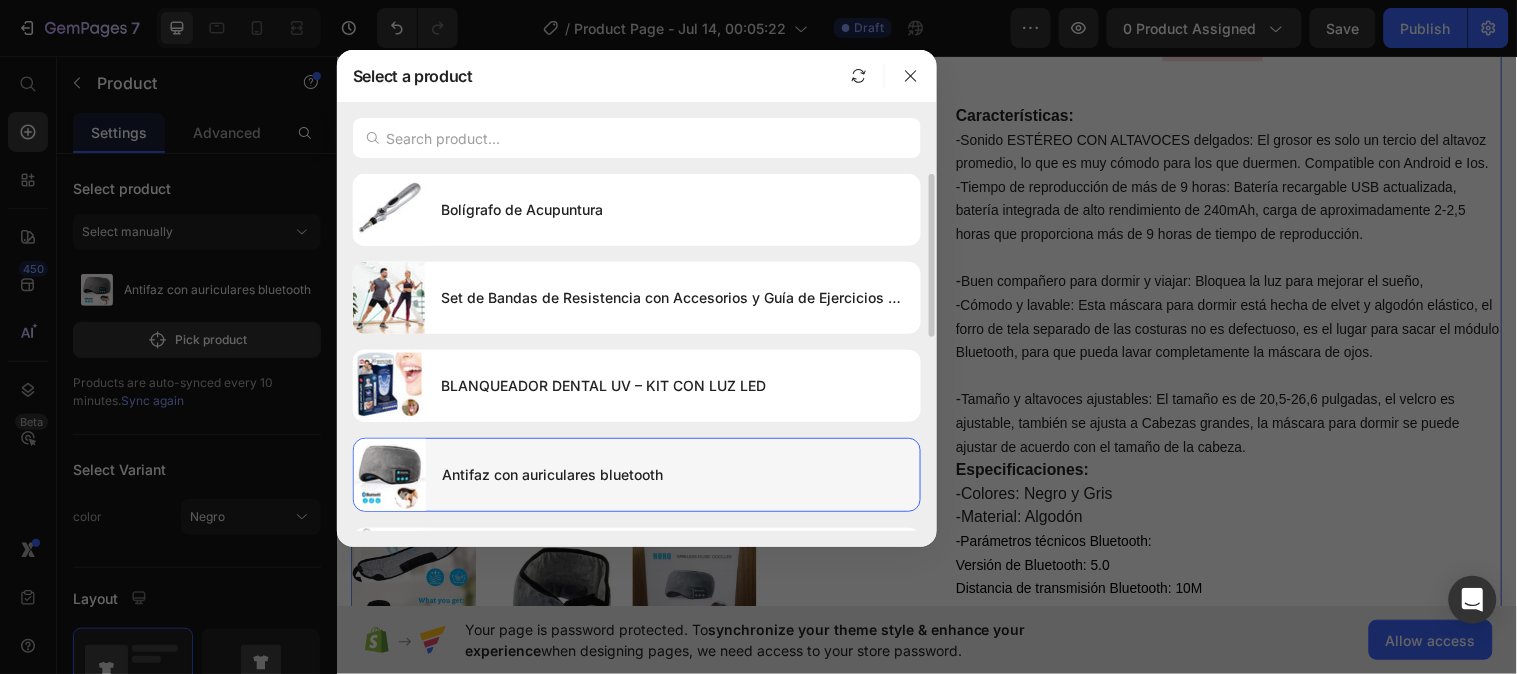 click on "Antifaz con auriculares bluetooth" at bounding box center [673, 475] 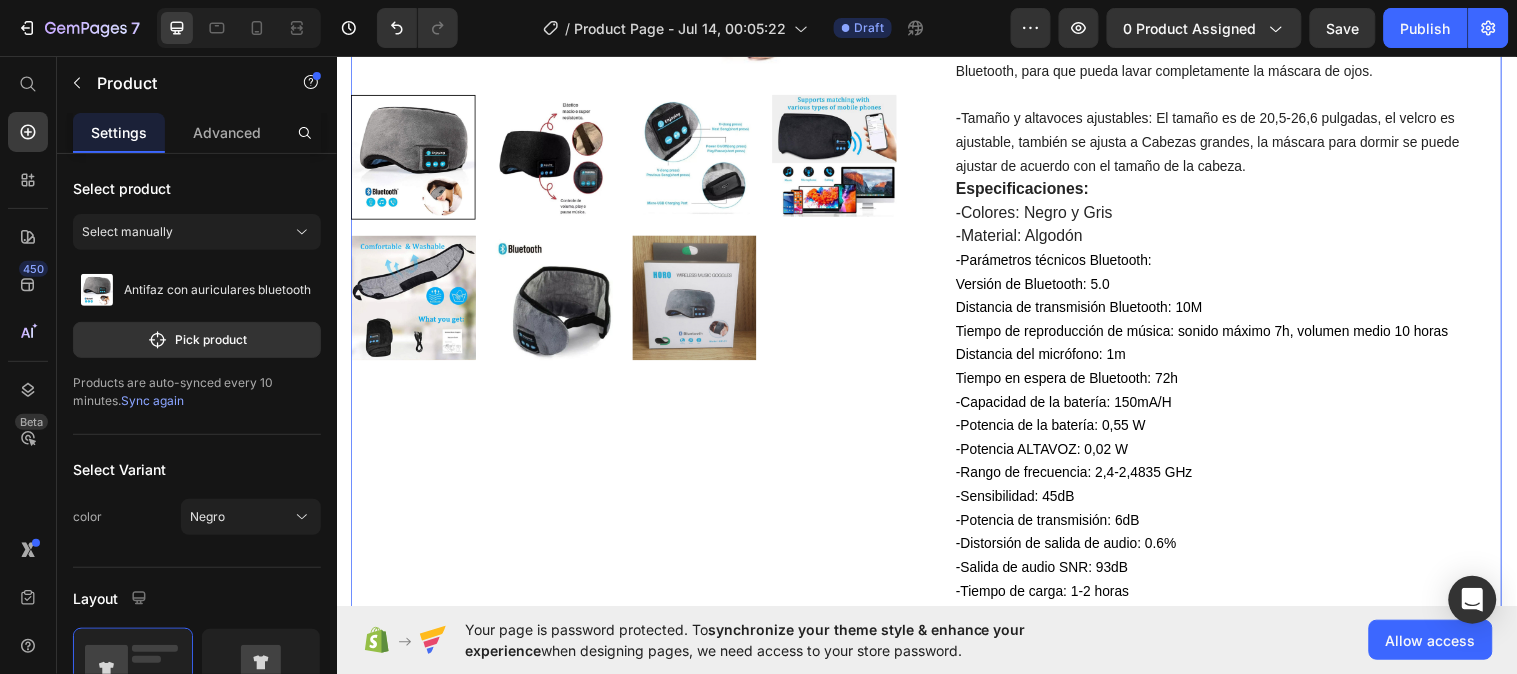 scroll, scrollTop: 661, scrollLeft: 0, axis: vertical 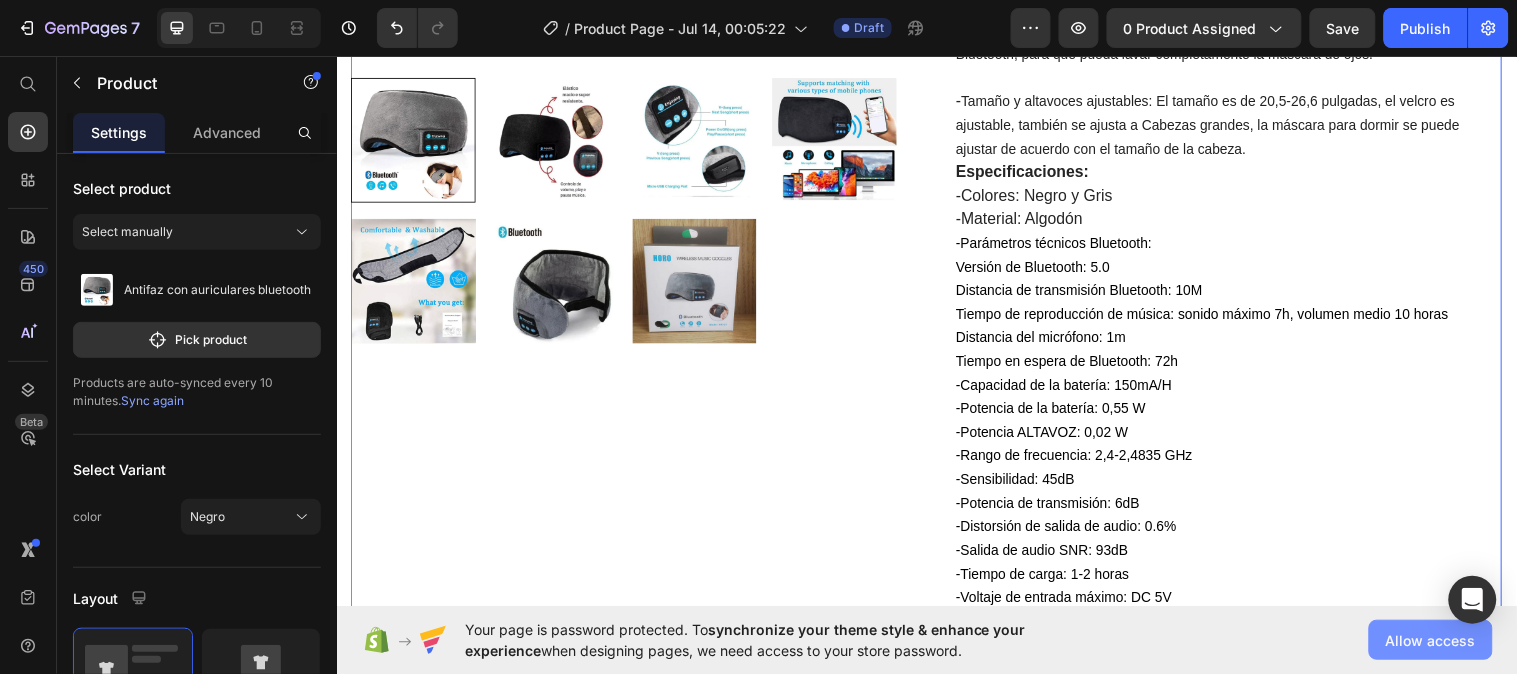 click on "Allow access" 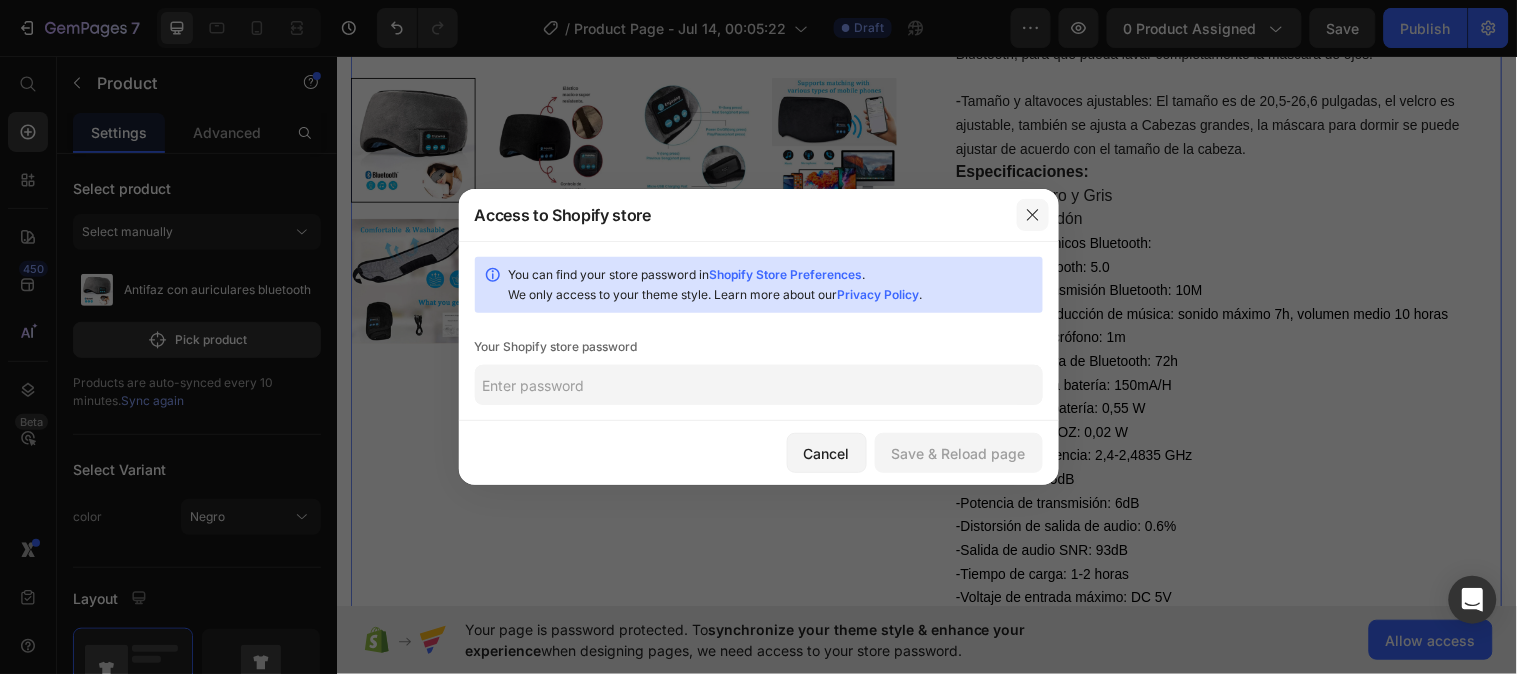 click 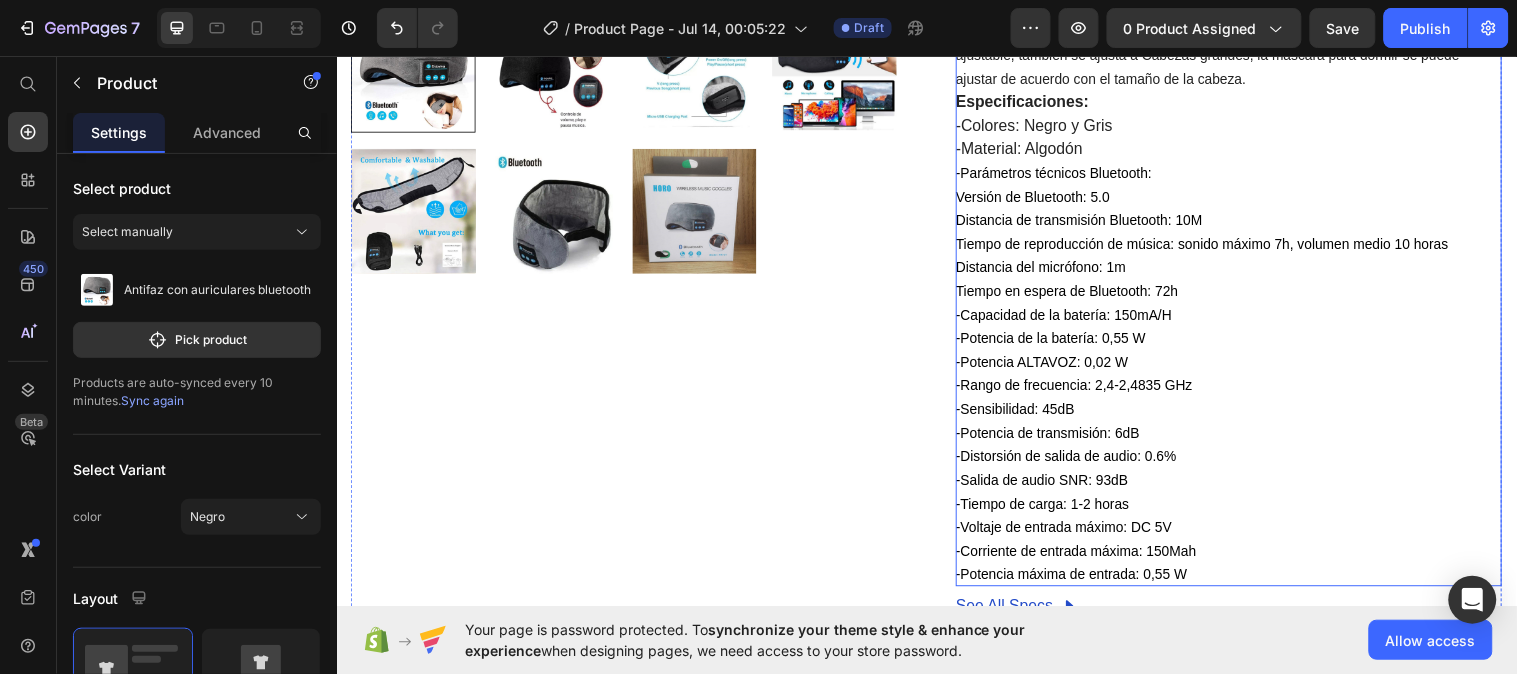 scroll, scrollTop: 755, scrollLeft: 0, axis: vertical 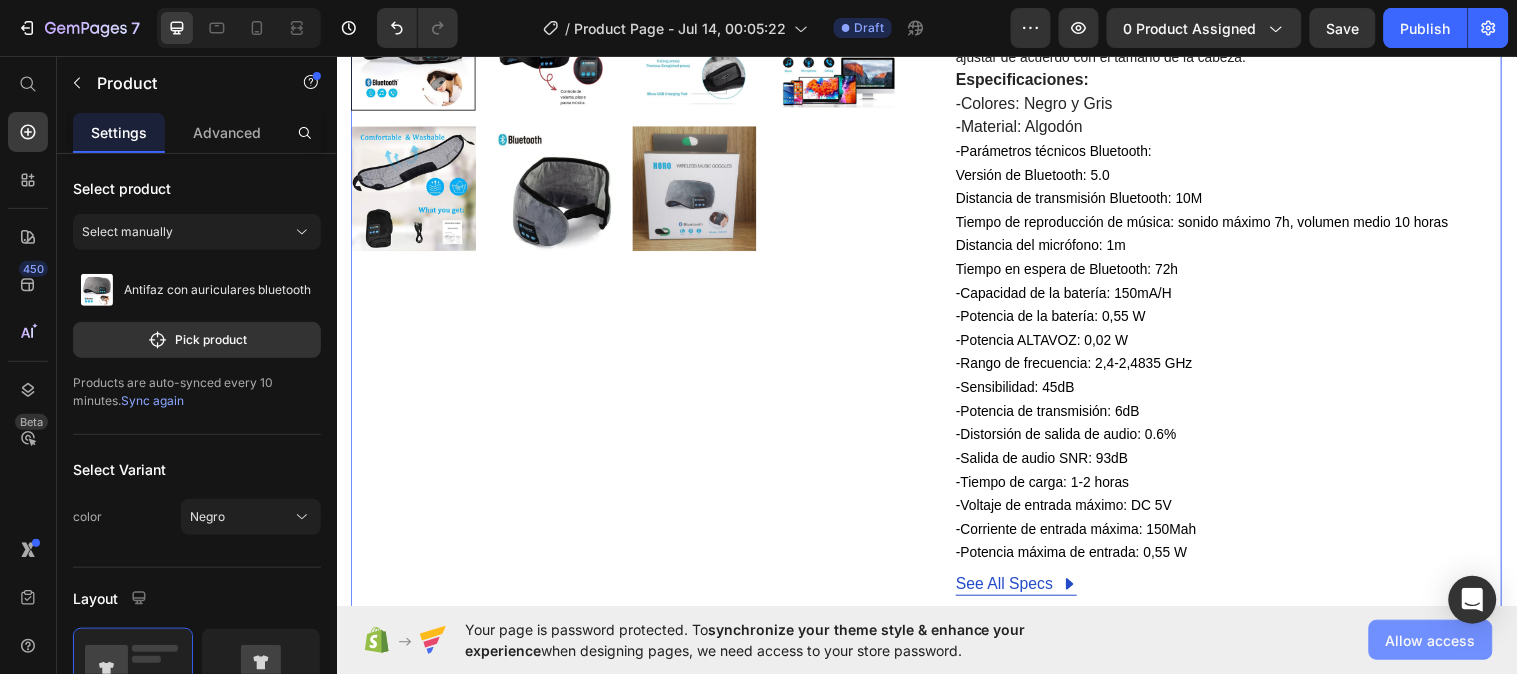 click on "Allow access" 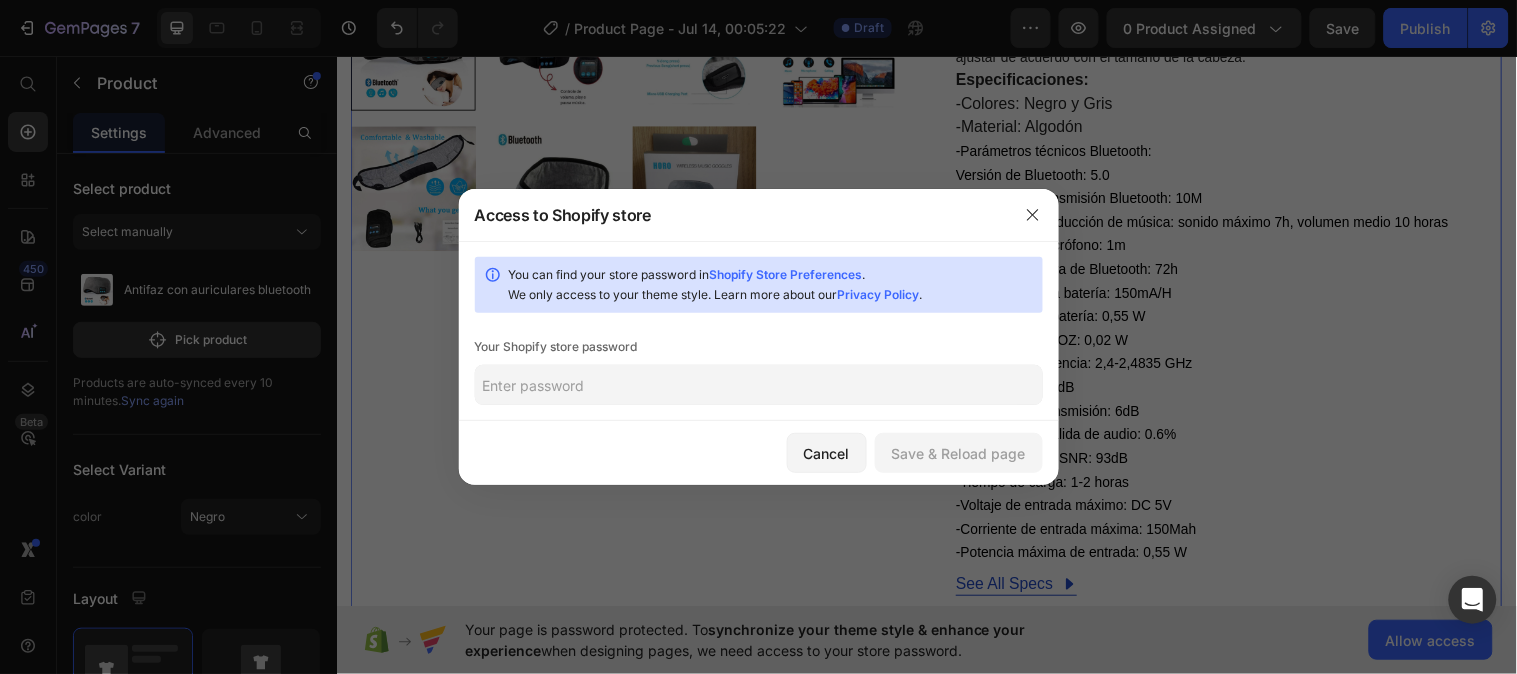click 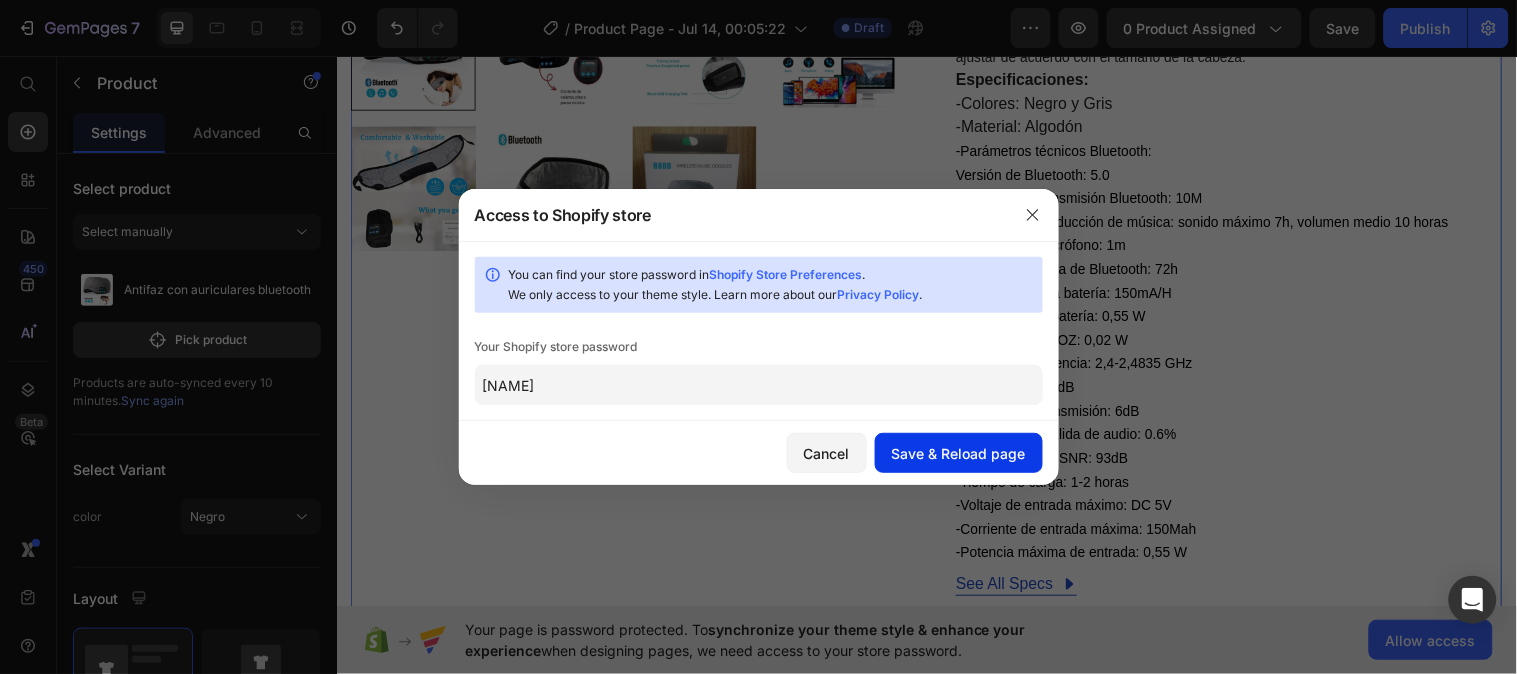click on "Save & Reload page" at bounding box center (959, 453) 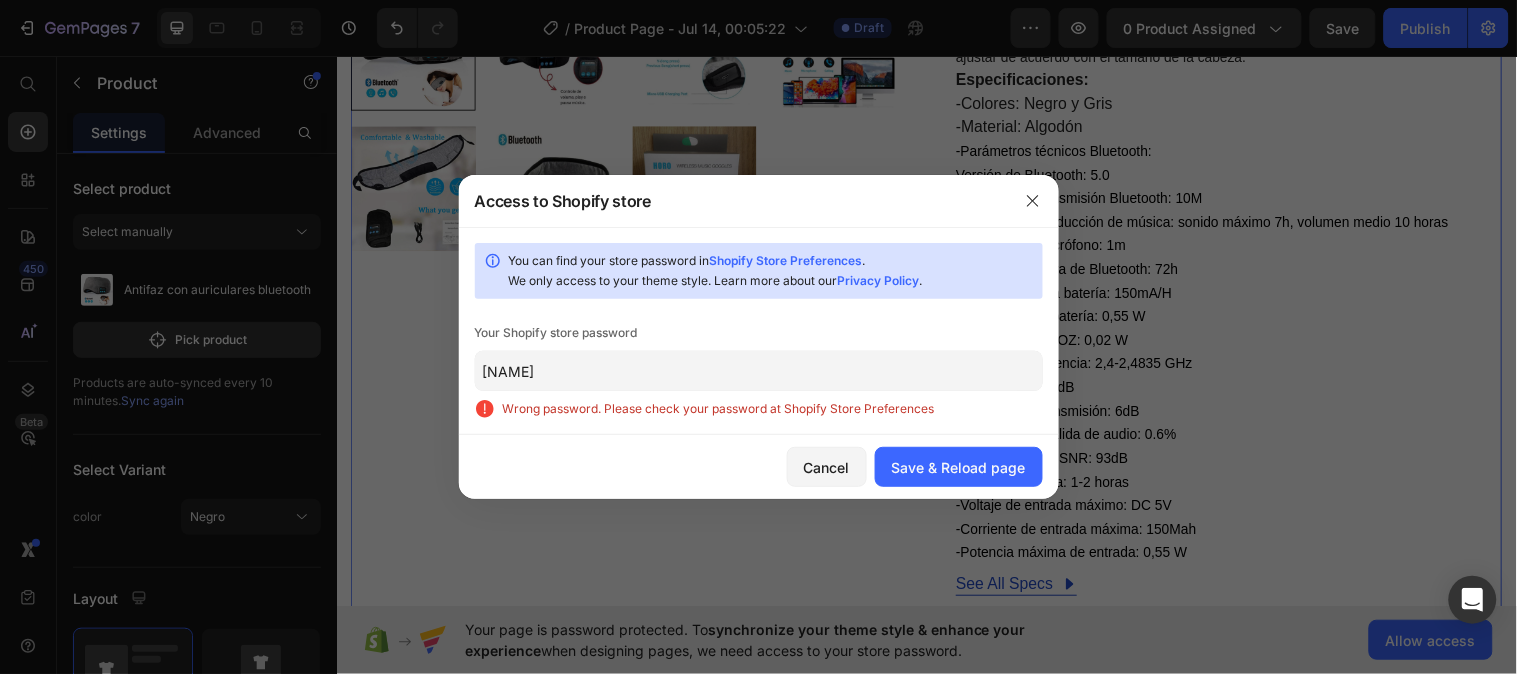 click on "[NAME]" 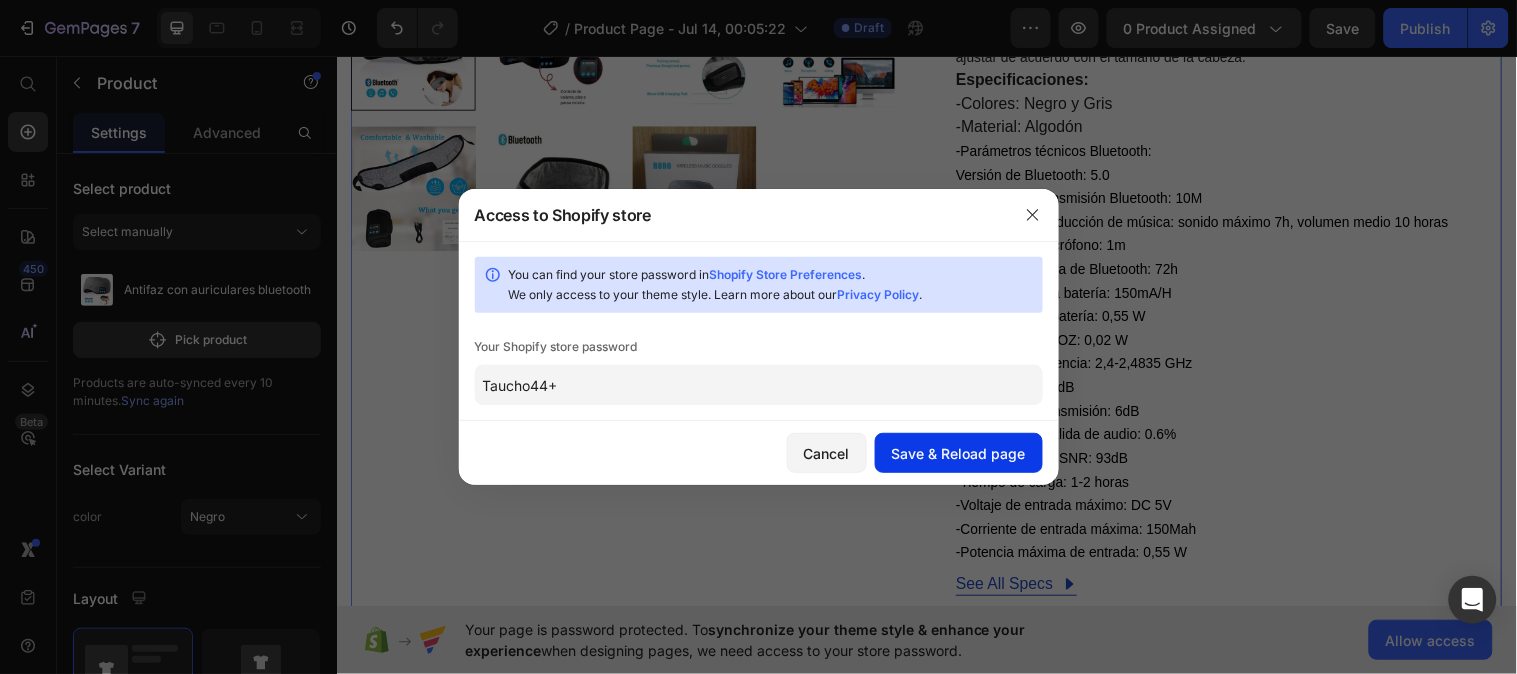 type on "Taucho44+" 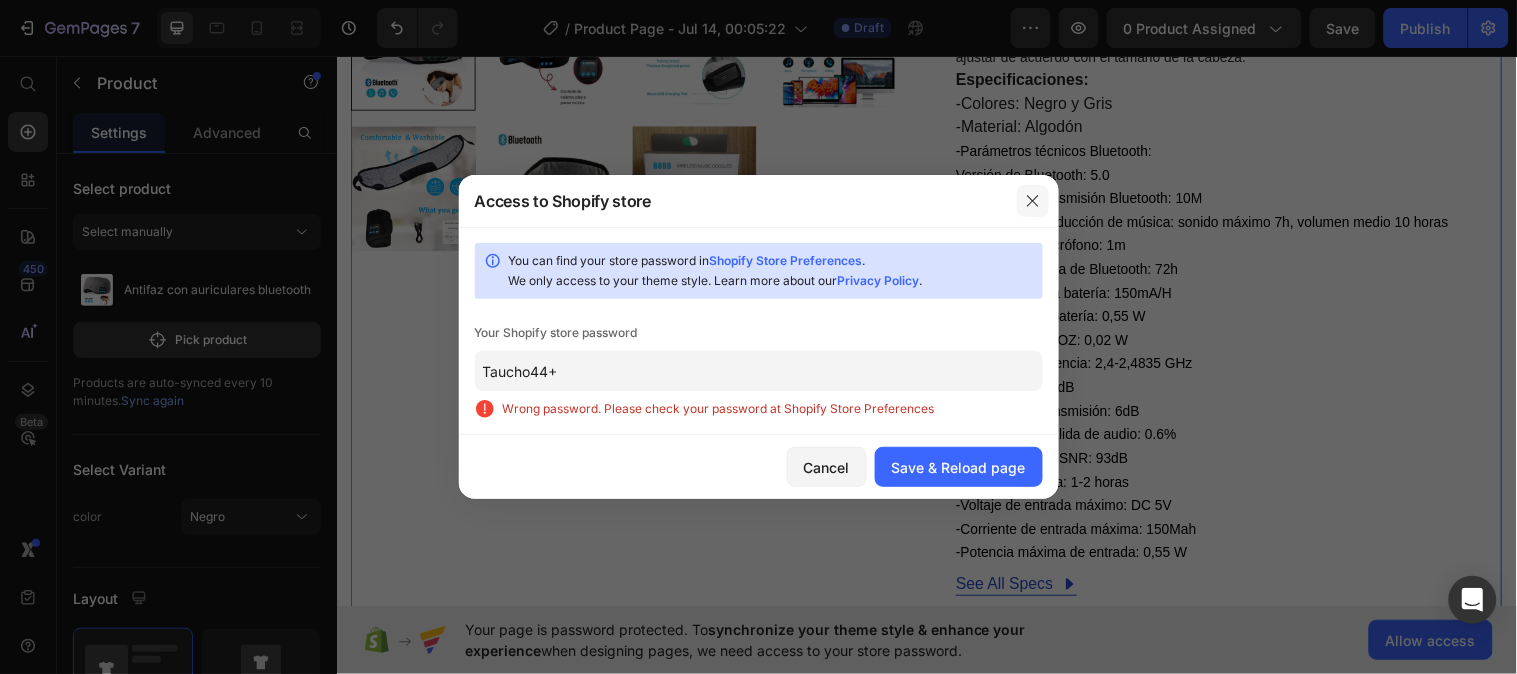 click 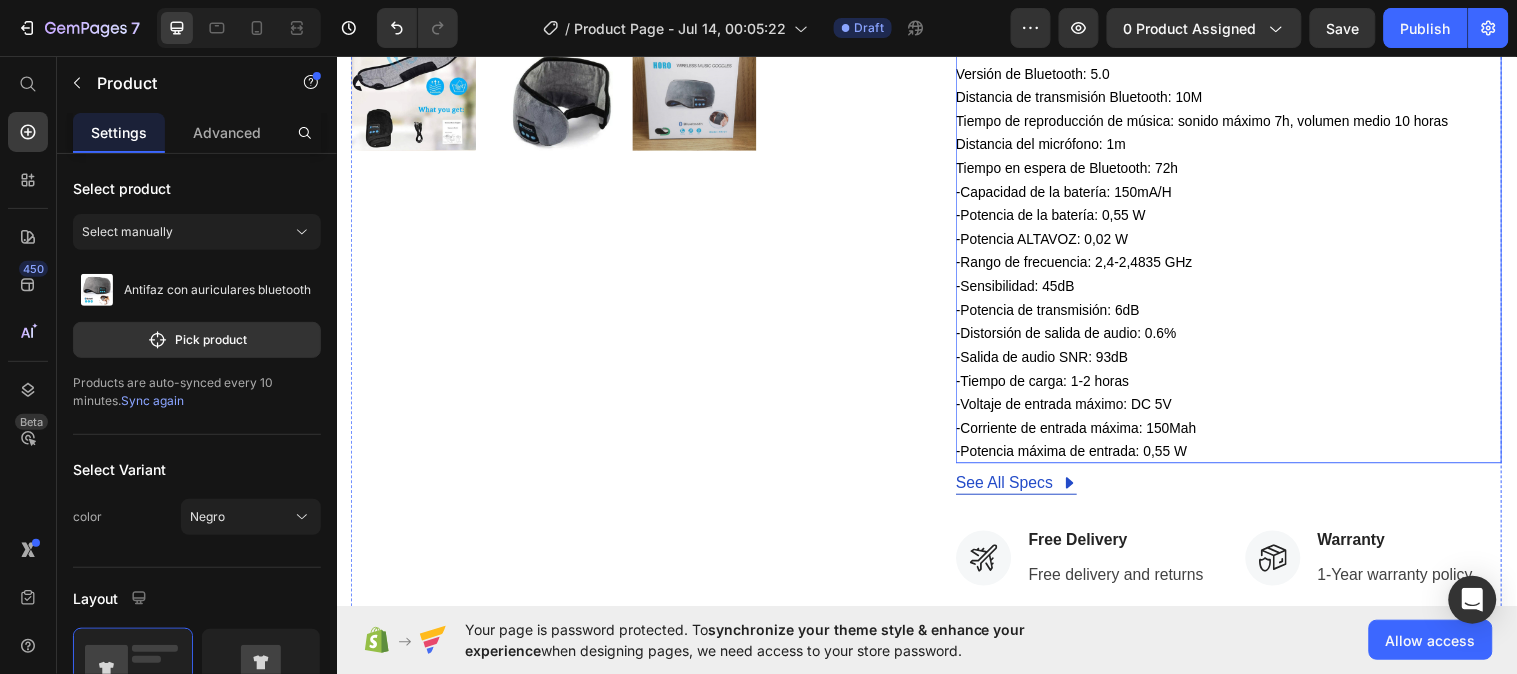 scroll, scrollTop: 872, scrollLeft: 0, axis: vertical 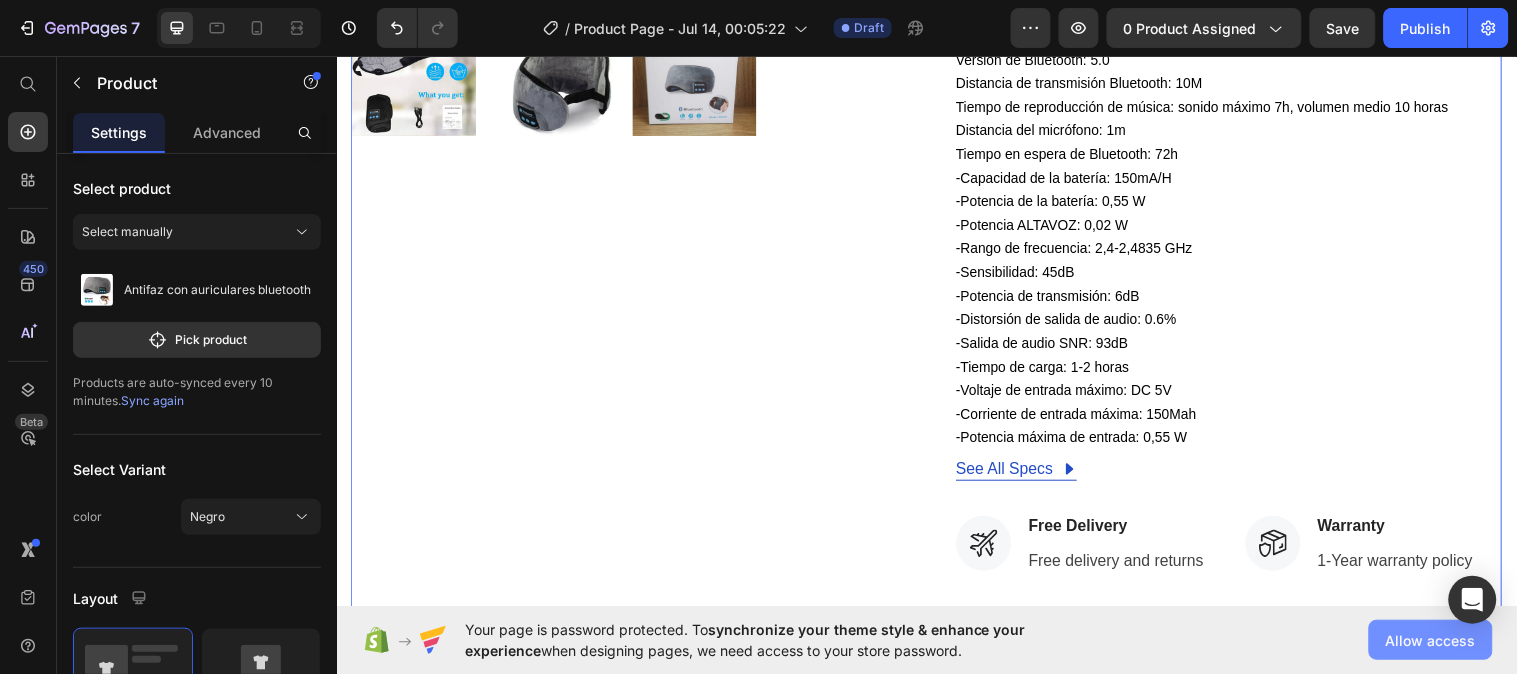 click on "Allow access" 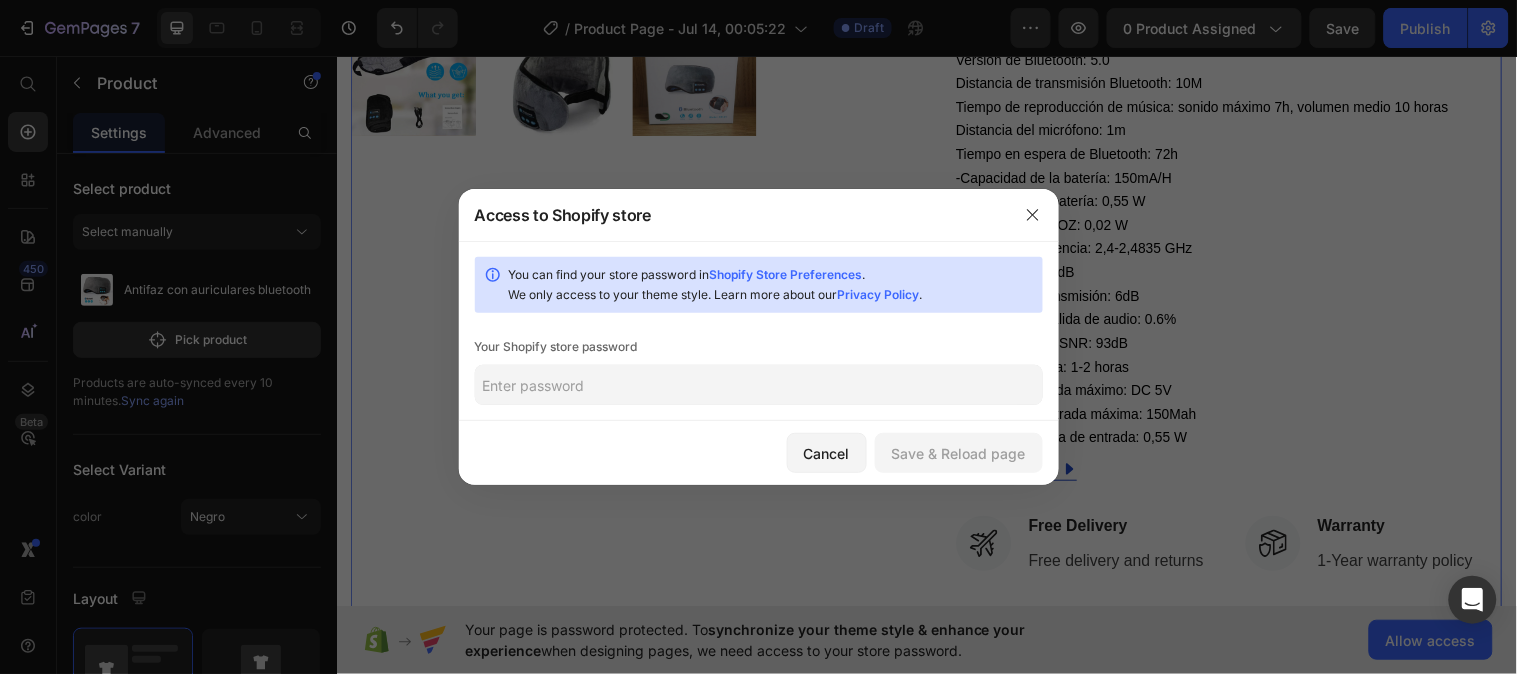 click 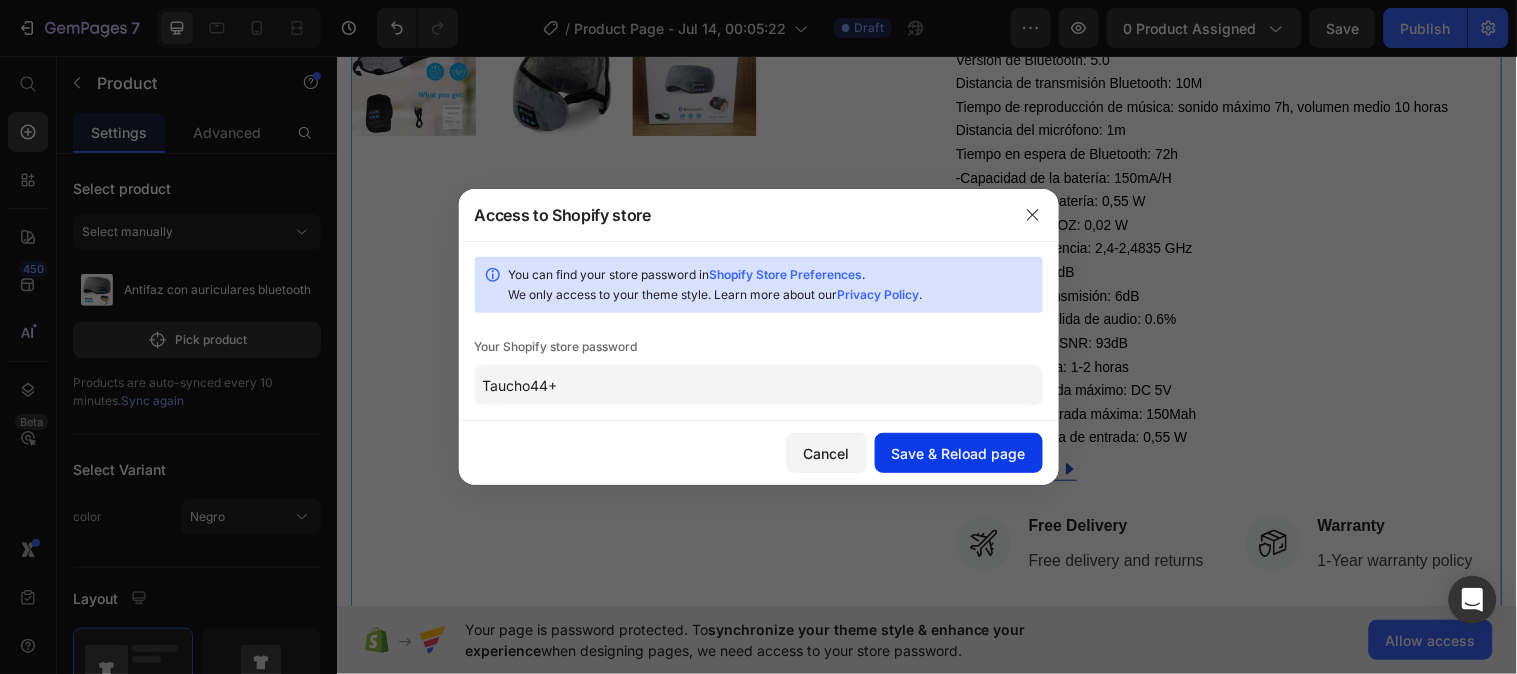 click on "Save & Reload page" at bounding box center [959, 453] 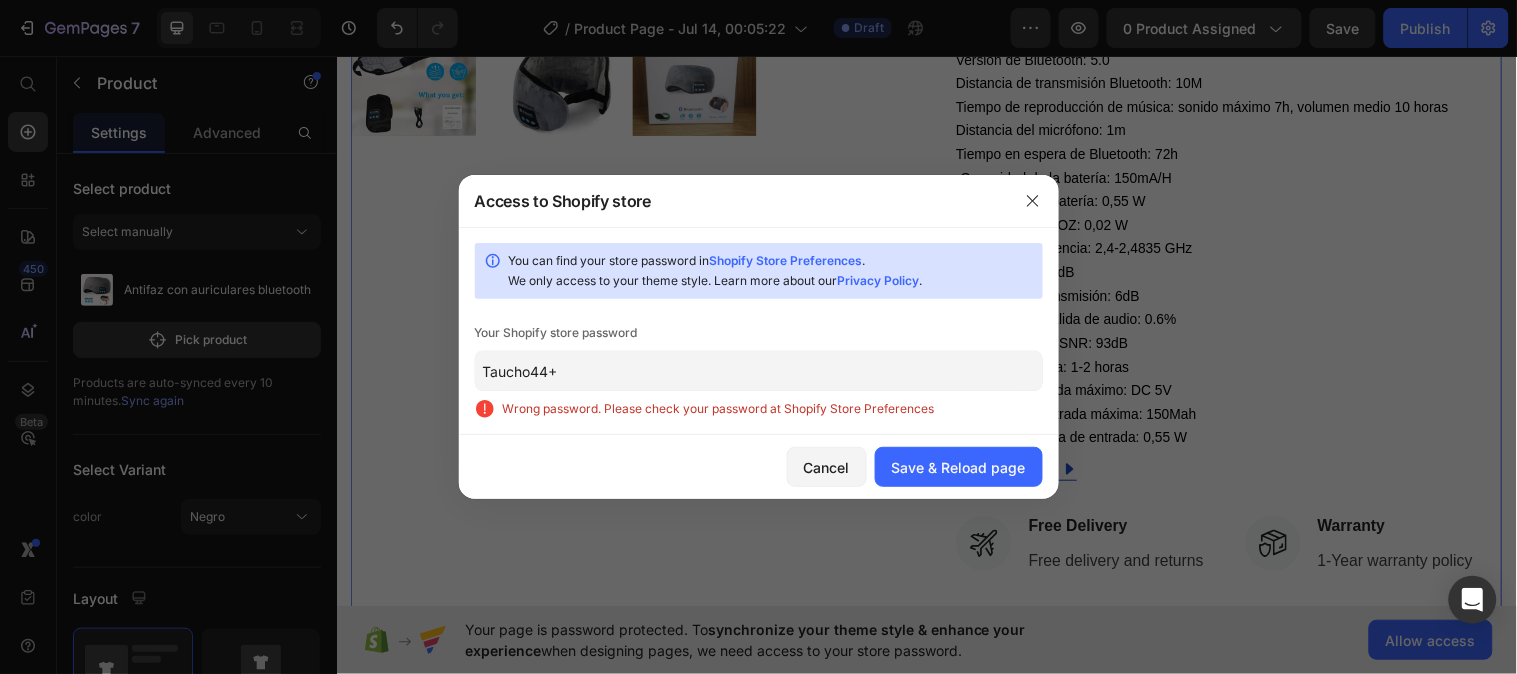 click on "Taucho44+" 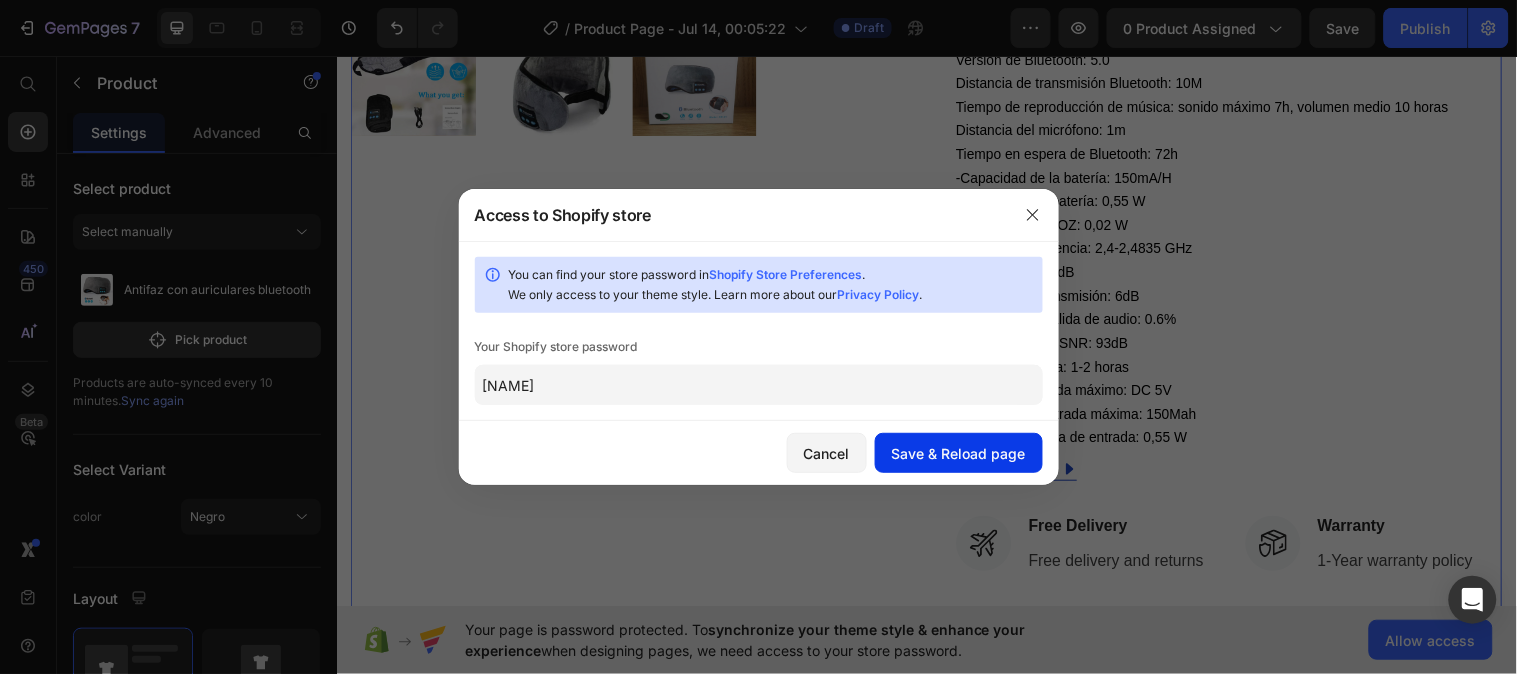 type on "[NAME]" 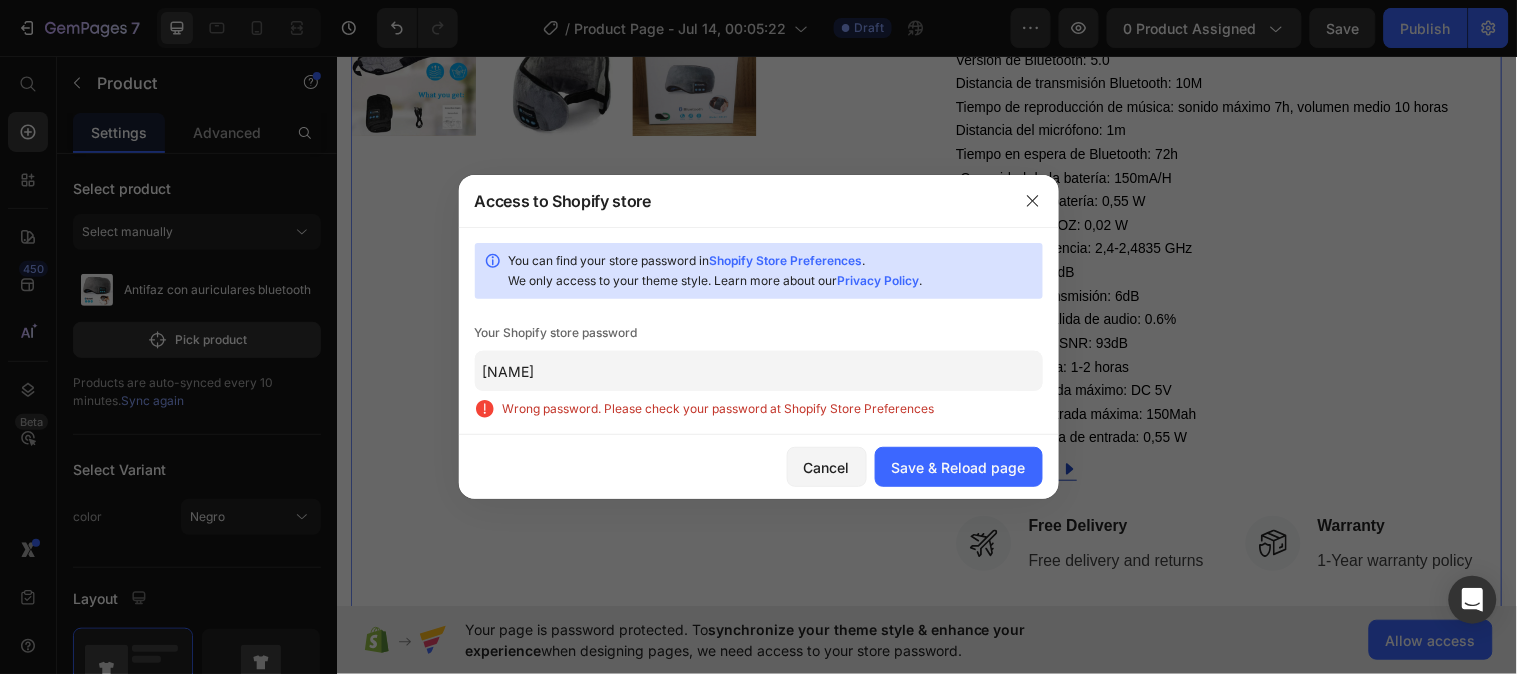 click on "Shopify Store Preferences" at bounding box center [786, 260] 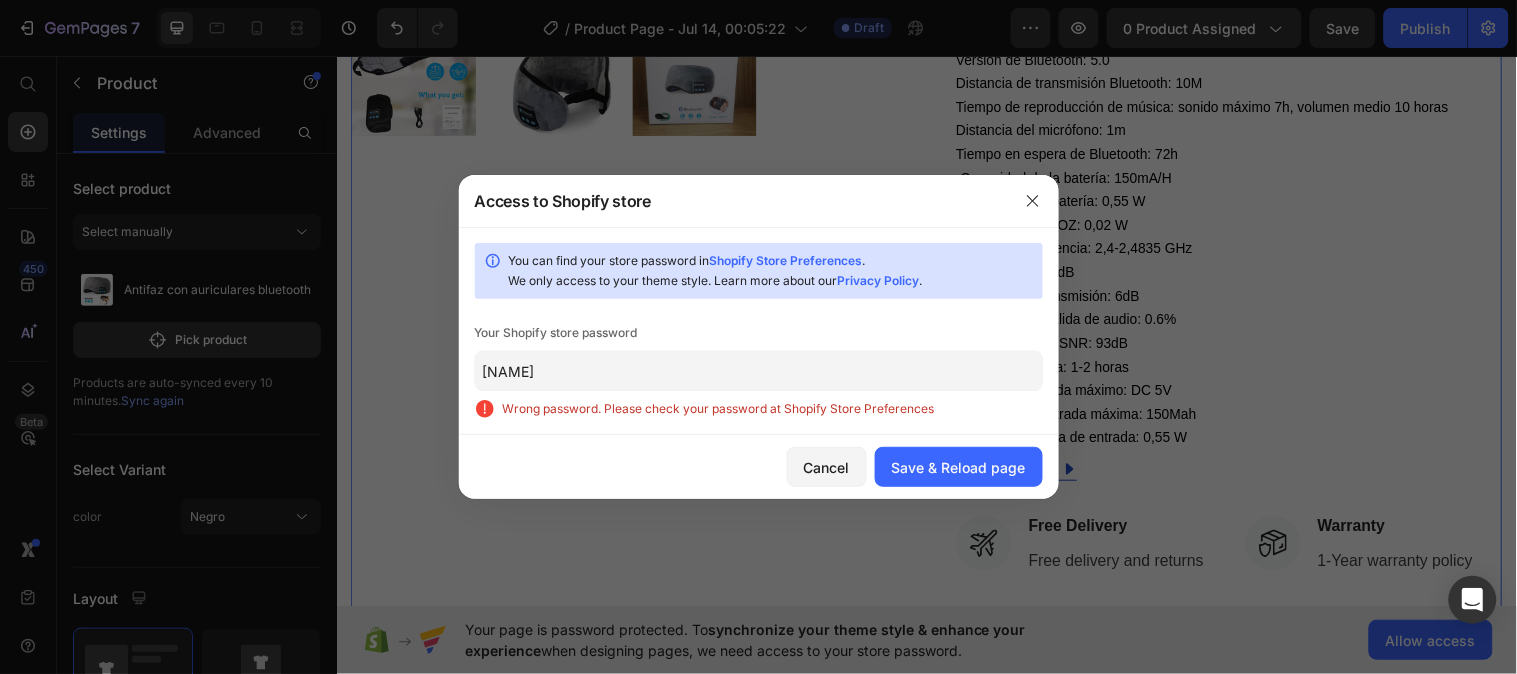 click on "[NAME]" 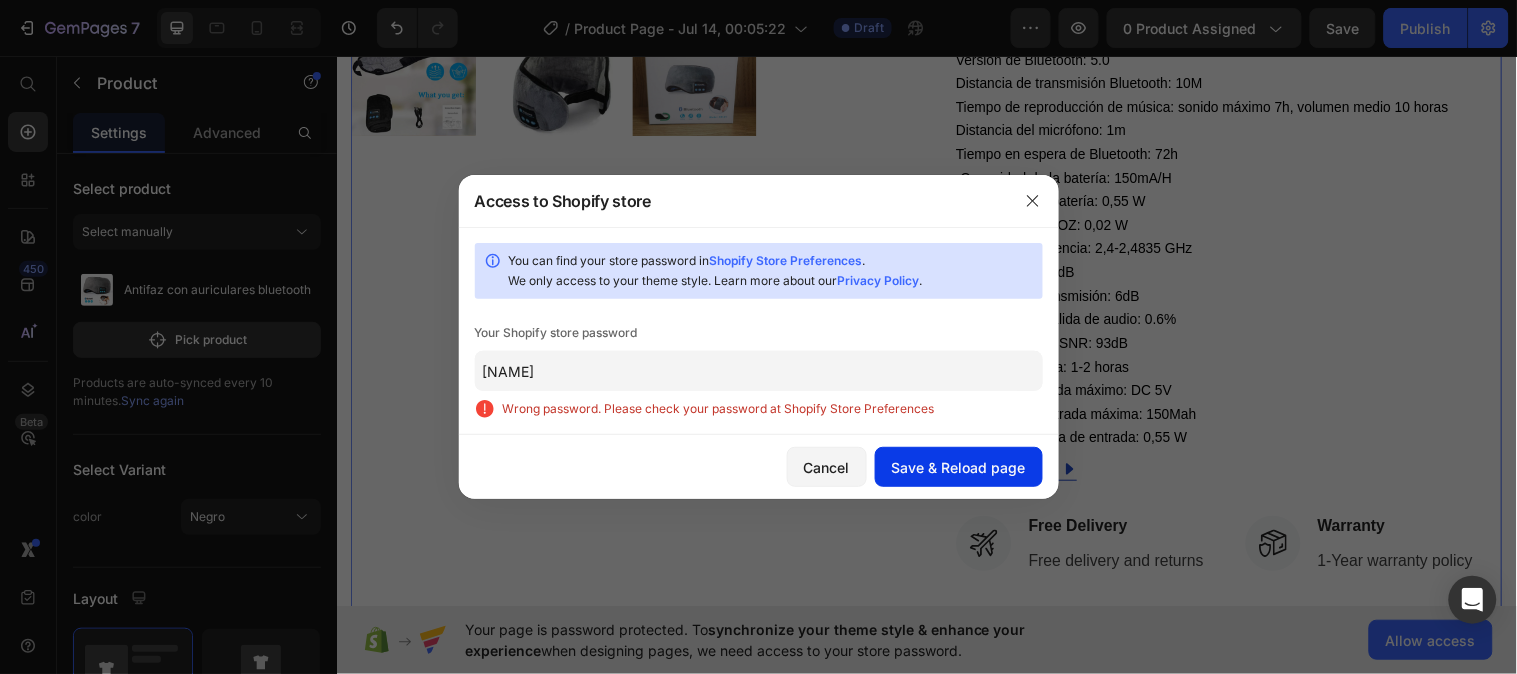 click on "Save & Reload page" at bounding box center (959, 467) 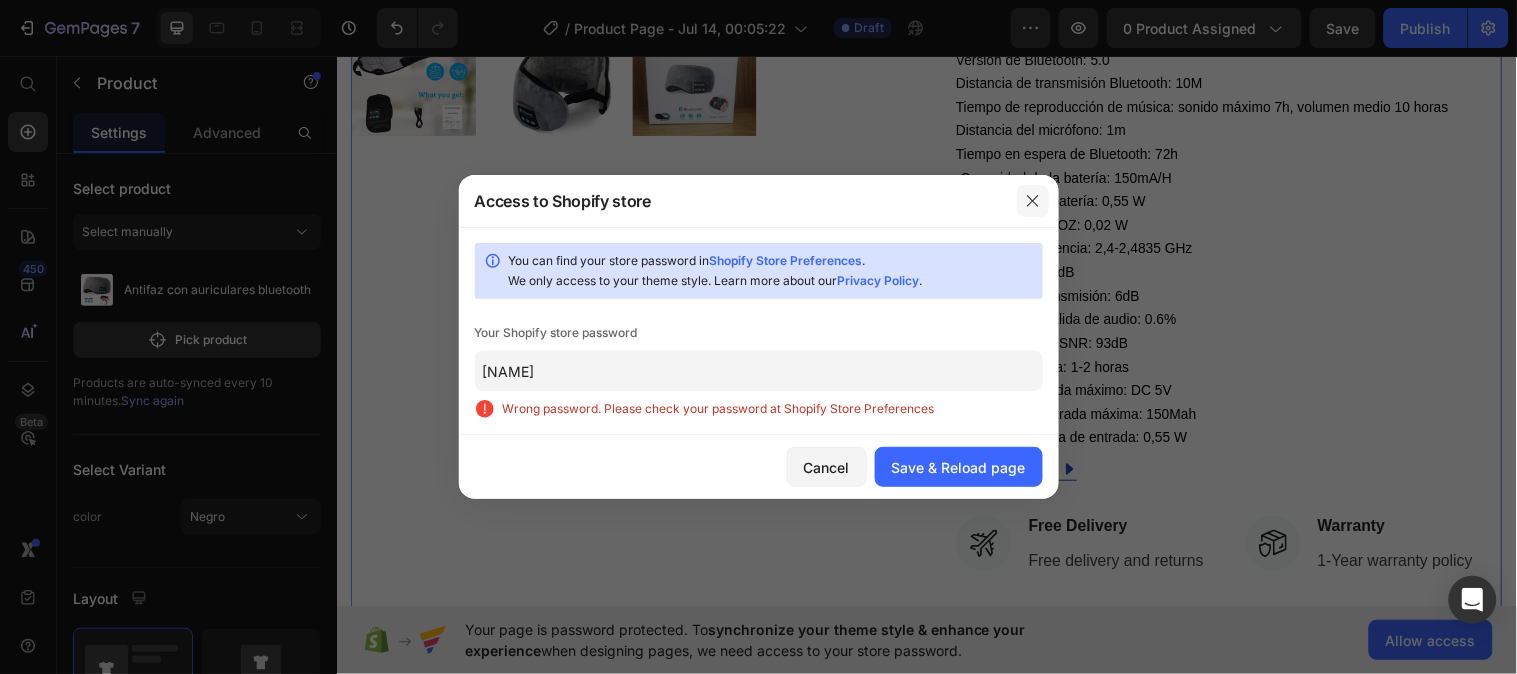 click 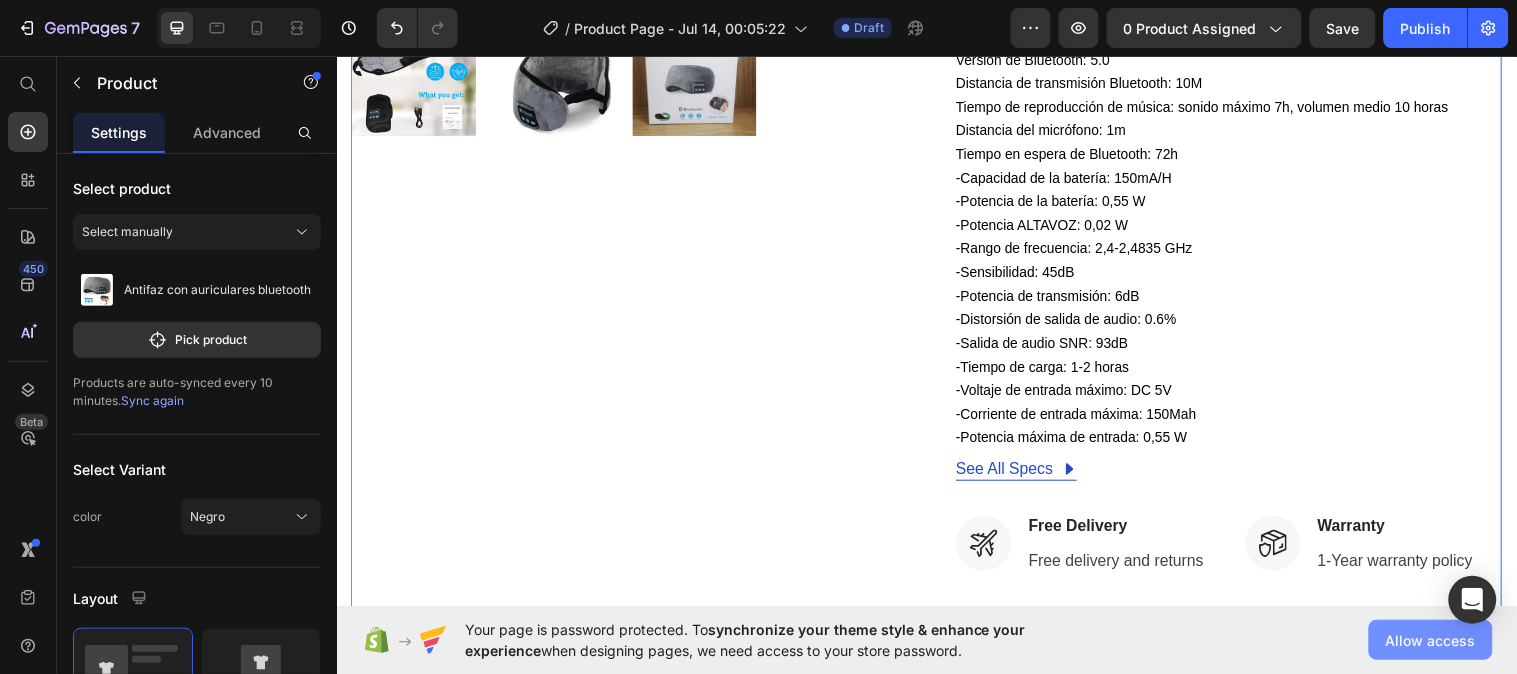 click on "Allow access" 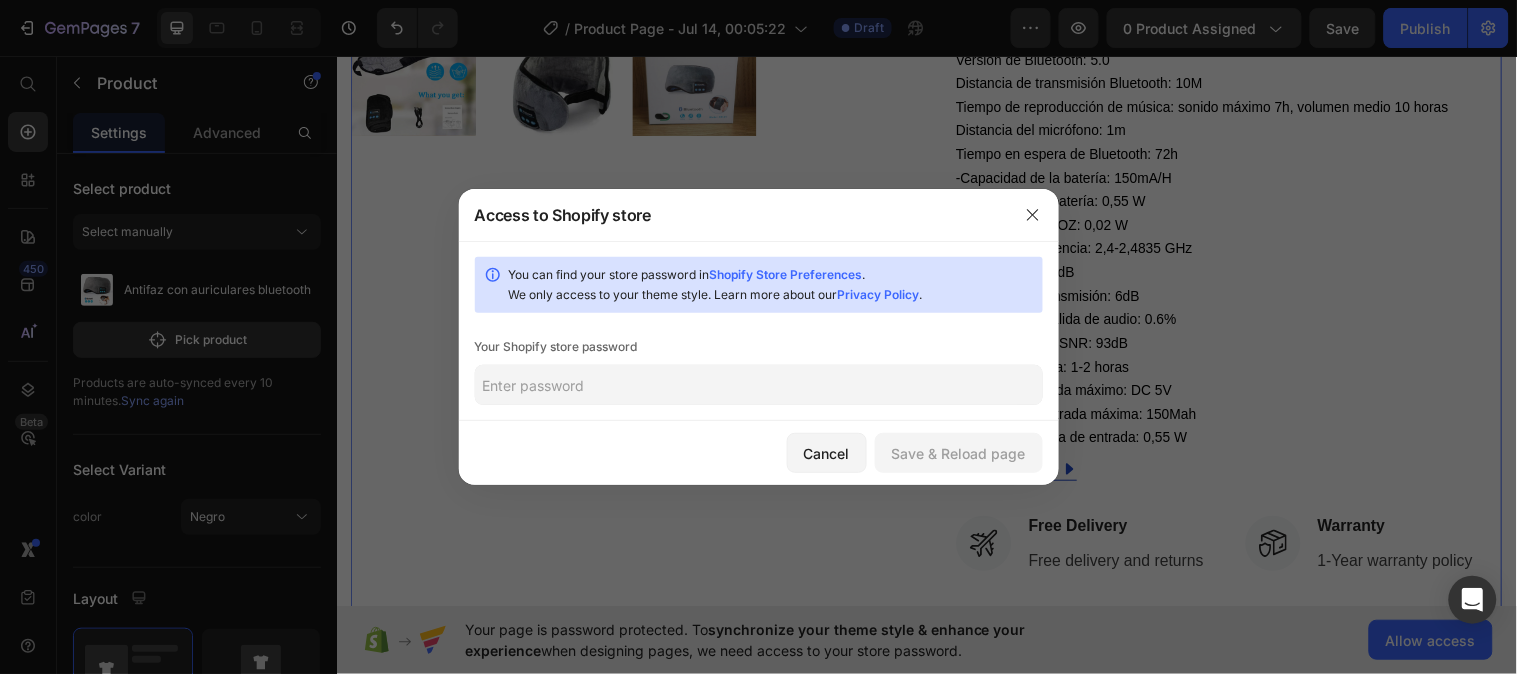 click 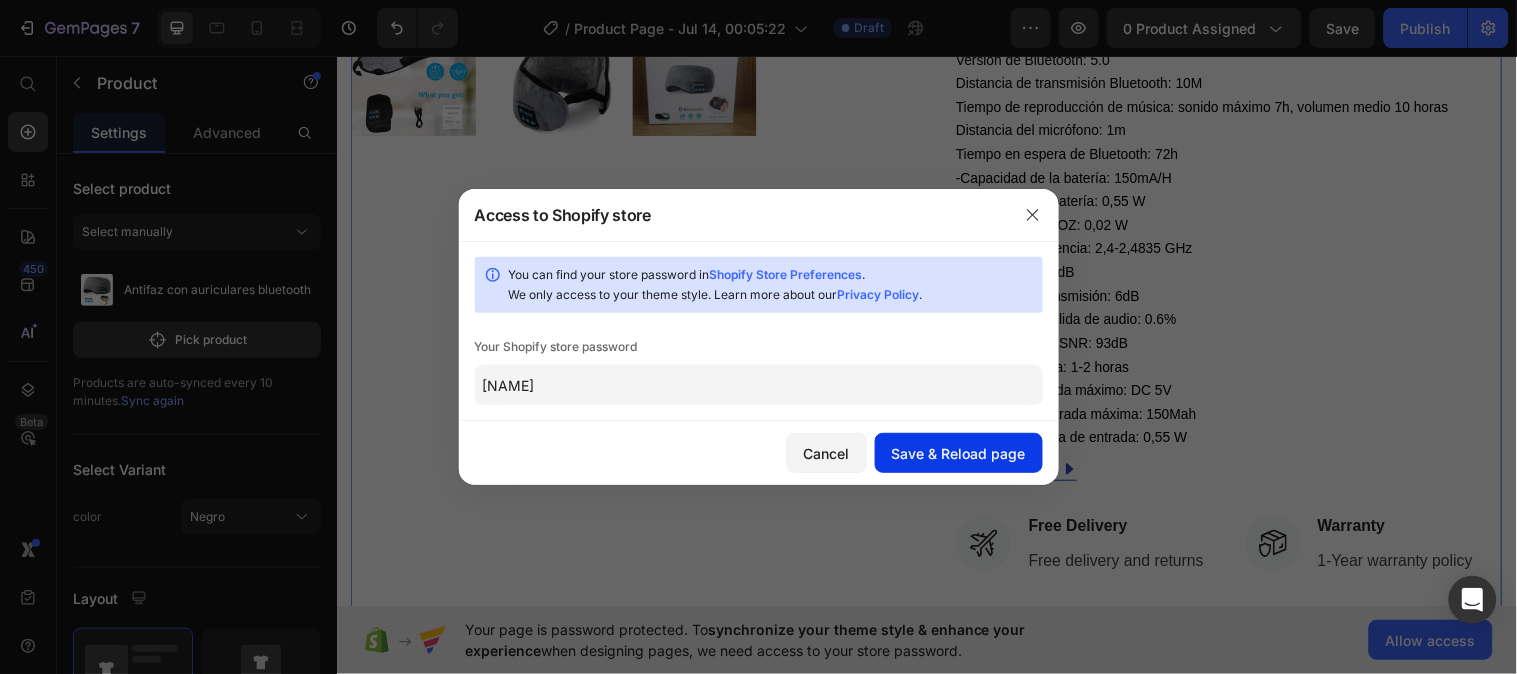 type on "[NAME]" 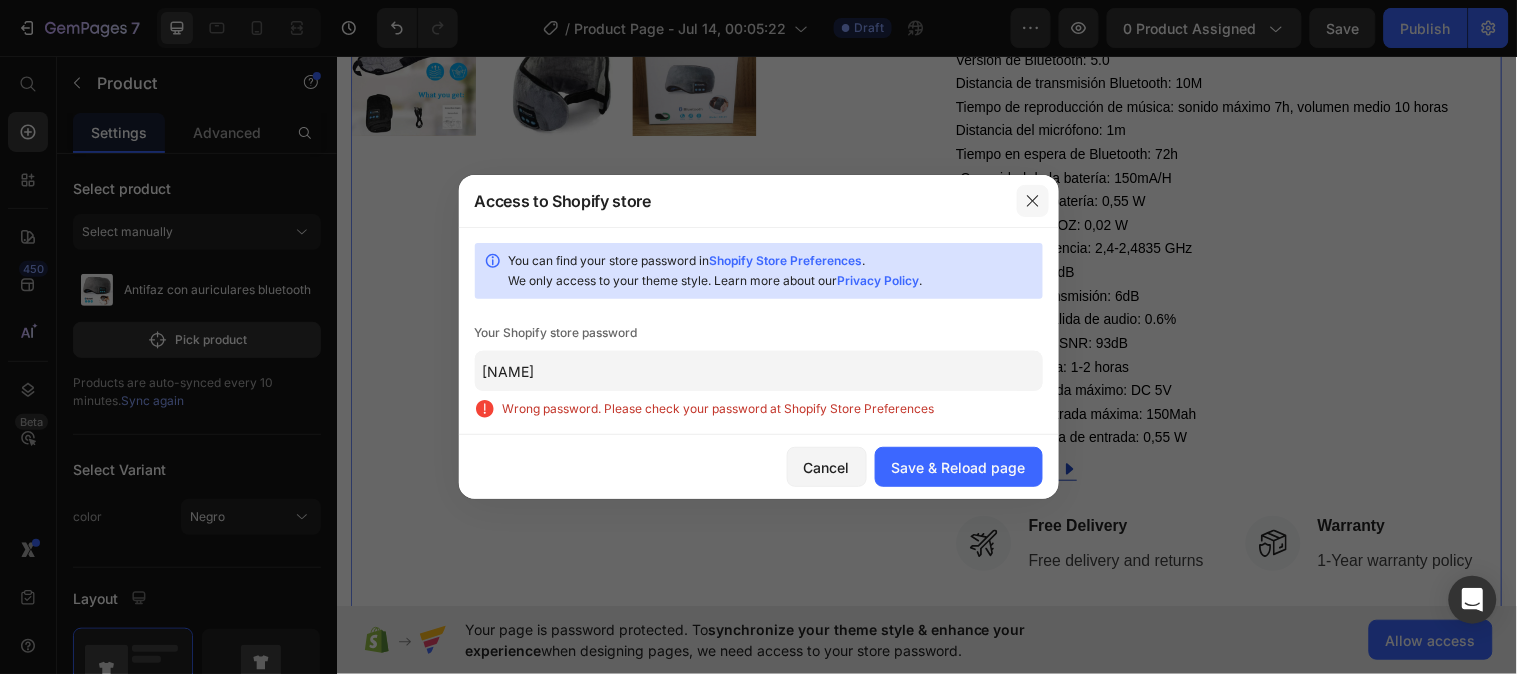 click 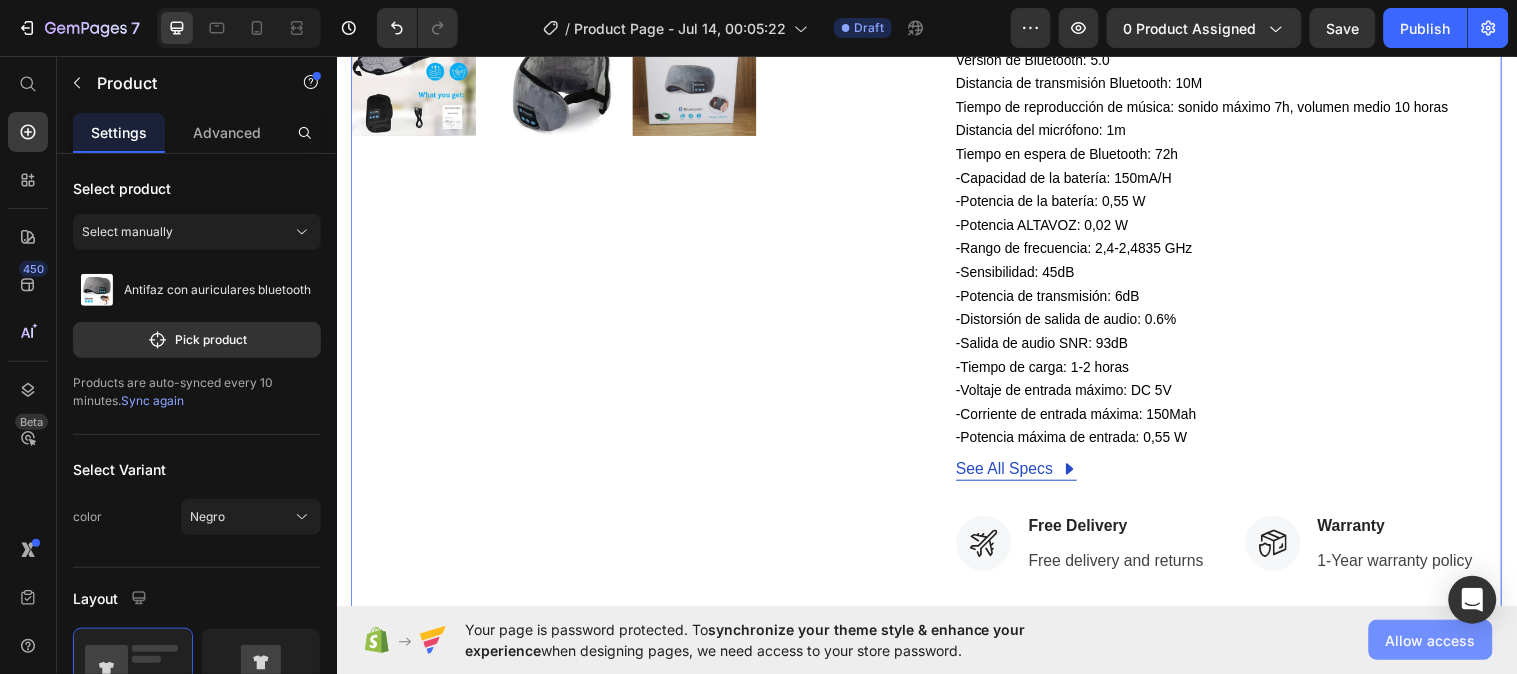 click on "Allow access" 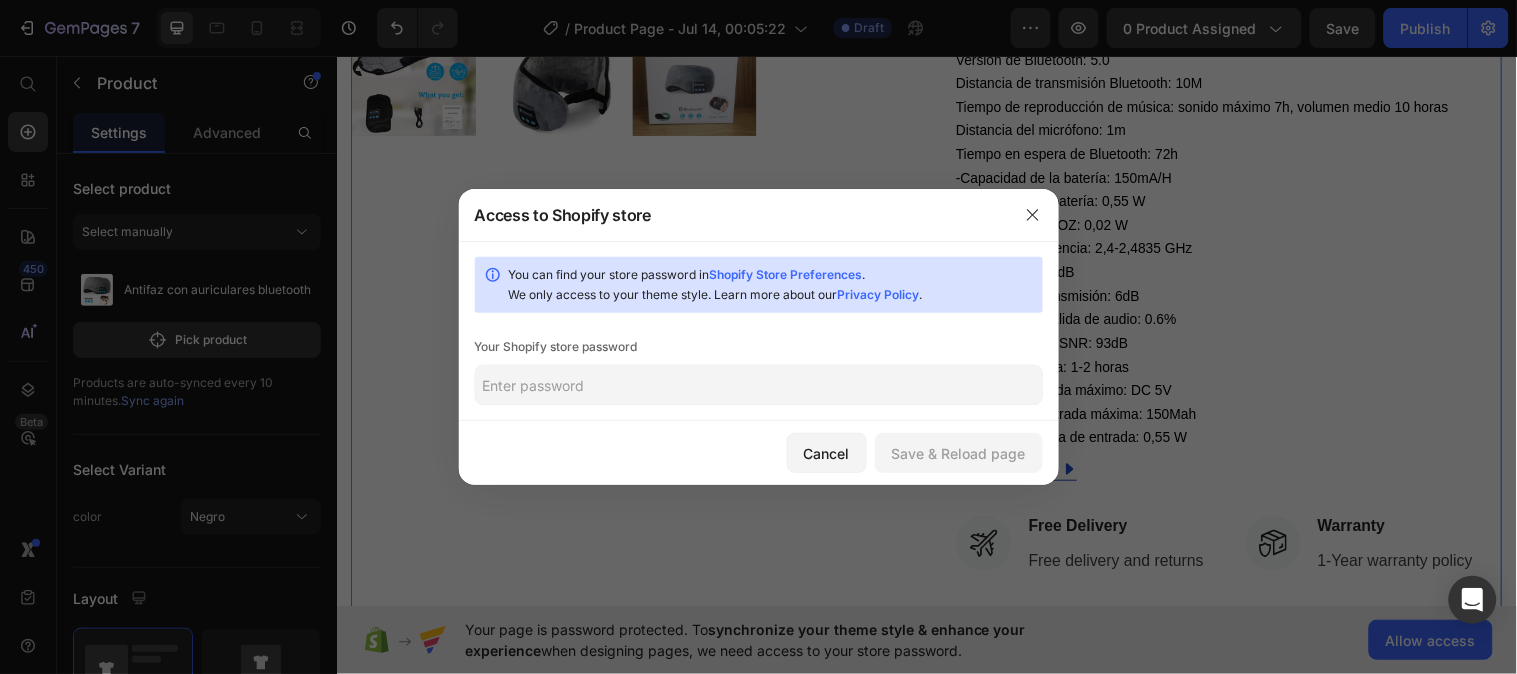 click 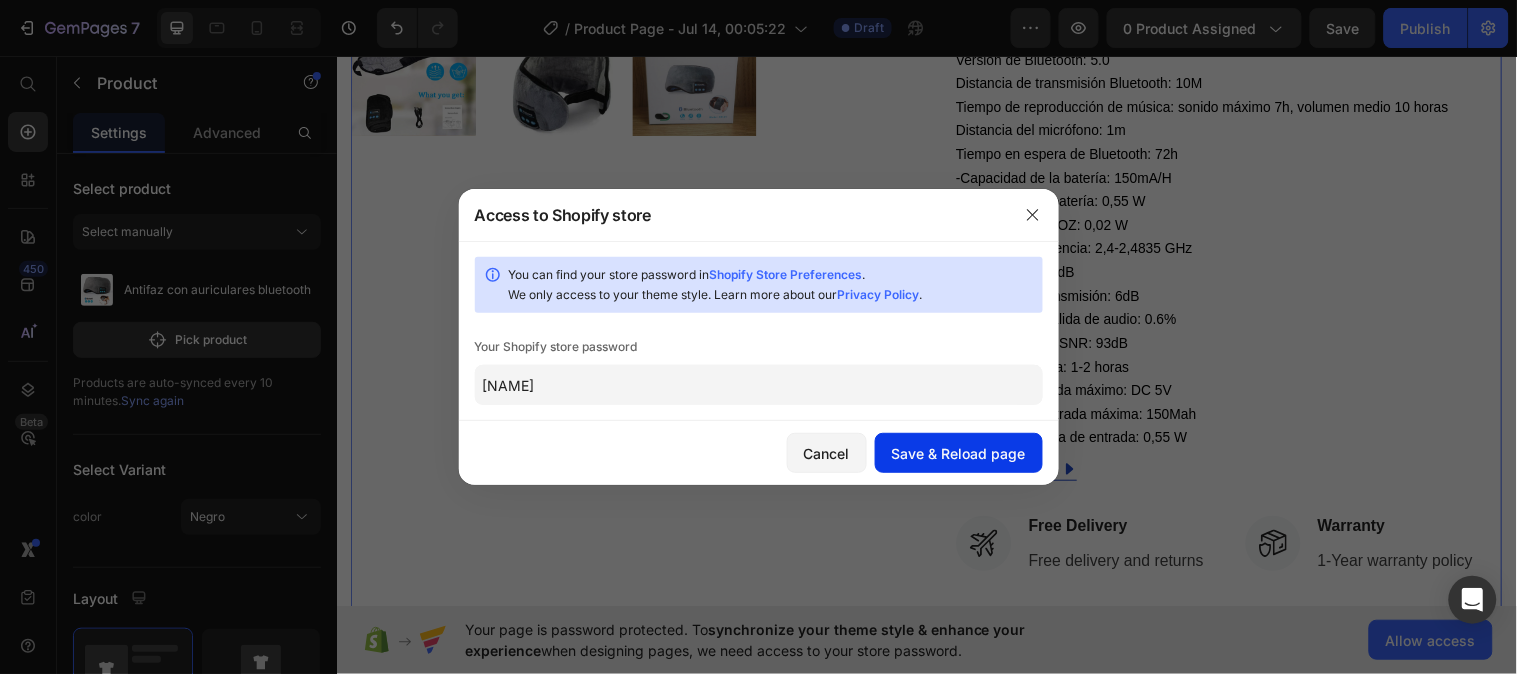 type on "[NAME]" 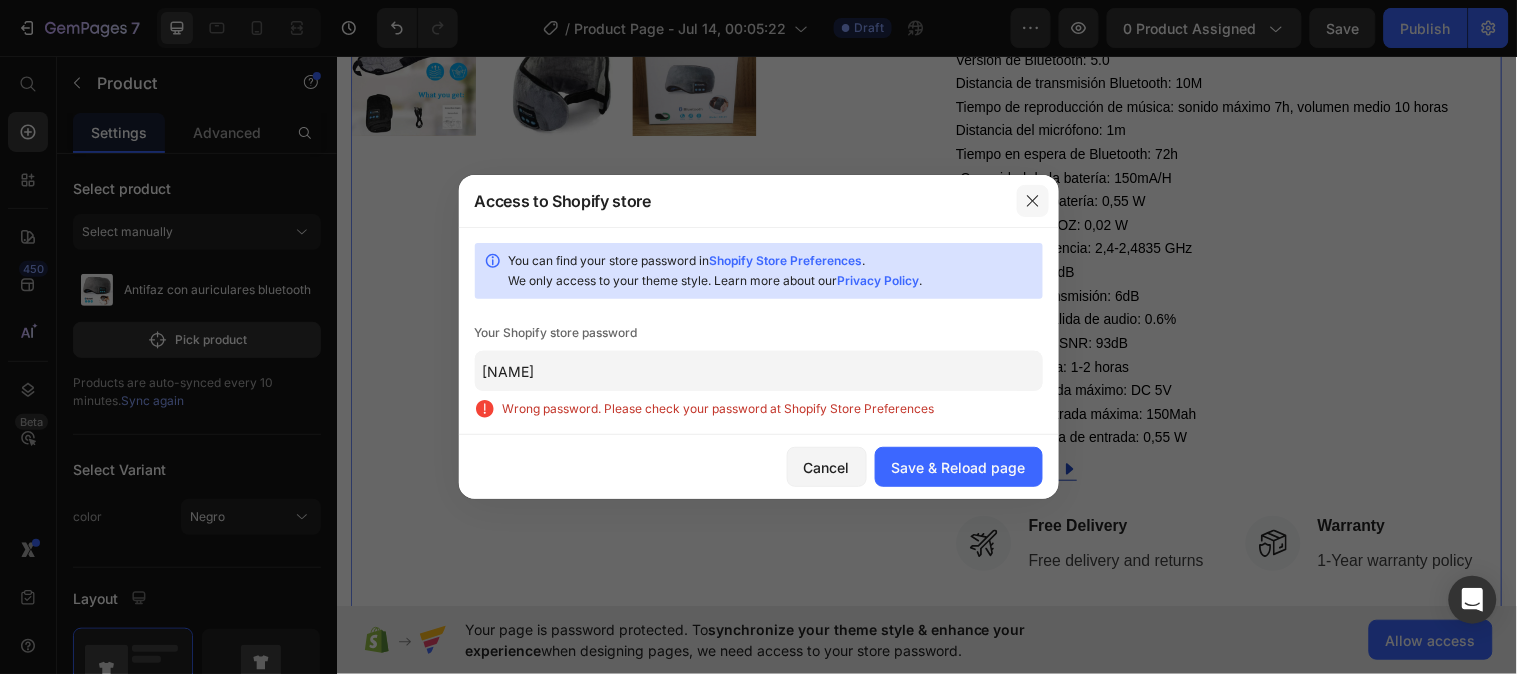click 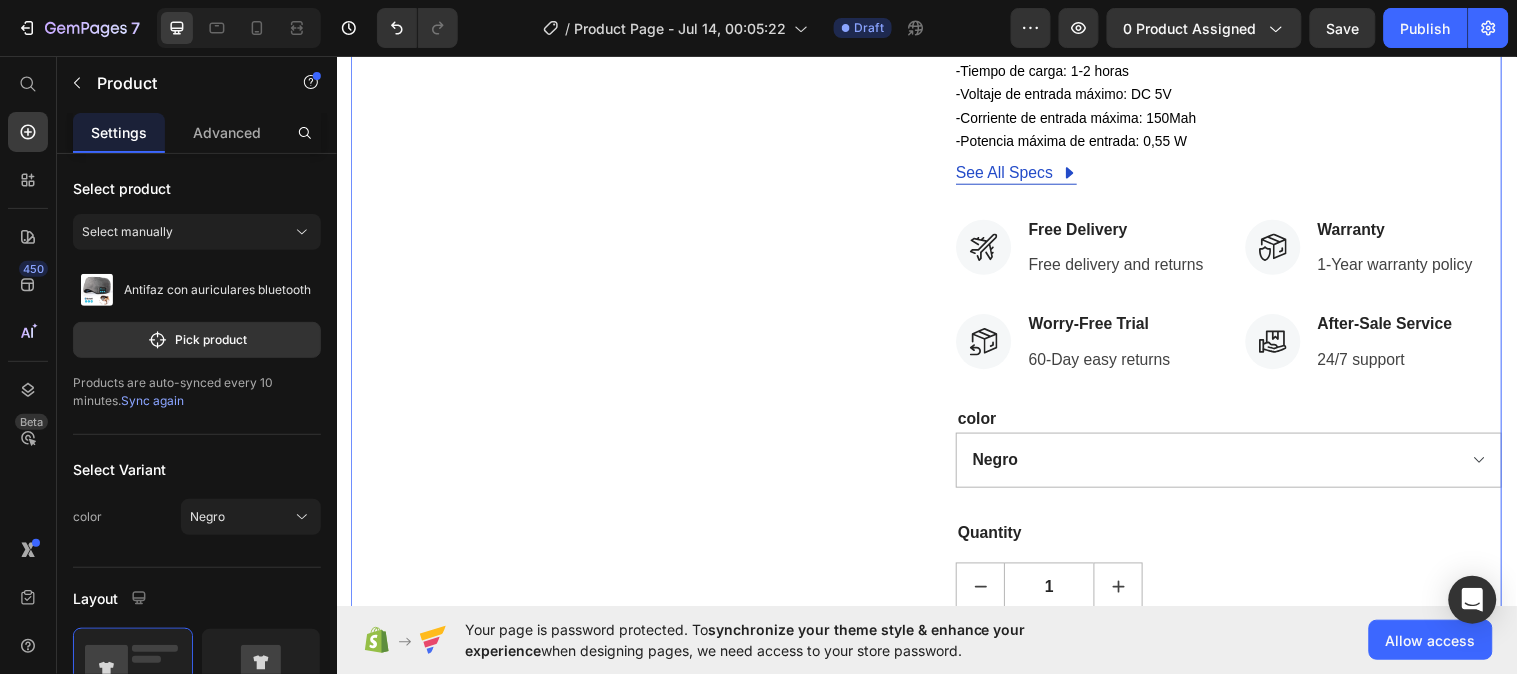 scroll, scrollTop: 1206, scrollLeft: 0, axis: vertical 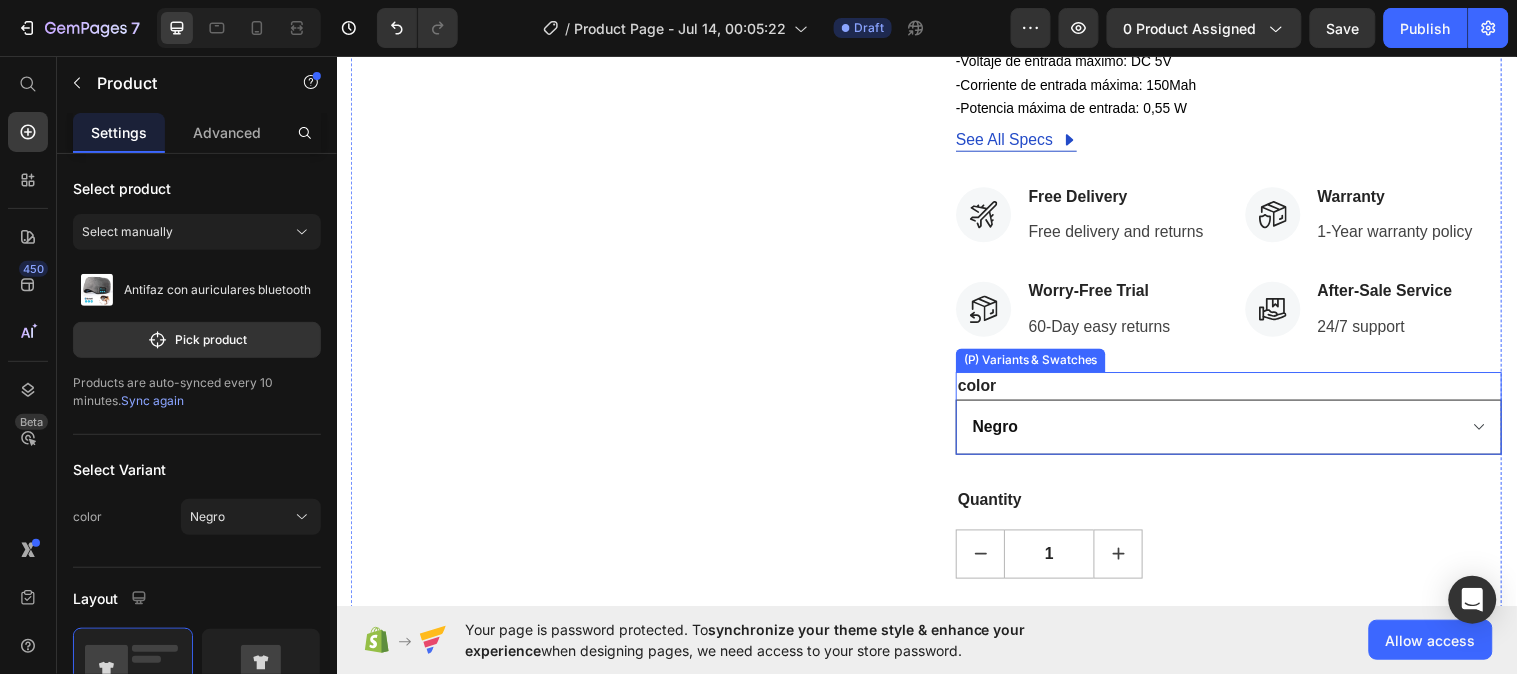 click on "Negro" at bounding box center [1243, 433] 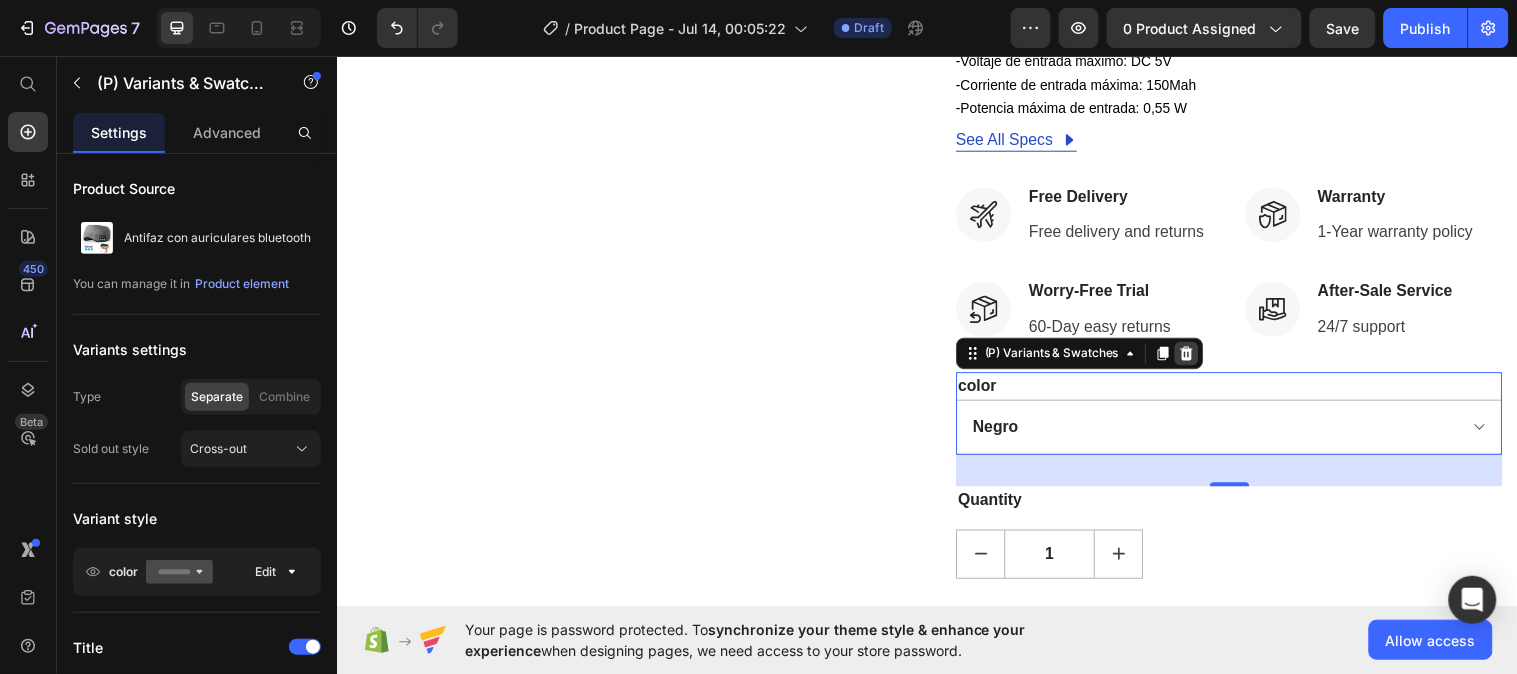 click 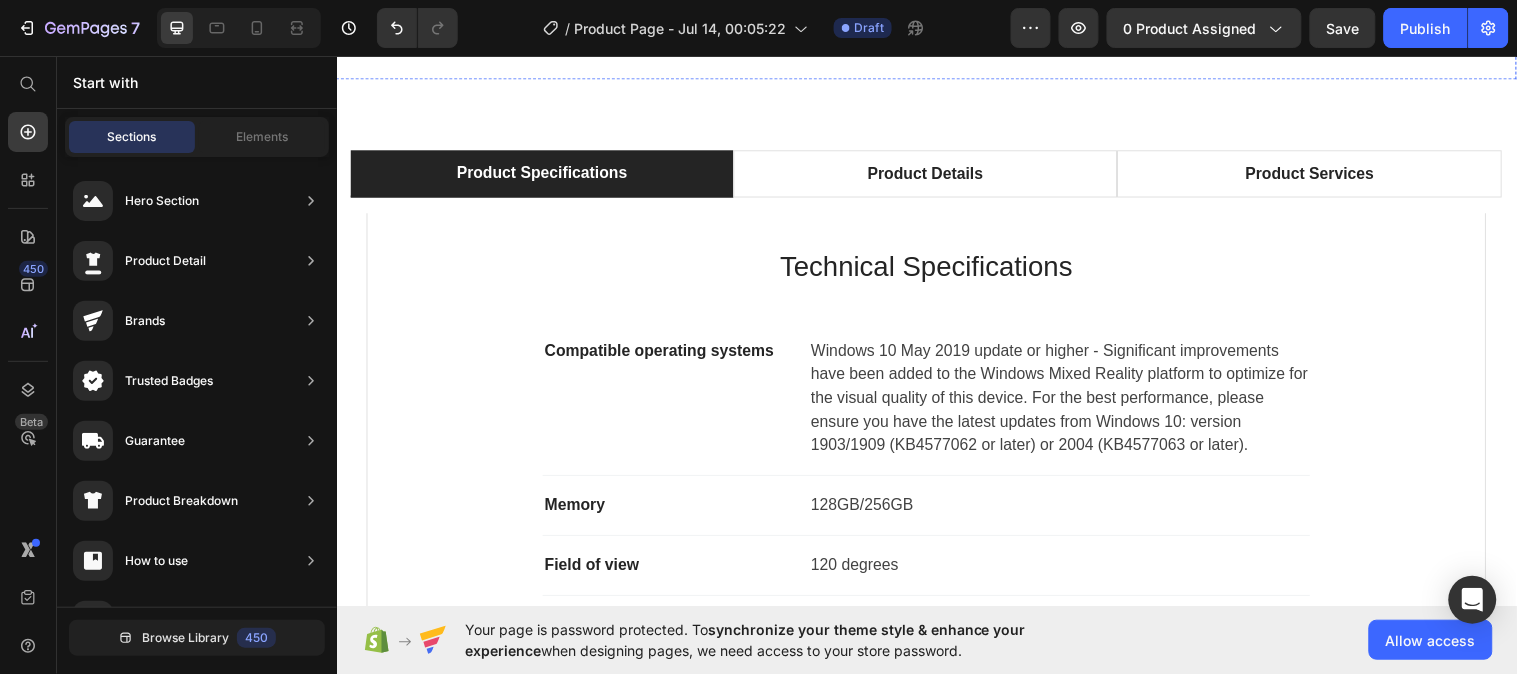 scroll, scrollTop: 1878, scrollLeft: 0, axis: vertical 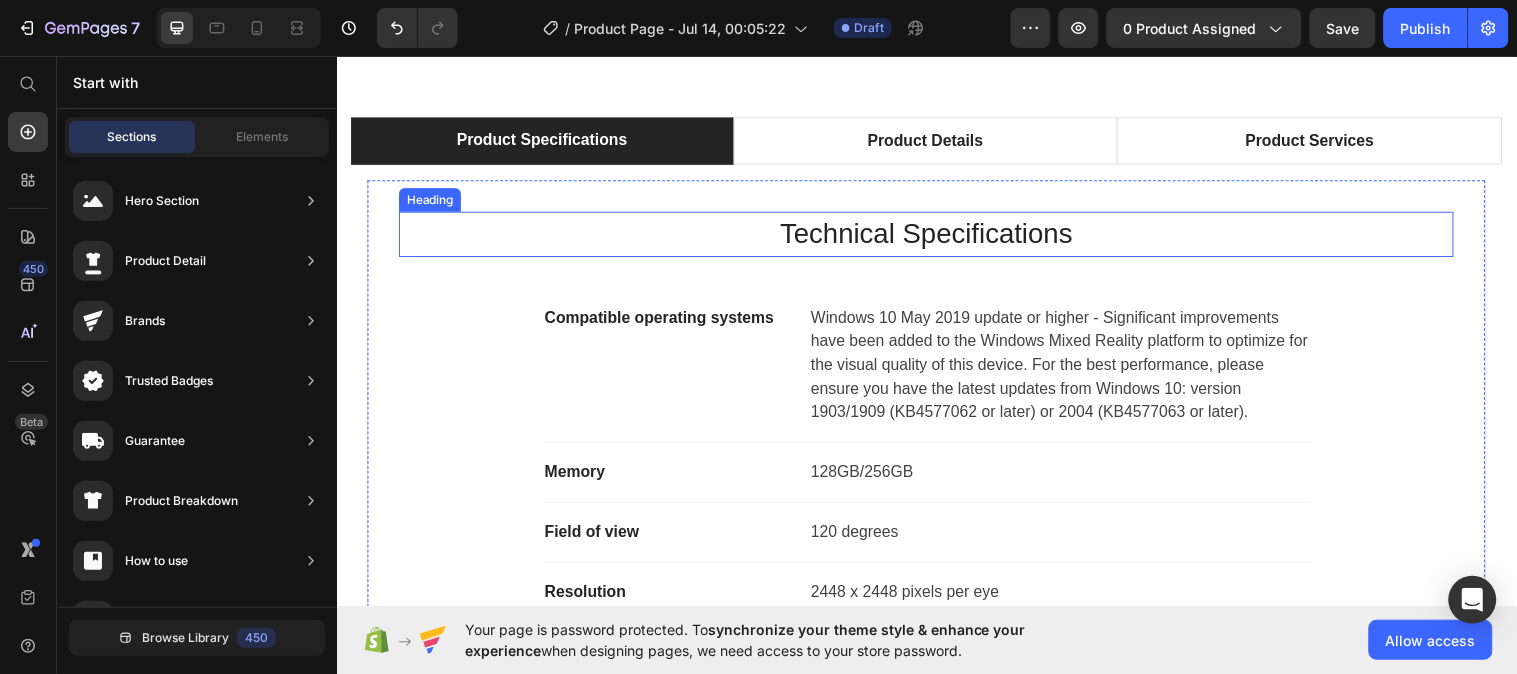 click on "Technical Specifications" at bounding box center (936, 237) 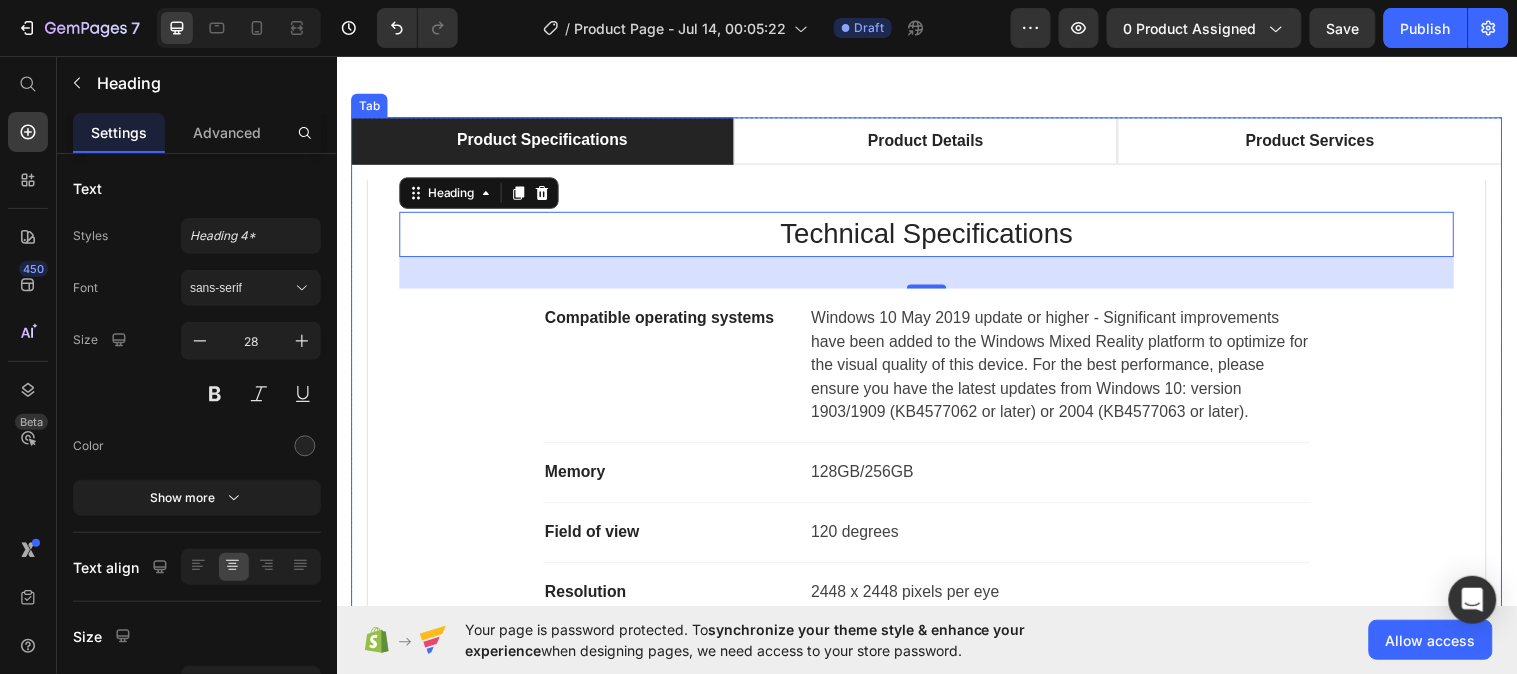 click on "Product Specifications" at bounding box center [545, 142] 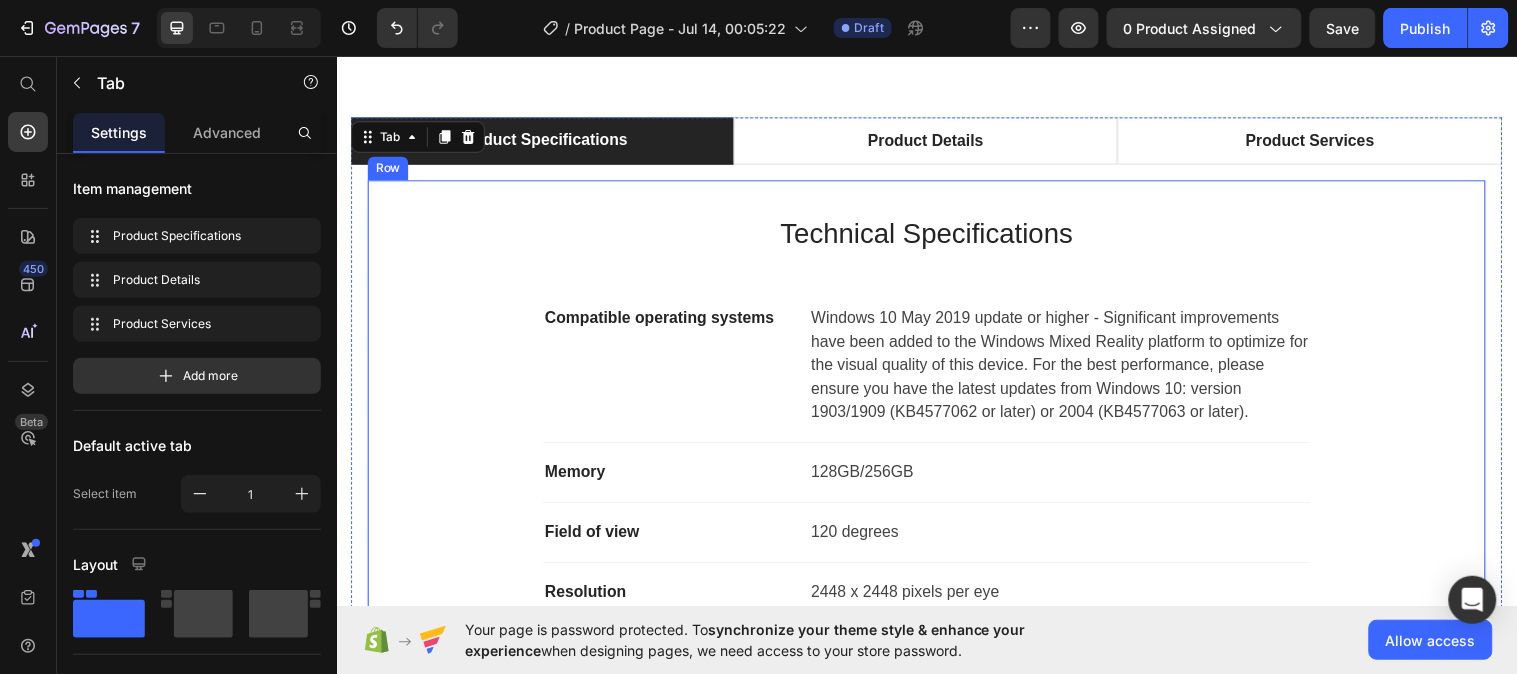 click on "Technical Specifications Heading Compatible operating systems Text block Windows 10 May 2019 update or higher - Significant improvements have been added to the Windows Mixed Reality platform to optimize for the visual quality of this device. For the best performance, please ensure you have the latest updates from Windows 10: version 1903/1909 (KB4577062 or later) or 2004 (KB4577063 or later). Text block Row Memory Text block 128GB/256GB Text block Row Field of view Text block 120 degrees Text block Row Resolution Text block 2448 x 2448 pixels per eye Text block Row Weight Text block 560 grams Text block Row Material Text block Magnesium alloy, plastic Text block Row Color Text block Black Text block Row" at bounding box center [936, 514] 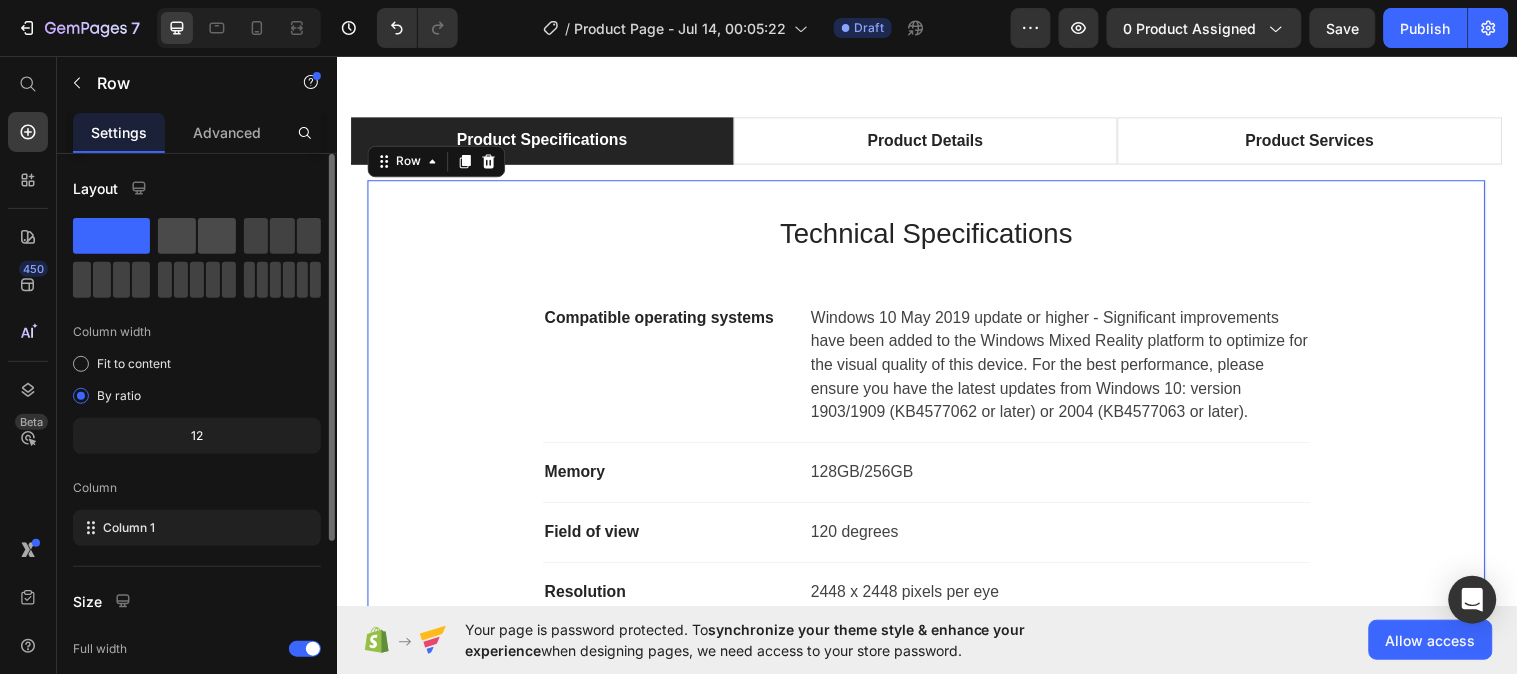 click 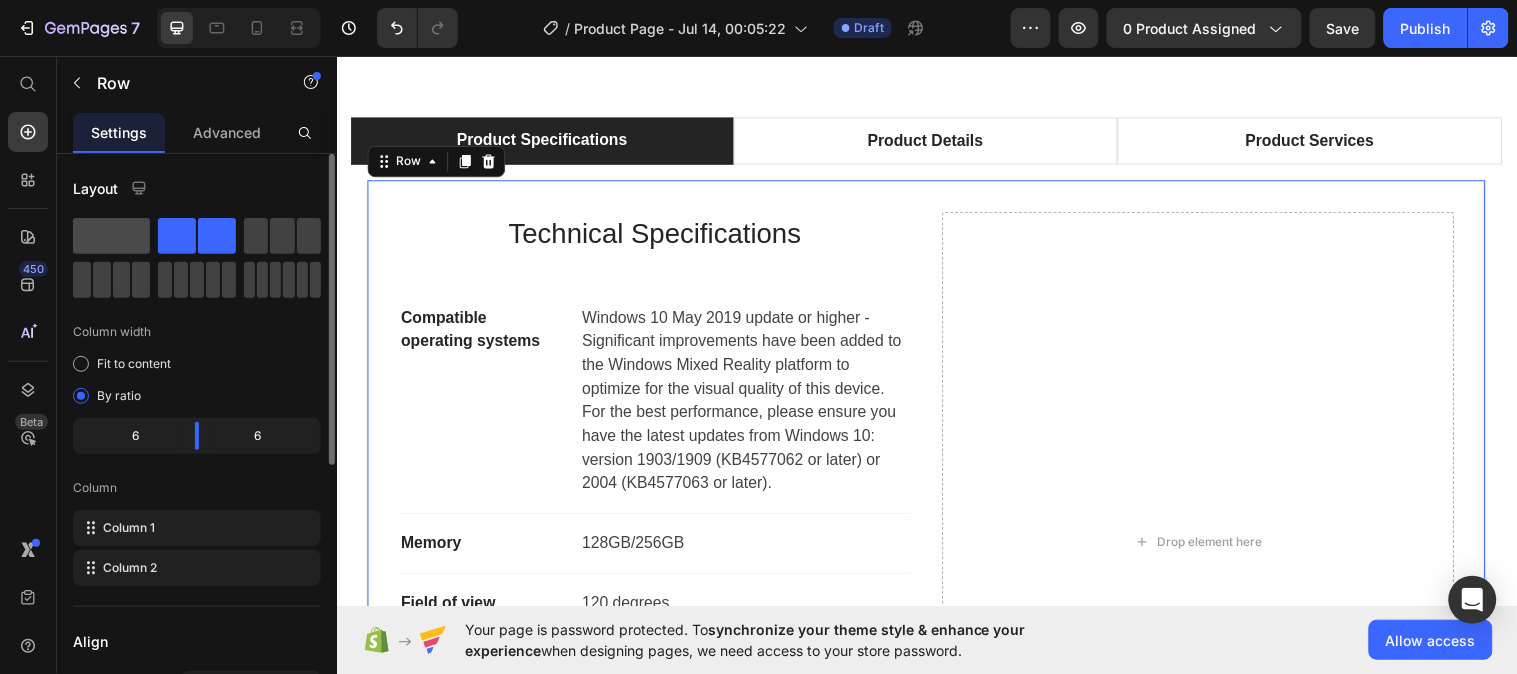 click 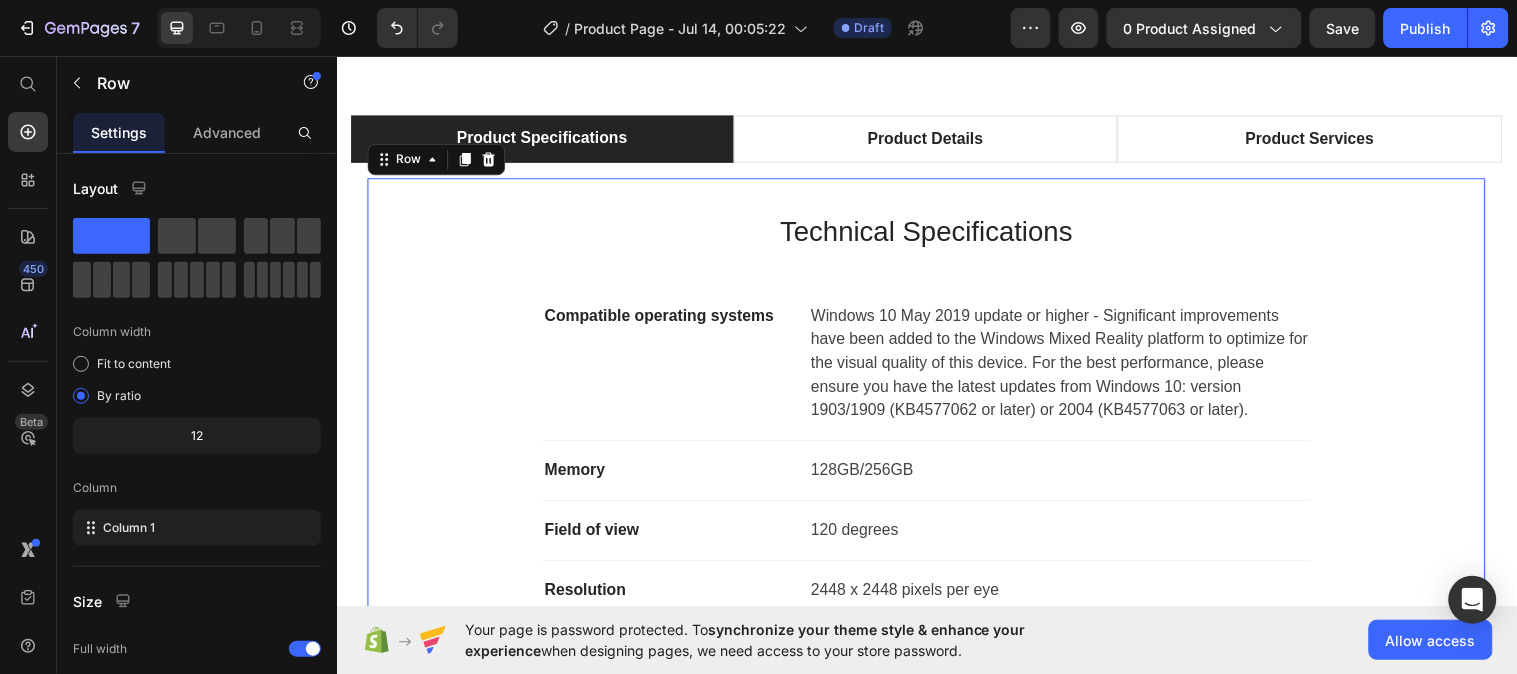 scroll, scrollTop: 1881, scrollLeft: 0, axis: vertical 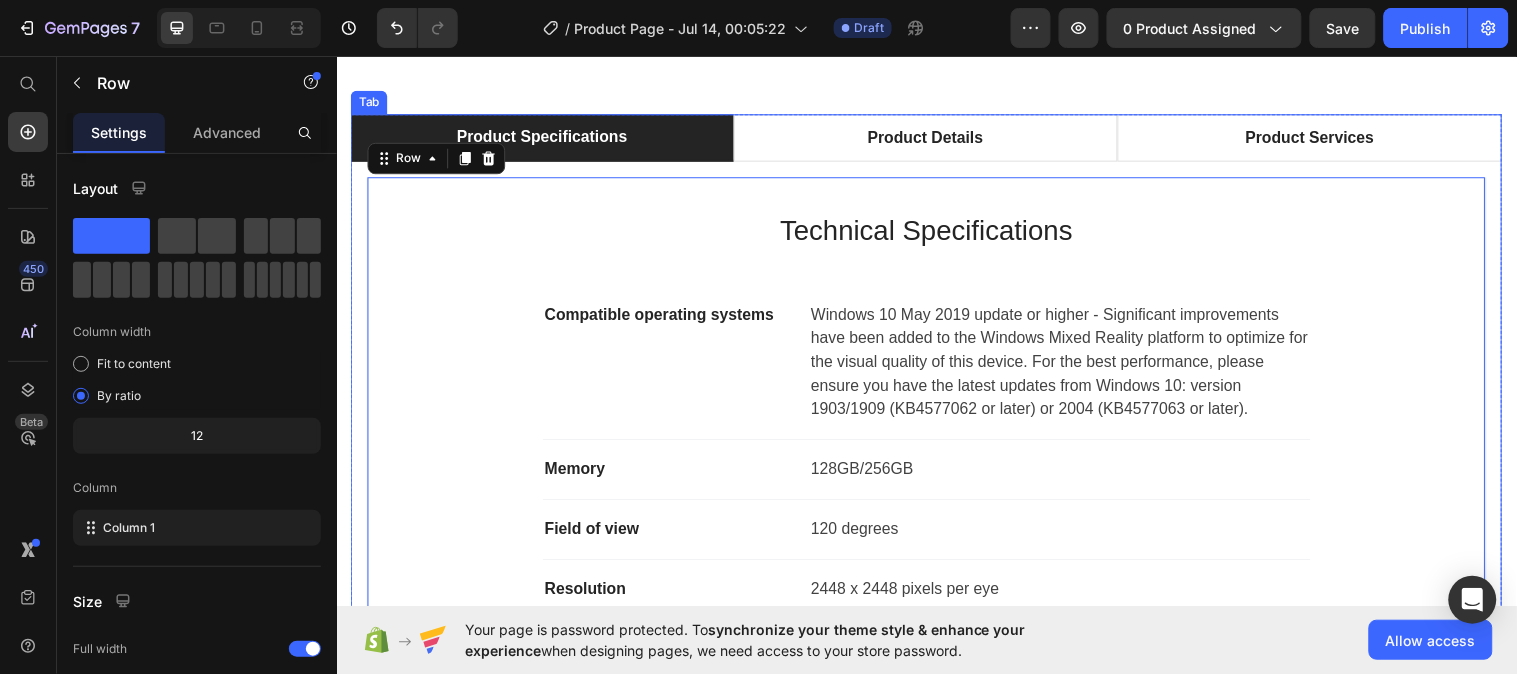 click on "Product Specifications" at bounding box center (545, 138) 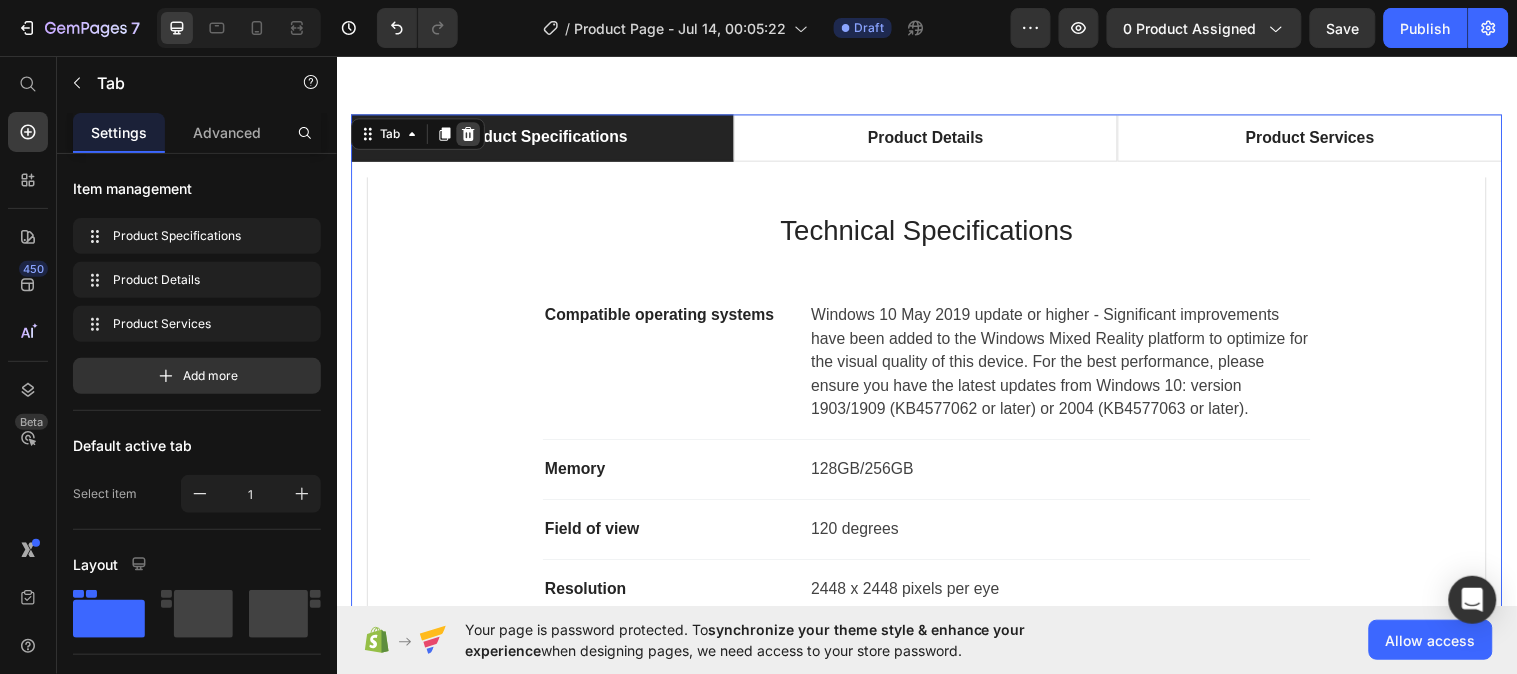 click 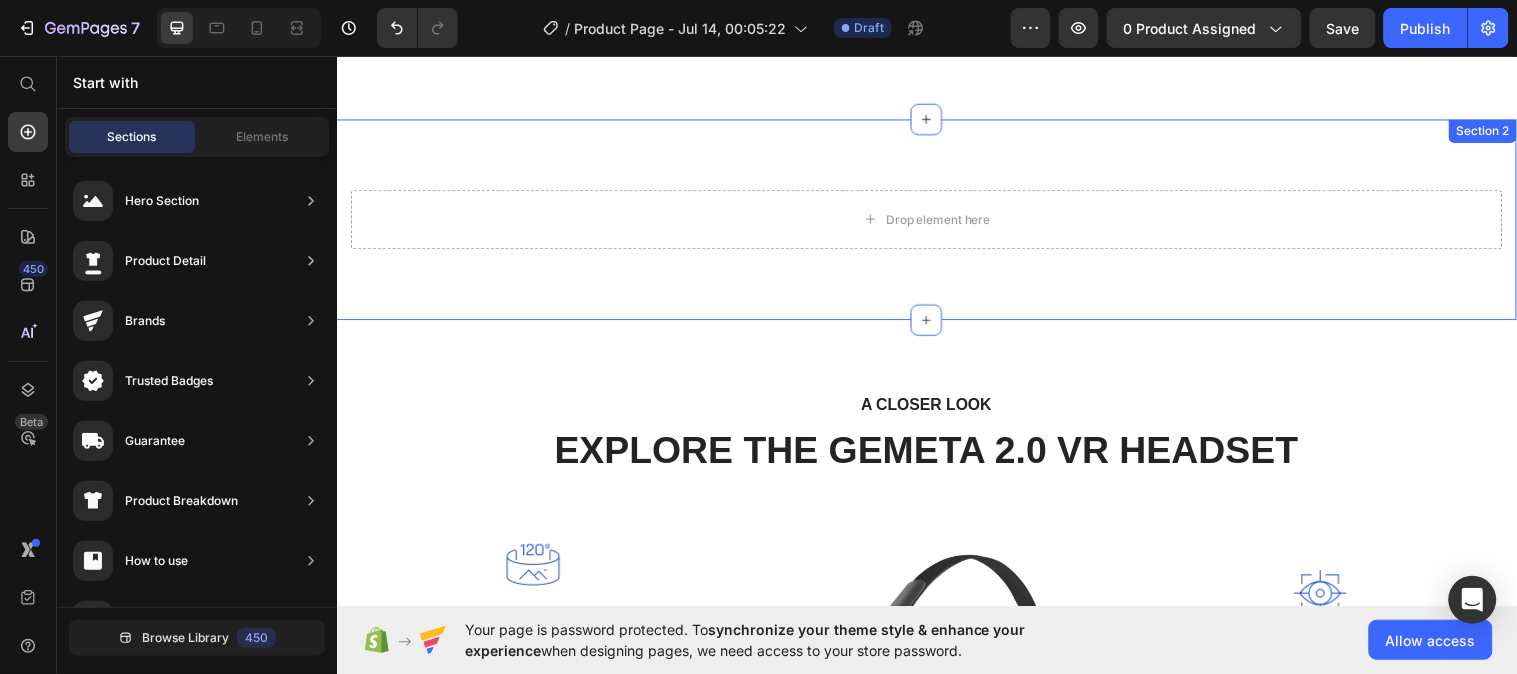 scroll, scrollTop: 1803, scrollLeft: 0, axis: vertical 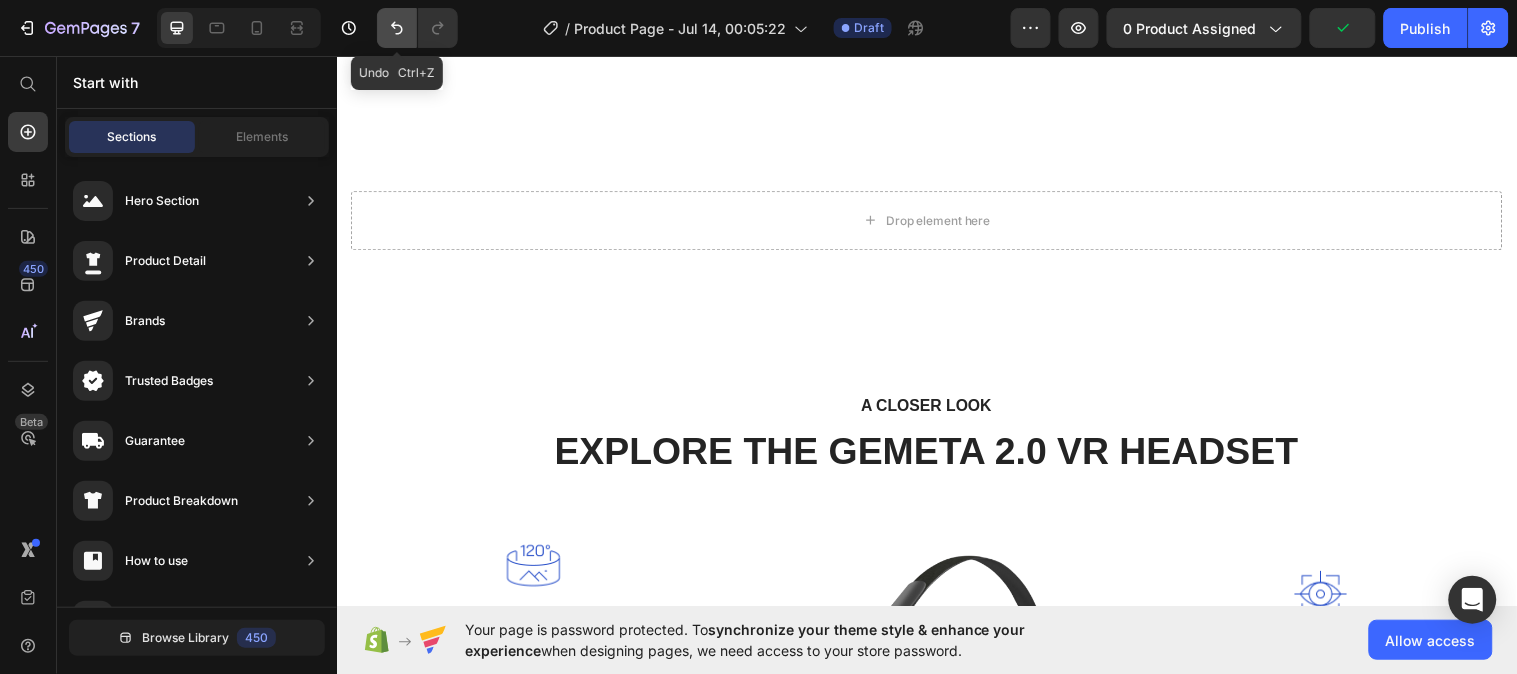 click 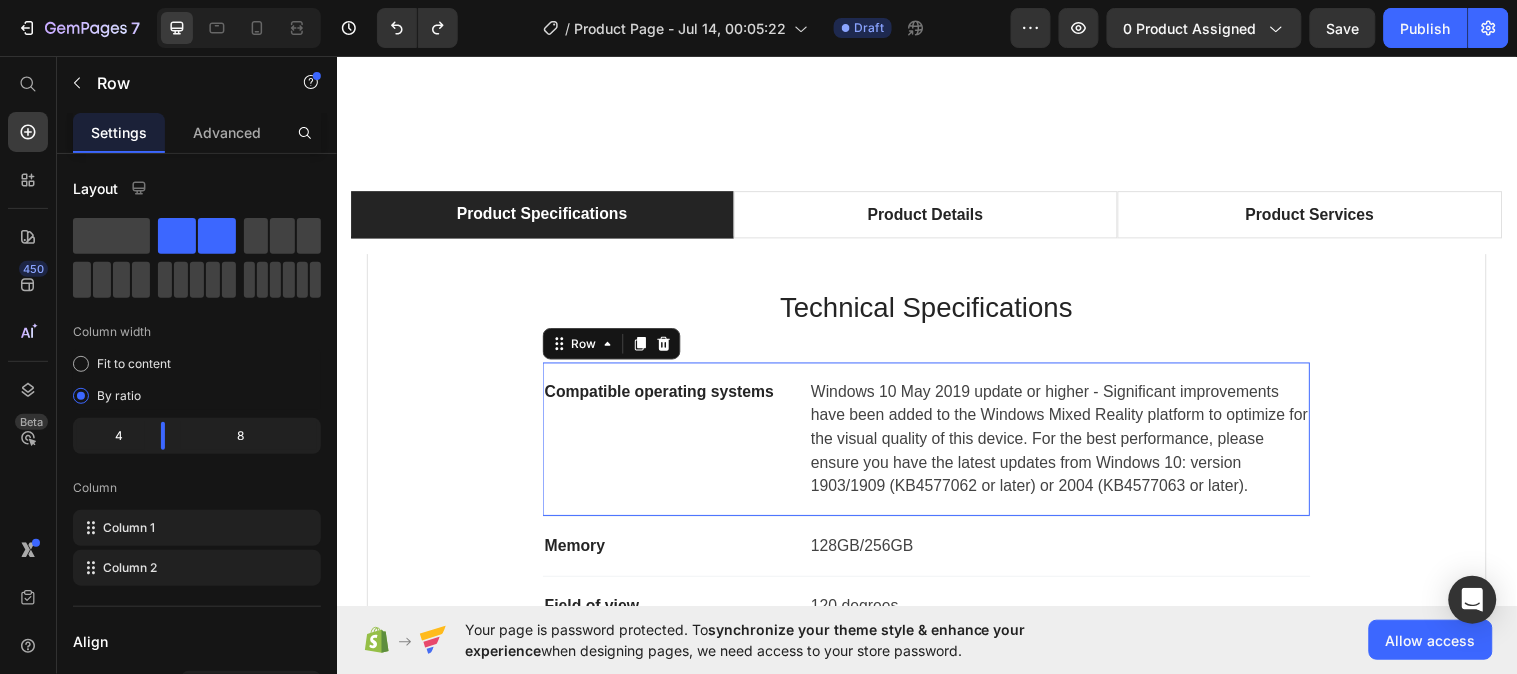 drag, startPoint x: 1104, startPoint y: 380, endPoint x: 1190, endPoint y: 727, distance: 357.49826 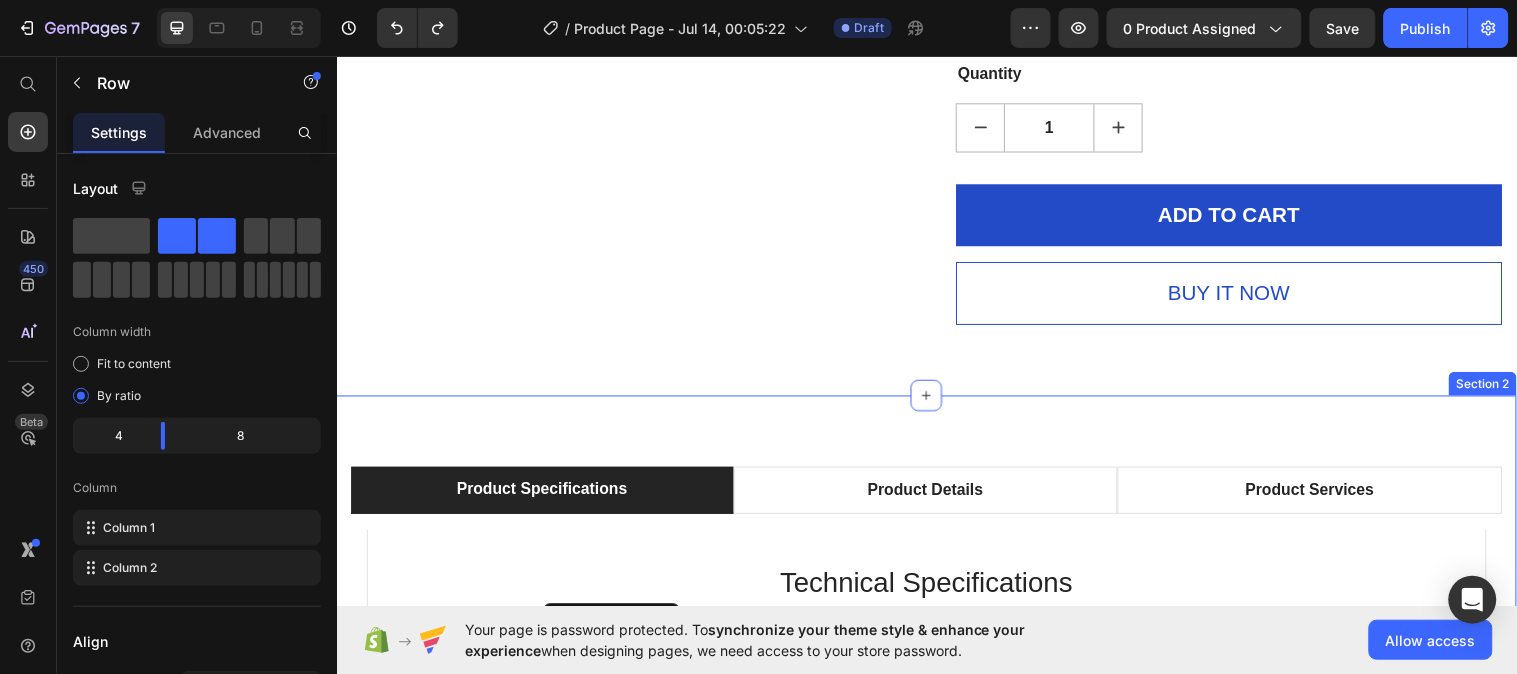 scroll, scrollTop: 1536, scrollLeft: 0, axis: vertical 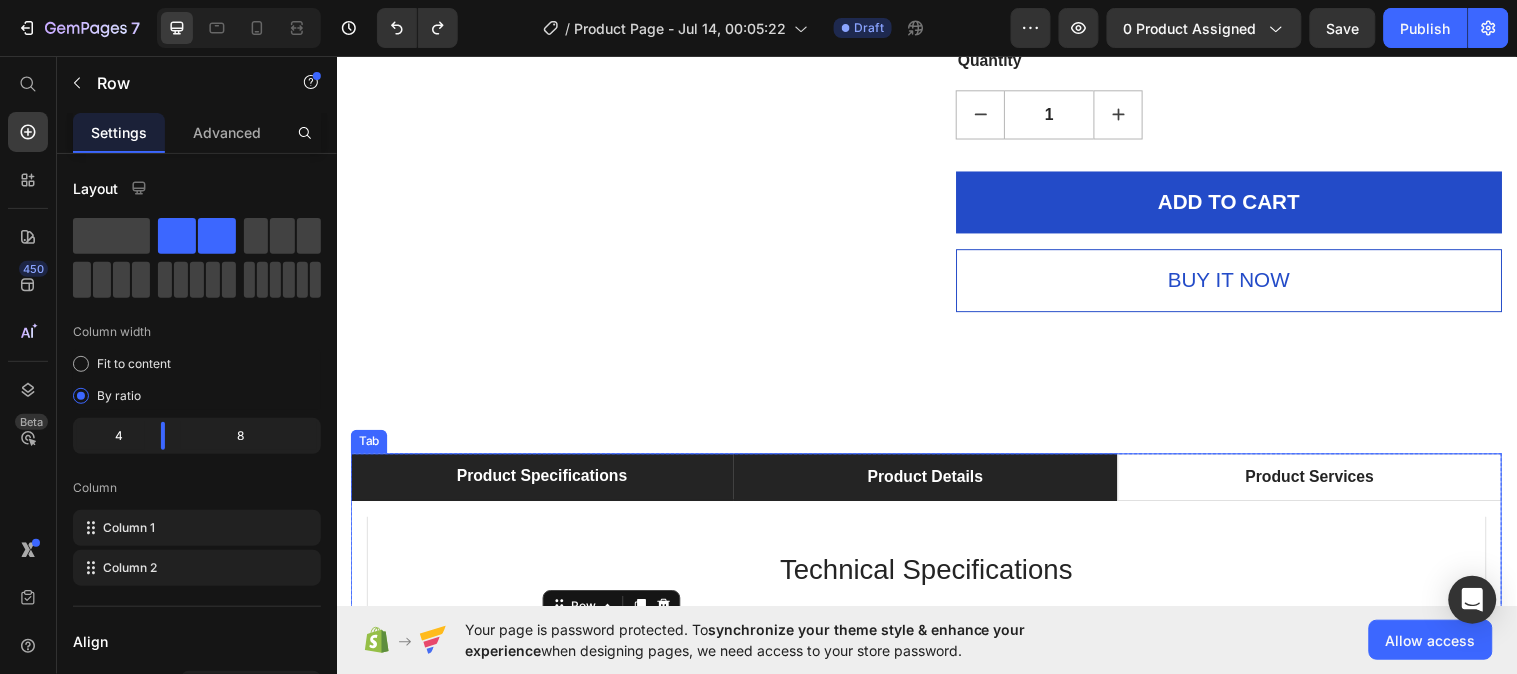 click on "Product Details" at bounding box center [934, 484] 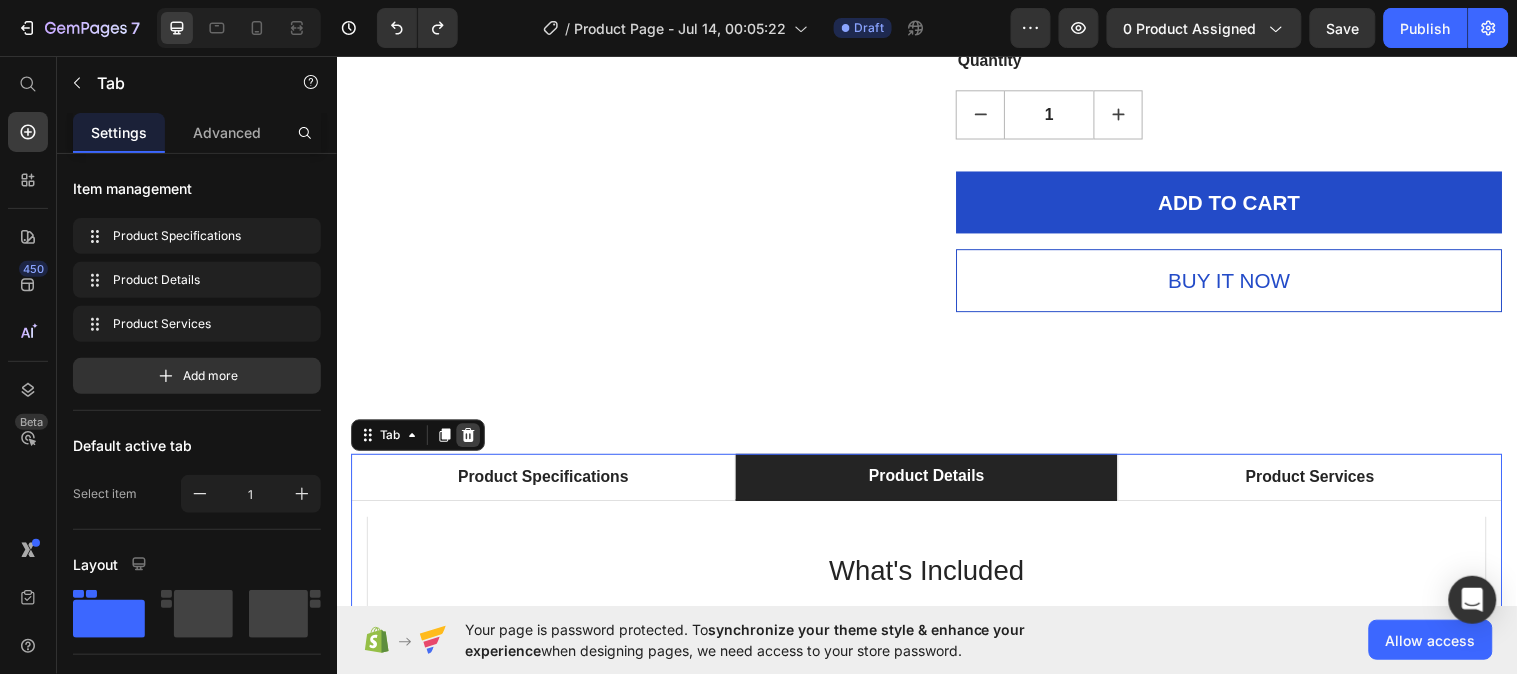 click 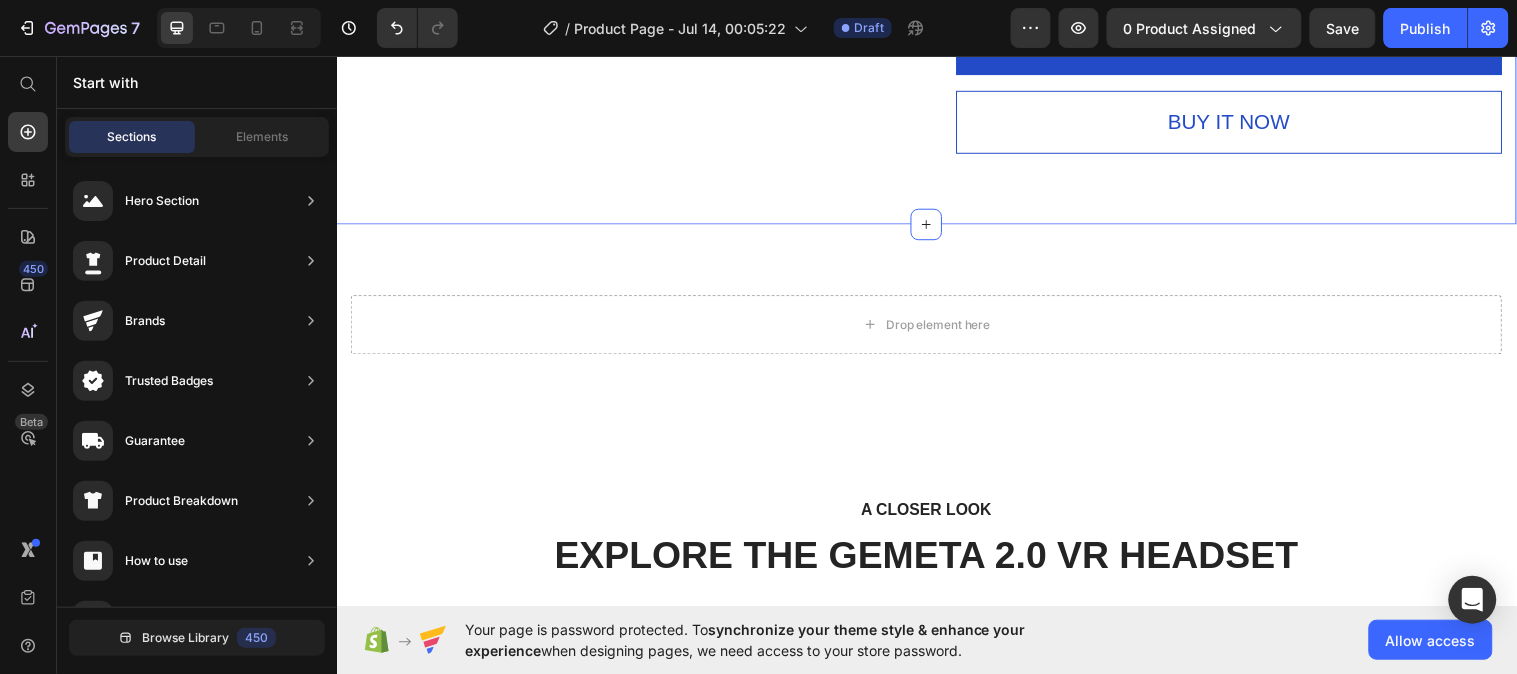 scroll, scrollTop: 1720, scrollLeft: 0, axis: vertical 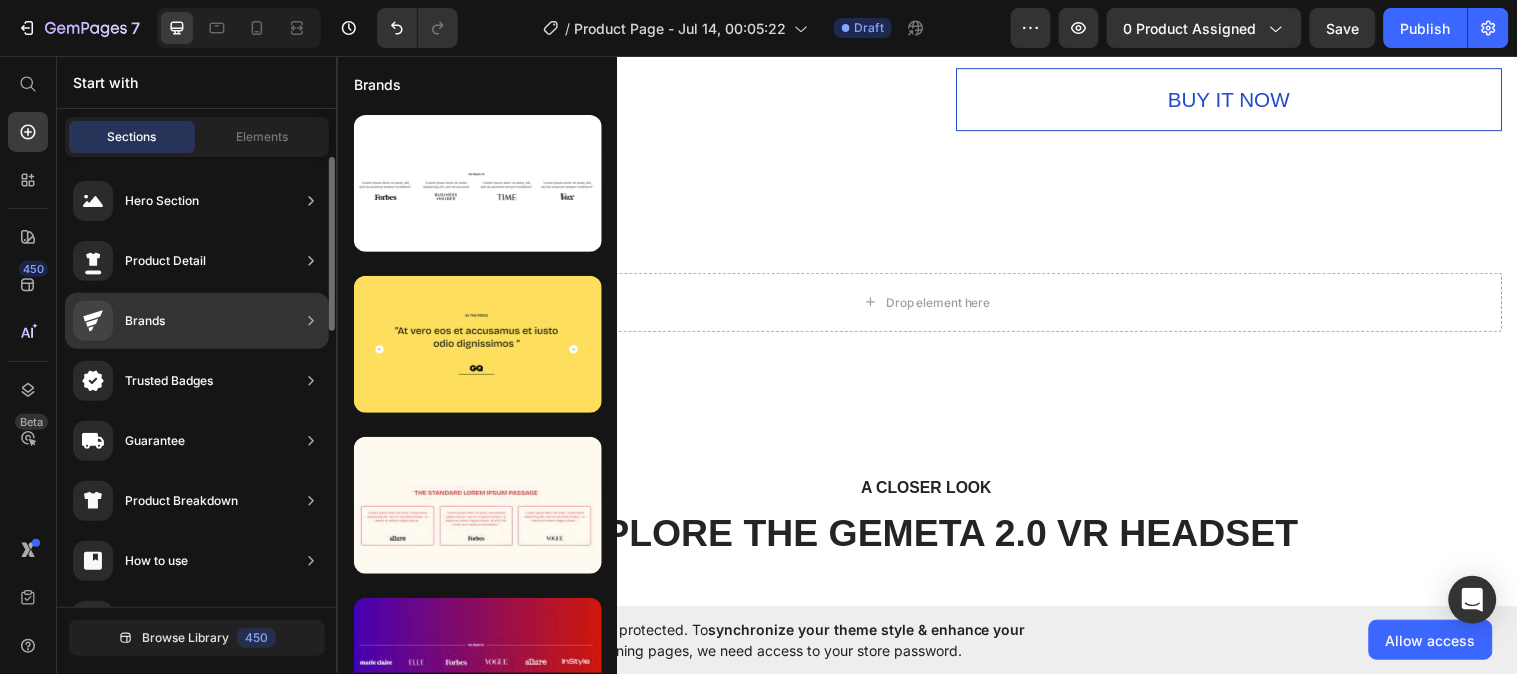 click on "Brands" 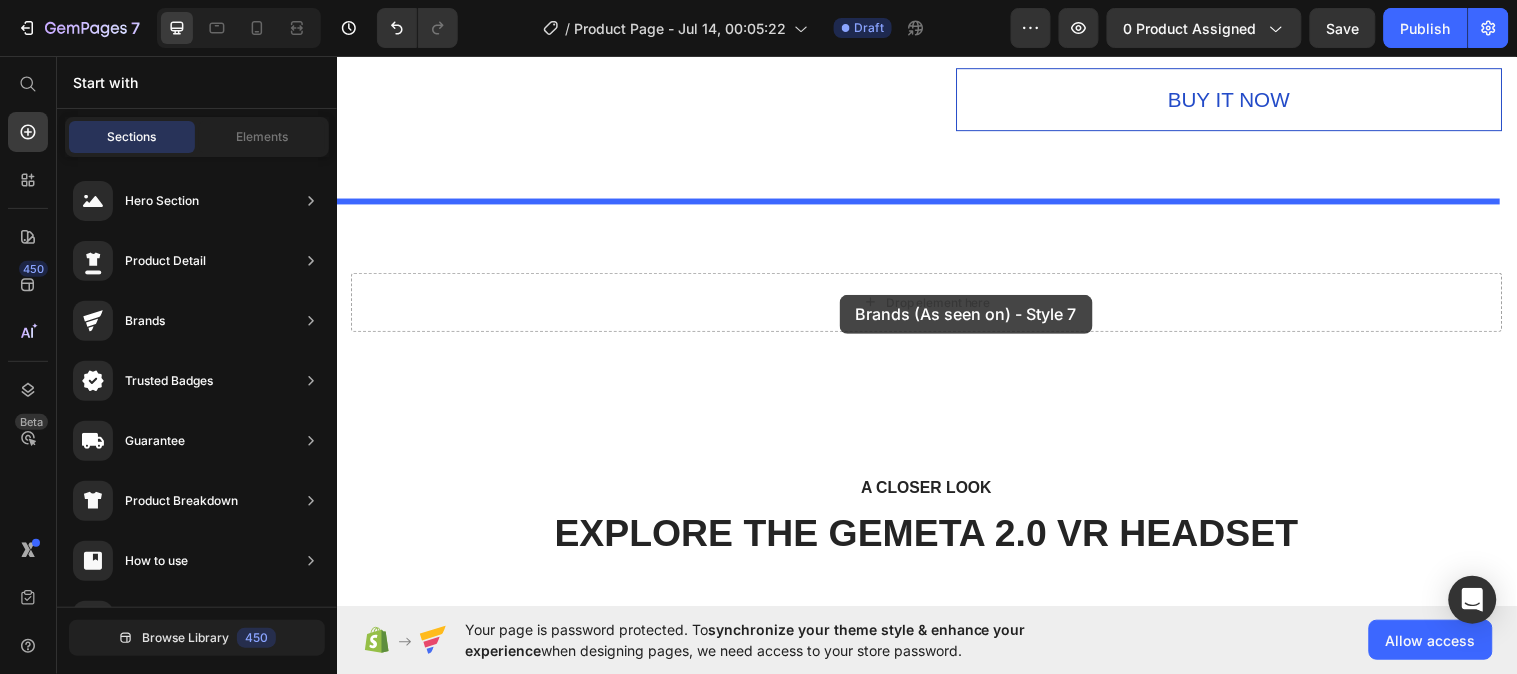 drag, startPoint x: 867, startPoint y: 532, endPoint x: 847, endPoint y: 298, distance: 234.85315 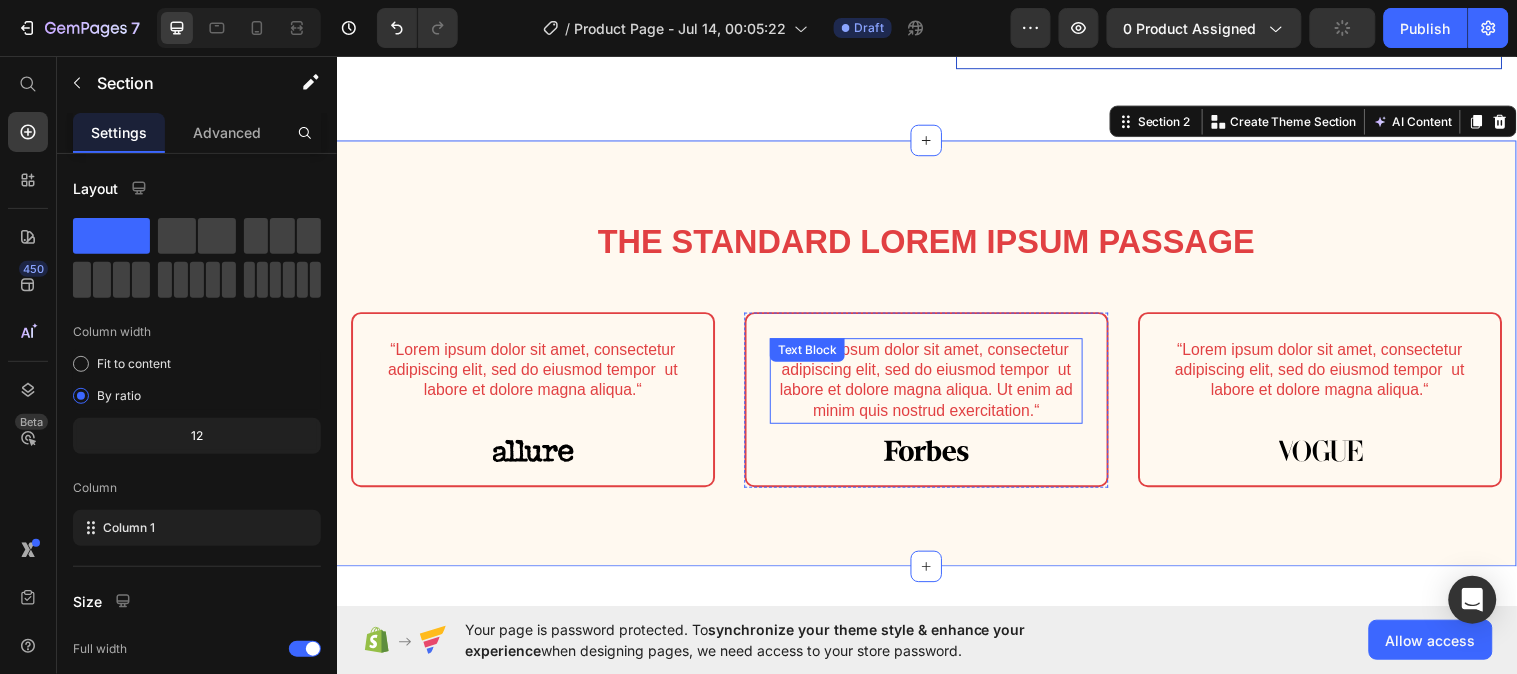 scroll, scrollTop: 1797, scrollLeft: 0, axis: vertical 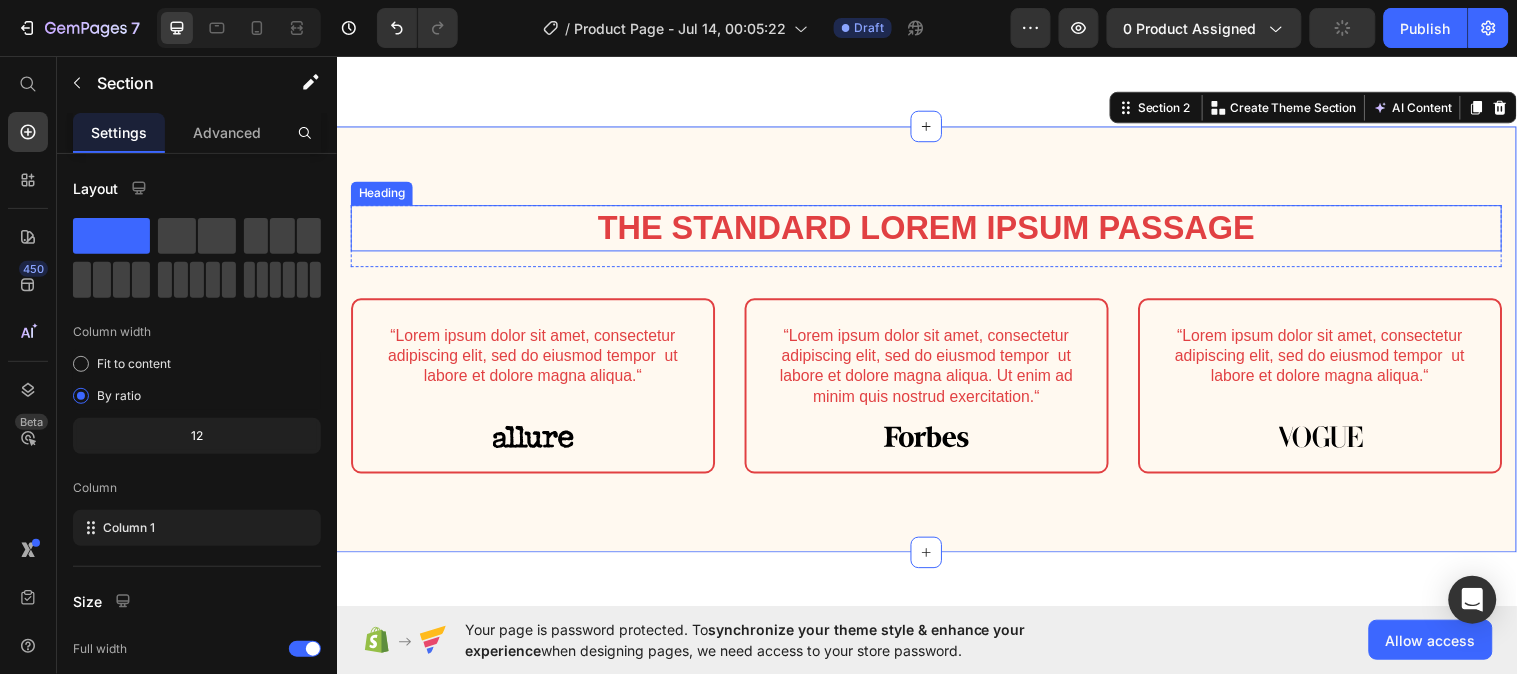 click on "The standard Lorem Ipsum passage" at bounding box center (936, 230) 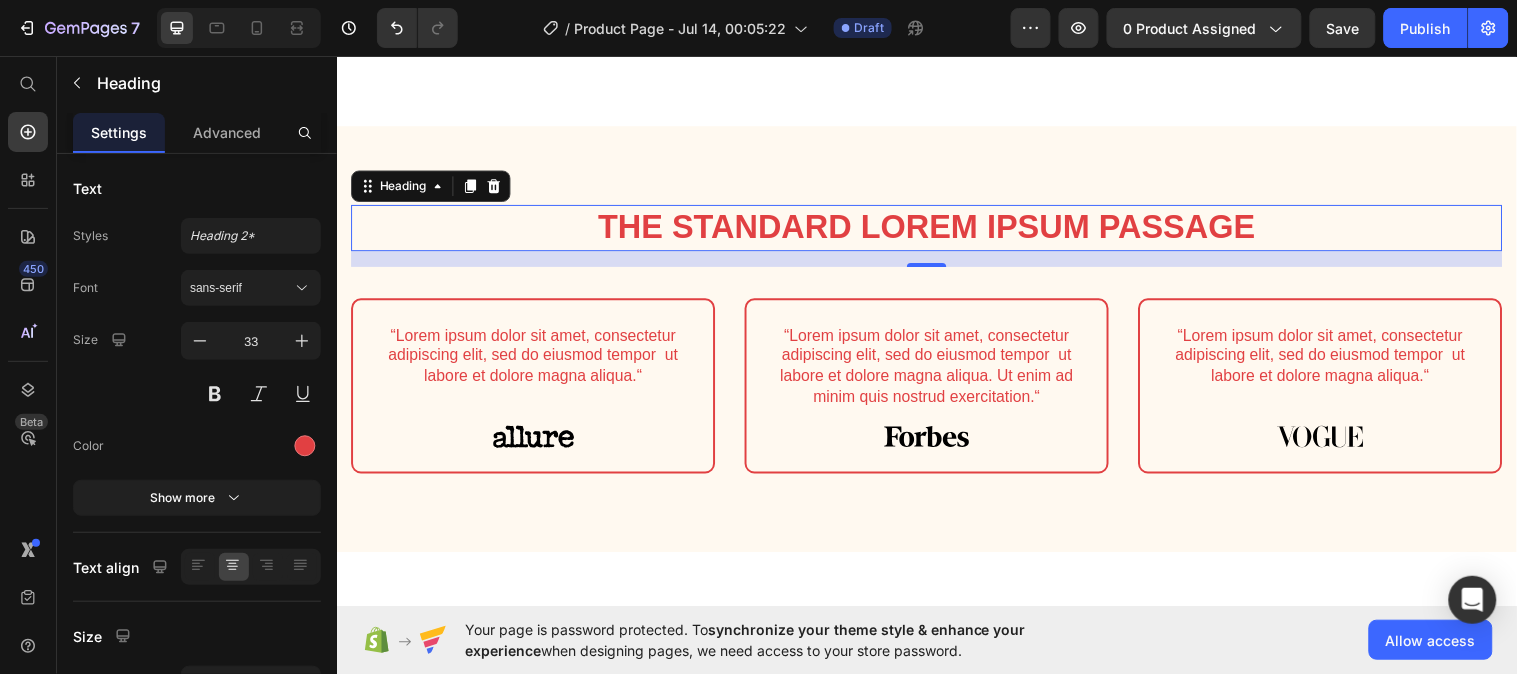 click on "The standard Lorem Ipsum passage" at bounding box center [936, 230] 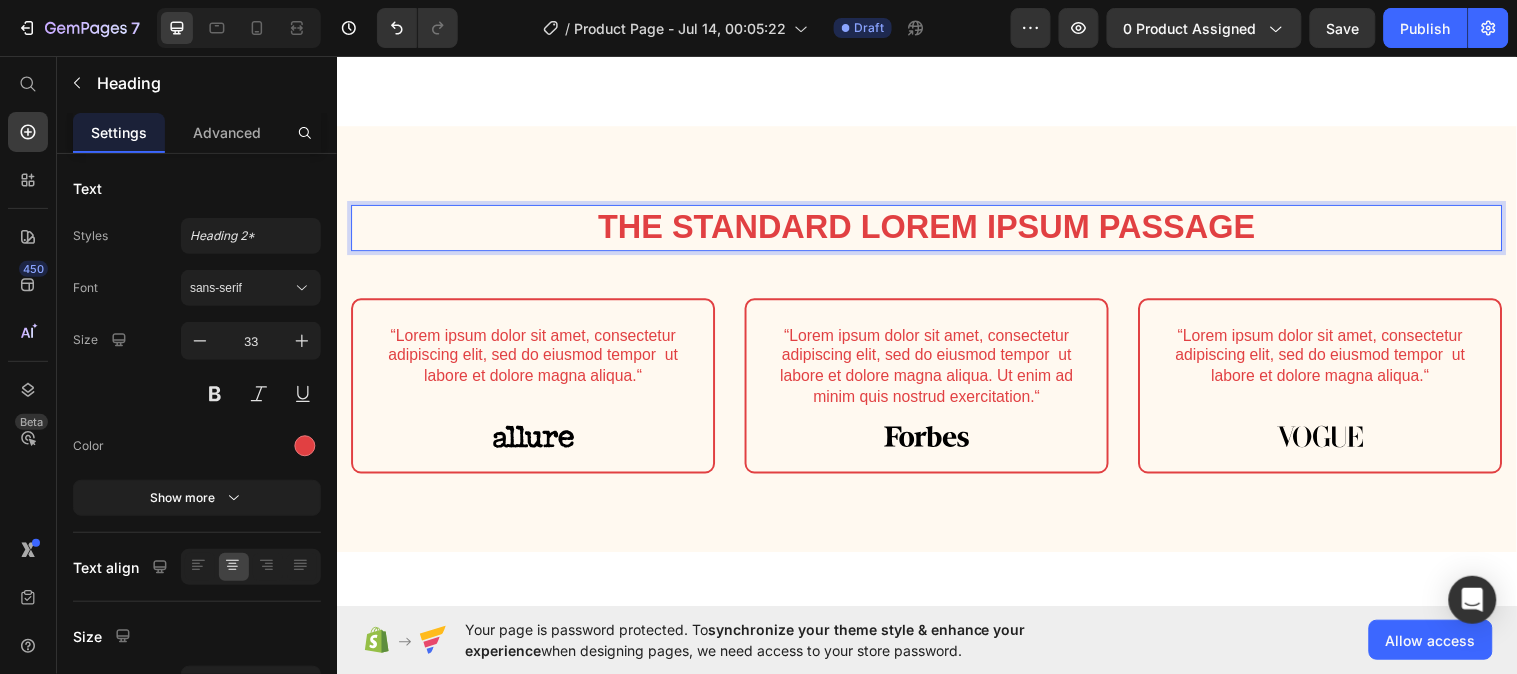 click on "The standard Lorem Ipsum passage" at bounding box center (936, 230) 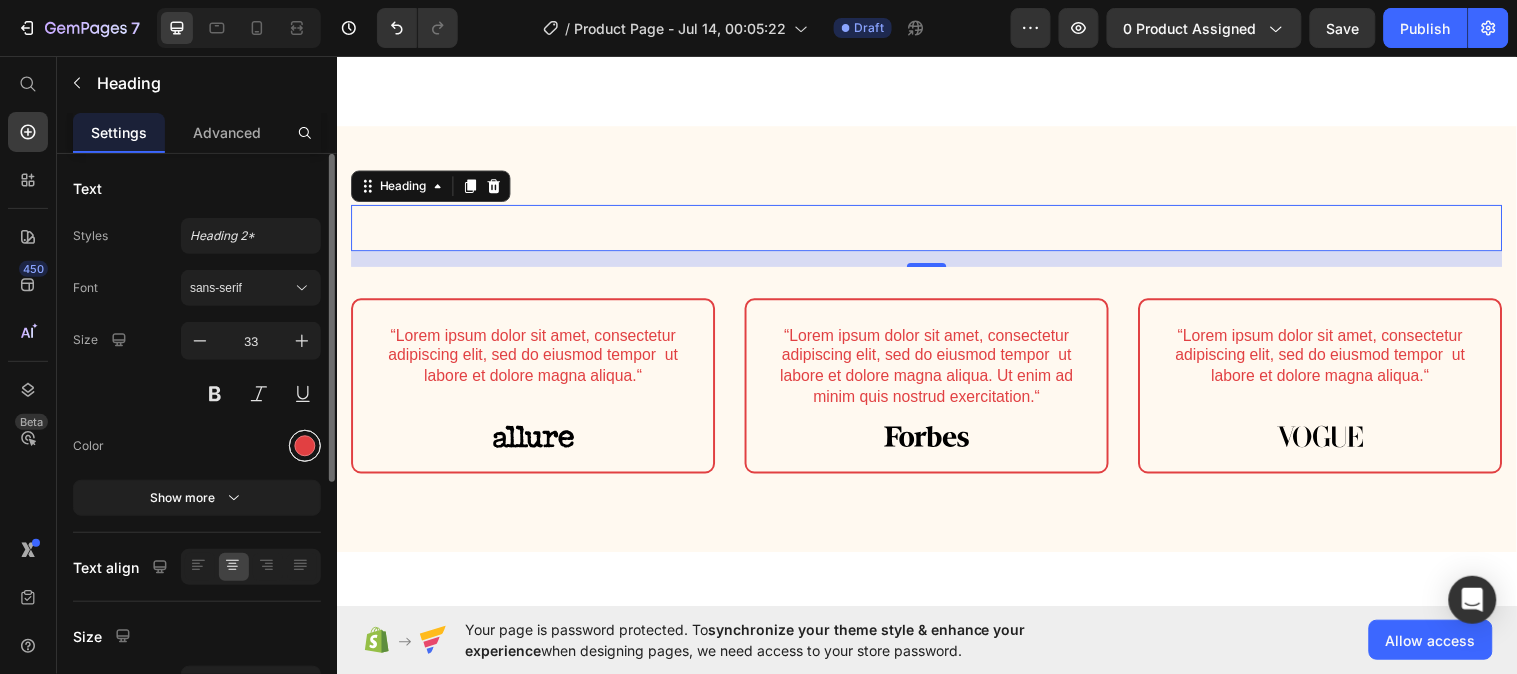 click at bounding box center [305, 446] 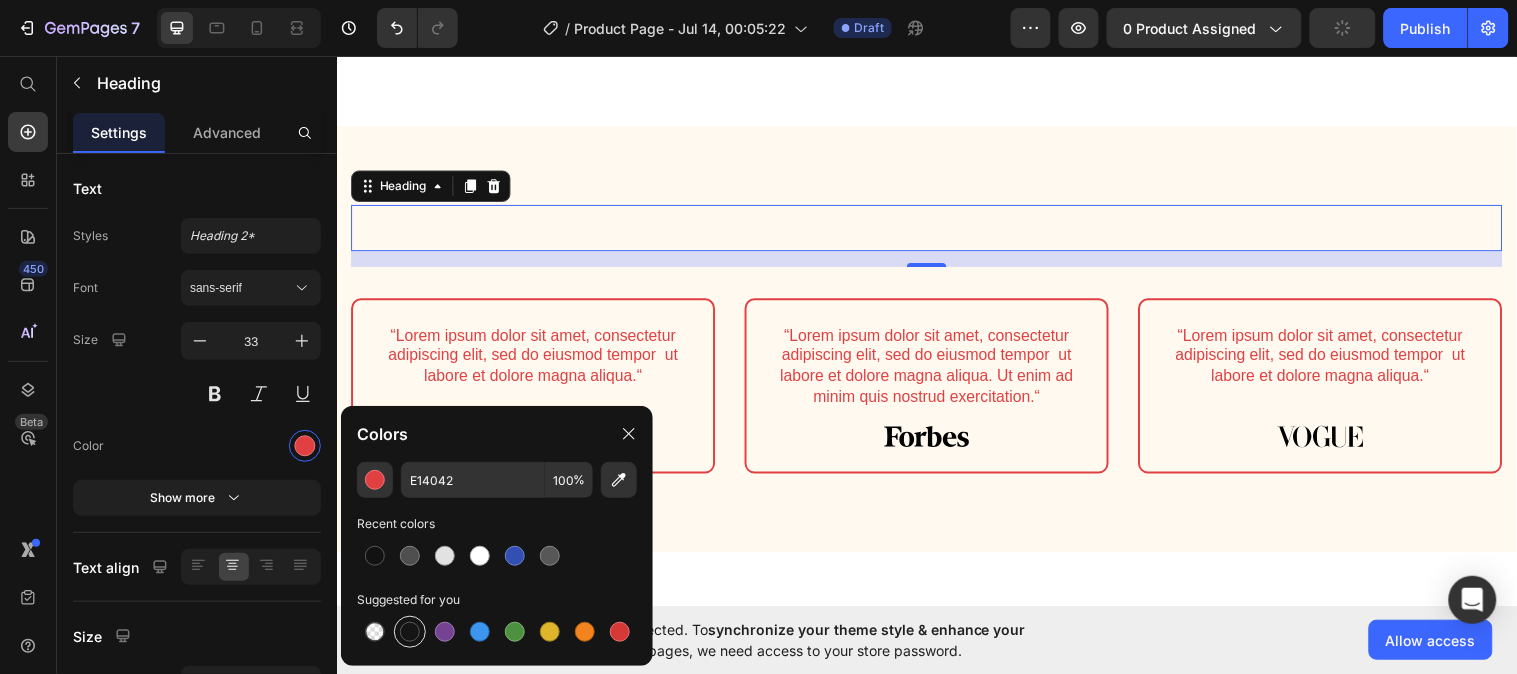click at bounding box center (410, 632) 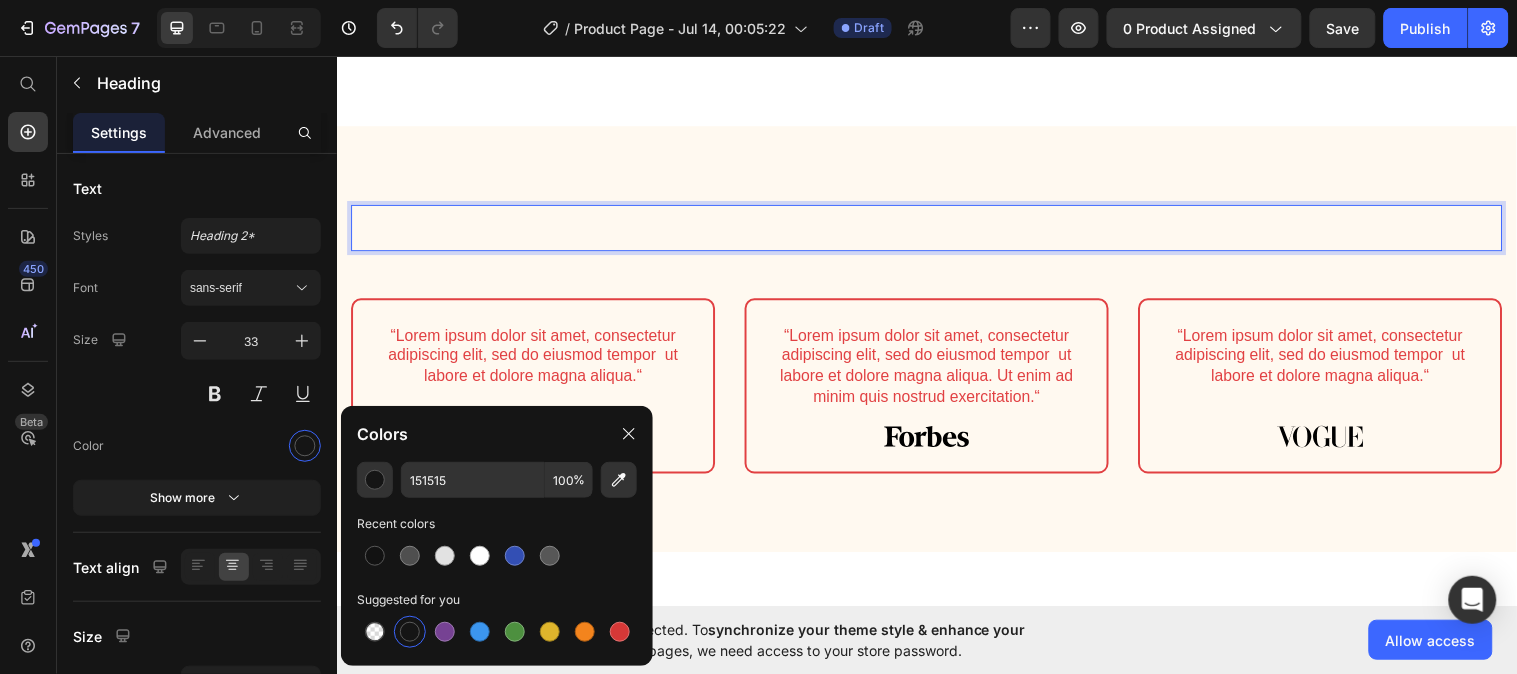 click at bounding box center [936, 230] 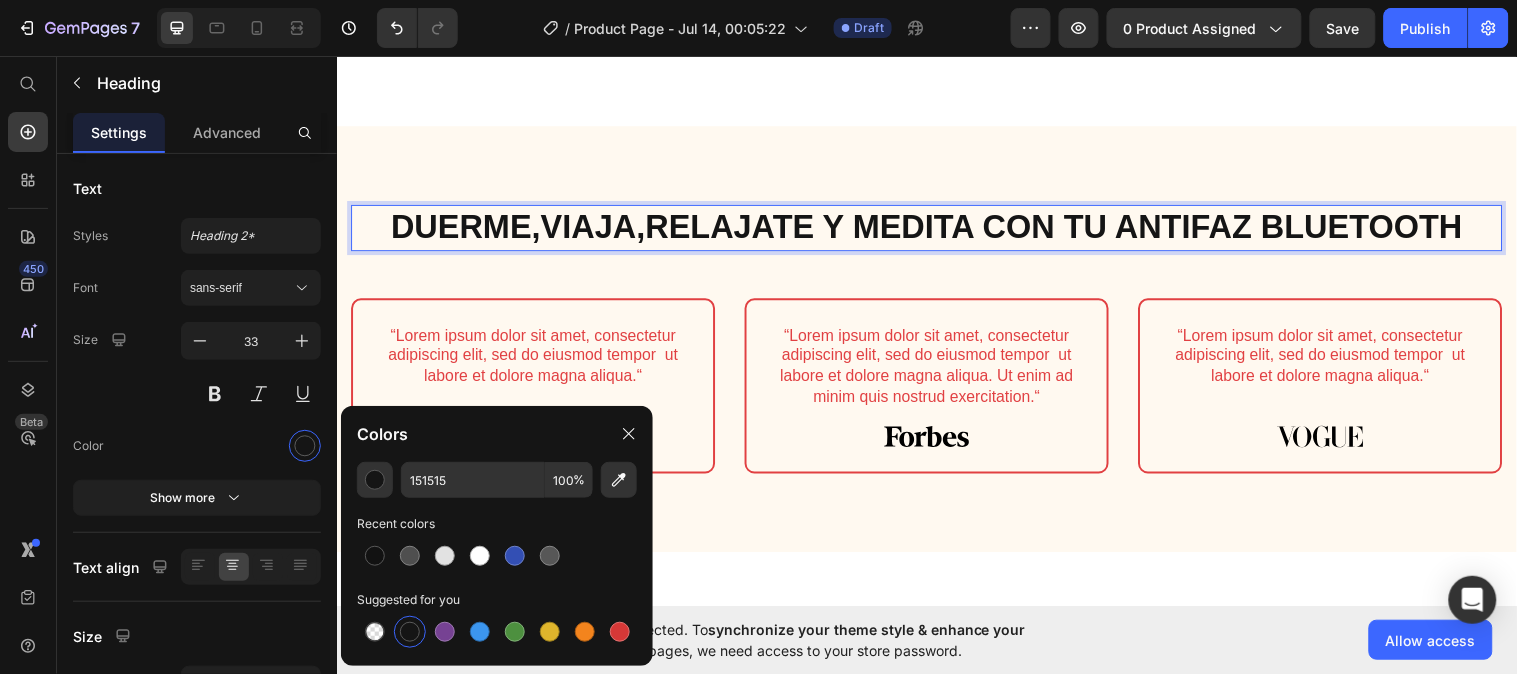 click on "duerme,viaja,relajate y medita con tu antifaz bluetooth" at bounding box center (936, 230) 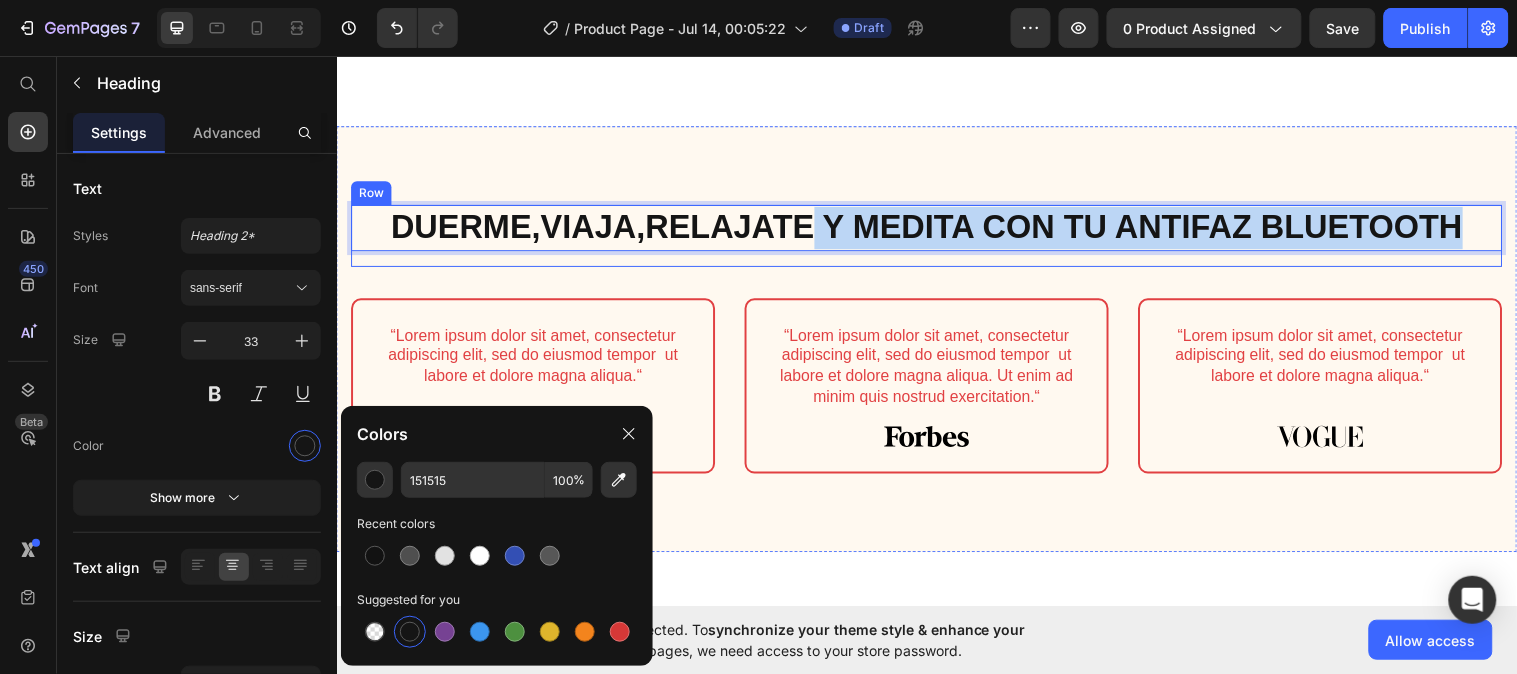 drag, startPoint x: 1473, startPoint y: 225, endPoint x: 812, endPoint y: 267, distance: 662.333 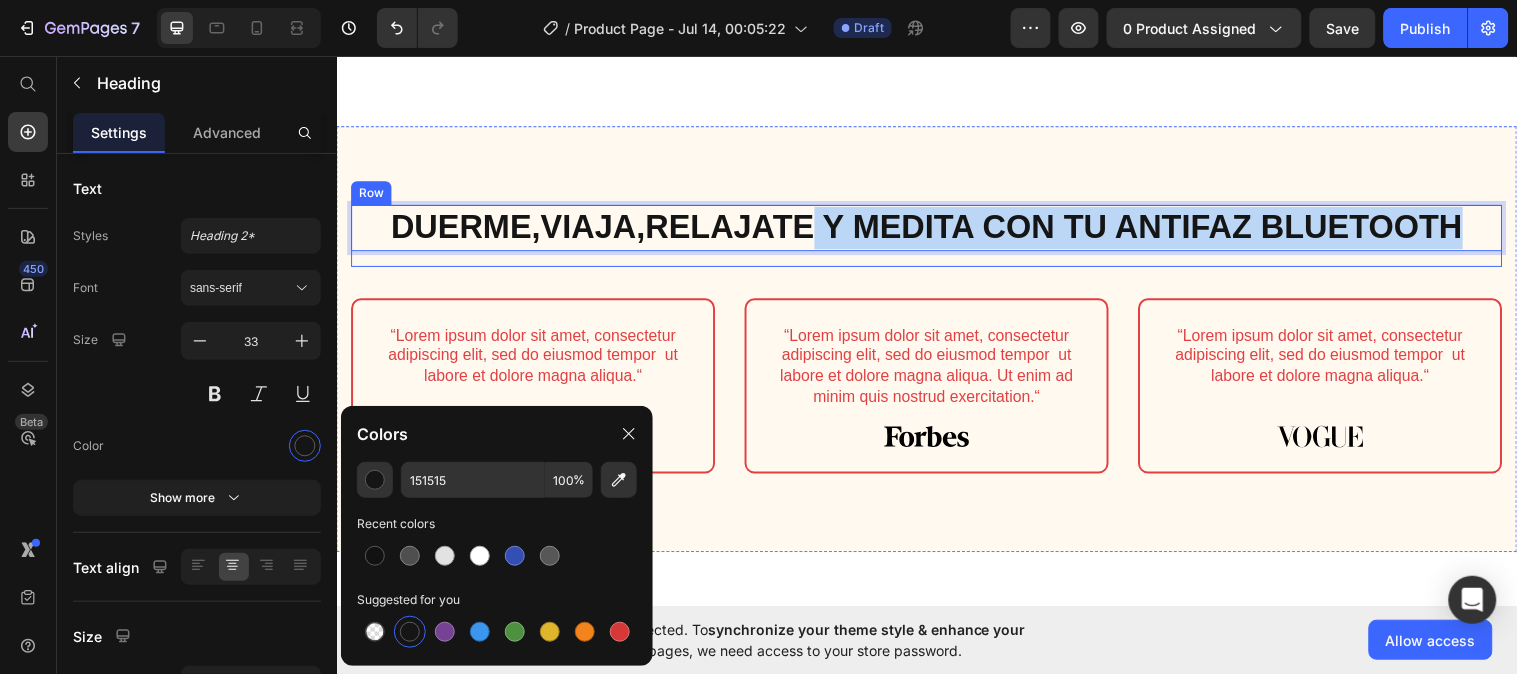 click on "duerme,viaja,relajate y medita con tu antifaz bluetooth Heading   16" at bounding box center [936, 238] 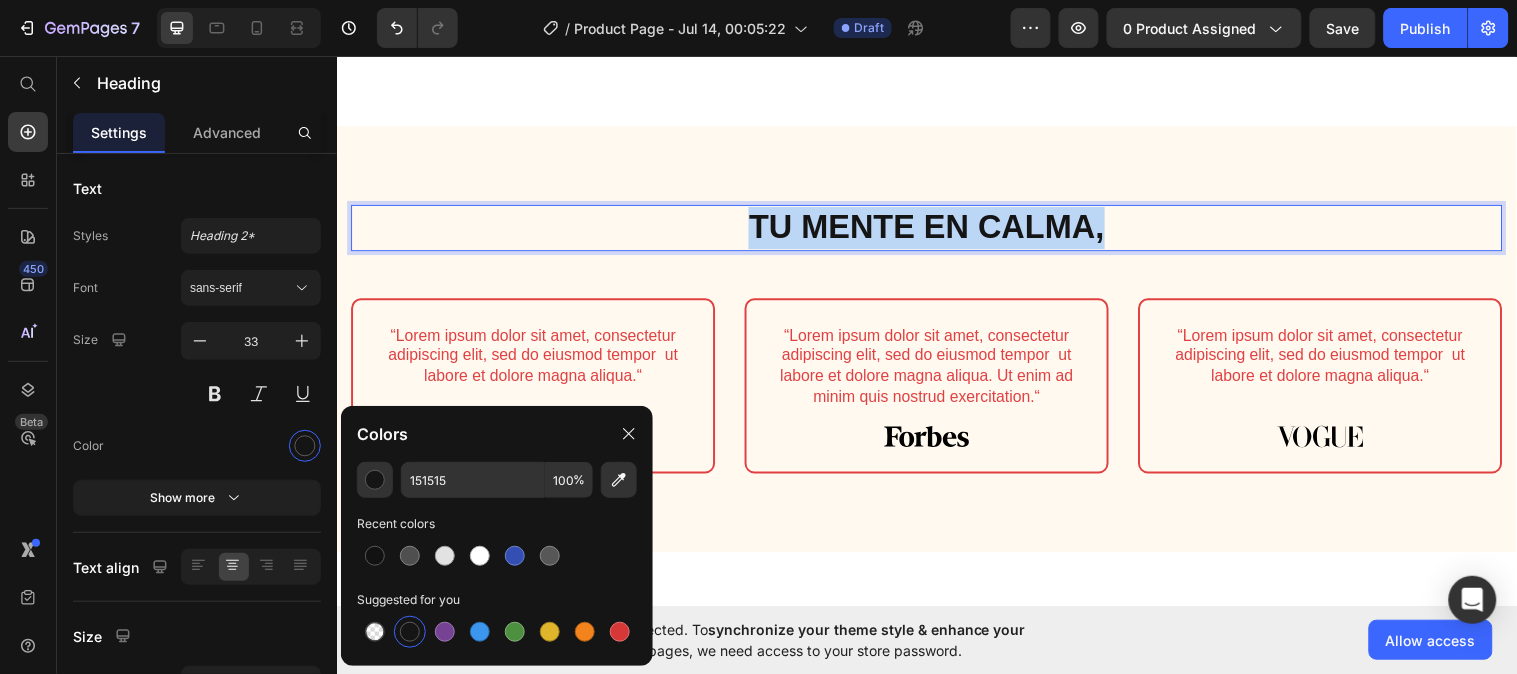 drag, startPoint x: 1120, startPoint y: 230, endPoint x: 753, endPoint y: 241, distance: 367.16483 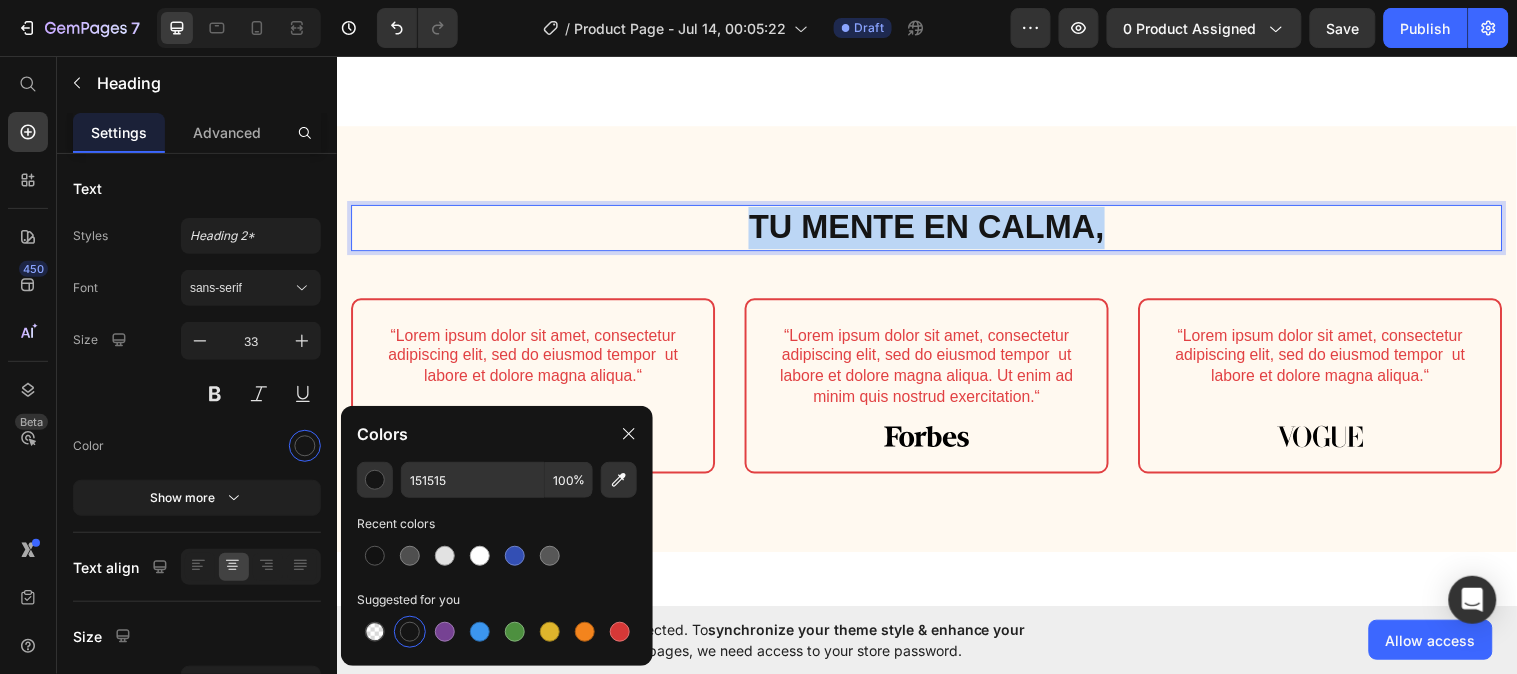 click on "tu mente en calma," at bounding box center [936, 230] 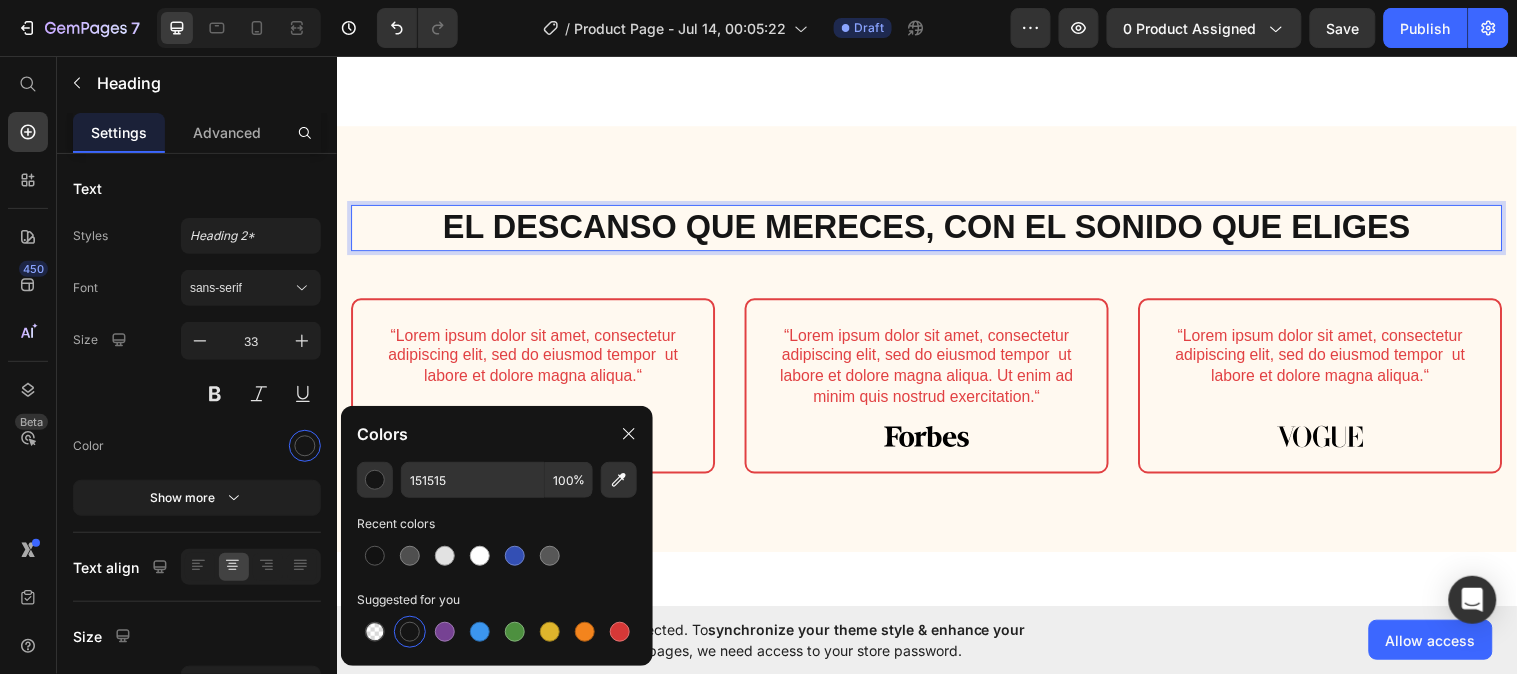 click on "el descanso que mereces, con el sonido que eliges" at bounding box center [936, 230] 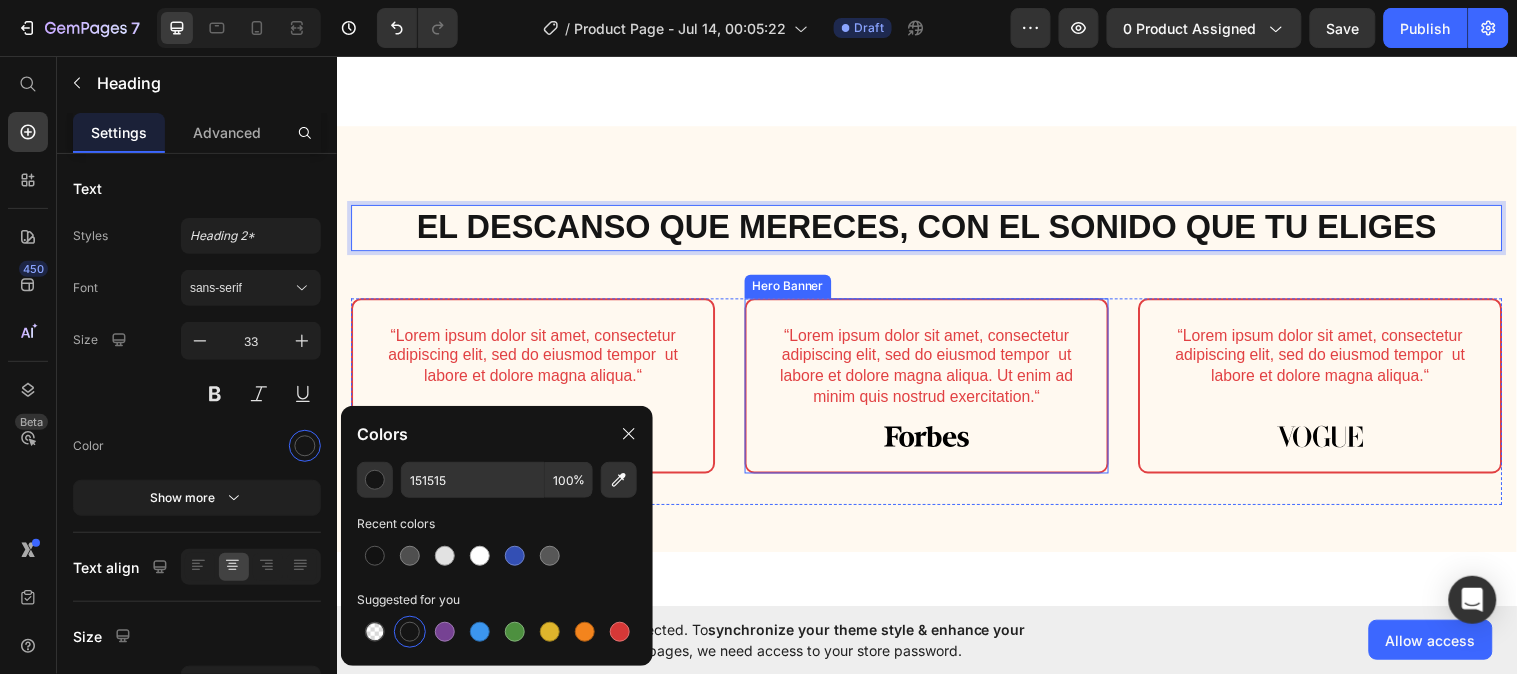 drag, startPoint x: 1078, startPoint y: 417, endPoint x: 995, endPoint y: 389, distance: 87.595665 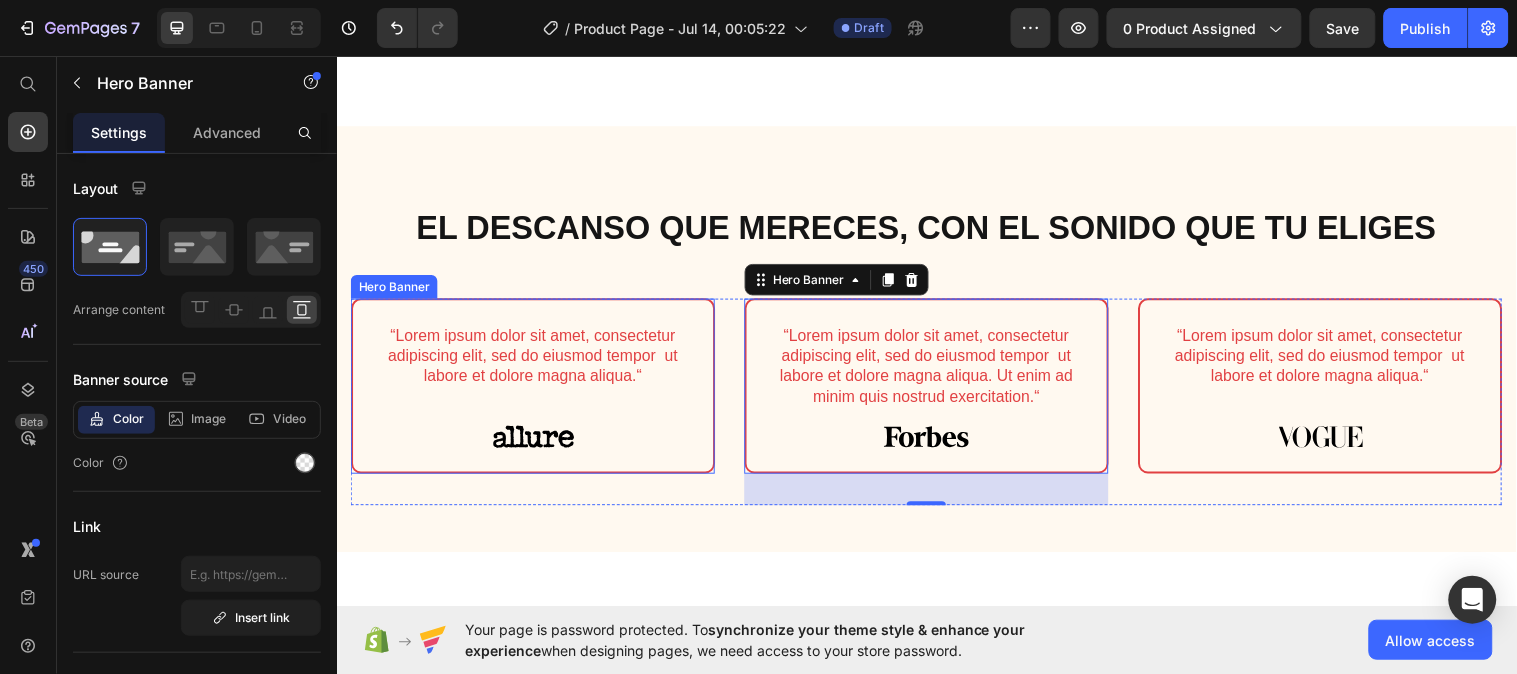 click on "“Lorem ipsum dolor sit amet, consectetur adipiscing elit, sed do eiusmod tempor  ut labore et dolore magna aliqua.“ Text Block Image" at bounding box center (536, 391) 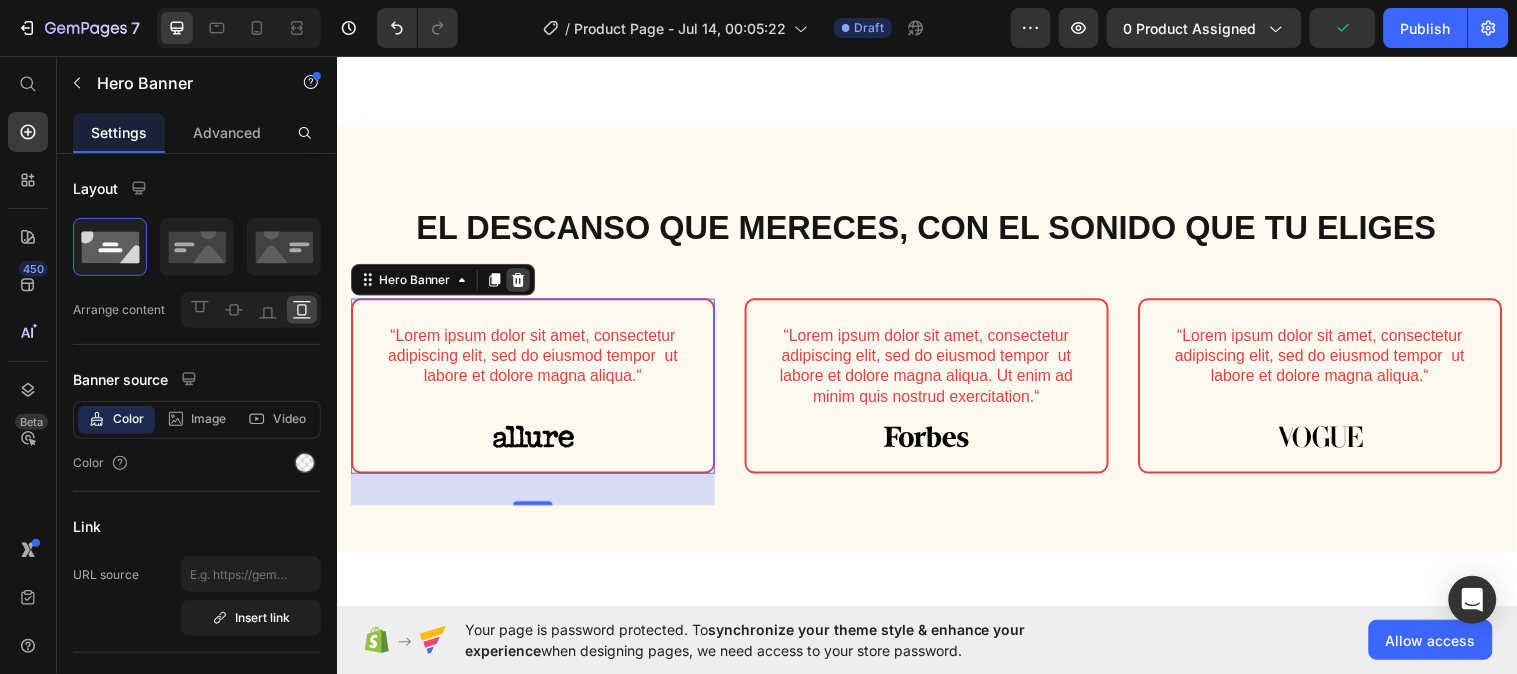 click 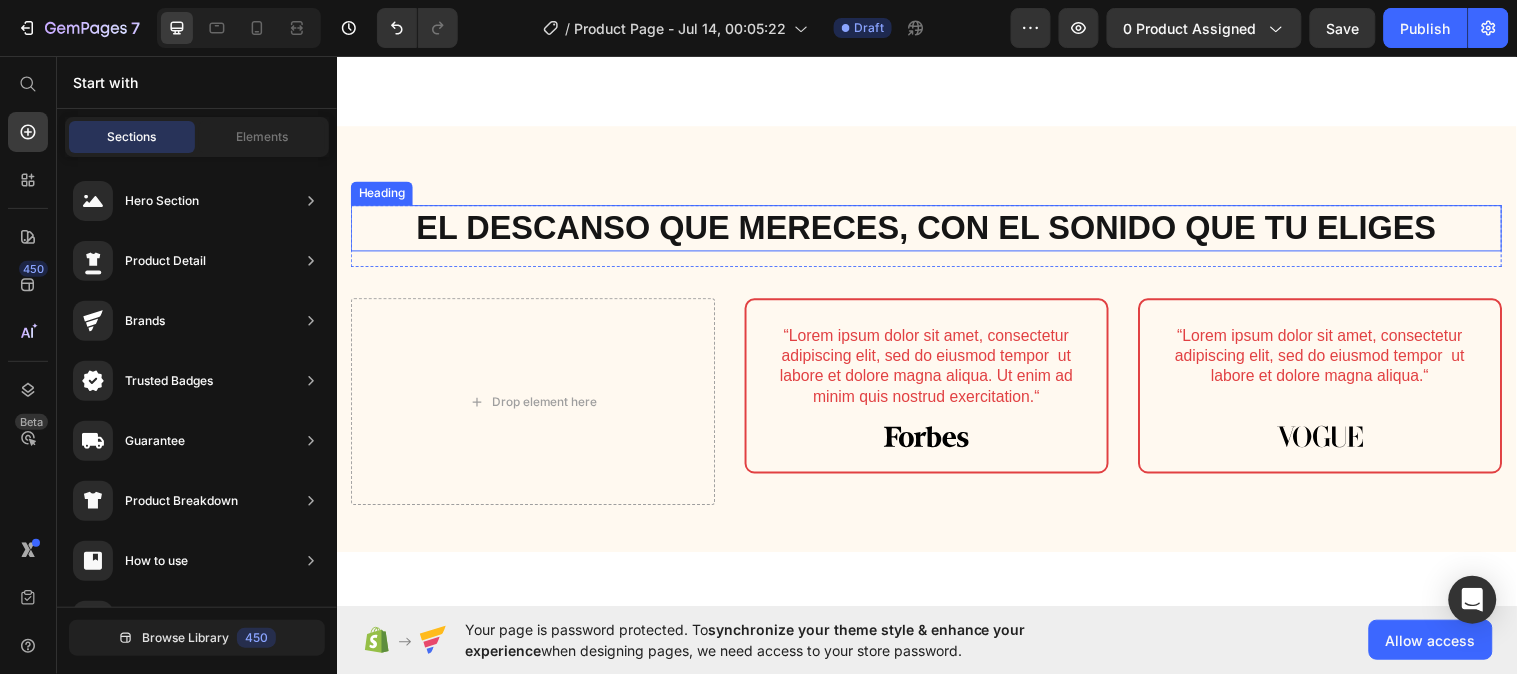 click on "el descanso que mereces, con el sonido que tu eliges" at bounding box center [936, 230] 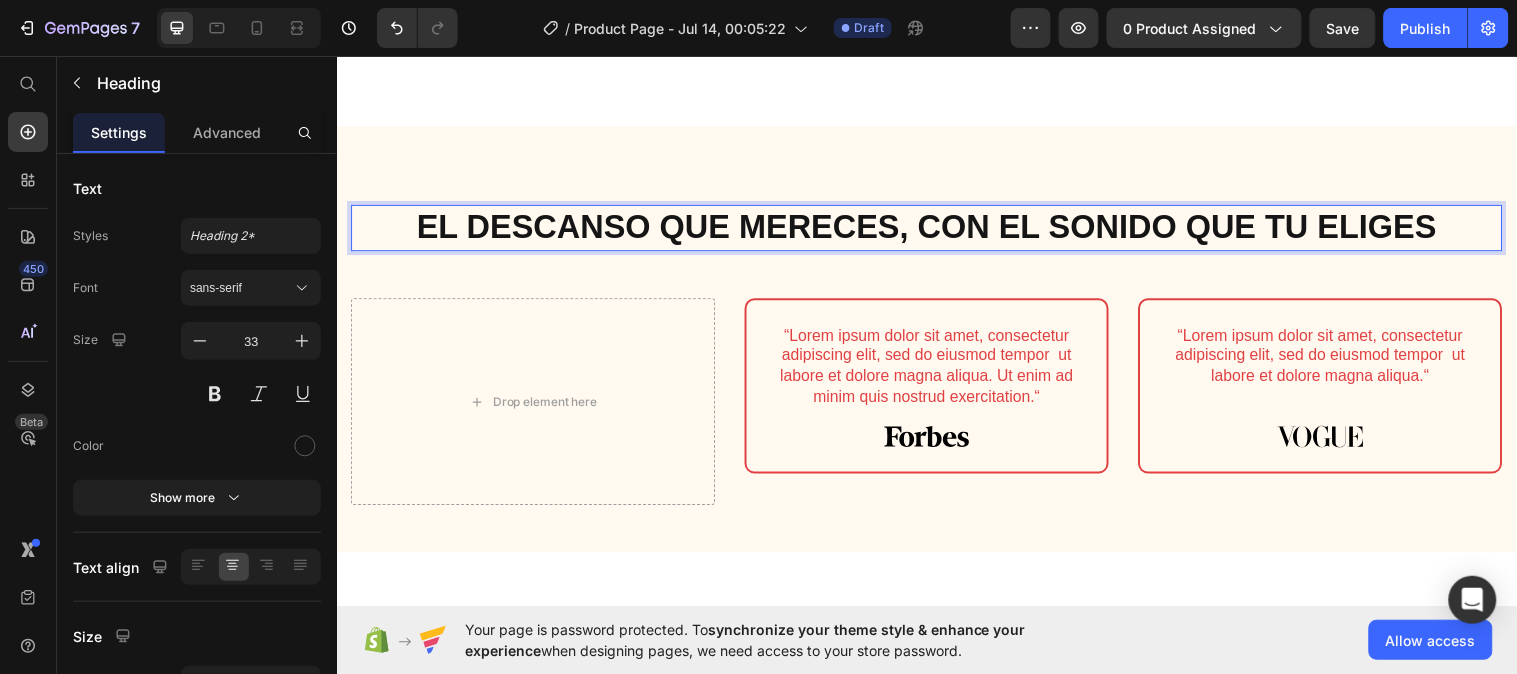click on "el descanso que mereces, con el sonido que tu eliges" at bounding box center (936, 230) 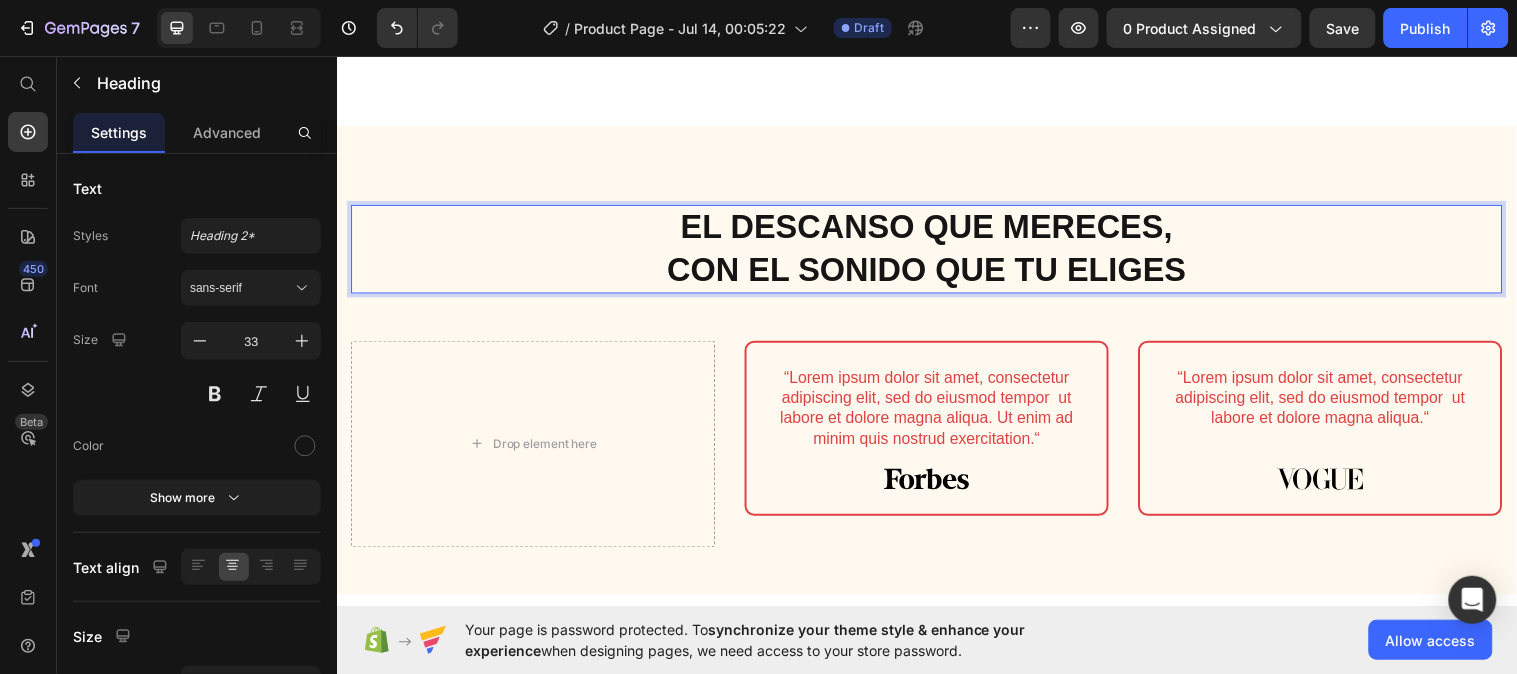 click on "el descanso que mereces,  con el sonido que tu eliges" at bounding box center [936, 252] 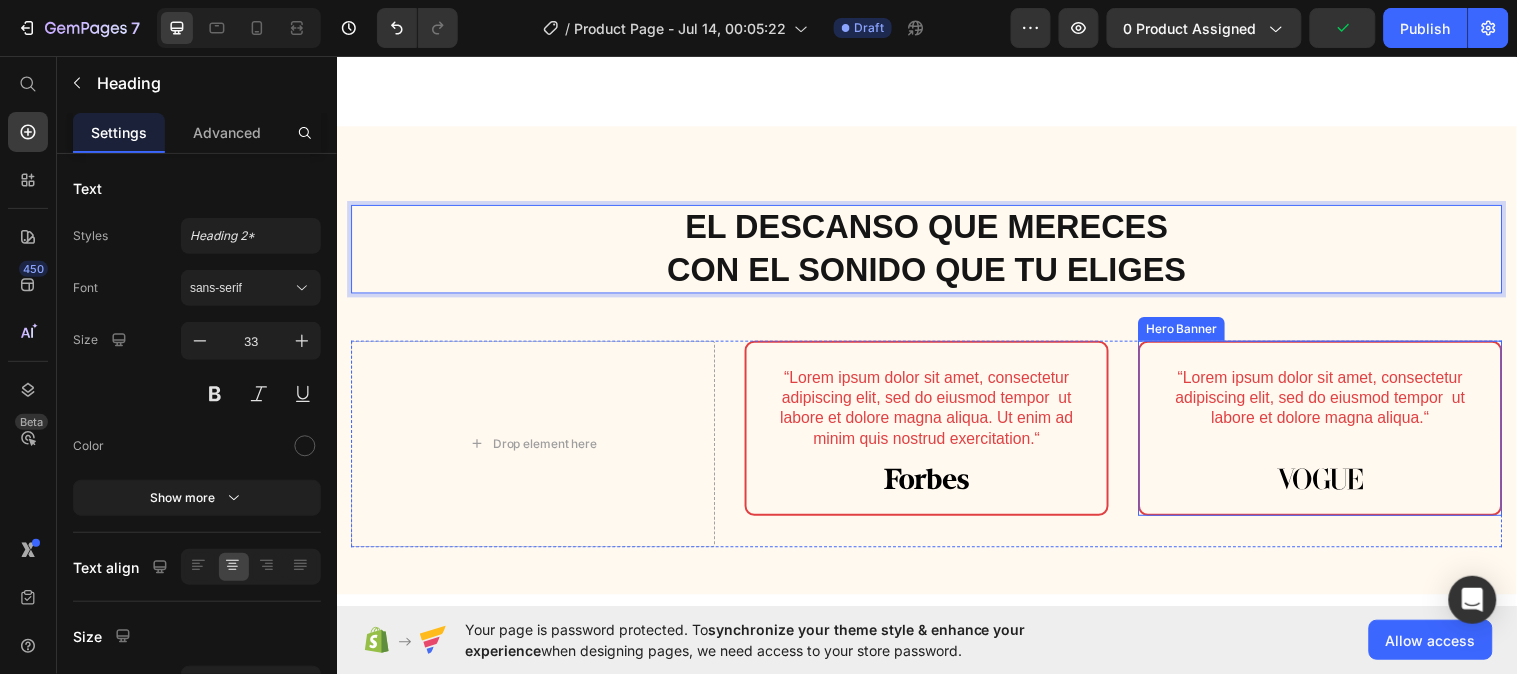 click on "“Lorem ipsum dolor sit amet, consectetur adipiscing elit, sed do eiusmod tempor  ut labore et dolore magna aliqua.“ Text Block Image" at bounding box center (1336, 434) 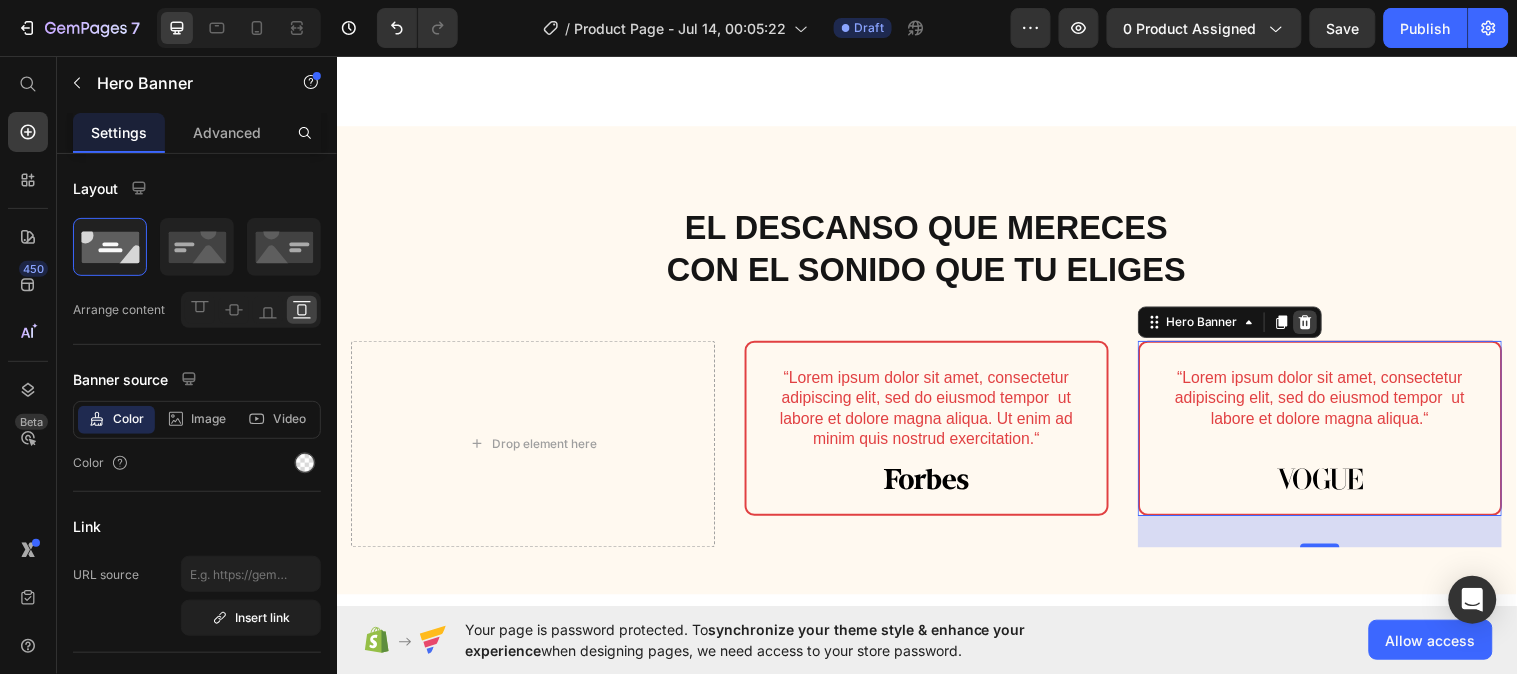 click 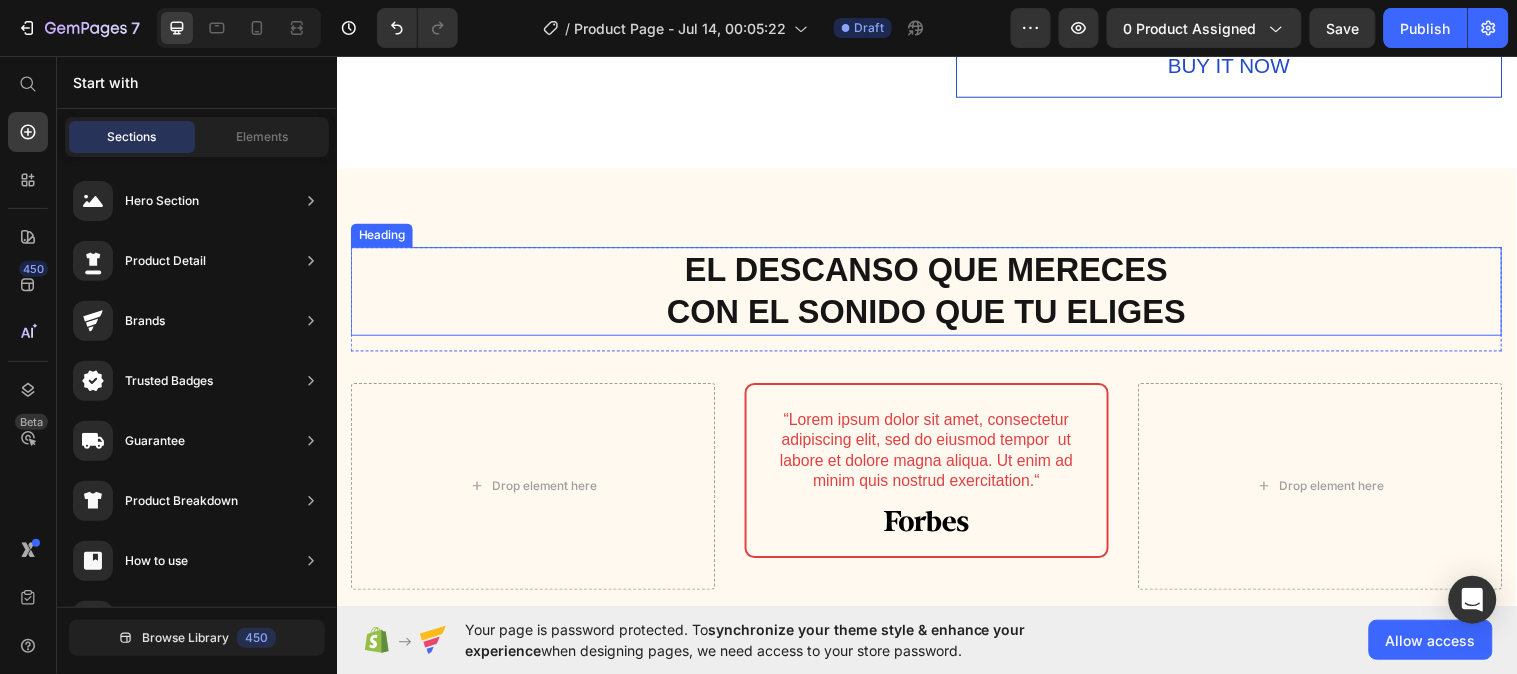 scroll, scrollTop: 1724, scrollLeft: 0, axis: vertical 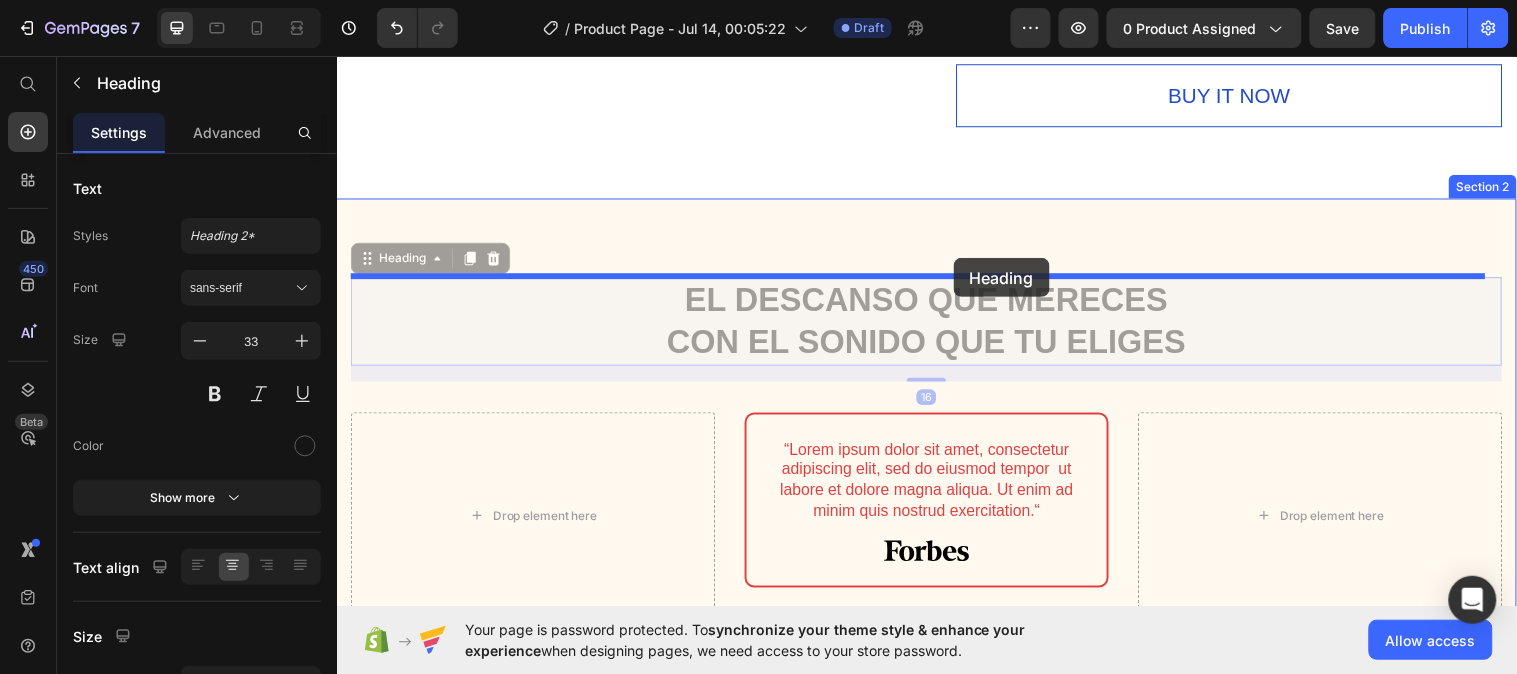 drag, startPoint x: 961, startPoint y: 345, endPoint x: 963, endPoint y: 261, distance: 84.0238 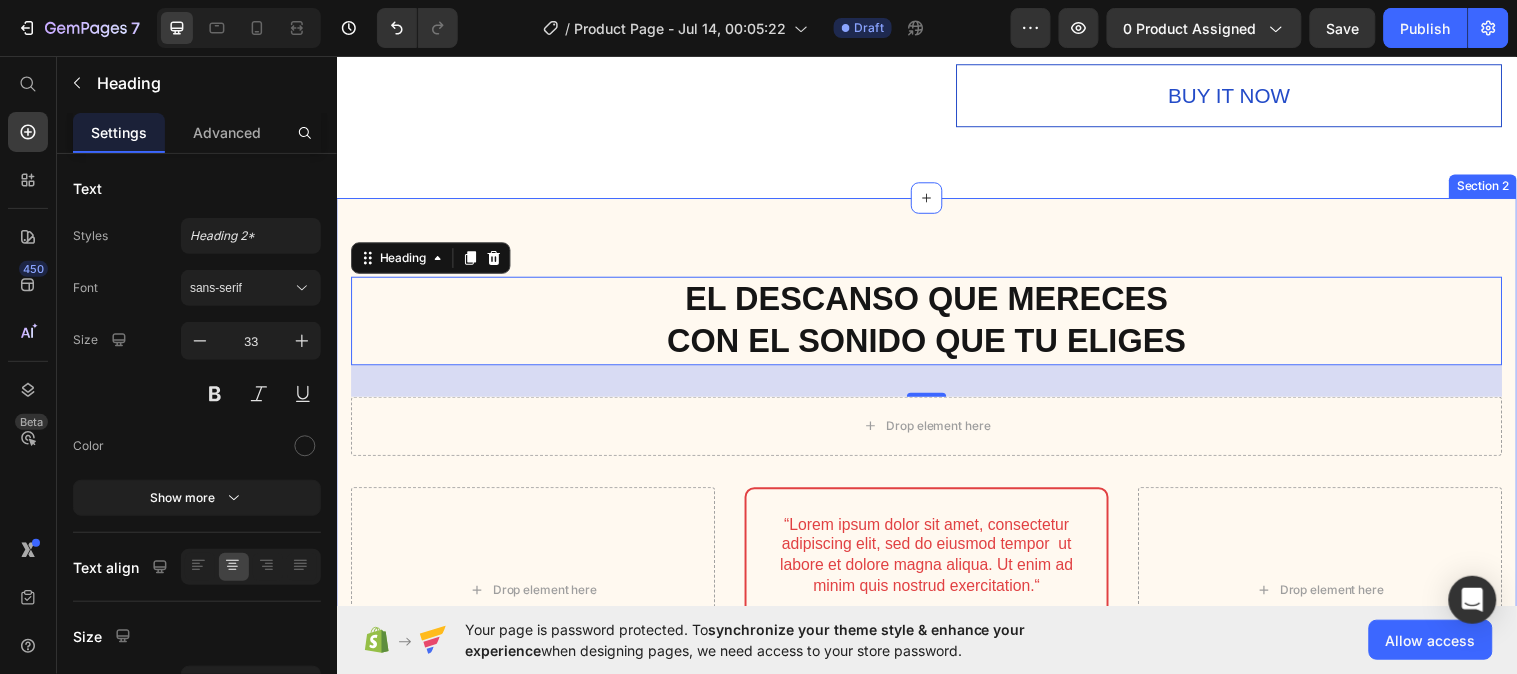 click on "el descanso que mereces  con el sonido que tu eliges Heading   32
Drop element here Row
Drop element here “Lorem ipsum dolor sit amet, consectetur adipiscing elit, sed do eiusmod tempor  ut labore et dolore magna aliqua. Ut enim ad minim quis nostrud exercitation.“ Text Block Image Hero Banner
Drop element here Row Section 2" at bounding box center (936, 476) 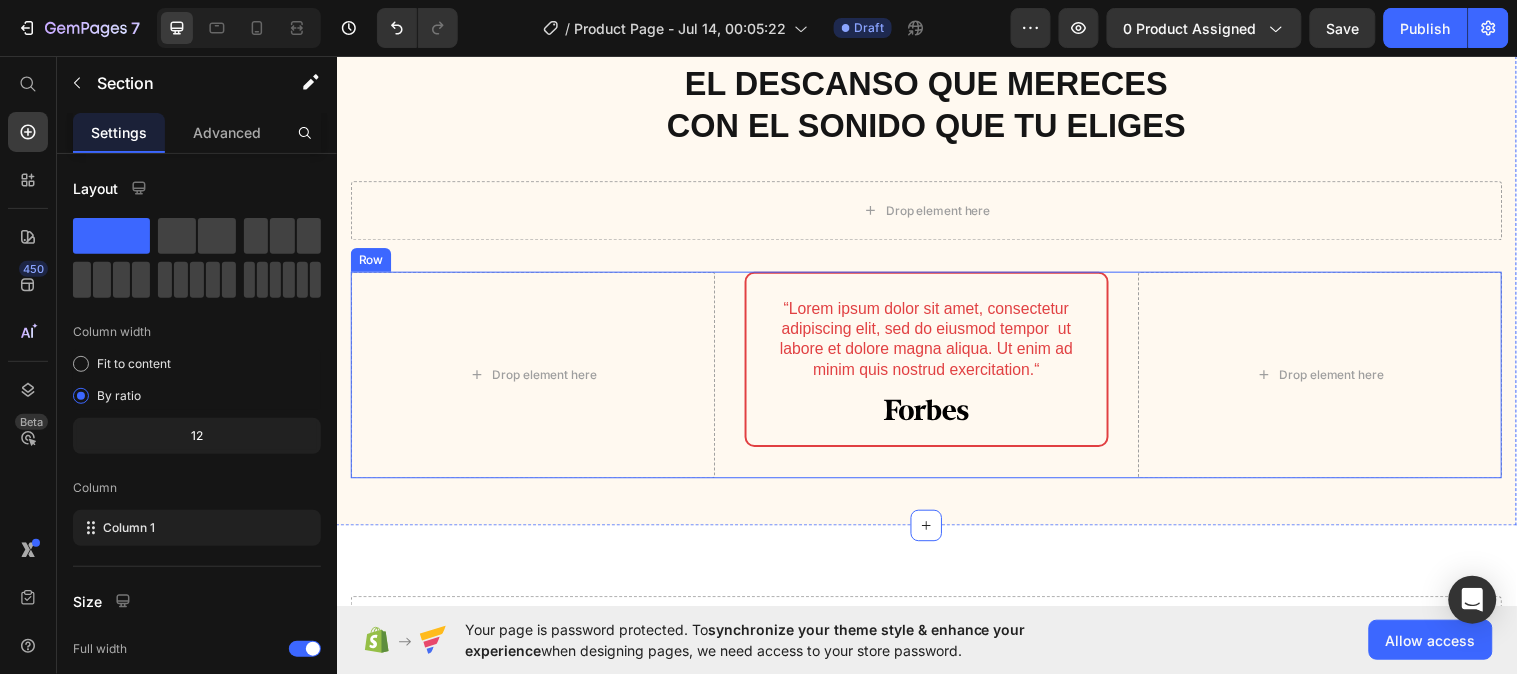 scroll, scrollTop: 1960, scrollLeft: 0, axis: vertical 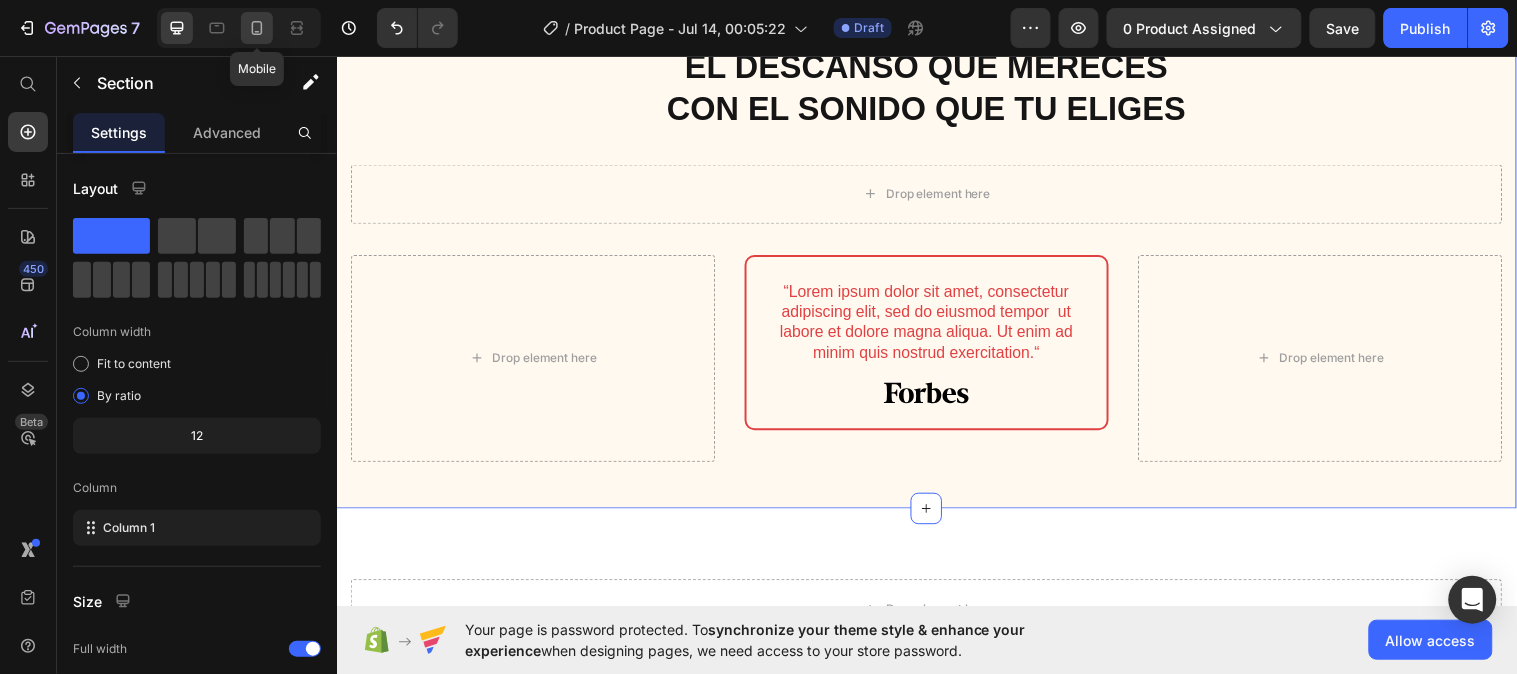 click 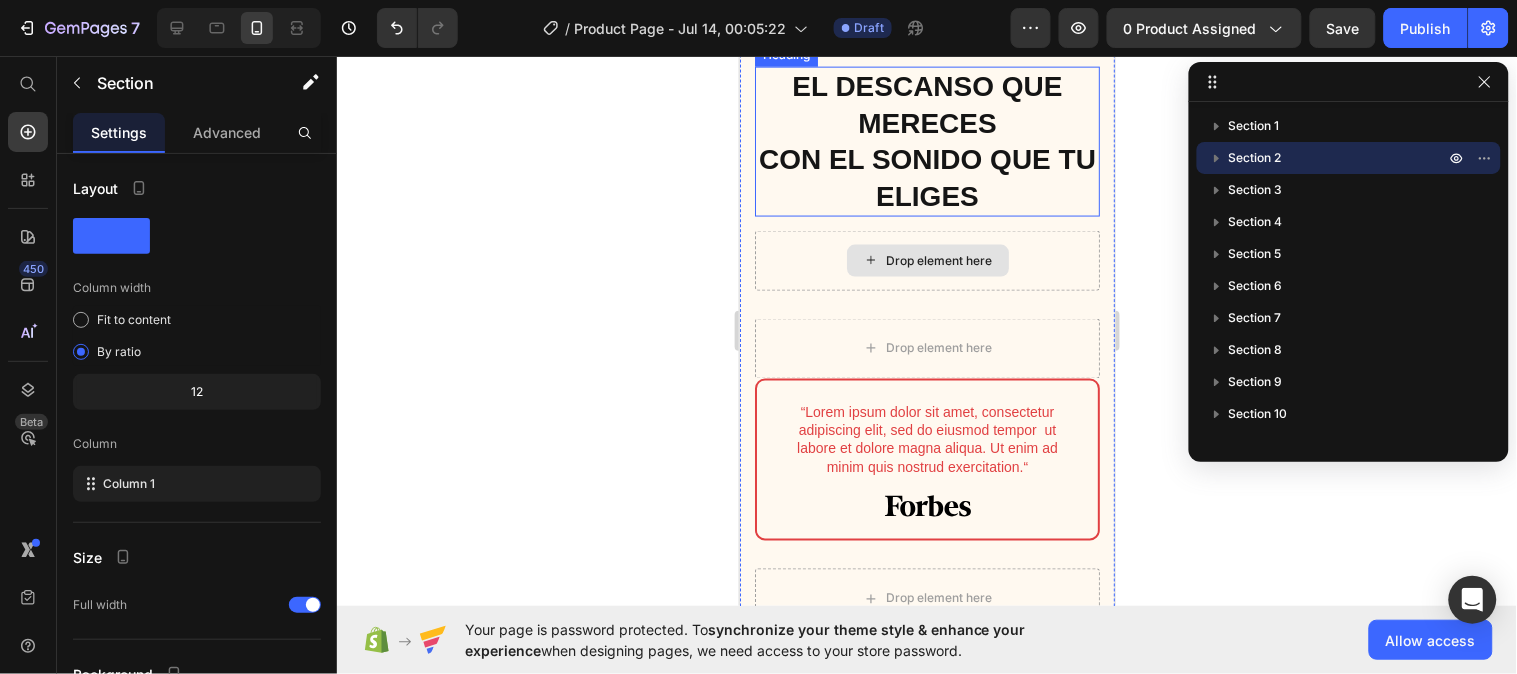 scroll, scrollTop: 2654, scrollLeft: 0, axis: vertical 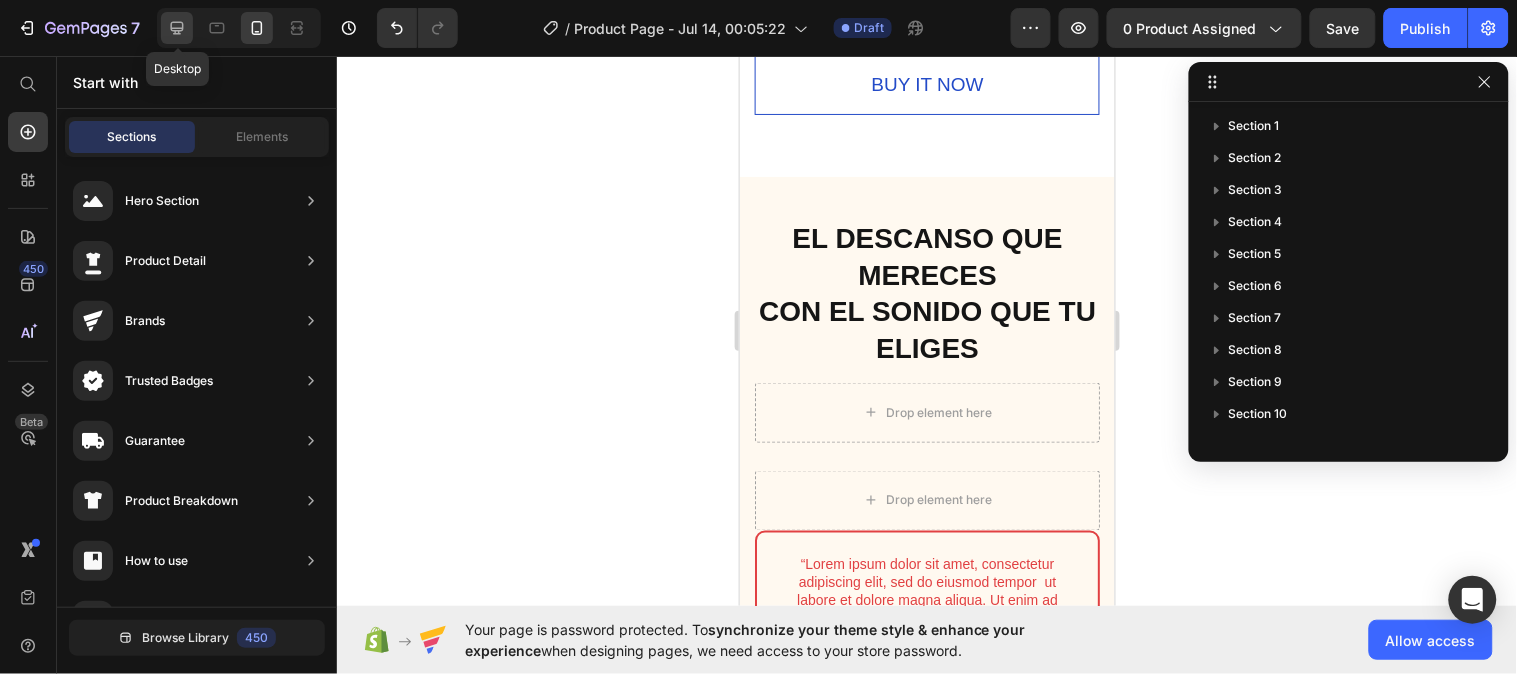 click 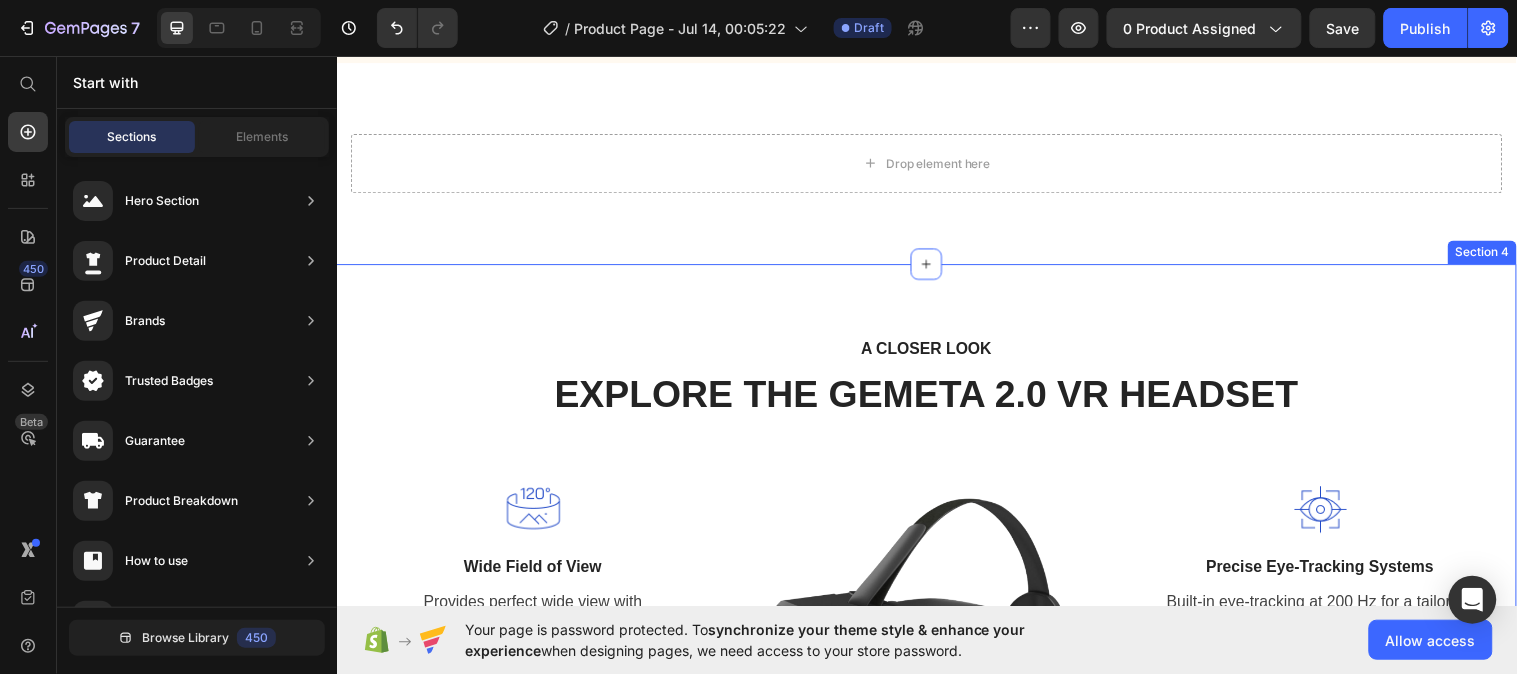 scroll, scrollTop: 2405, scrollLeft: 0, axis: vertical 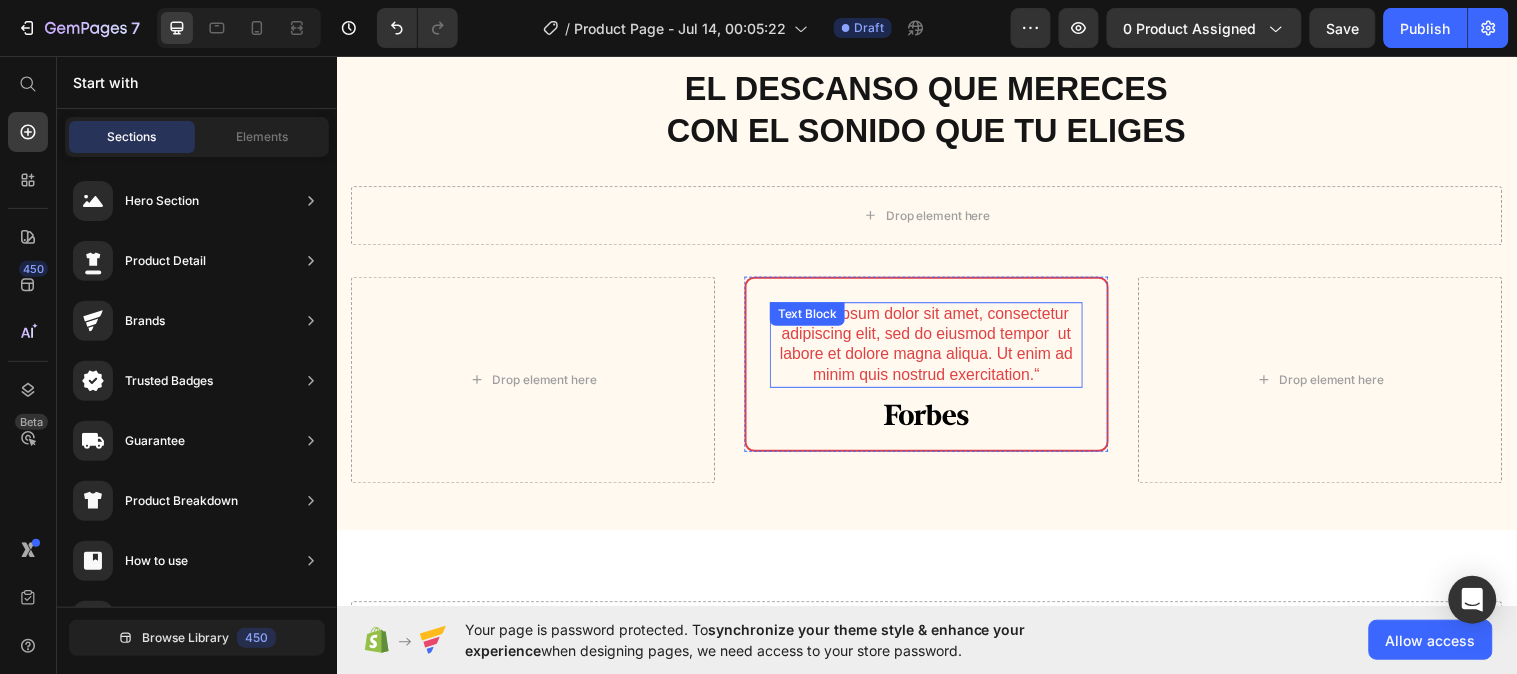 click on "“Lorem ipsum dolor sit amet, consectetur adipiscing elit, sed do eiusmod tempor  ut labore et dolore magna aliqua. Ut enim ad minim quis nostrud exercitation.“" at bounding box center (936, 349) 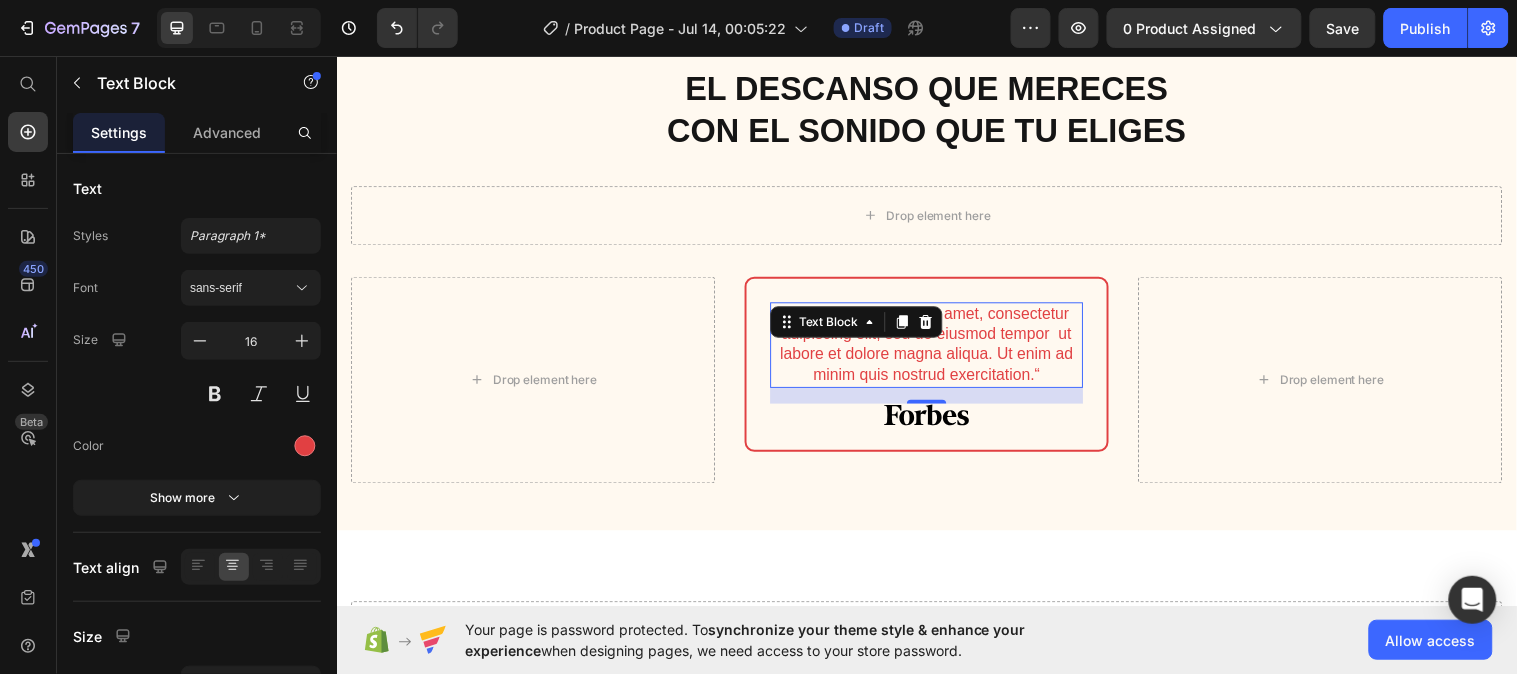 click on "“Lorem ipsum dolor sit amet, consectetur adipiscing elit, sed do eiusmod tempor  ut labore et dolore magna aliqua. Ut enim ad minim quis nostrud exercitation.“" at bounding box center (936, 349) 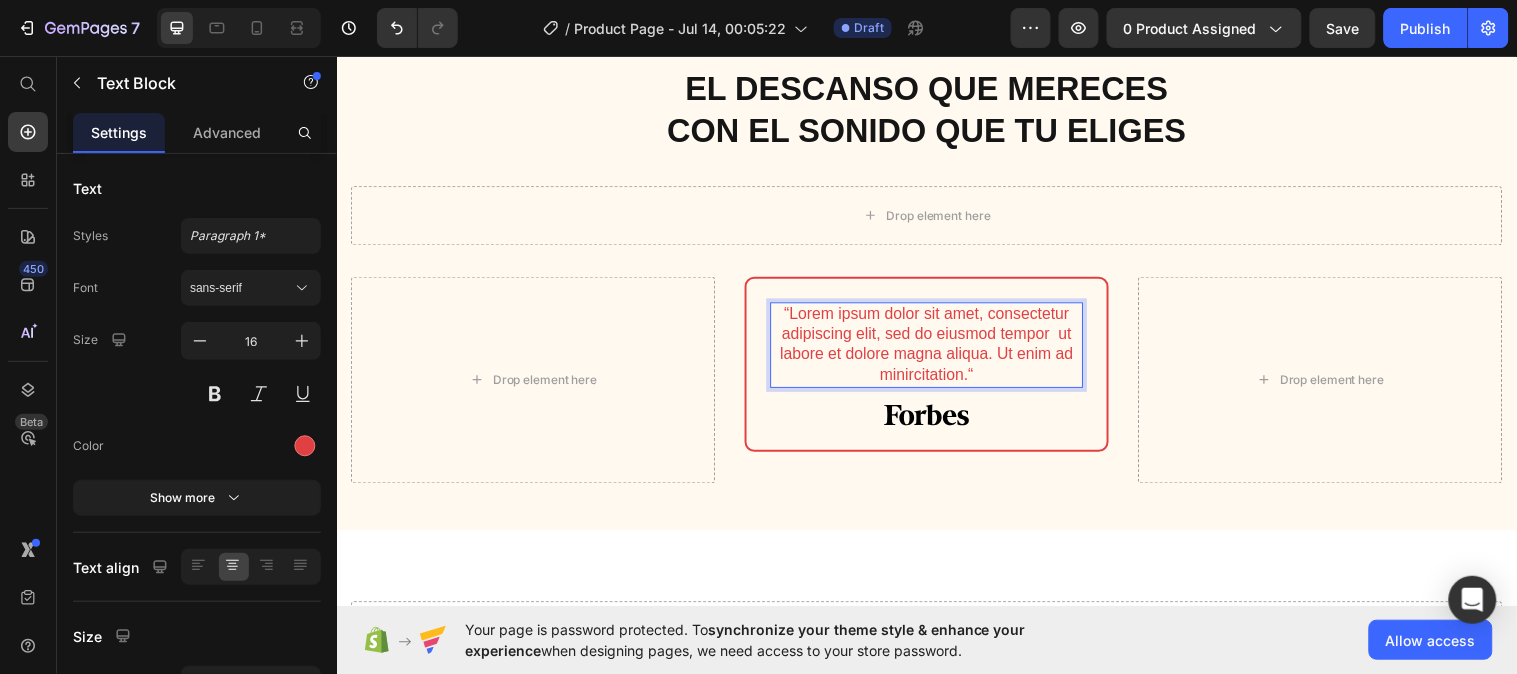 click on "“Lorem ipsum dolor sit amet, consectetur adipiscing elit, sed do eiusmod tempor  ut labore et dolore magna aliqua. Ut enim ad minircitation.“" at bounding box center [936, 349] 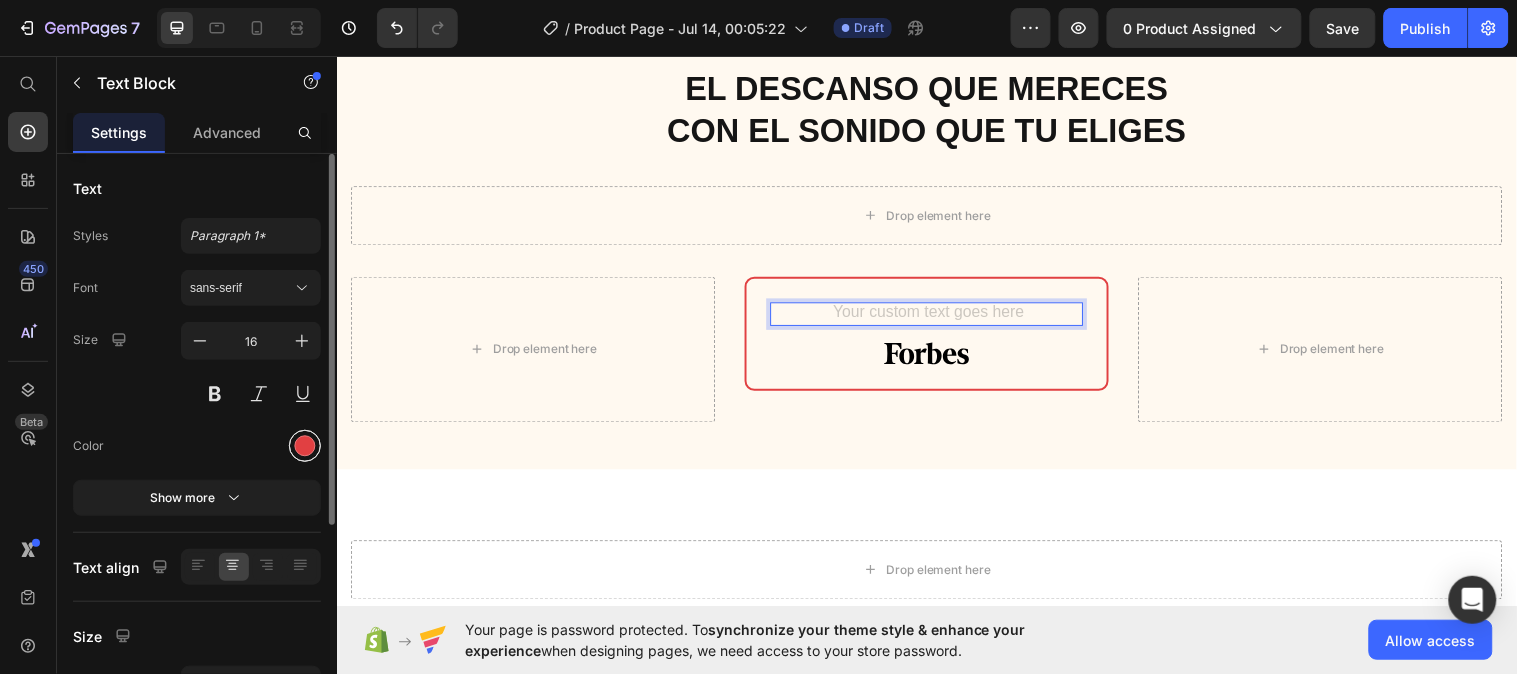 click at bounding box center (305, 446) 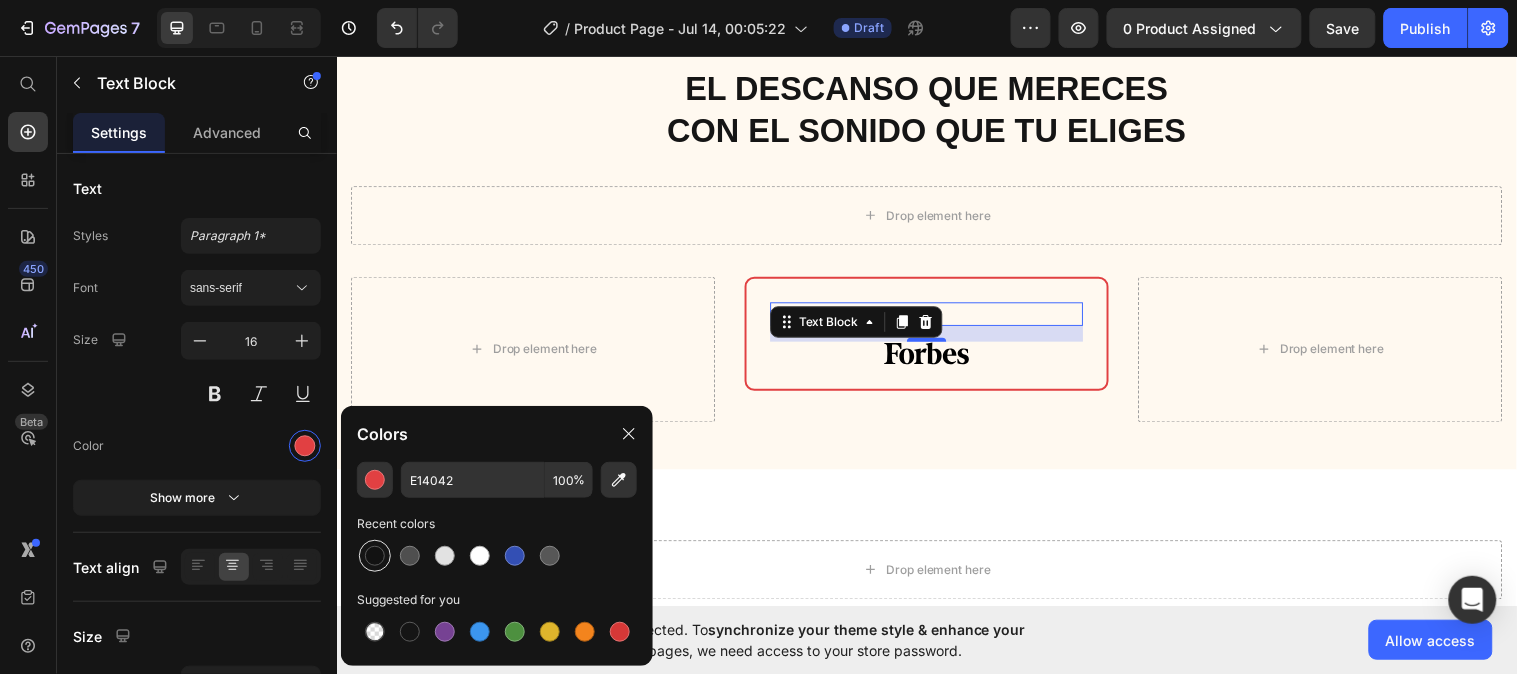 click at bounding box center [375, 556] 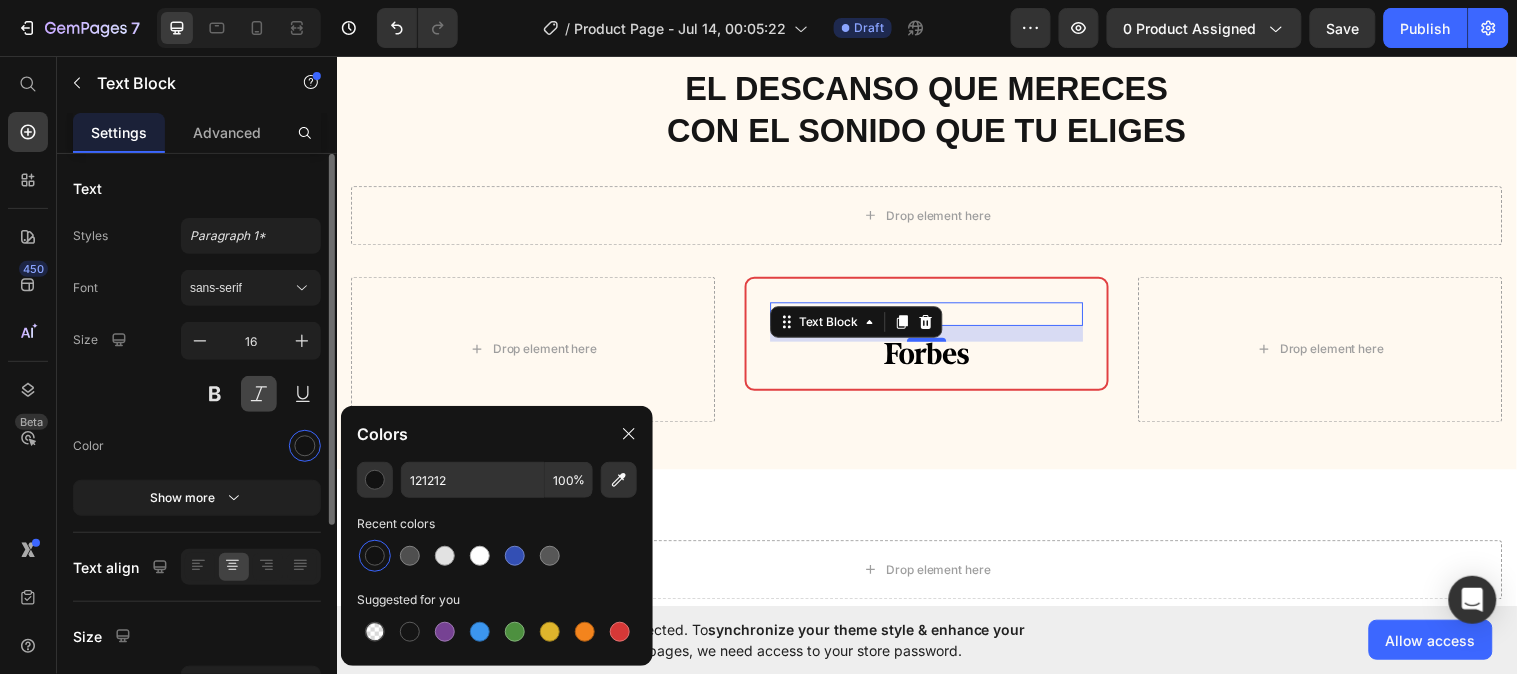 click at bounding box center [259, 394] 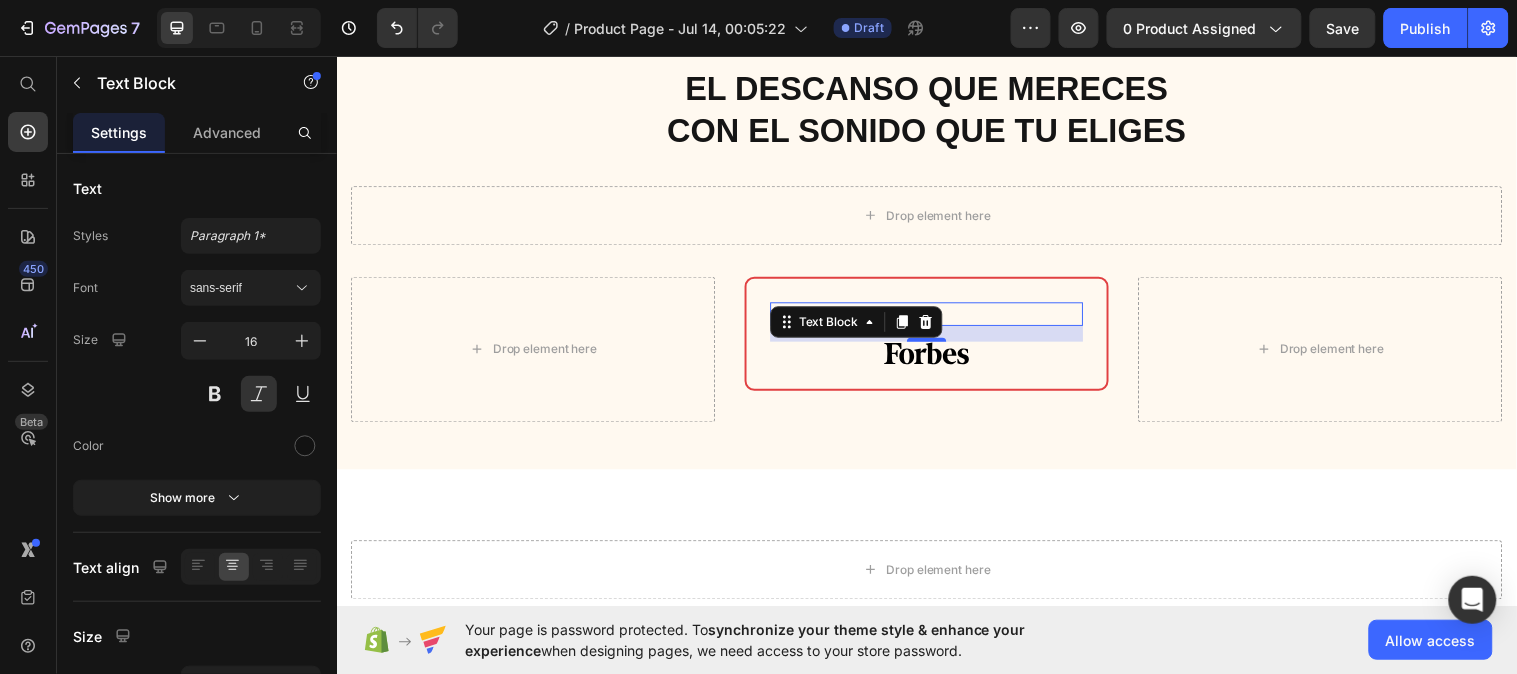 click at bounding box center (936, 318) 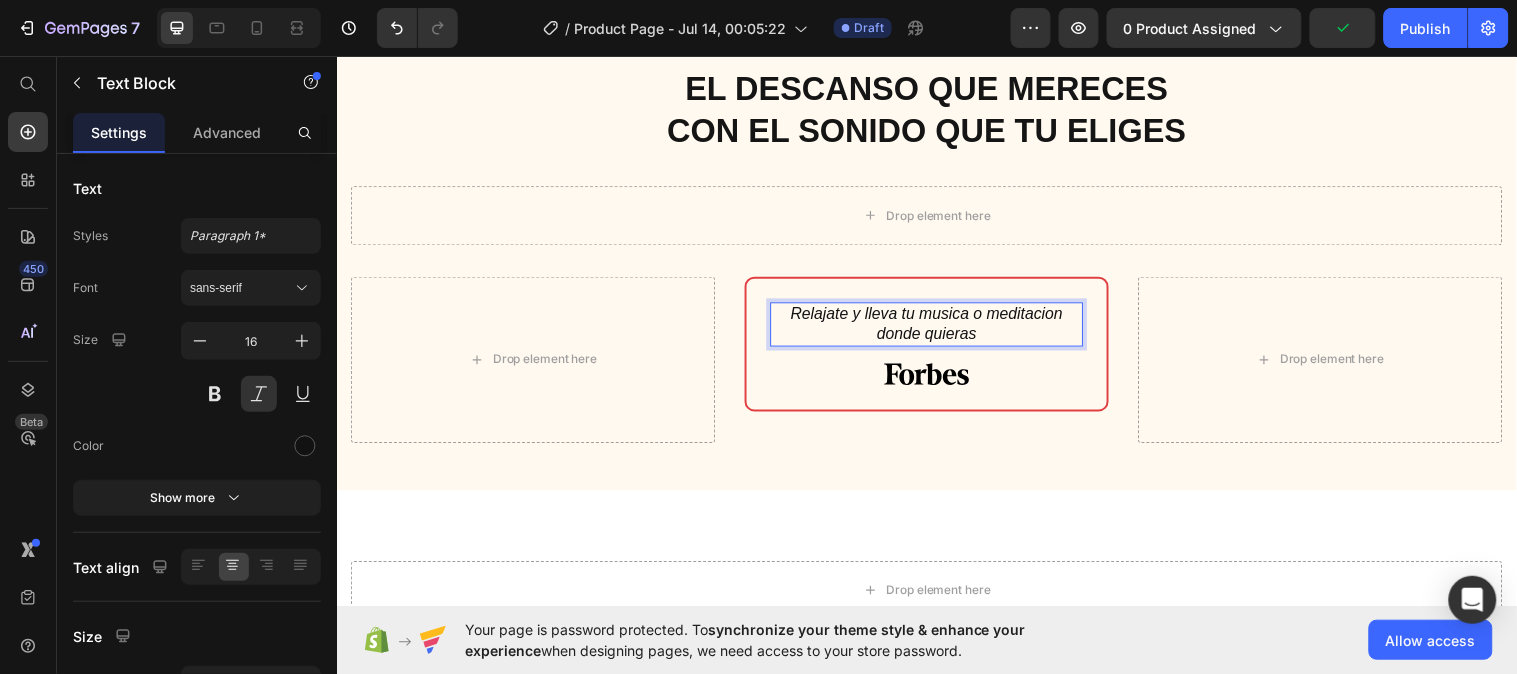 click on "Relajate y lleva tu musica o meditacion donde quieras" at bounding box center [936, 329] 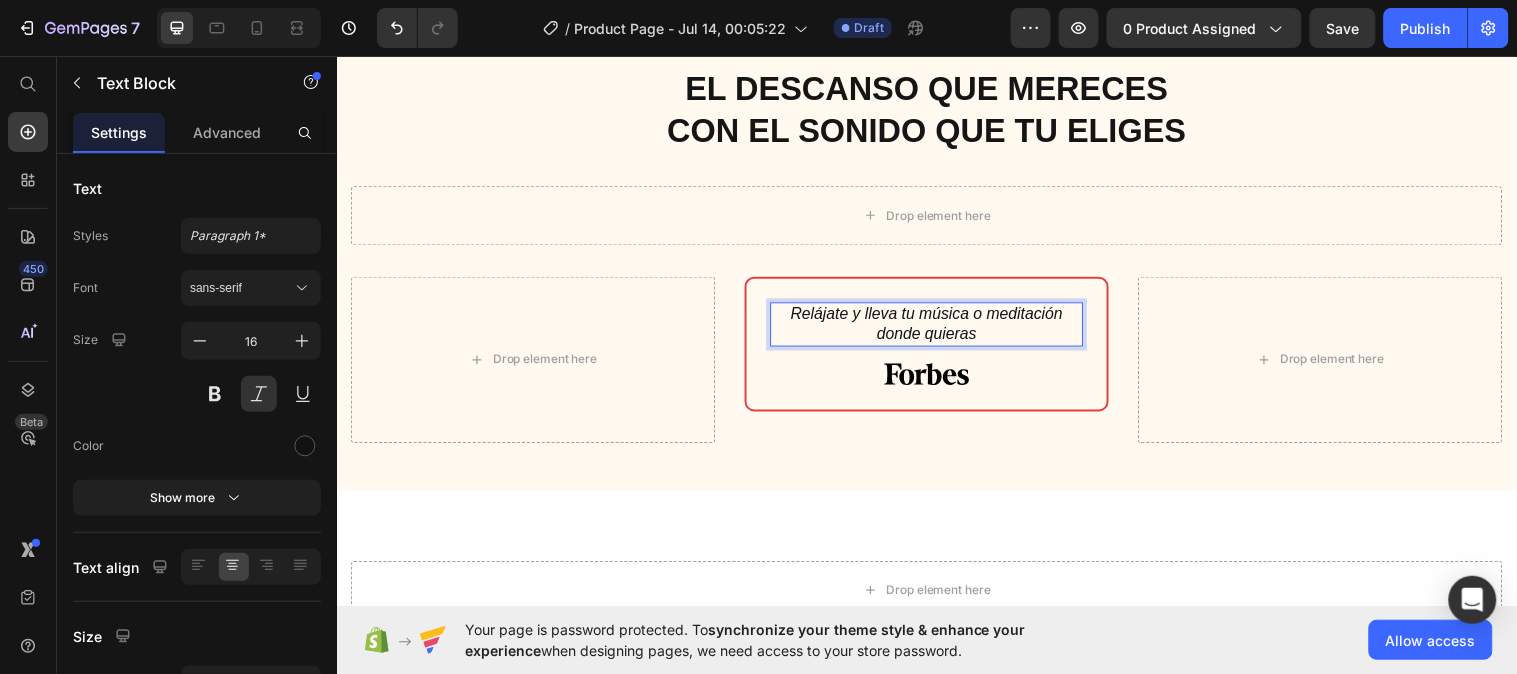 click on "Relájate y lleva tu música o meditación donde quieras" at bounding box center (936, 329) 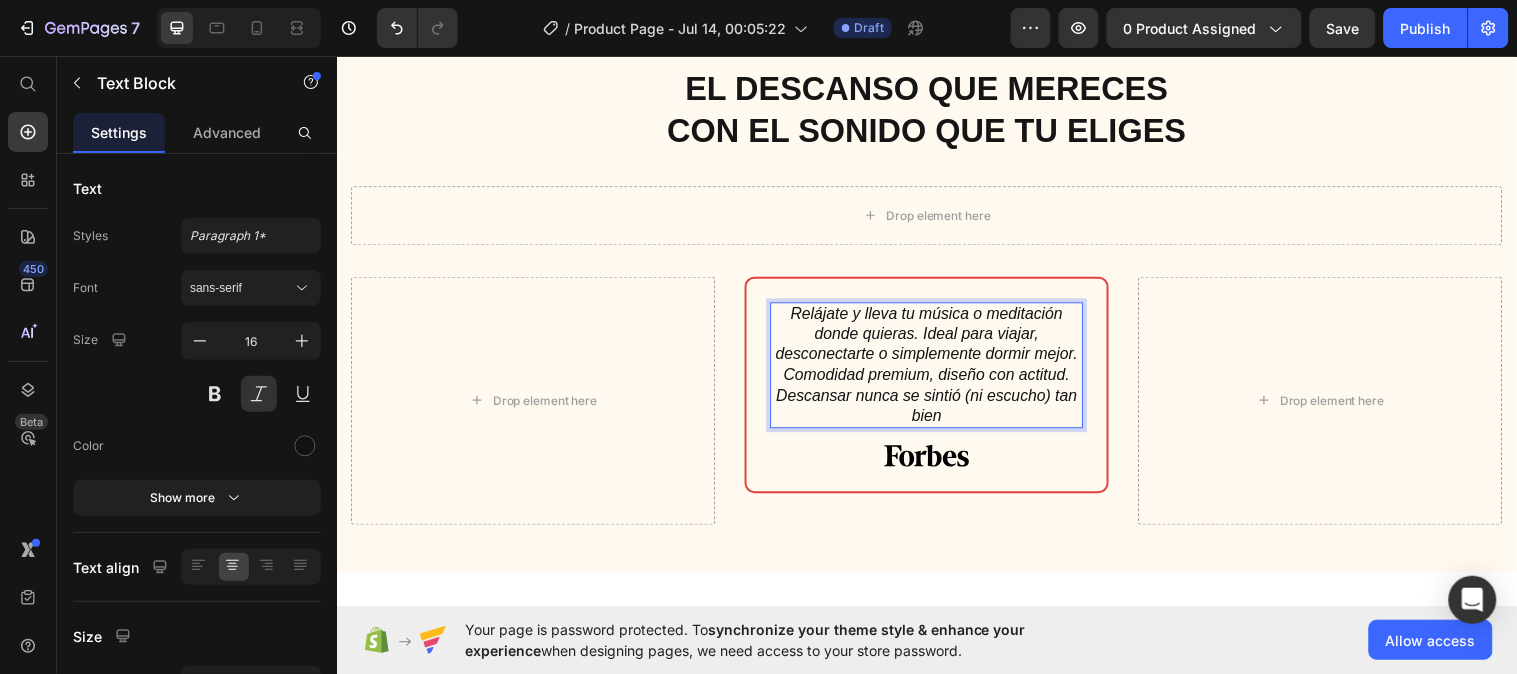 click on "Descansar nunca se sintió (ni escucho) tan bien" at bounding box center (936, 412) 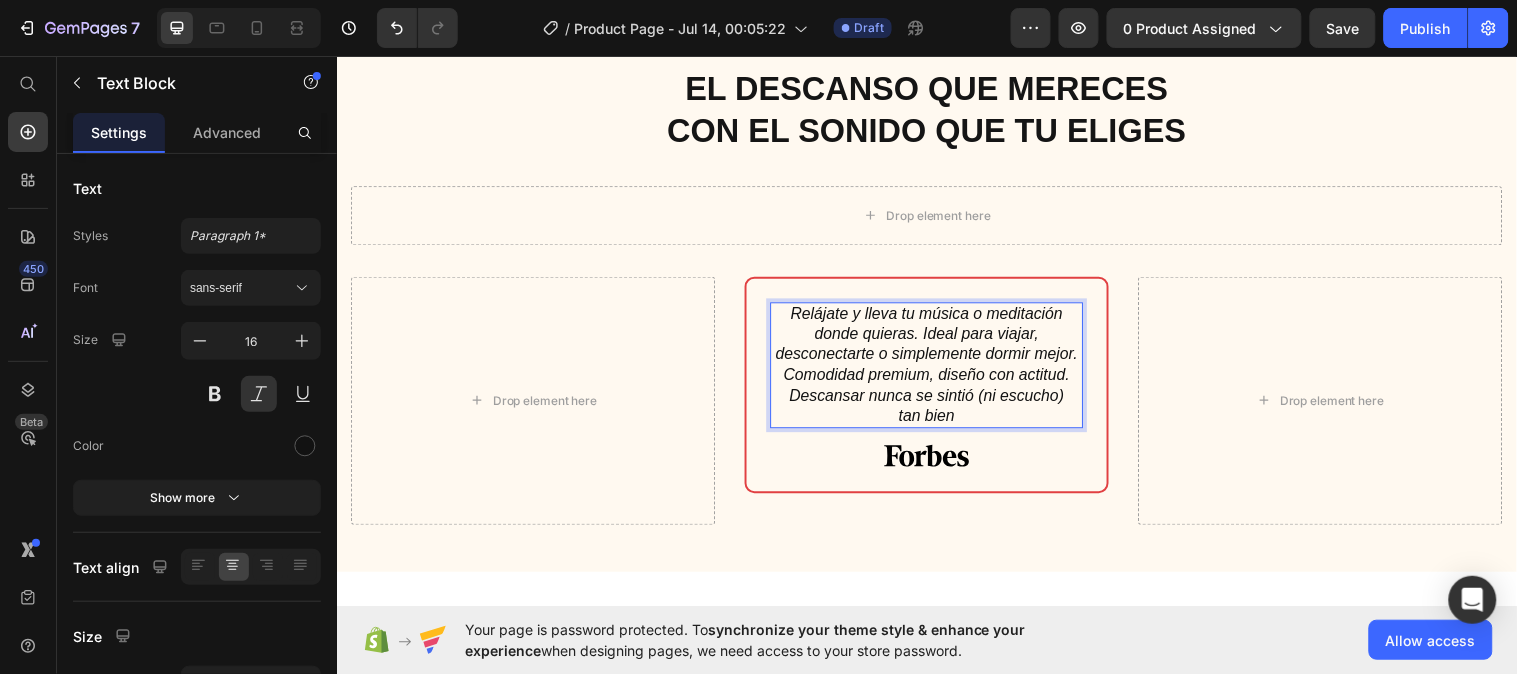 click on "tan bien" at bounding box center [936, 422] 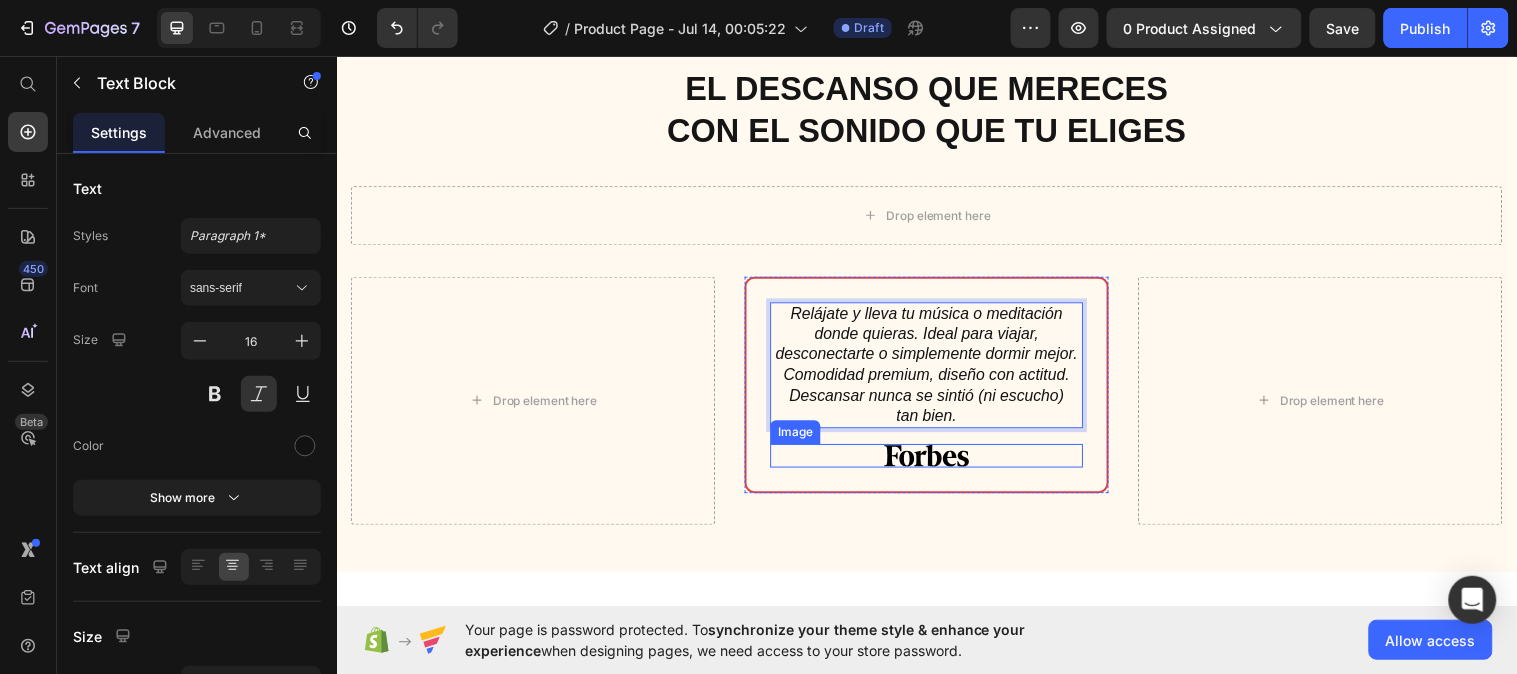 click at bounding box center (936, 461) 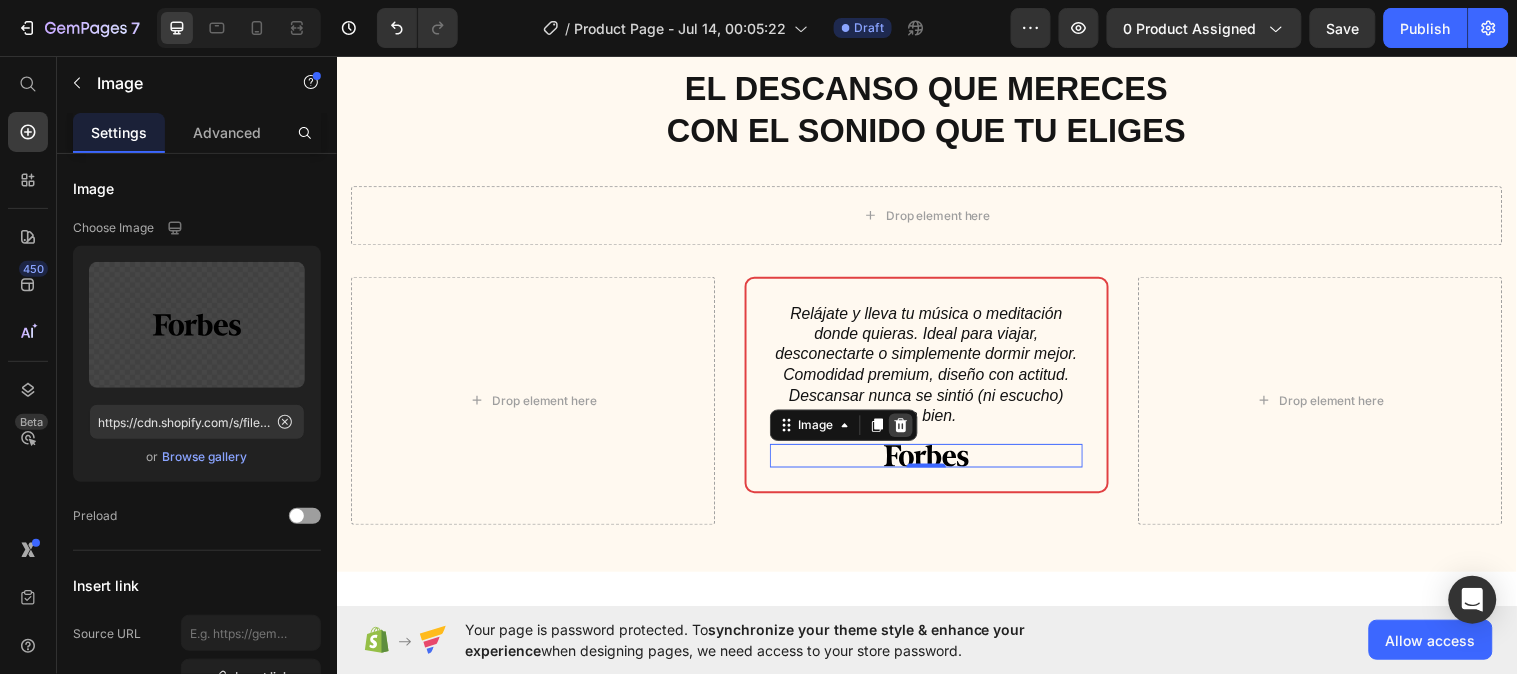 click 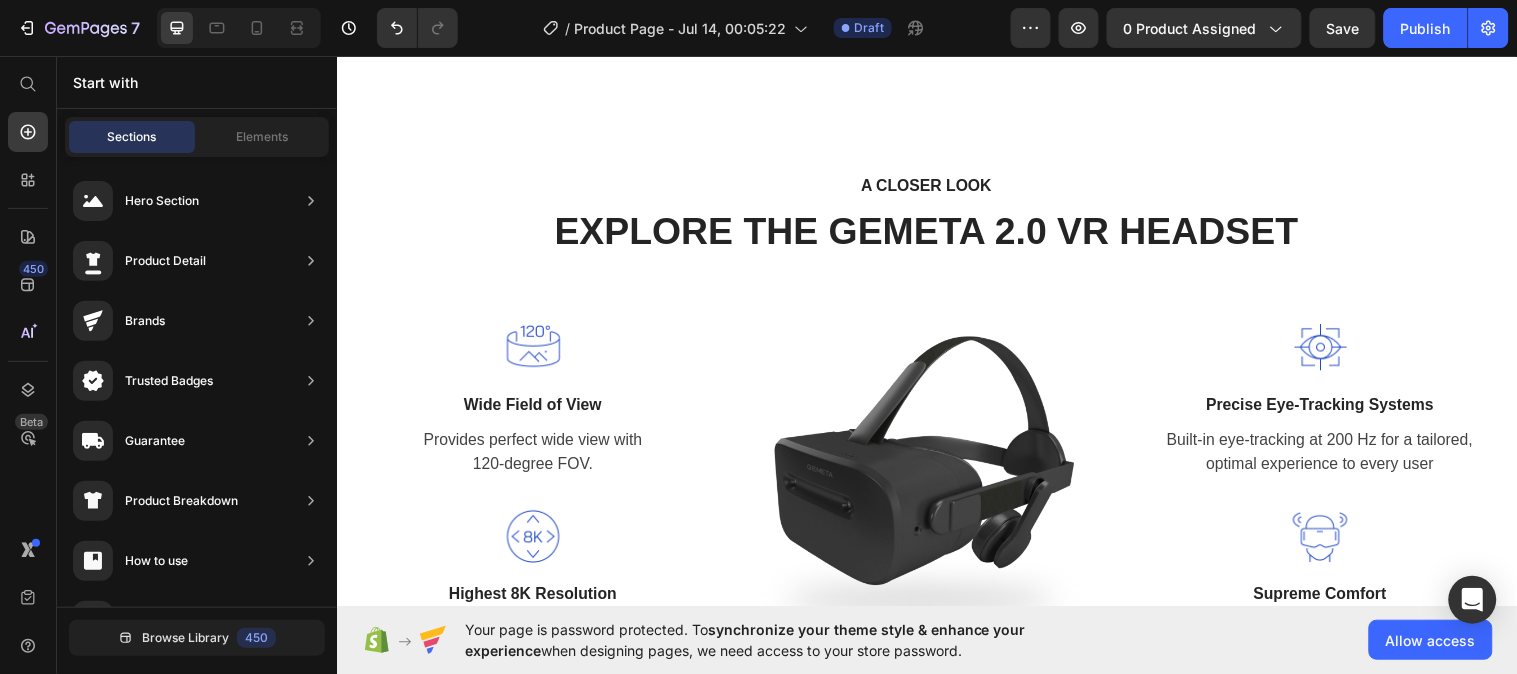 scroll, scrollTop: 2580, scrollLeft: 0, axis: vertical 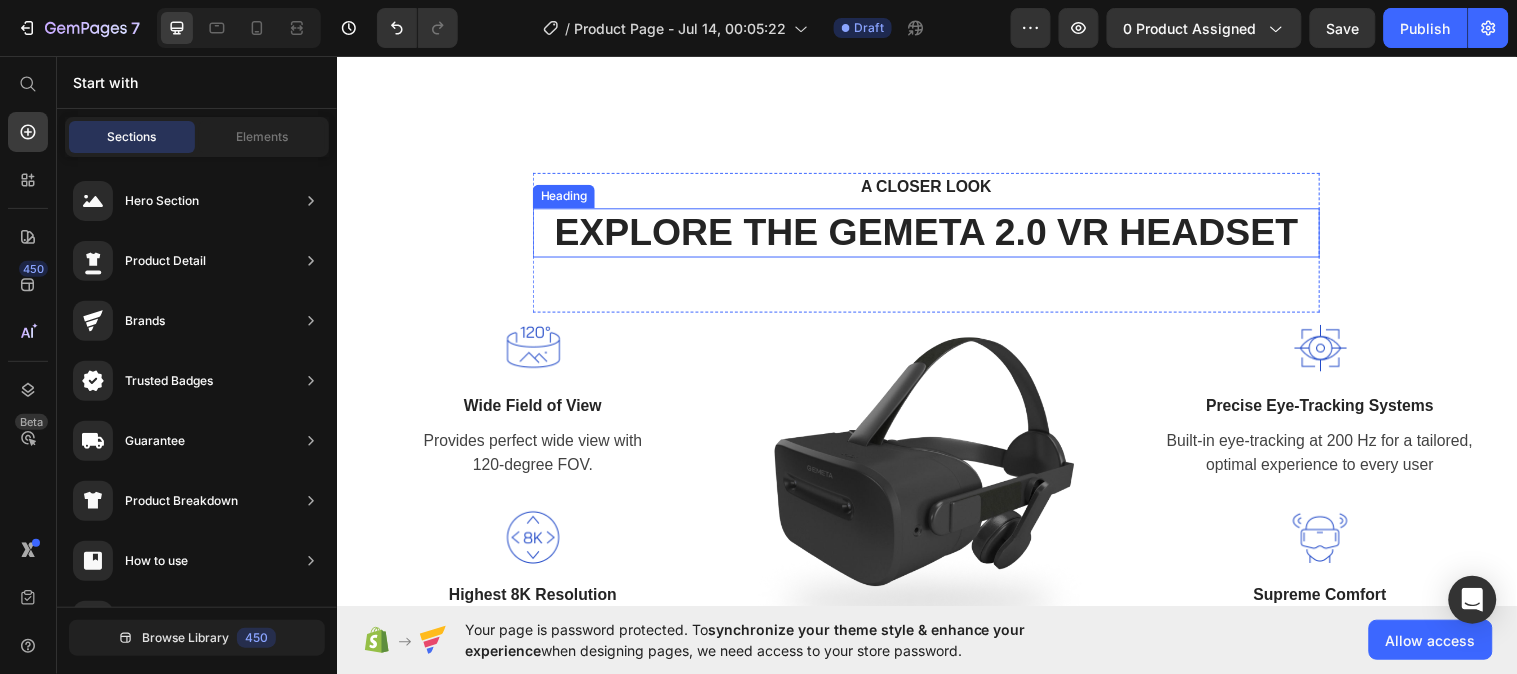 click on "EXPLORE THE GEMETA 2.0 VR HEADSET" at bounding box center (936, 235) 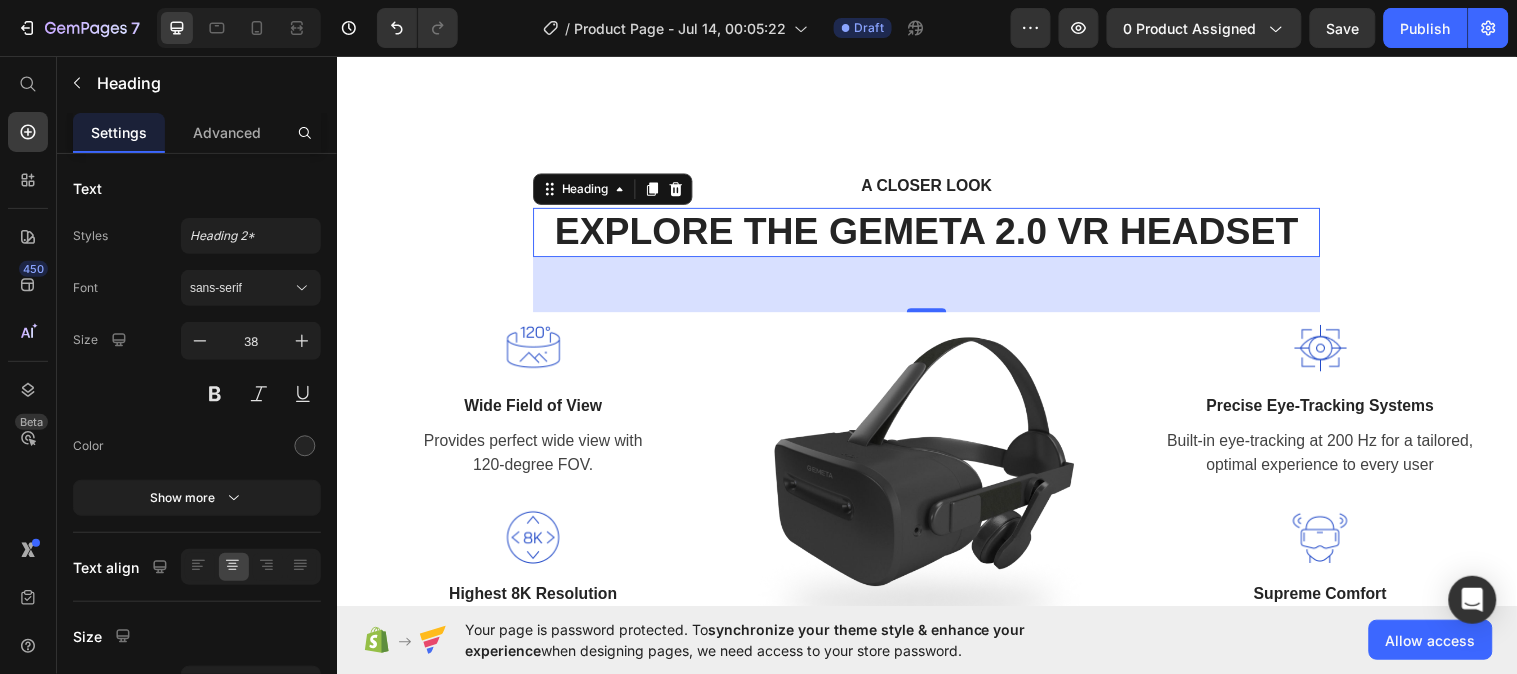 click on "EXPLORE THE GEMETA 2.0 VR HEADSET" at bounding box center [936, 235] 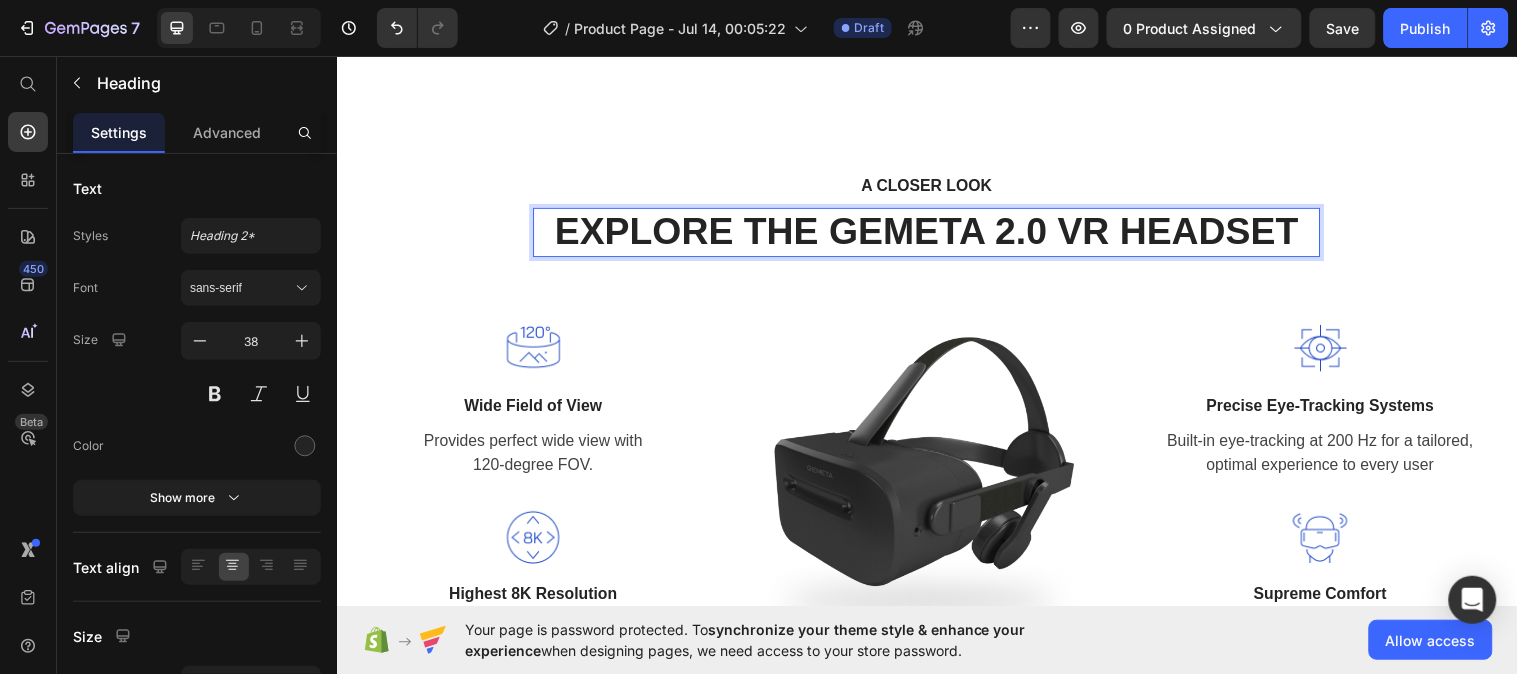 click on "EXPLORE THE GEMETA 2.0 VR HEADSET" at bounding box center (936, 235) 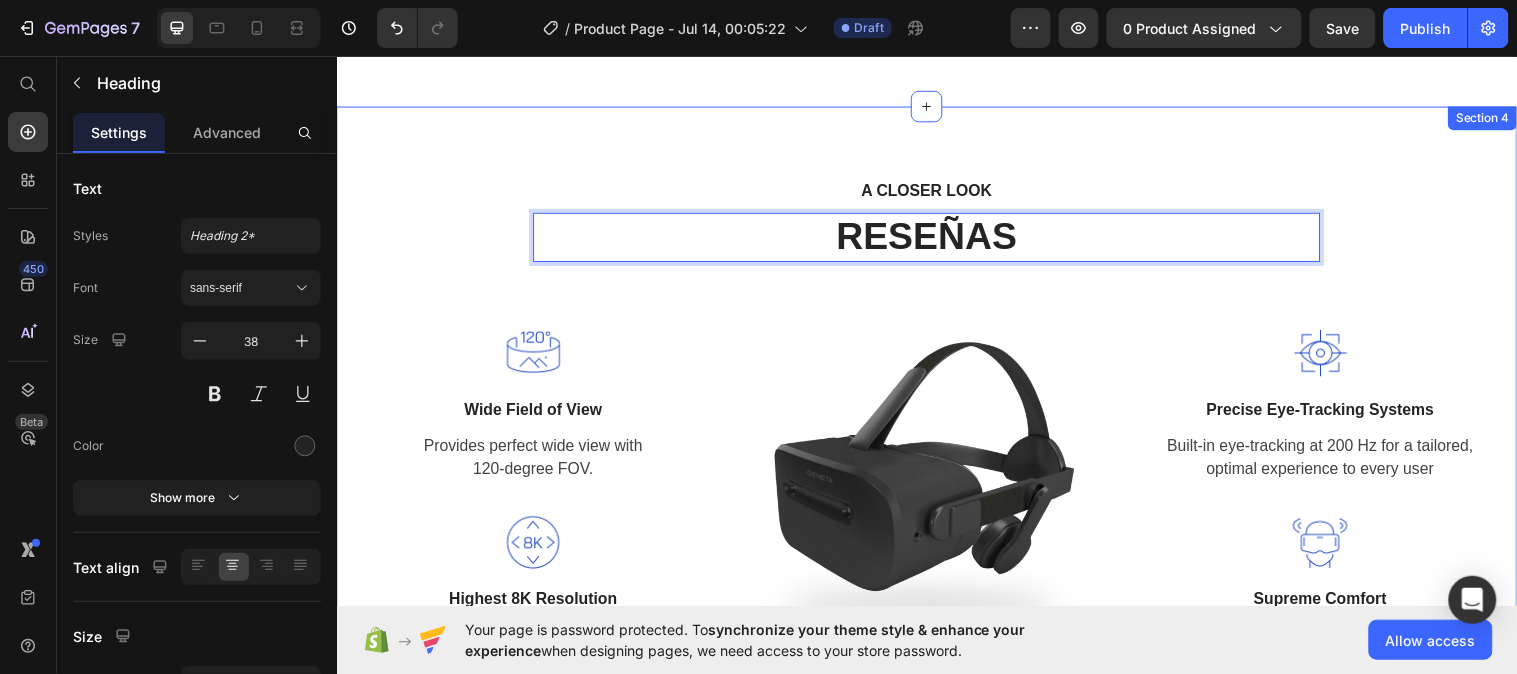 scroll, scrollTop: 2574, scrollLeft: 0, axis: vertical 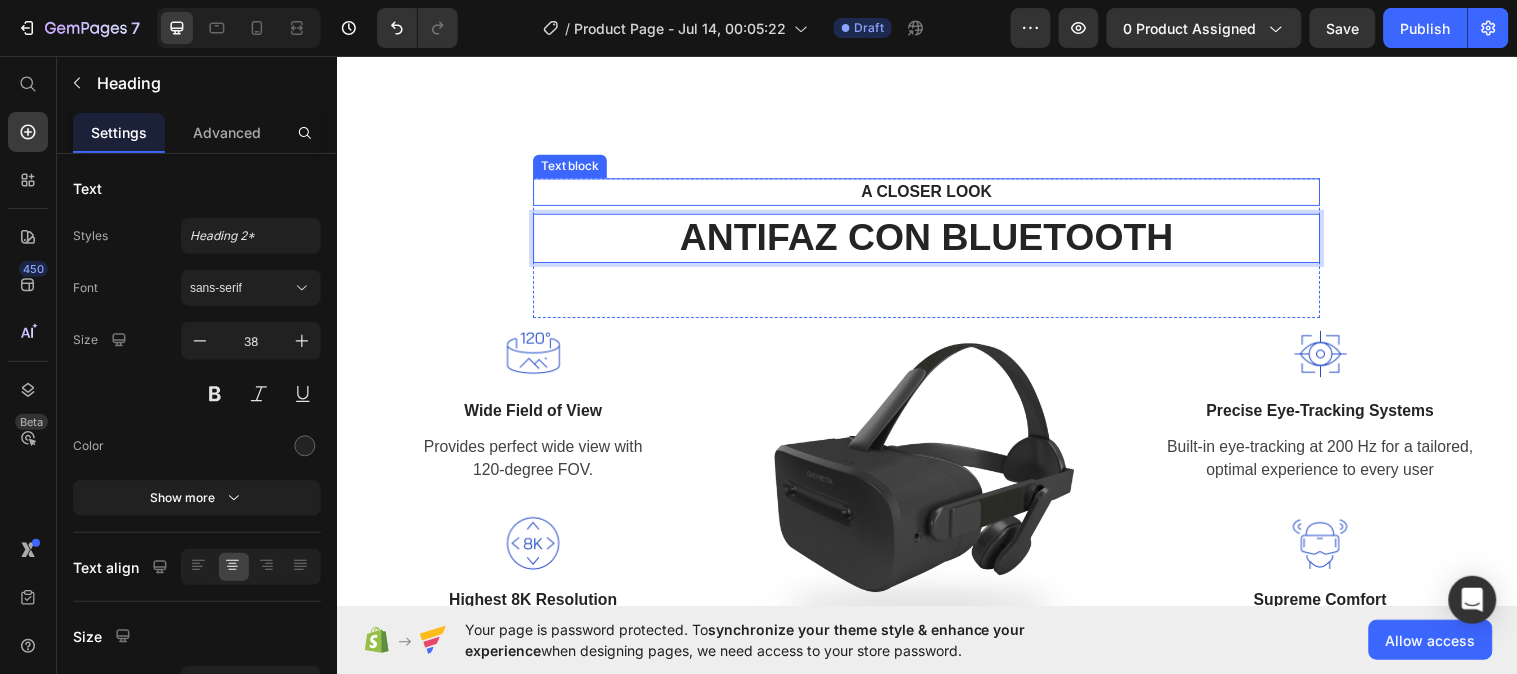 click on "A CLOSER LOOK" at bounding box center (936, 194) 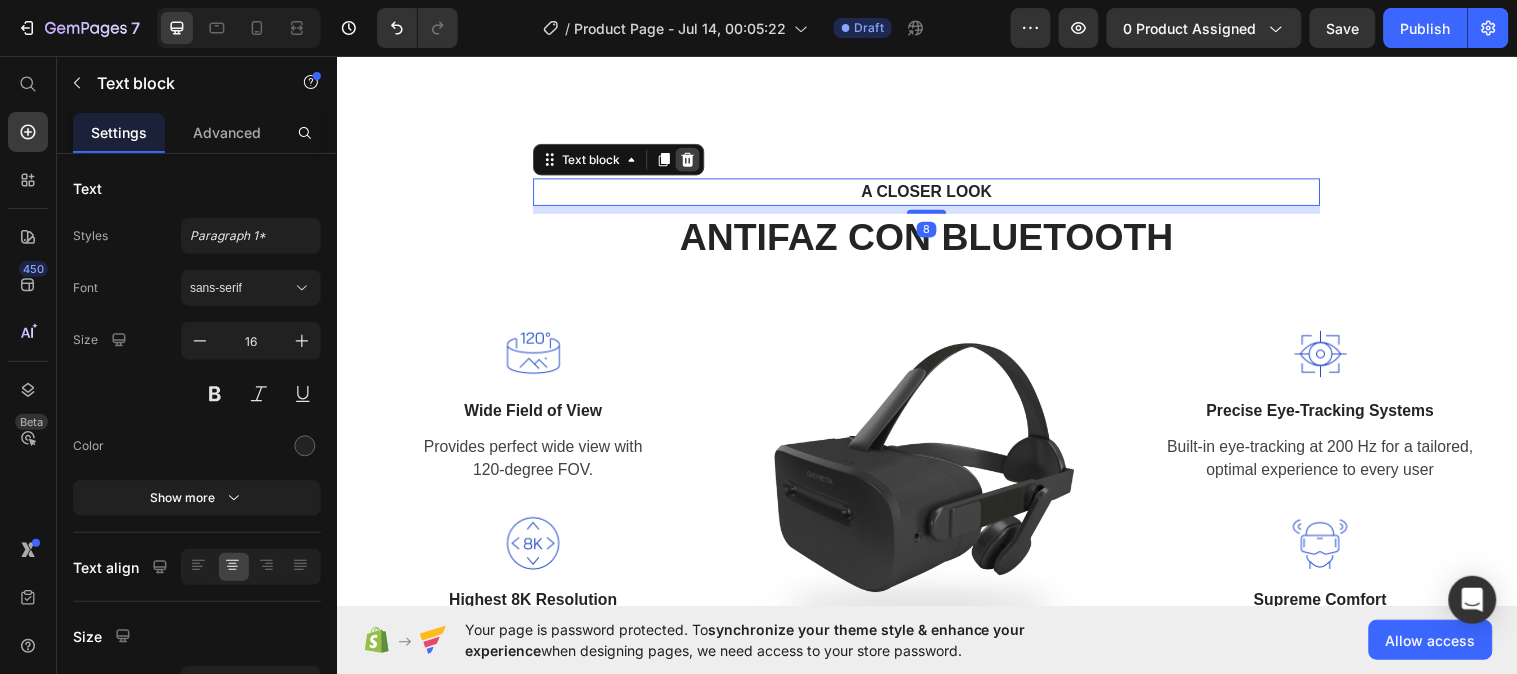 click 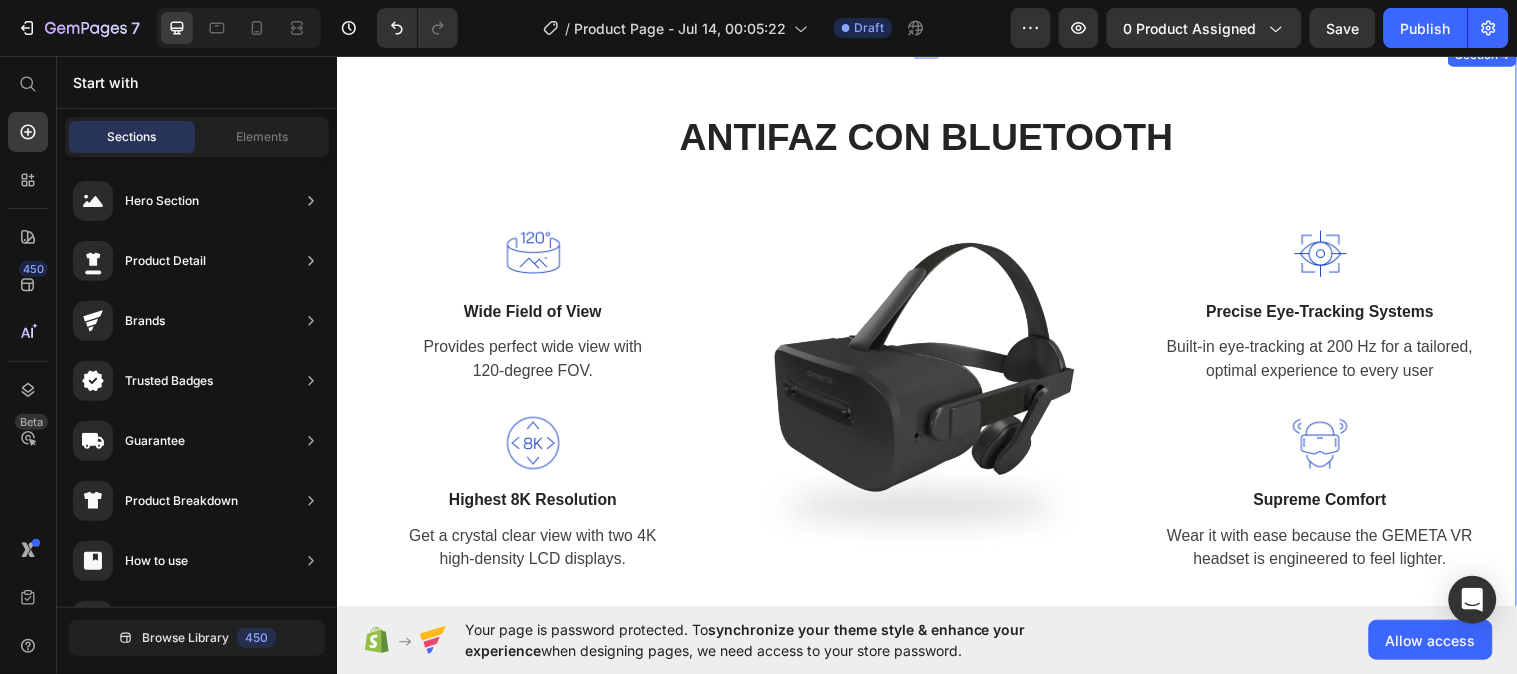 scroll, scrollTop: 2643, scrollLeft: 0, axis: vertical 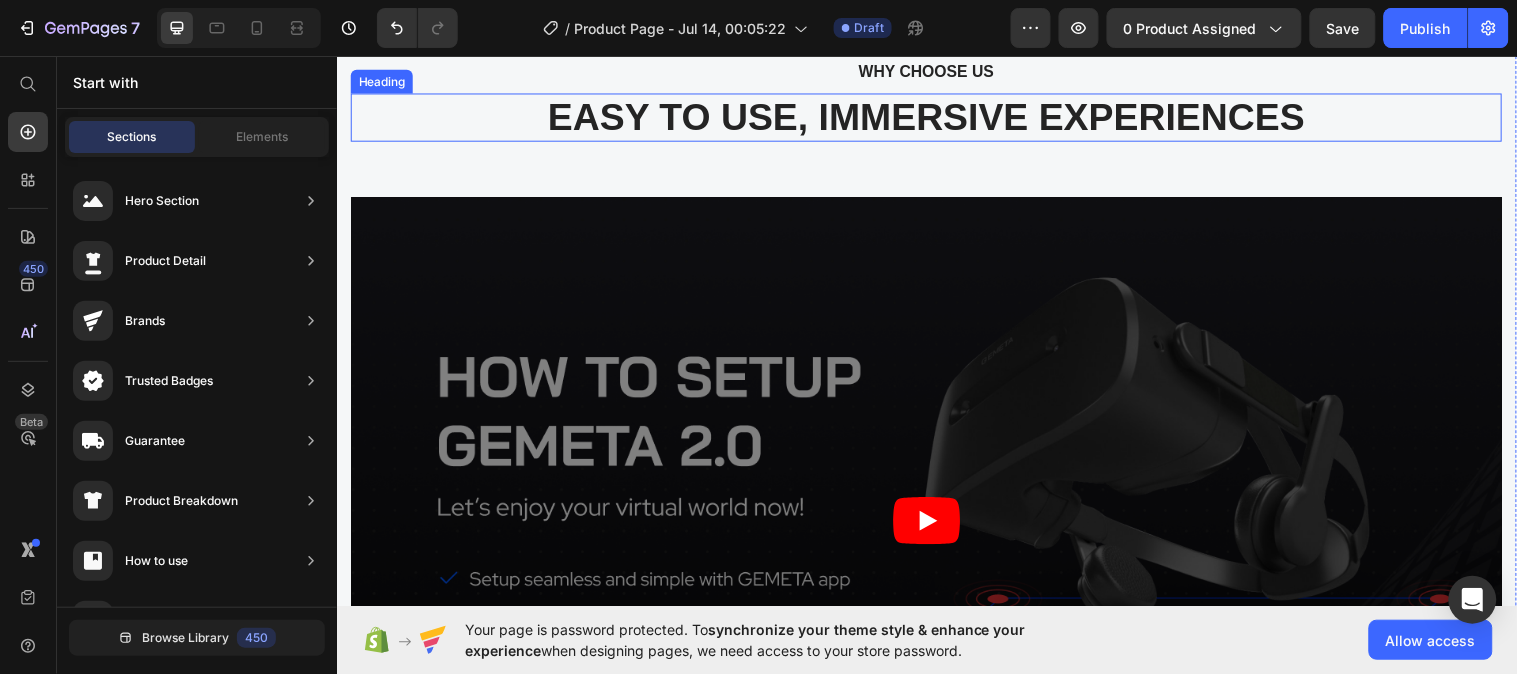 click on "EASY TO USE, IMMERSIVE EXPERIENCES" at bounding box center (936, 119) 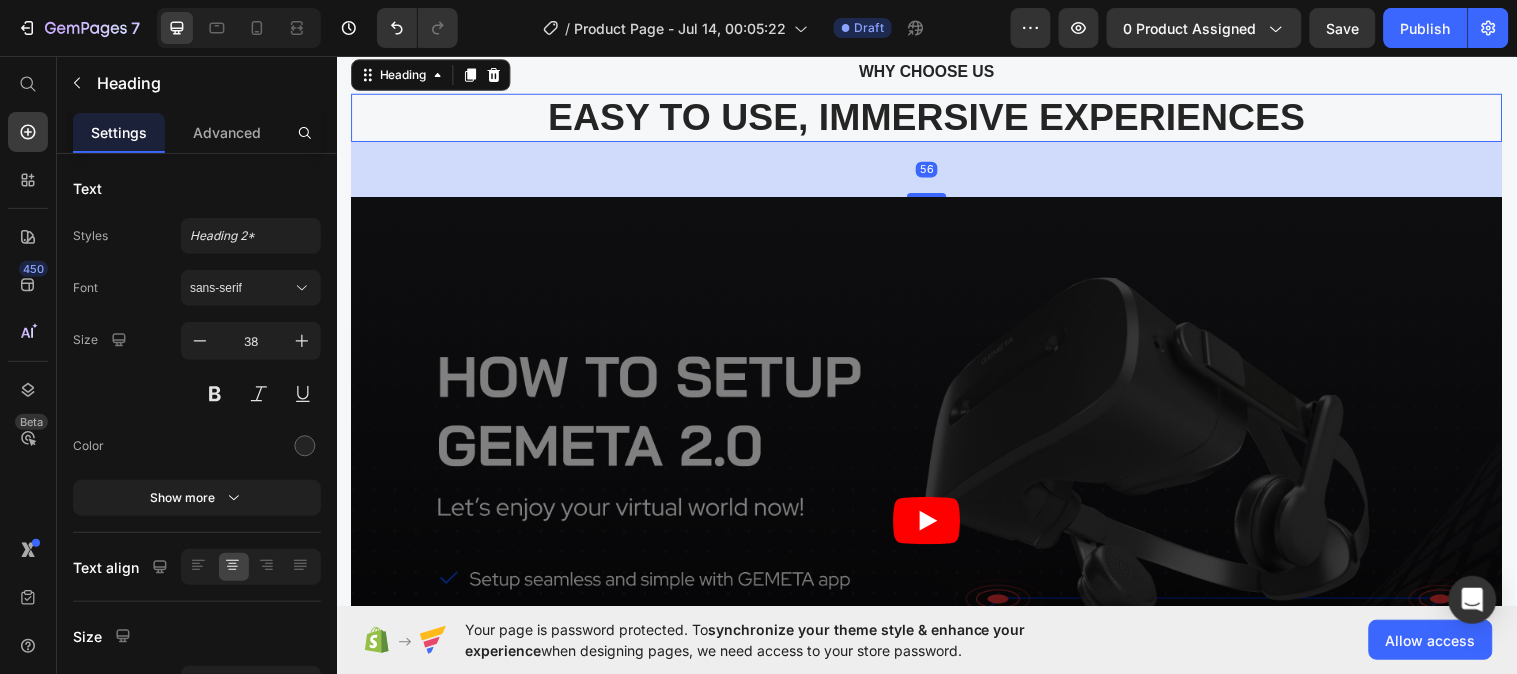 click on "EASY TO USE, IMMERSIVE EXPERIENCES" at bounding box center [936, 119] 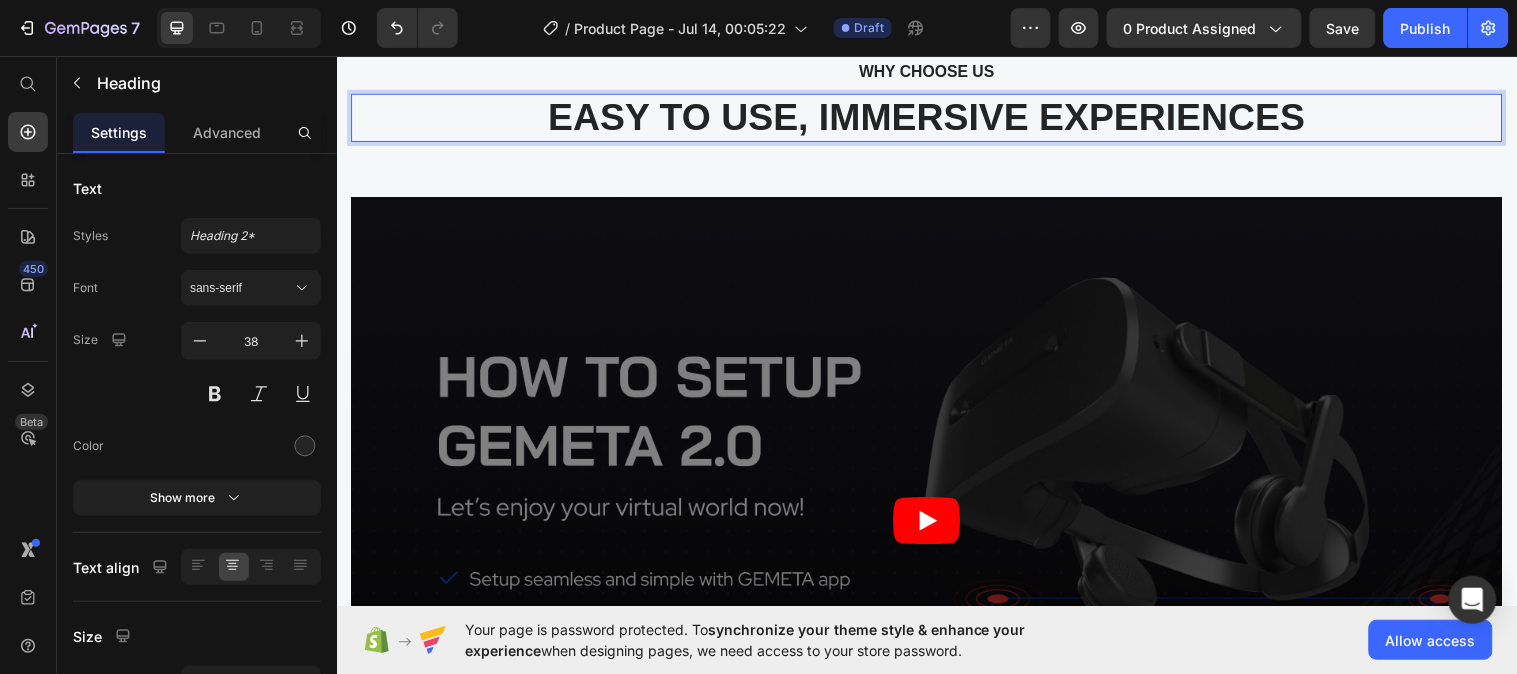 click on "EASY TO USE, IMMERSIVE EXPERIENCES" at bounding box center [936, 119] 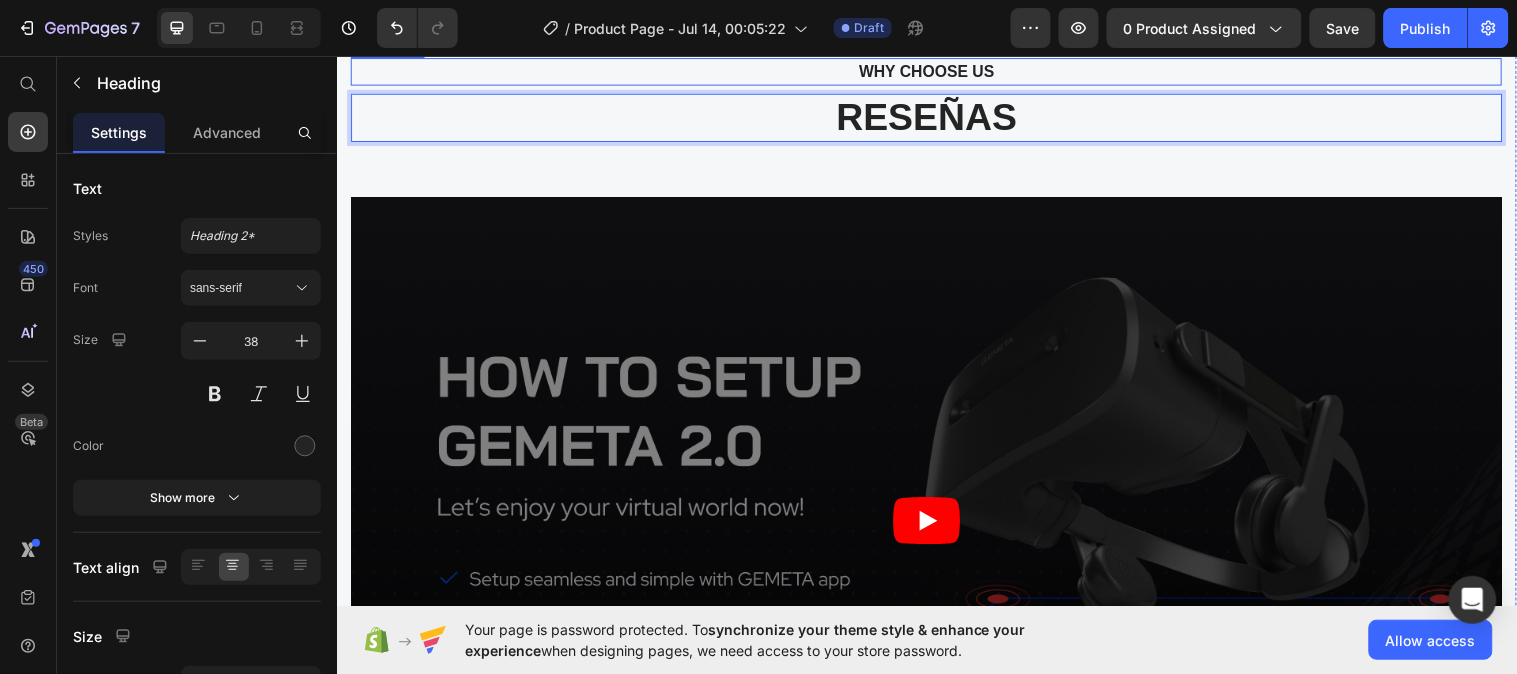click on "WHY CHOOSE US" at bounding box center (936, 72) 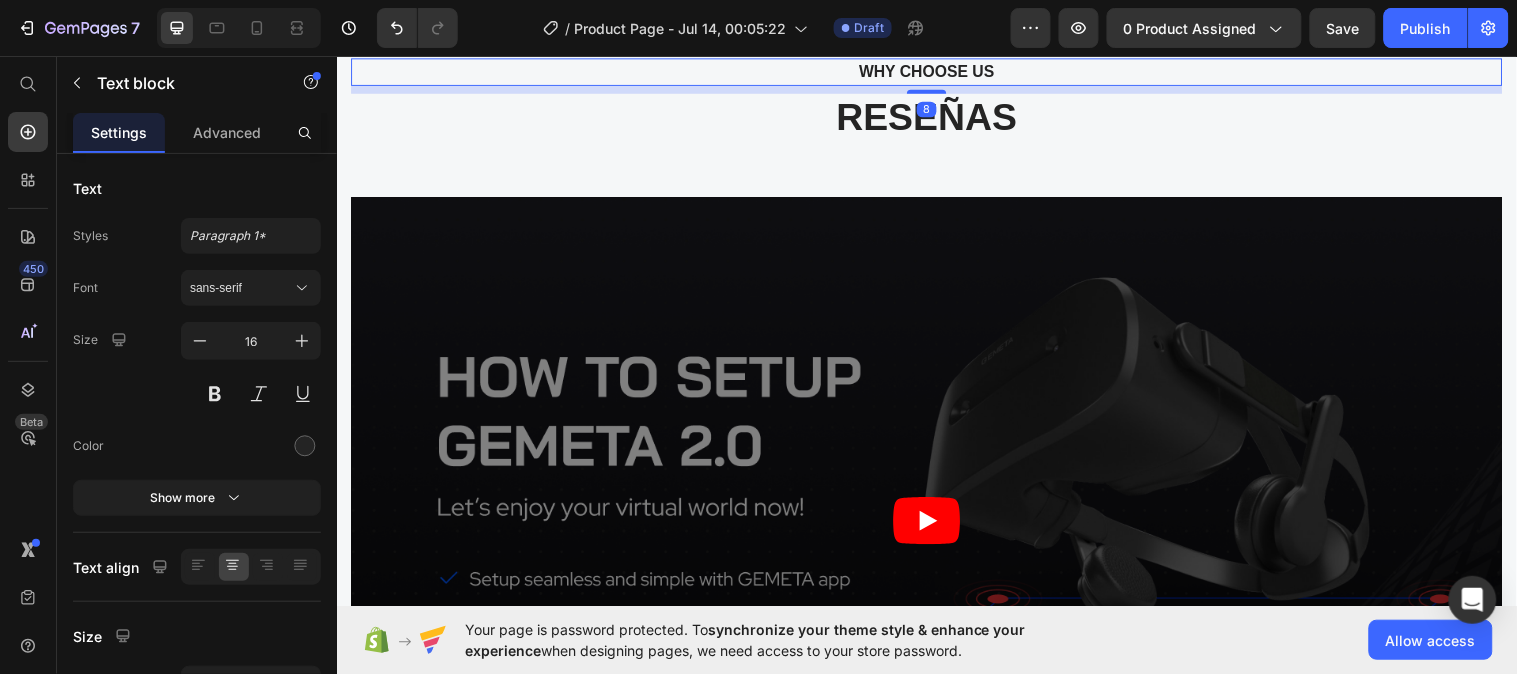 click on "WHY CHOOSE US" at bounding box center [936, 72] 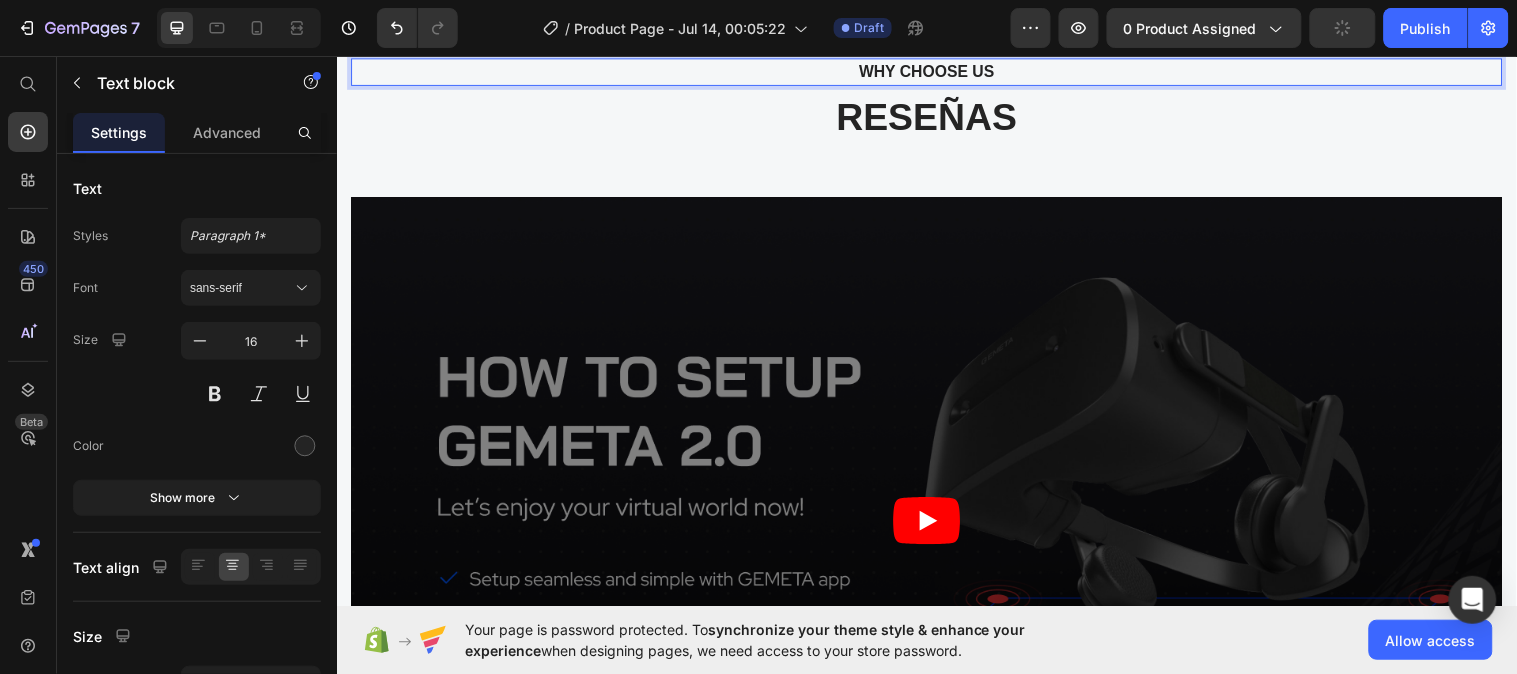 click on "WHY CHOOSE US" at bounding box center [936, 72] 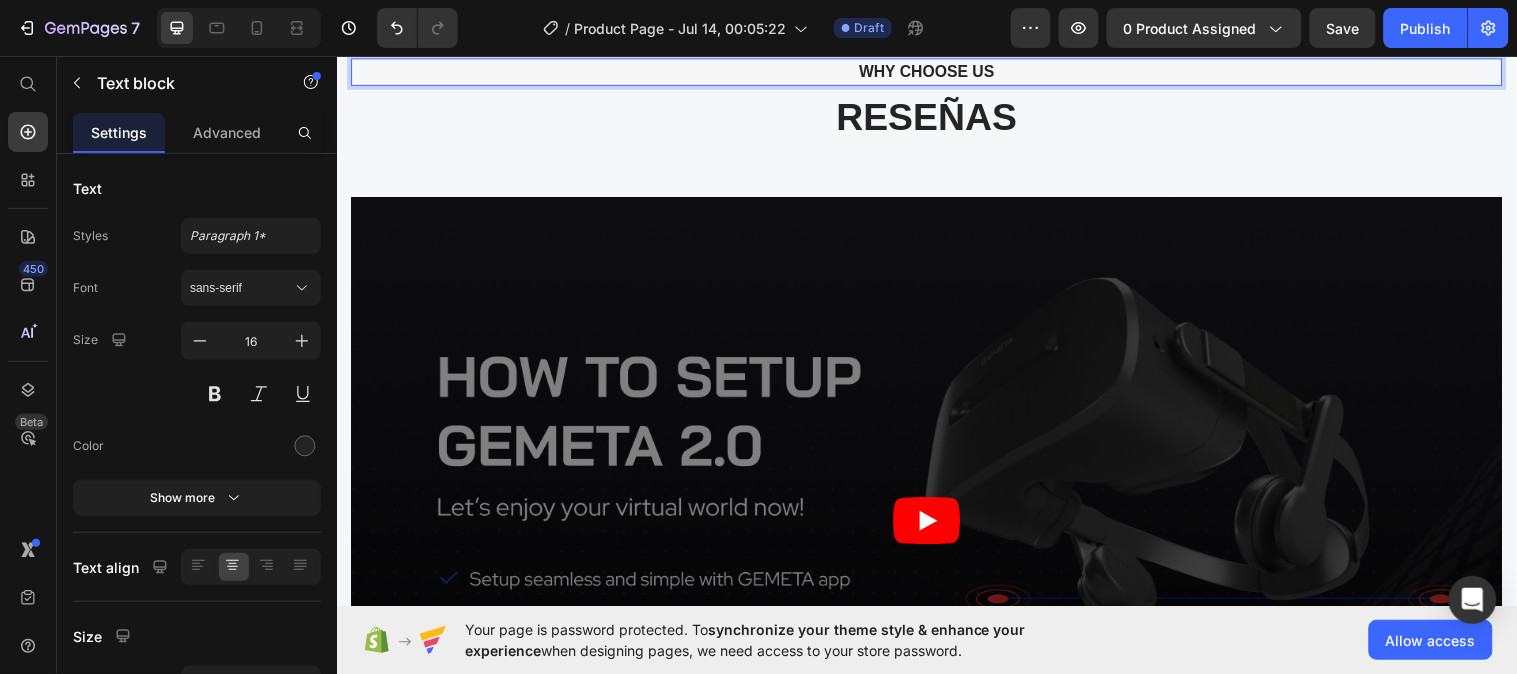click on "WHY CHOOSE US" at bounding box center (936, 72) 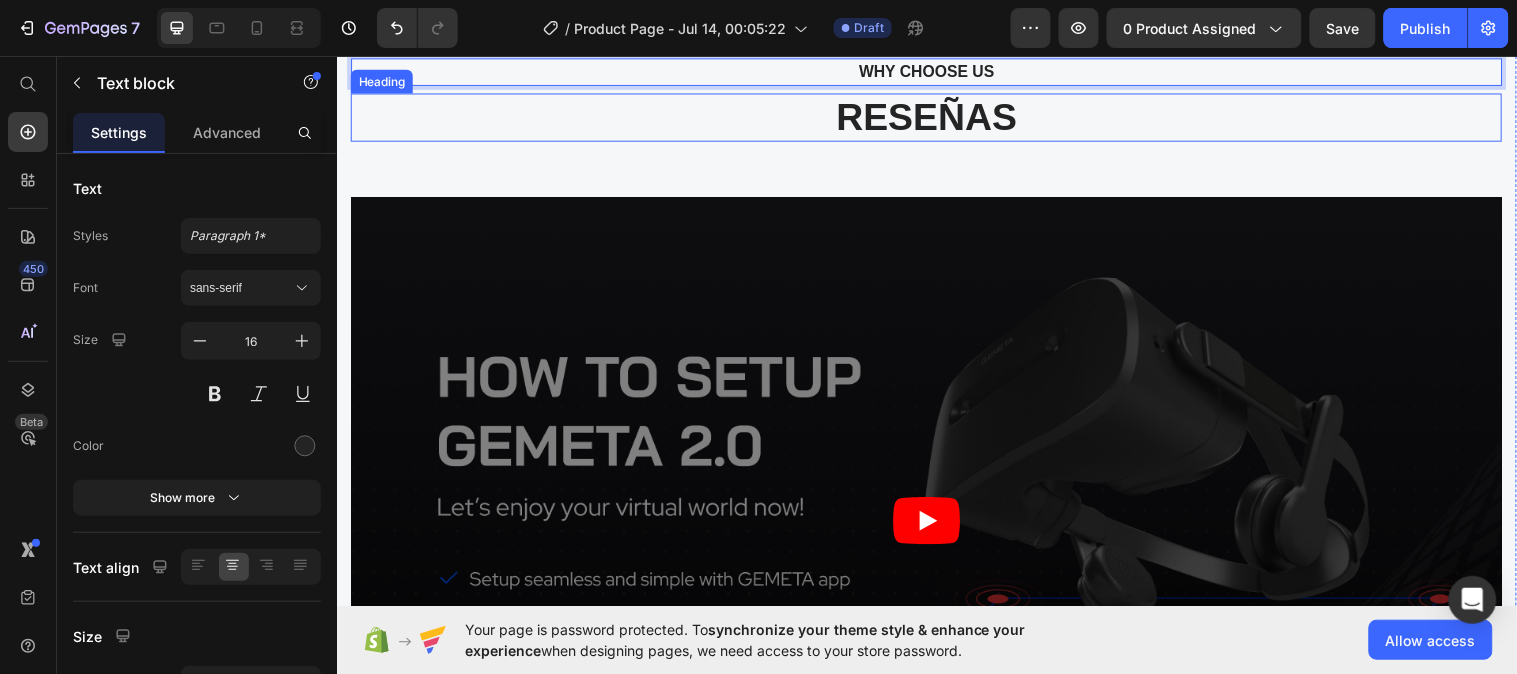 click on "RESEÑAS" at bounding box center [936, 119] 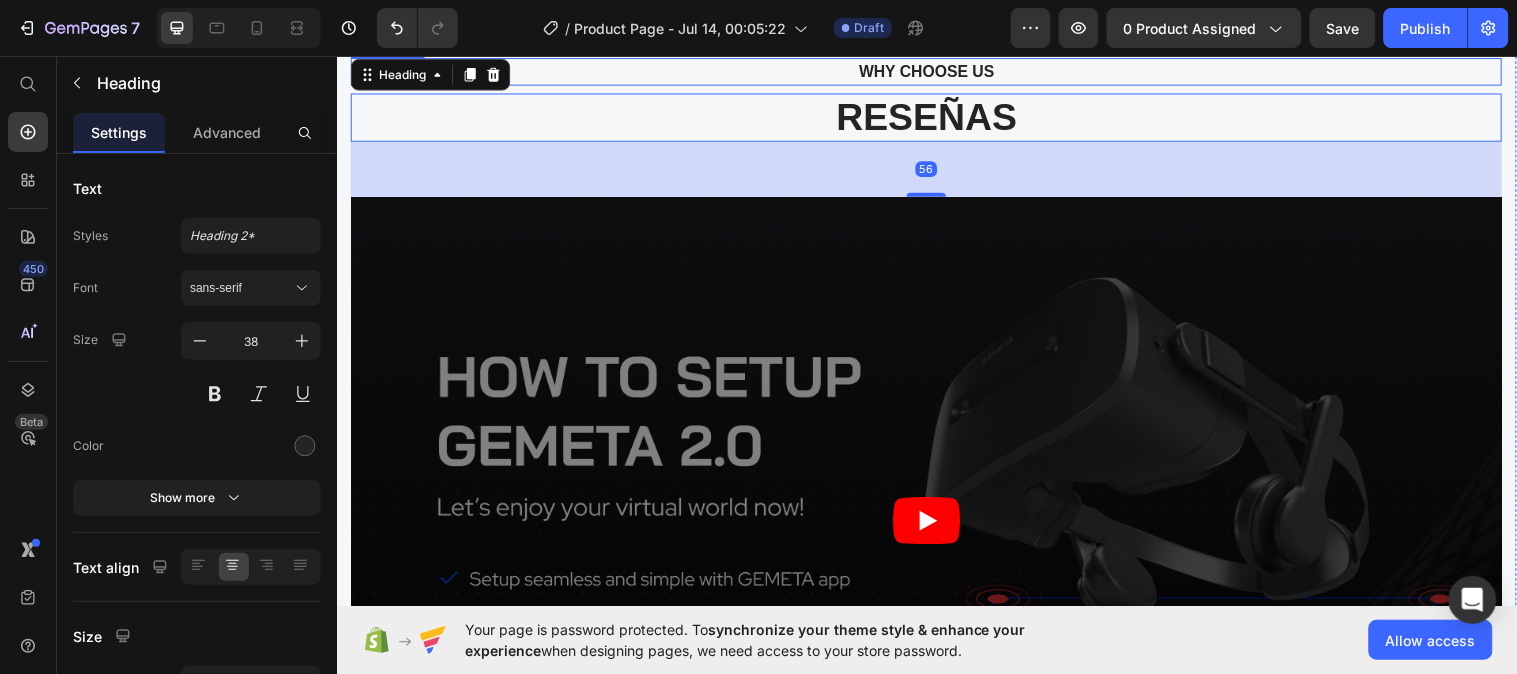 click on "WHY CHOOSE US" at bounding box center (936, 72) 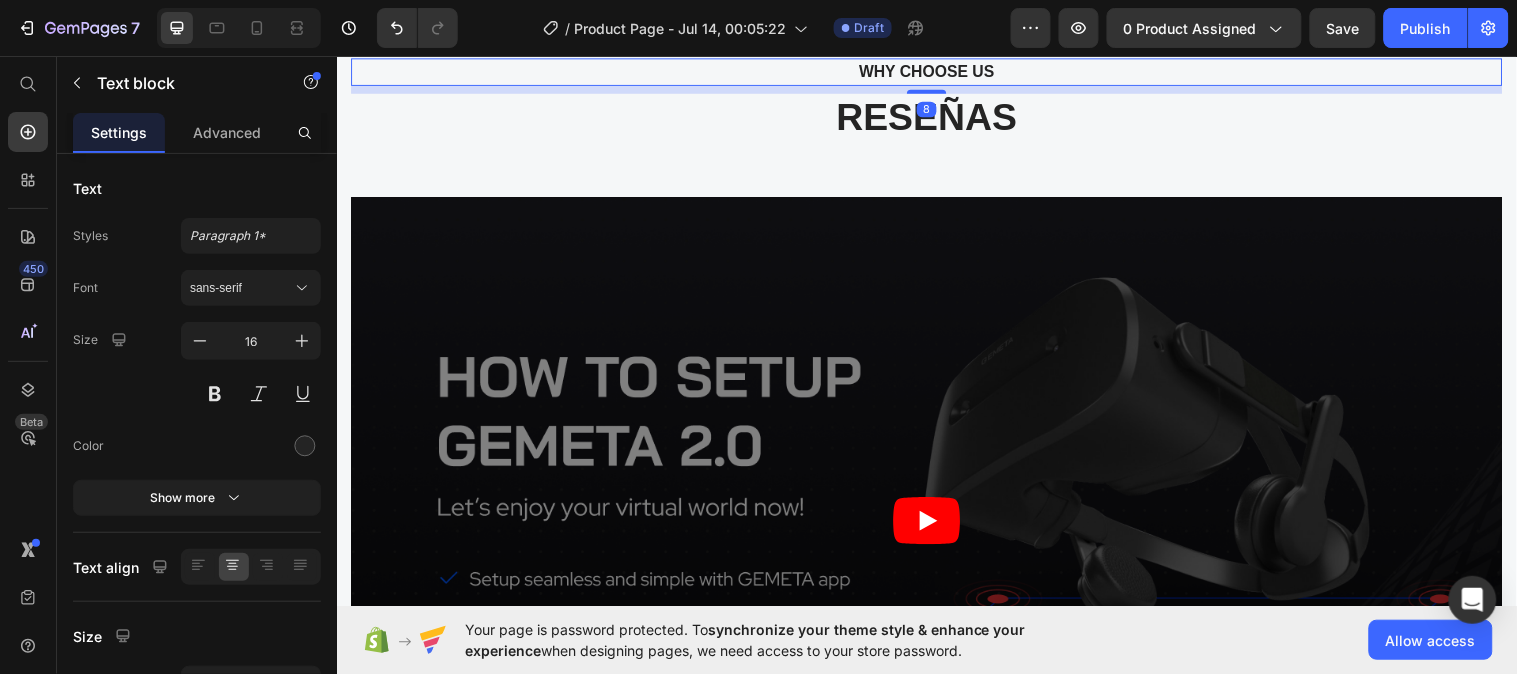 click 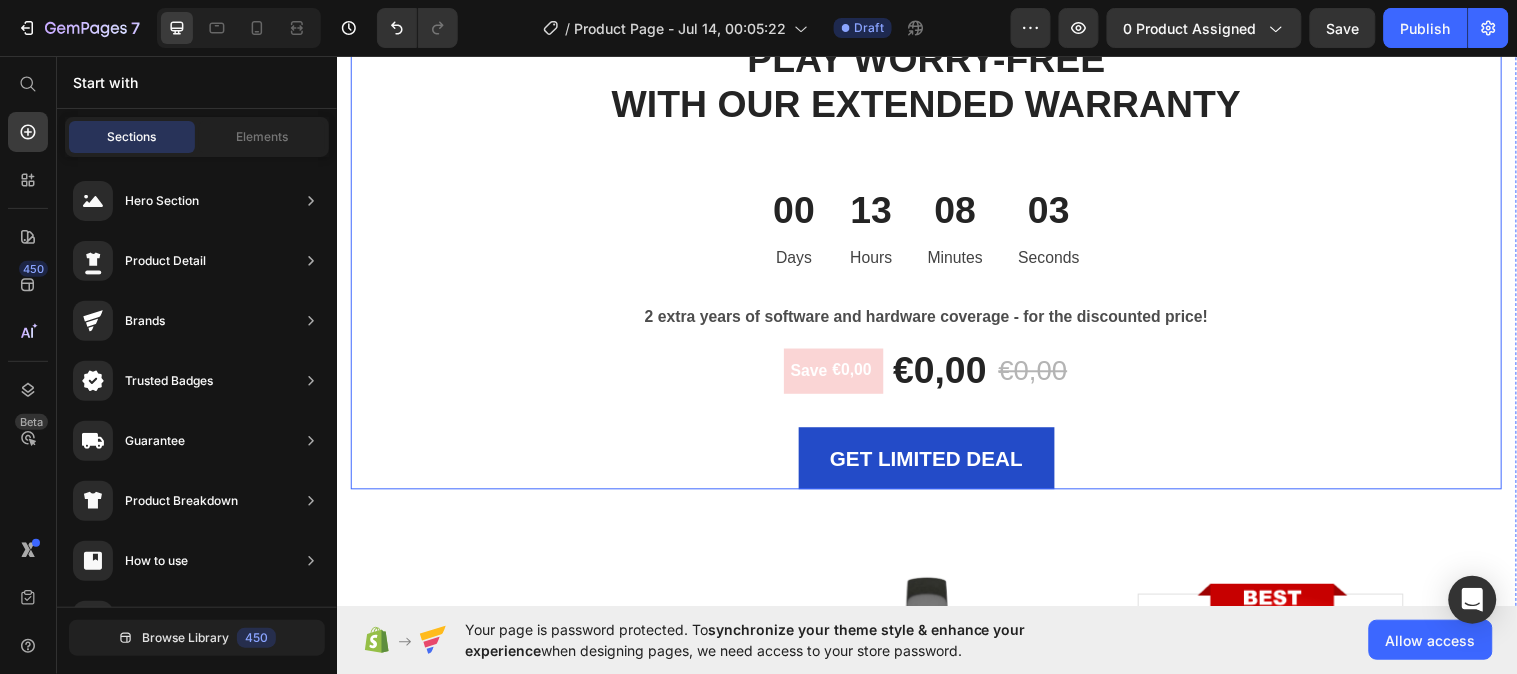scroll, scrollTop: 6015, scrollLeft: 0, axis: vertical 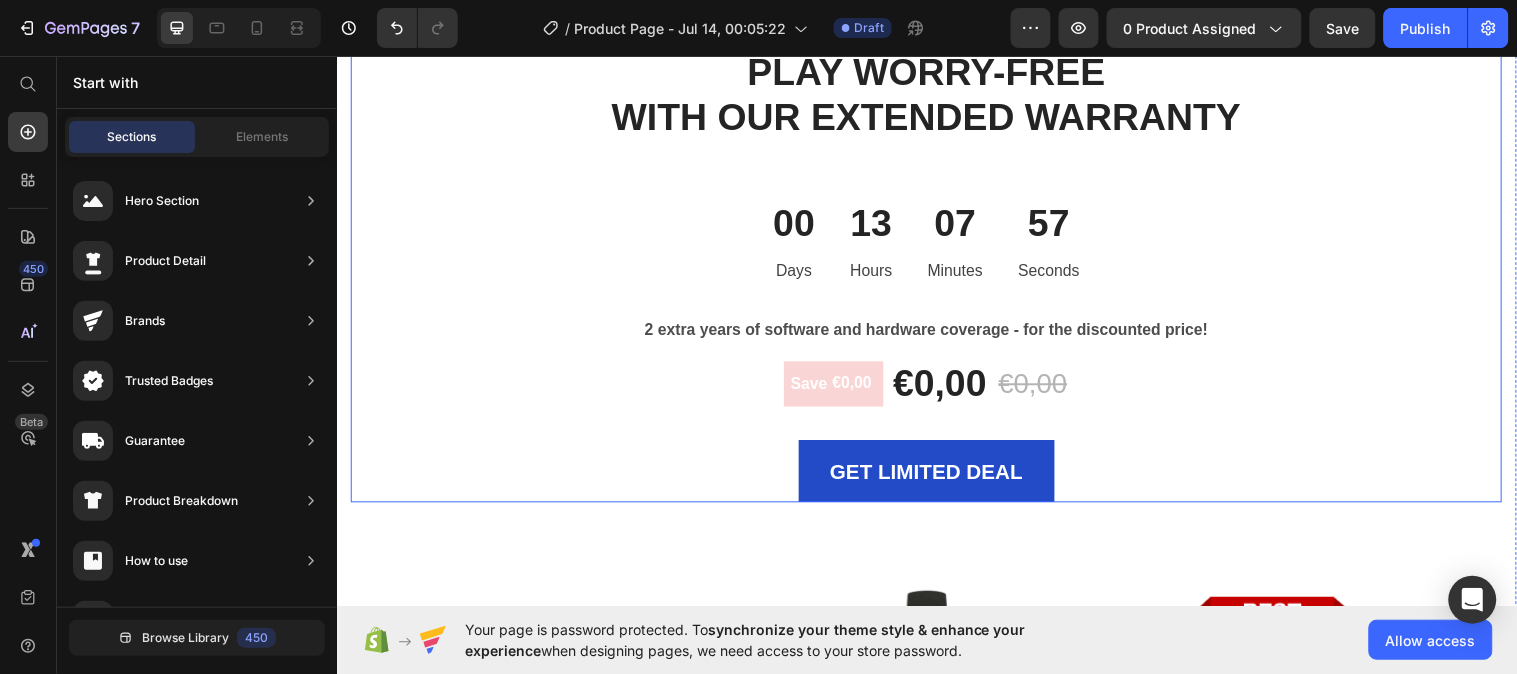 click on "LIMITED TIME DEAL Text block PLAY WORRY-FREE  WITH OUR EXTENDED WARRANTY Heading 00 Days 13 Hours 07 Minutes 57 Seconds CountDown Timer 2 extra years of software and hardware coverage - for the discounted price! Text block Save €0,00 (P) Tag €0,00 (P) Price €0,00 (P) Price Row GET LIMITED DEAL (P) Cart Button Product" at bounding box center [936, 261] 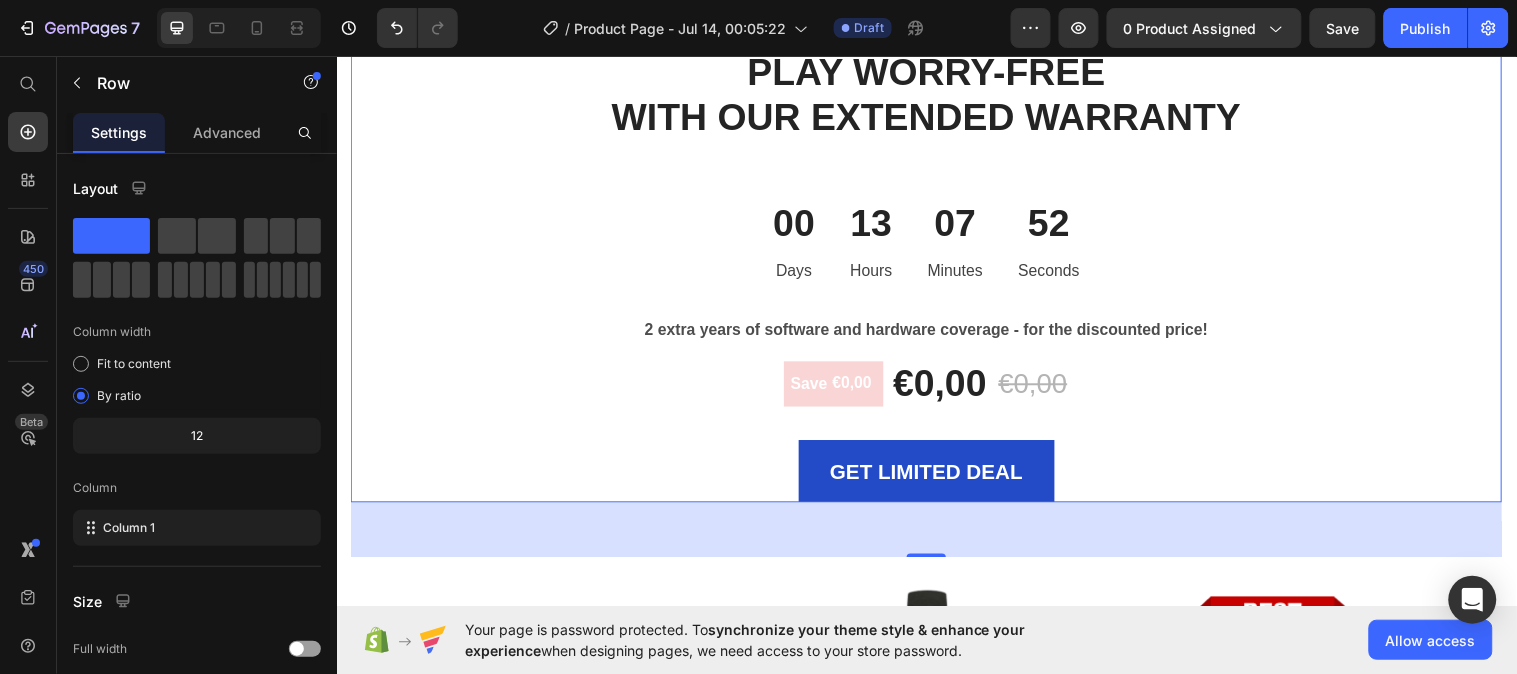click 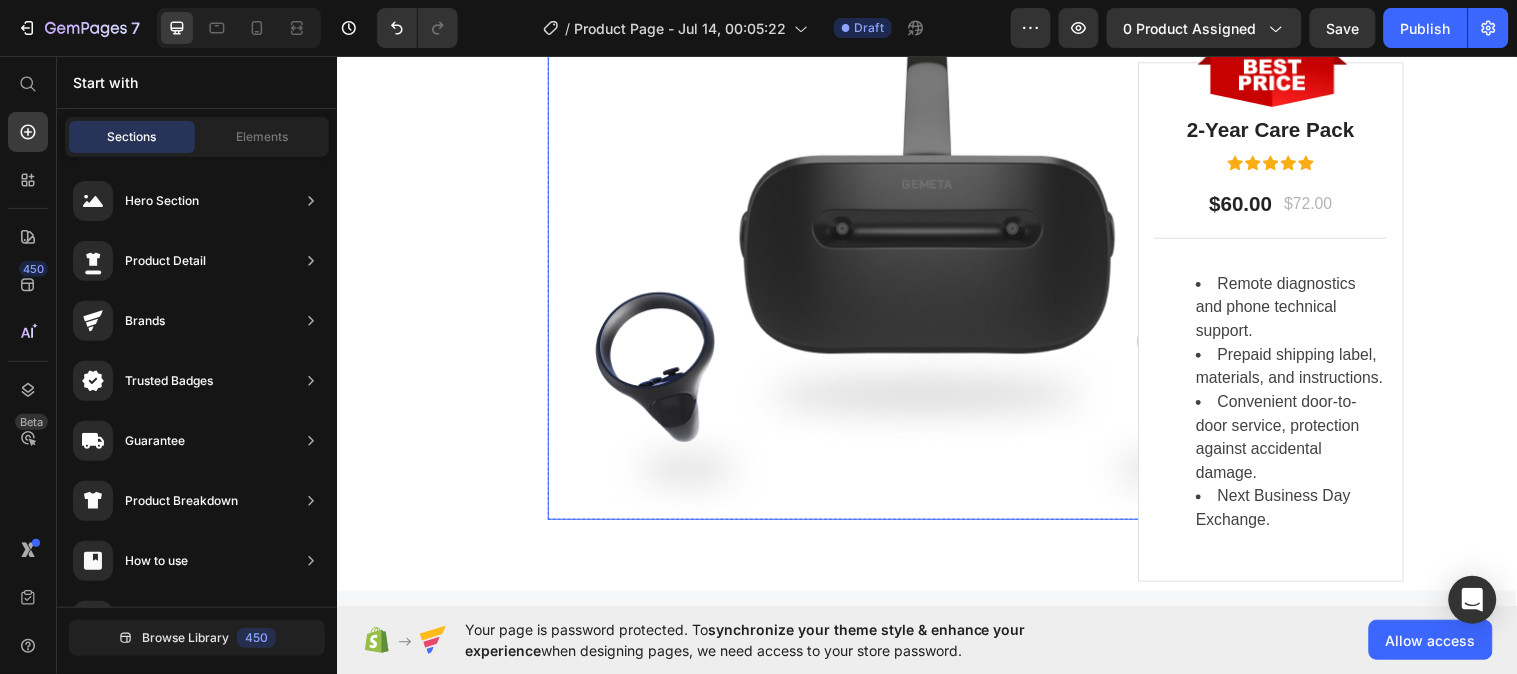 click at bounding box center [936, 269] 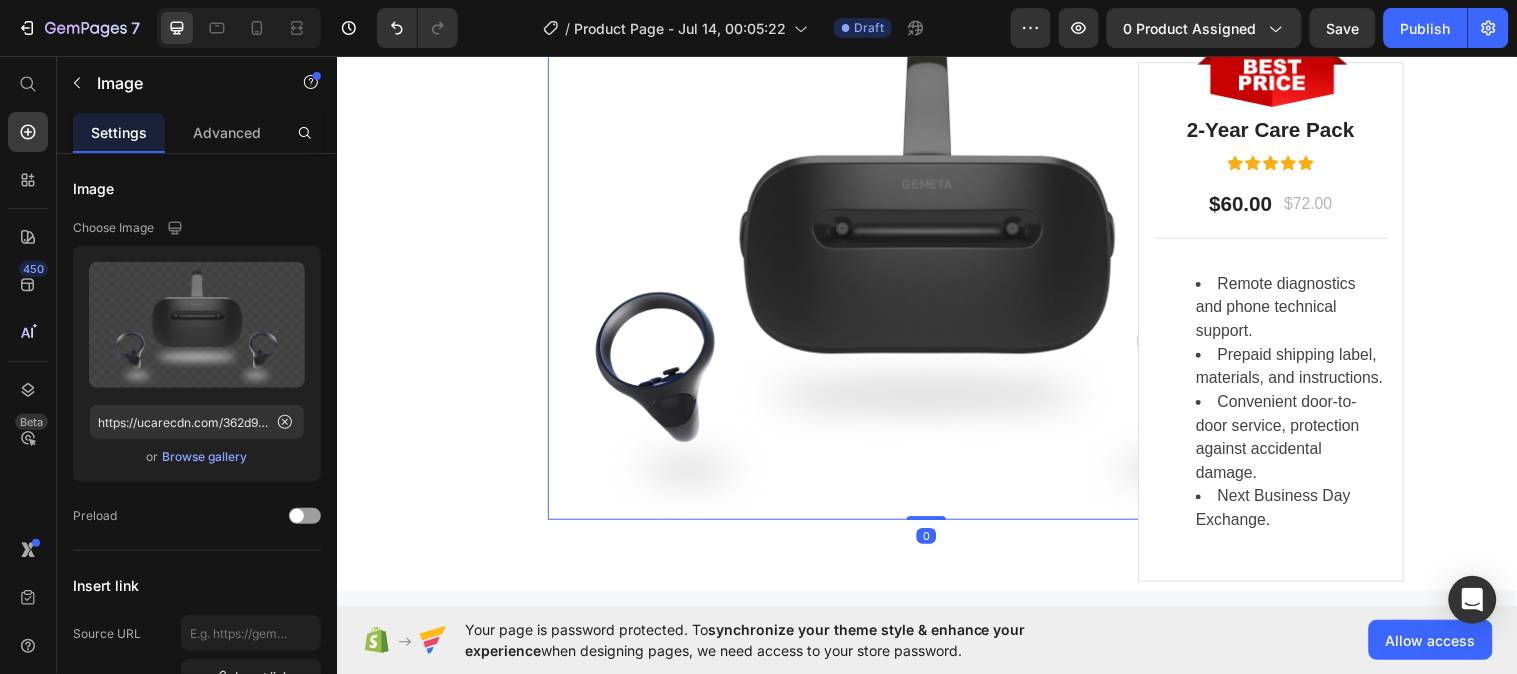 click 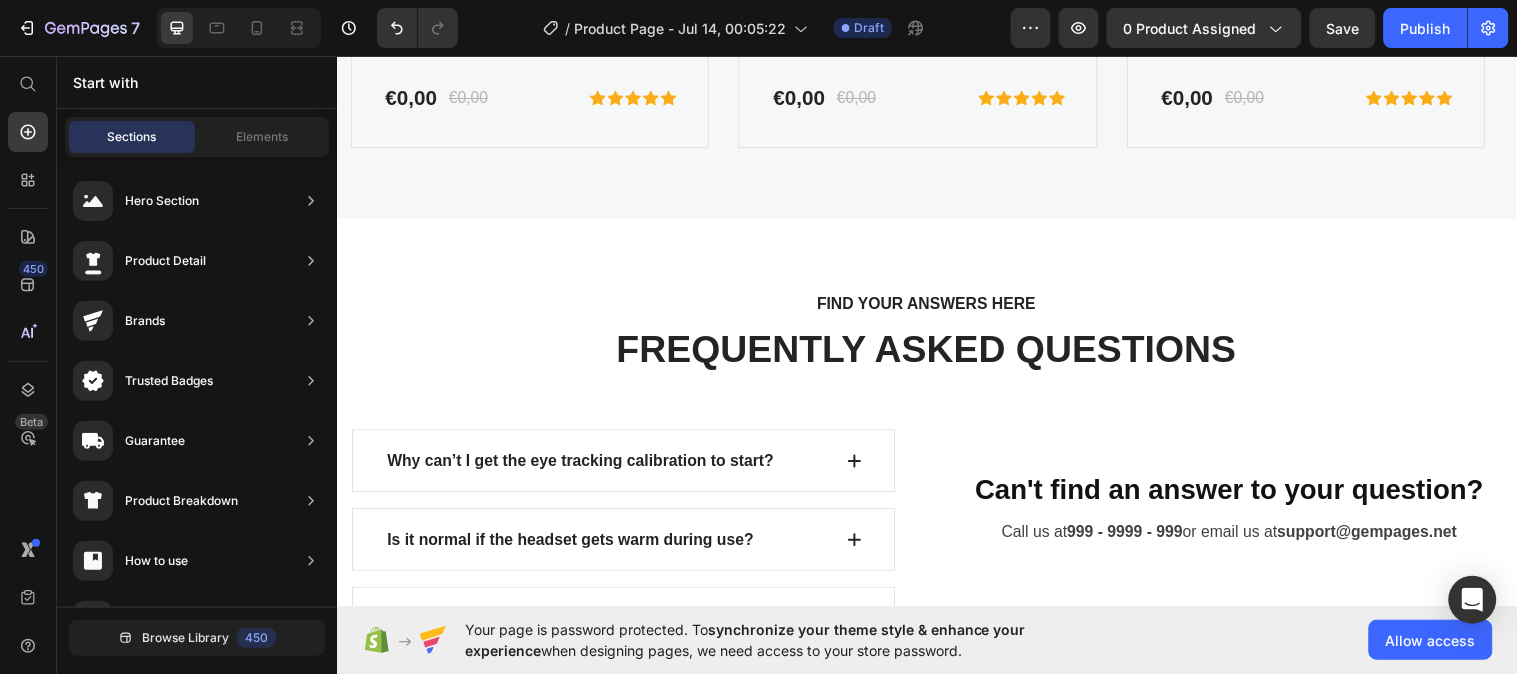 scroll, scrollTop: 6971, scrollLeft: 0, axis: vertical 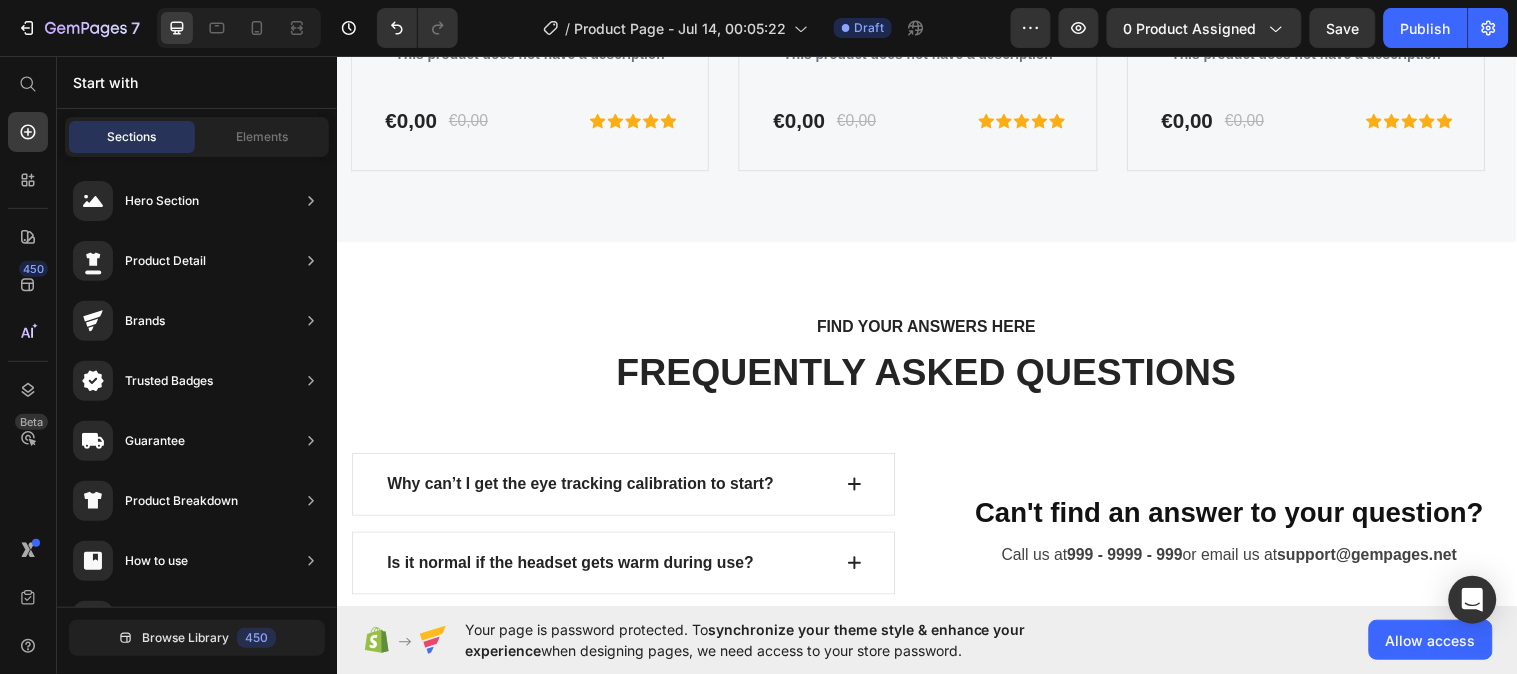 click on "FIND YOUR ANSWERS HERE Text block FREQUENTLY ASKED QUESTIONS Heading Row Why can’t I get the eye tracking calibration to start? Is it normal if the headset gets warm during use? Can I use this headset without an internet connection? How can I reset my position in VR? Why doesn't the headset image update when I move? Why are my controllers not working? What is included in the 2-year GEMETA Care Package? Accordion
See All FAQs Button Row Can't find an answer to your question? Heading Call us at  999 - 9999 - 999  or email us at  support@gempages.net Text block Email address* Text block Email Field Your question* Text block Text Area SUBMIT NOW Submit Button Contact Form Row" at bounding box center (936, 688) 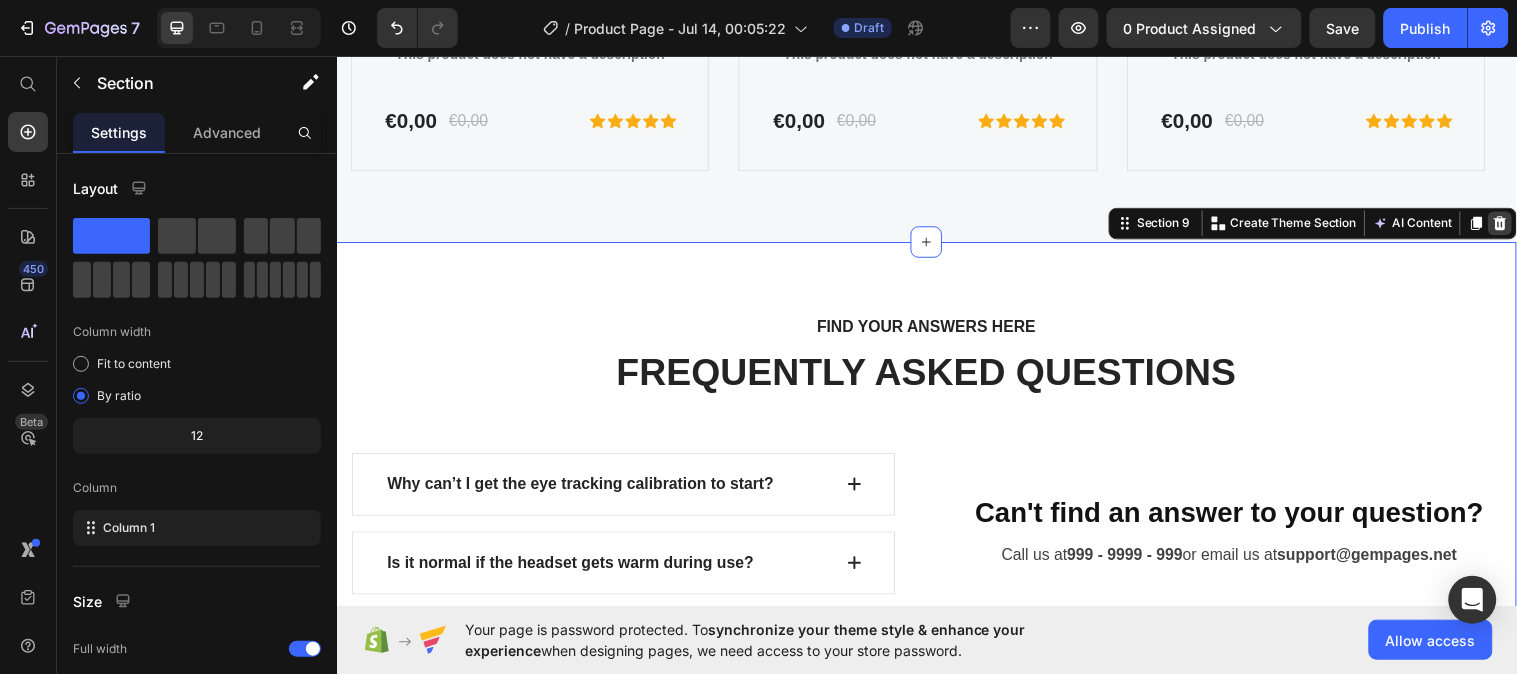 click 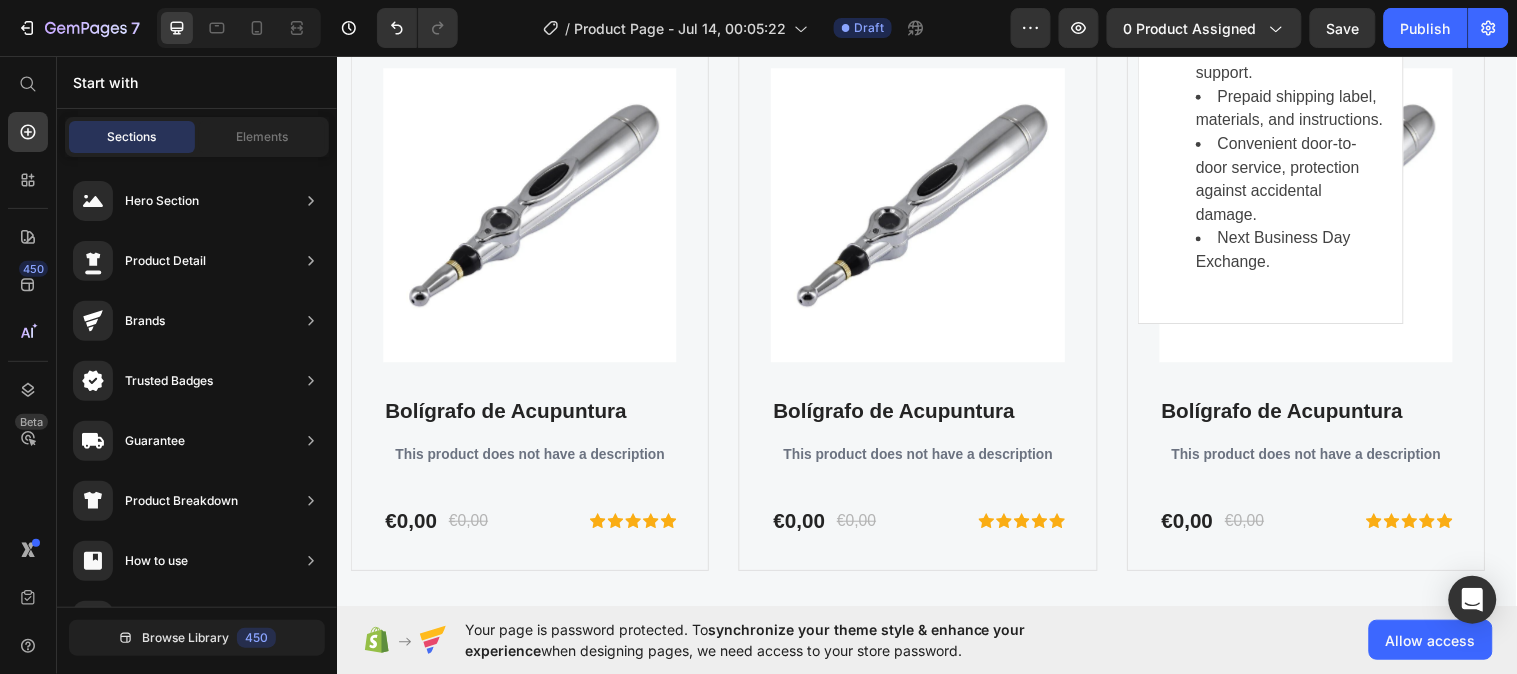 scroll, scrollTop: 6274, scrollLeft: 0, axis: vertical 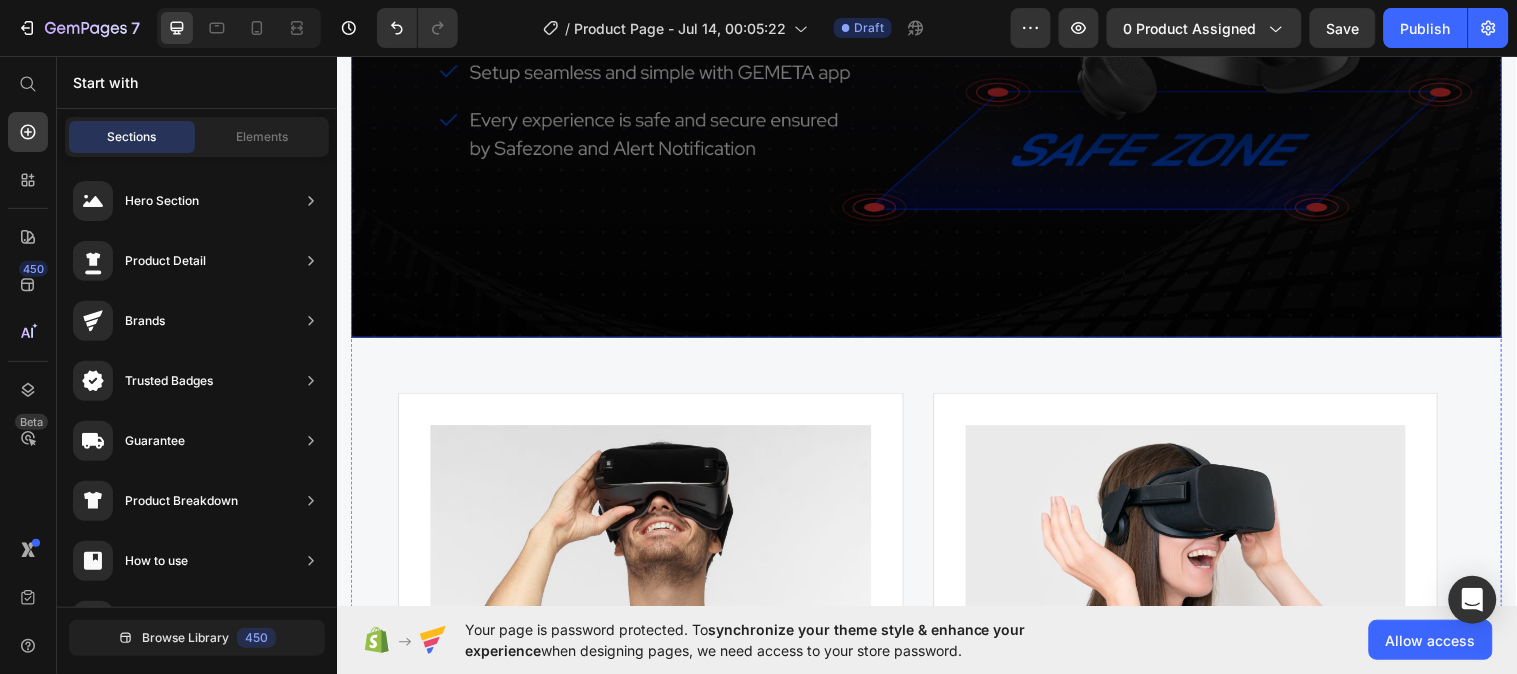 click at bounding box center (936, 13) 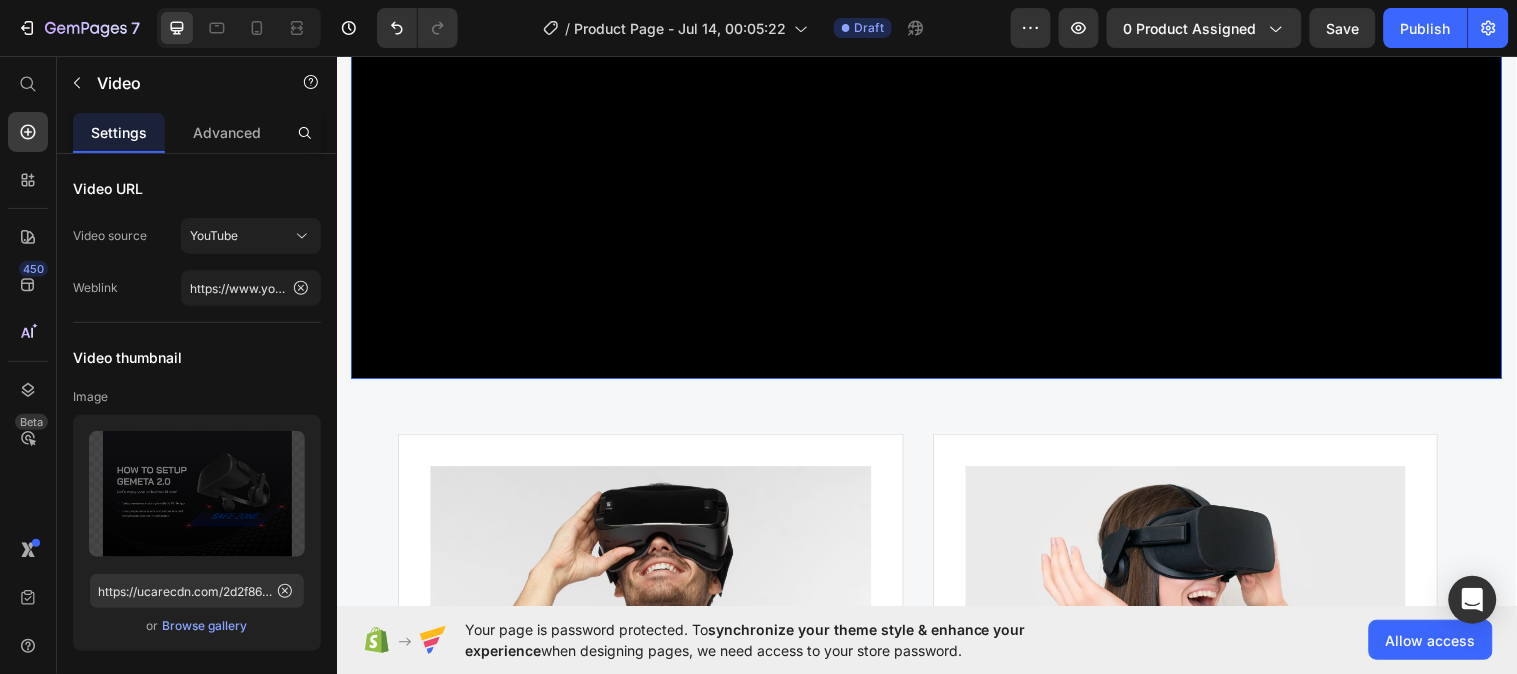 scroll, scrollTop: 4890, scrollLeft: 0, axis: vertical 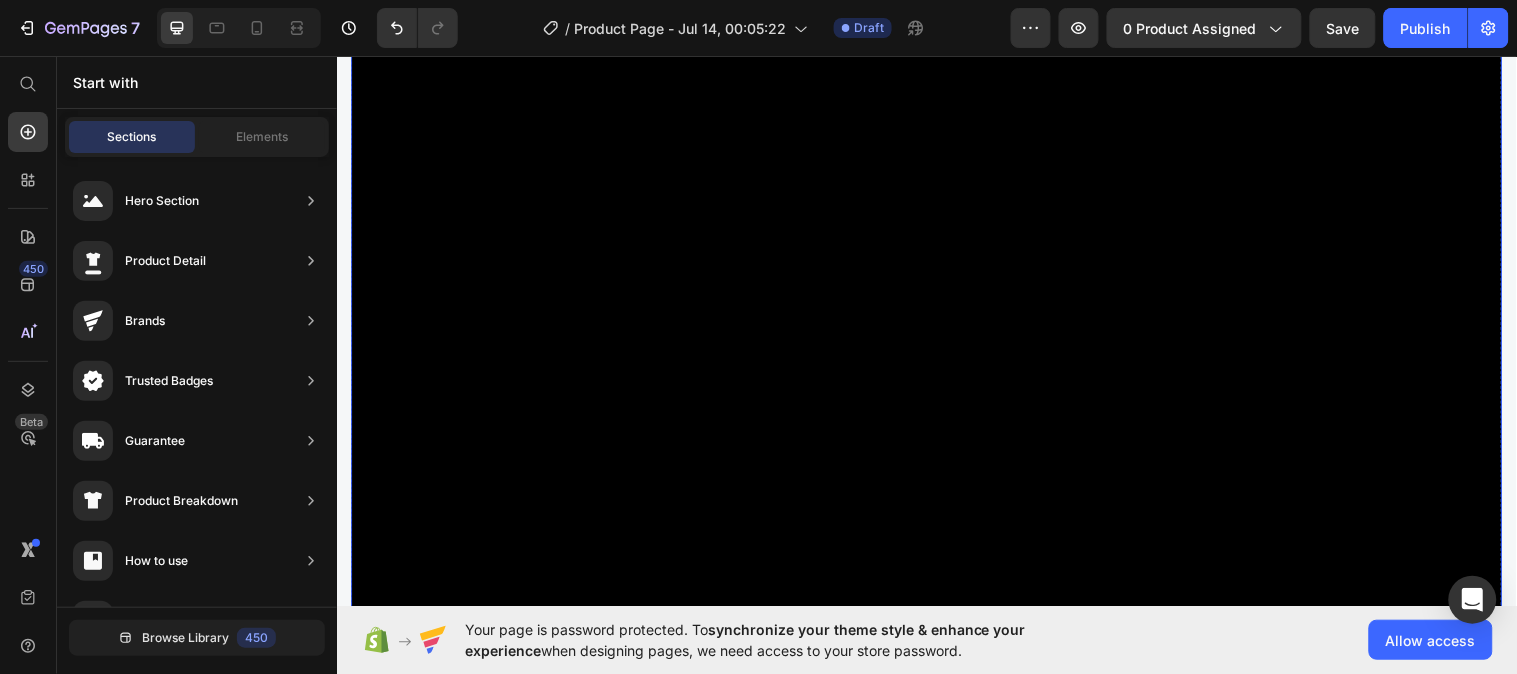 click on "Video" at bounding box center (375, 28) 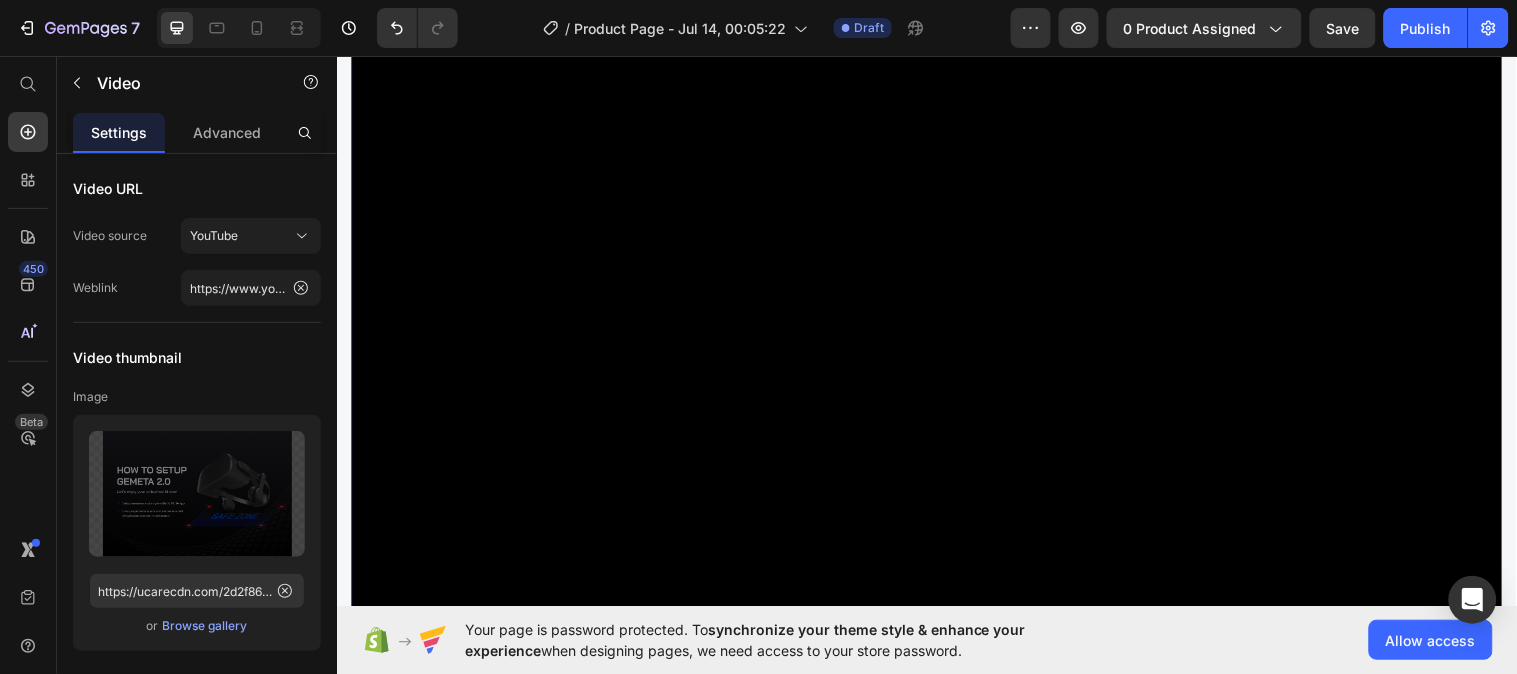 click 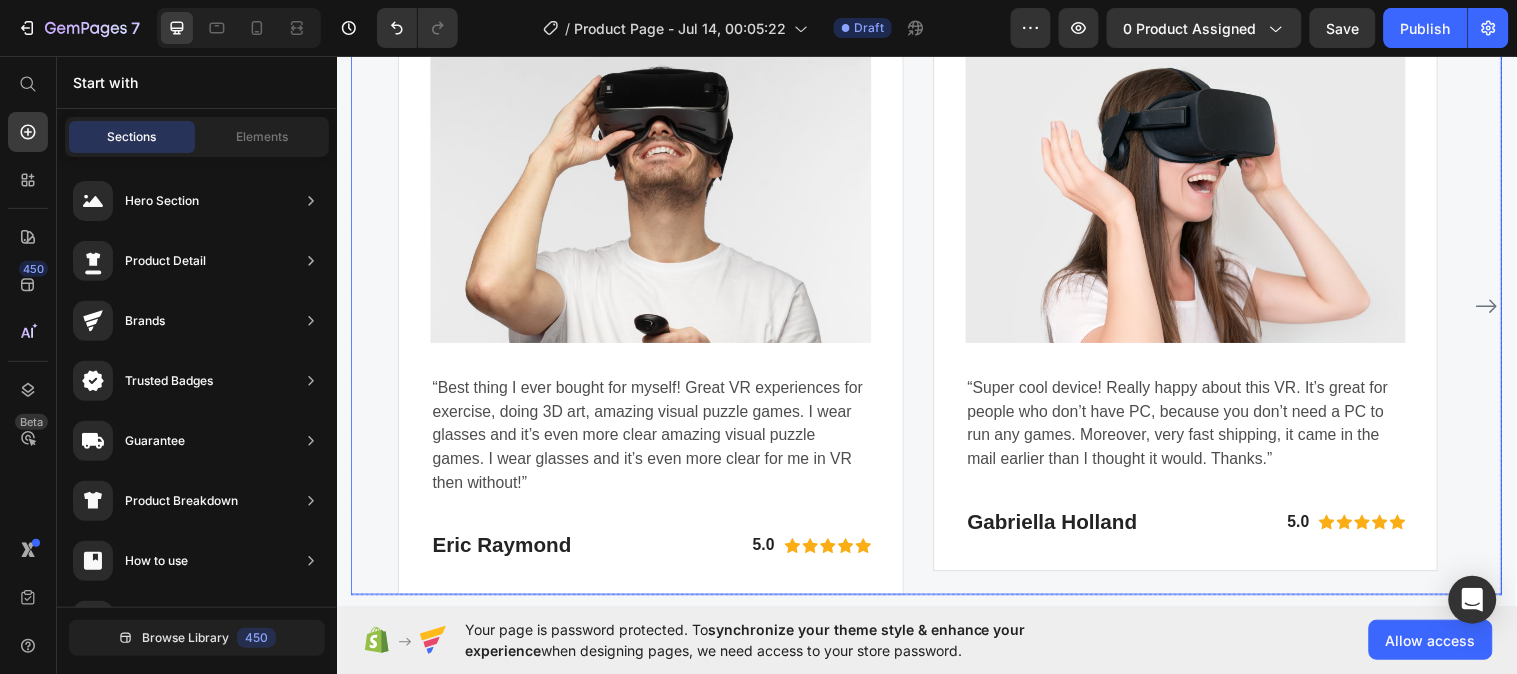 click on "Image “Best thing I ever bought for myself! Great VR experiences for exercise, doing 3D art, amazing visual puzzle games. I wear glasses and it’s even more clear amazing visual puzzle games. I wear glasses and it’s even more clear for me in VR then without!” Text block Eric Raymond Heading 5.0 Text block
Icon
Icon
Icon
Icon
Icon Icon List Hoz Row Row Row Image “Super cool device! Really happy about this VR. It’s great for people who don’t have PC, because you don’t need a PC to run any games. Moreover, very fast shipping, it came in the mail earlier than I thought it would. Thanks.” Text block Gabriella Holland Heading 5.0 Text block
Icon
Icon
Icon
Icon
Icon Icon List Hoz Row Row Row Image Text block Eric Raymond Heading 5.0 Text block
Icon
Icon
Icon
Icon" at bounding box center [936, 309] 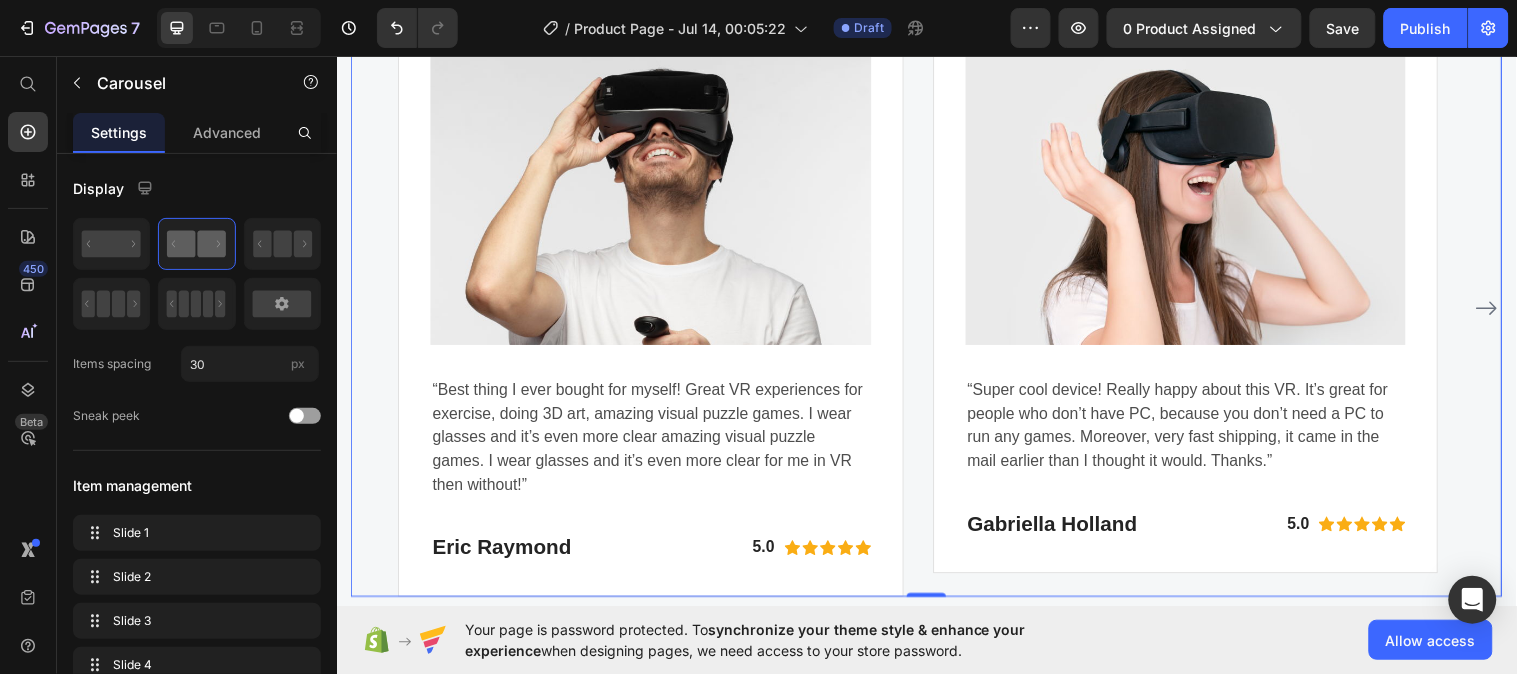 scroll, scrollTop: 4603, scrollLeft: 0, axis: vertical 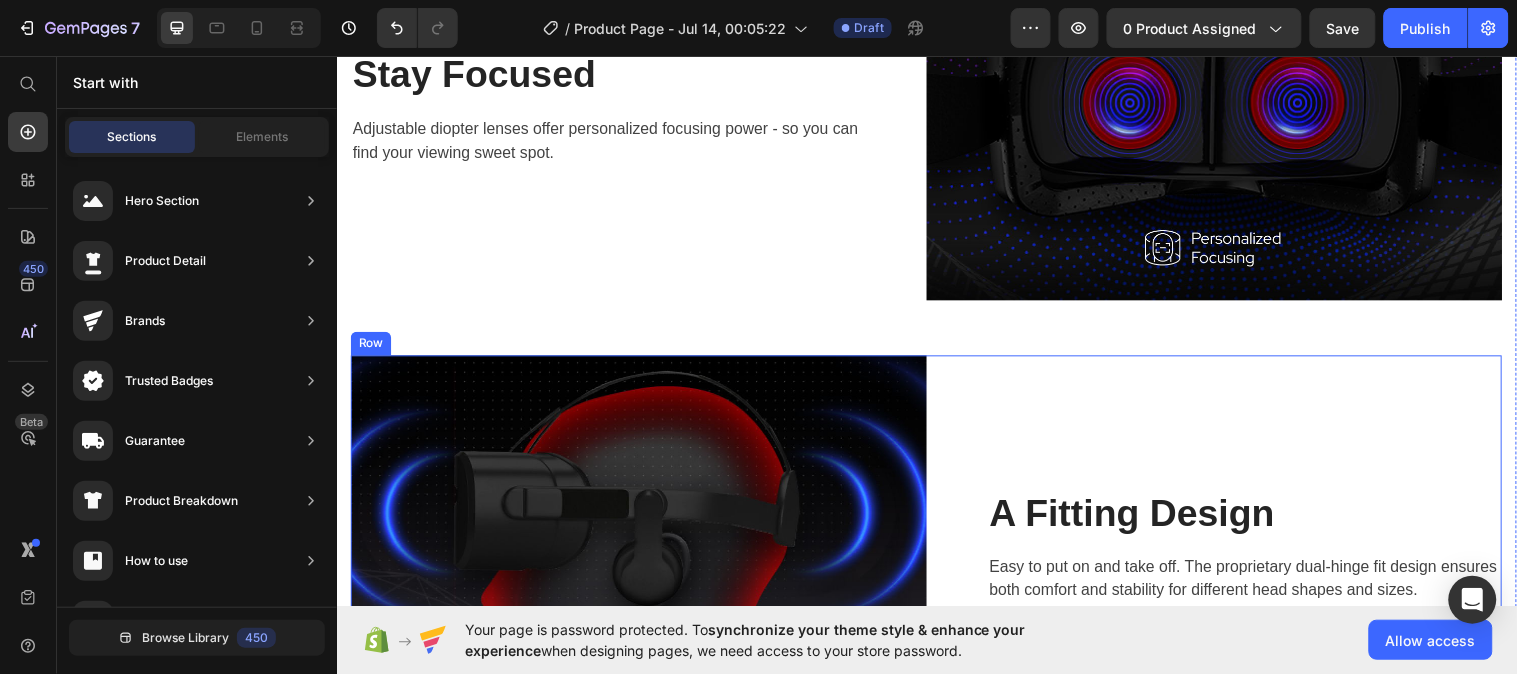 click on "A Fitting Design Heading Easy to put on and take off. The proprietary dual-hinge fit design ensures both comfort and stability for different head shapes and sizes. Text block Row" at bounding box center [1228, 554] 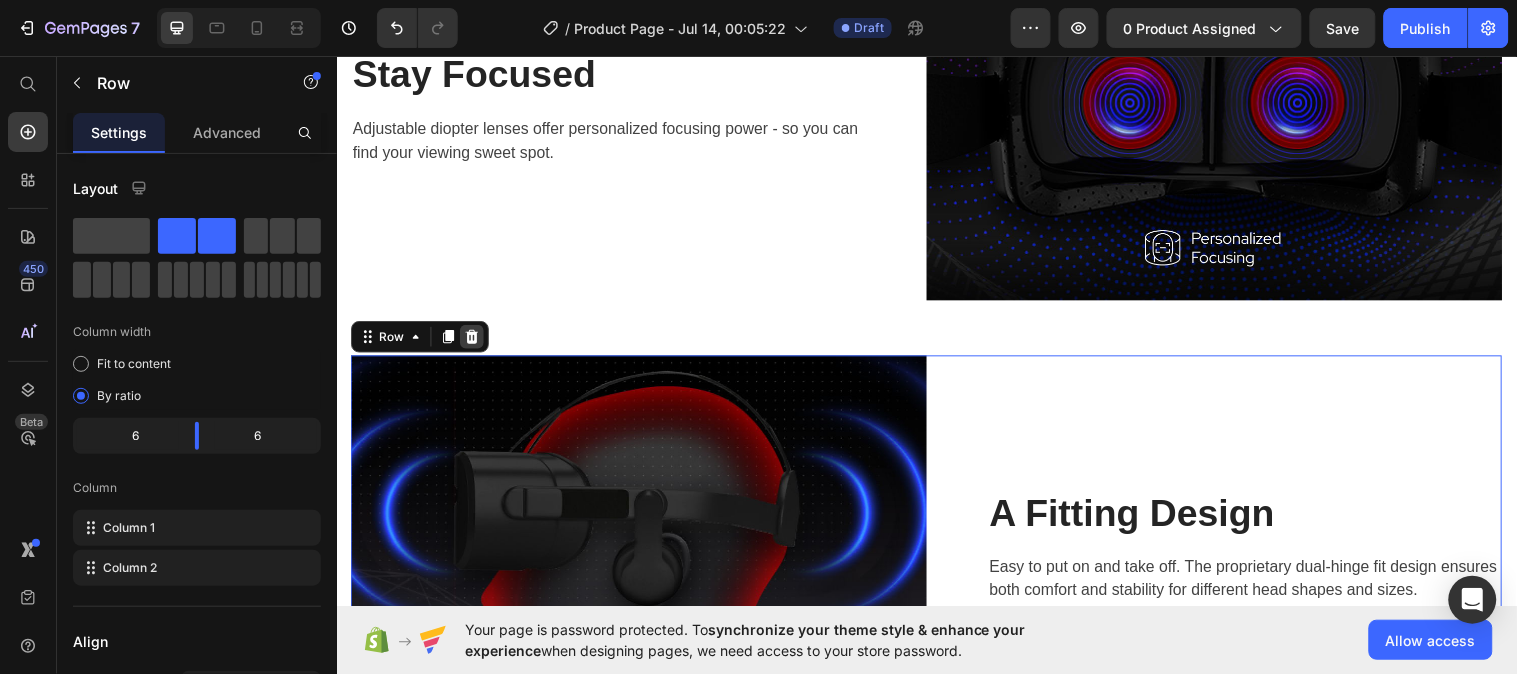 click 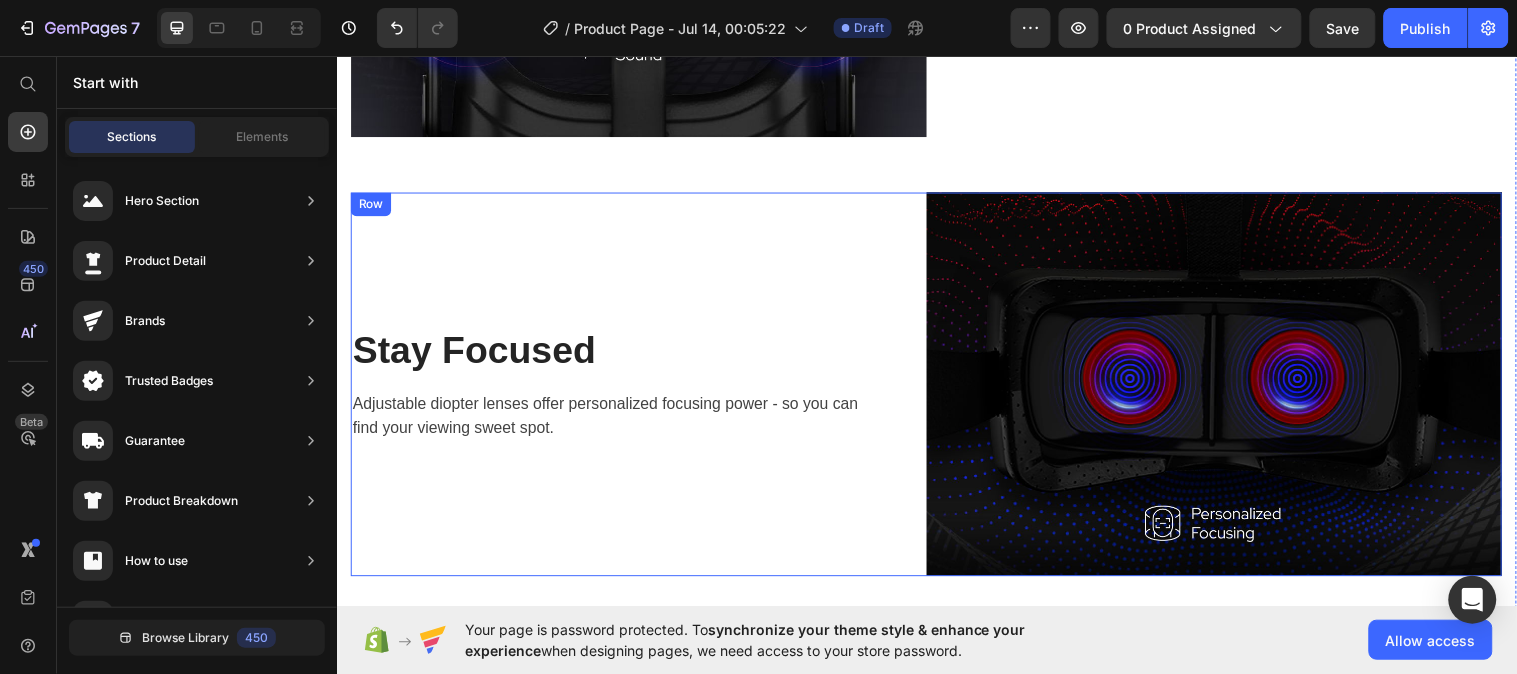 scroll, scrollTop: 3622, scrollLeft: 0, axis: vertical 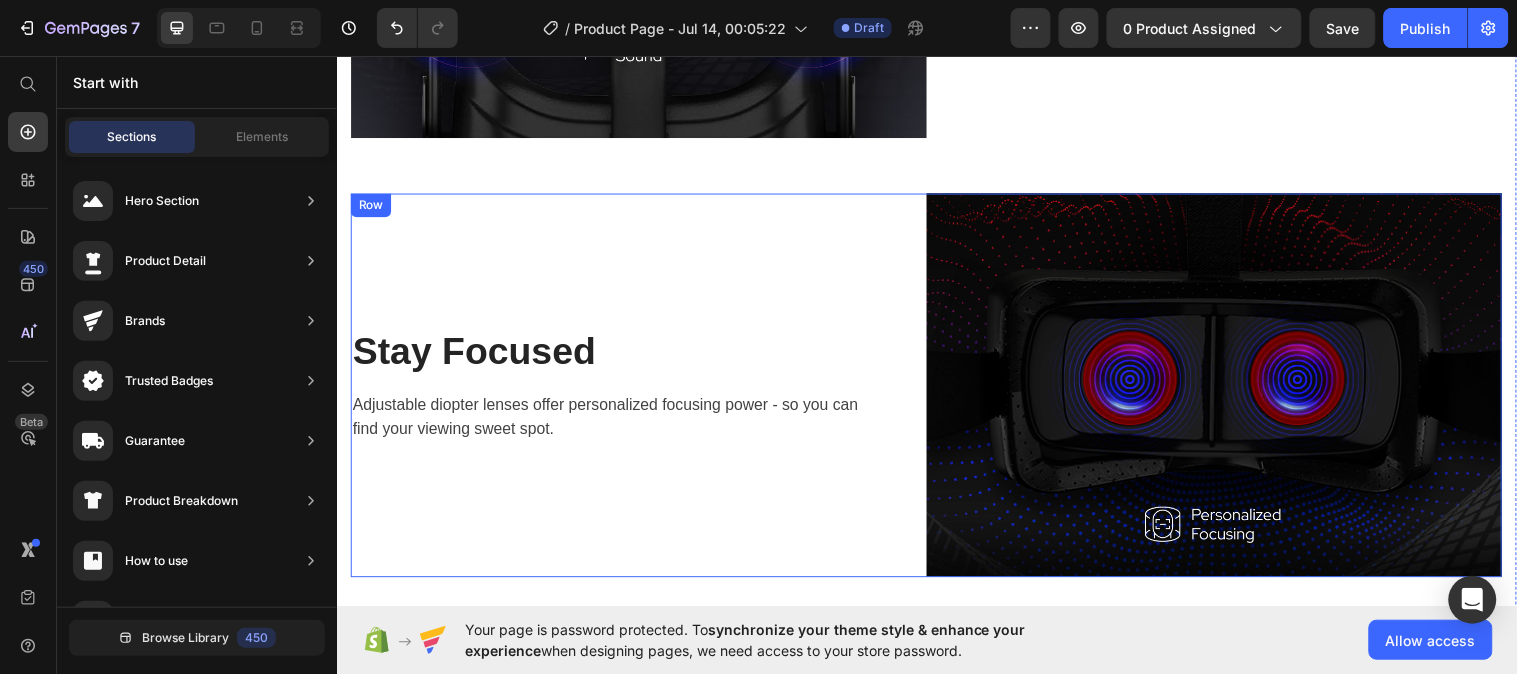 click on "Stay Focused Heading Adjustable diopter lenses offer personalized focusing power - so you can find your viewing sweet spot. Text block Row Image Row" at bounding box center (936, 390) 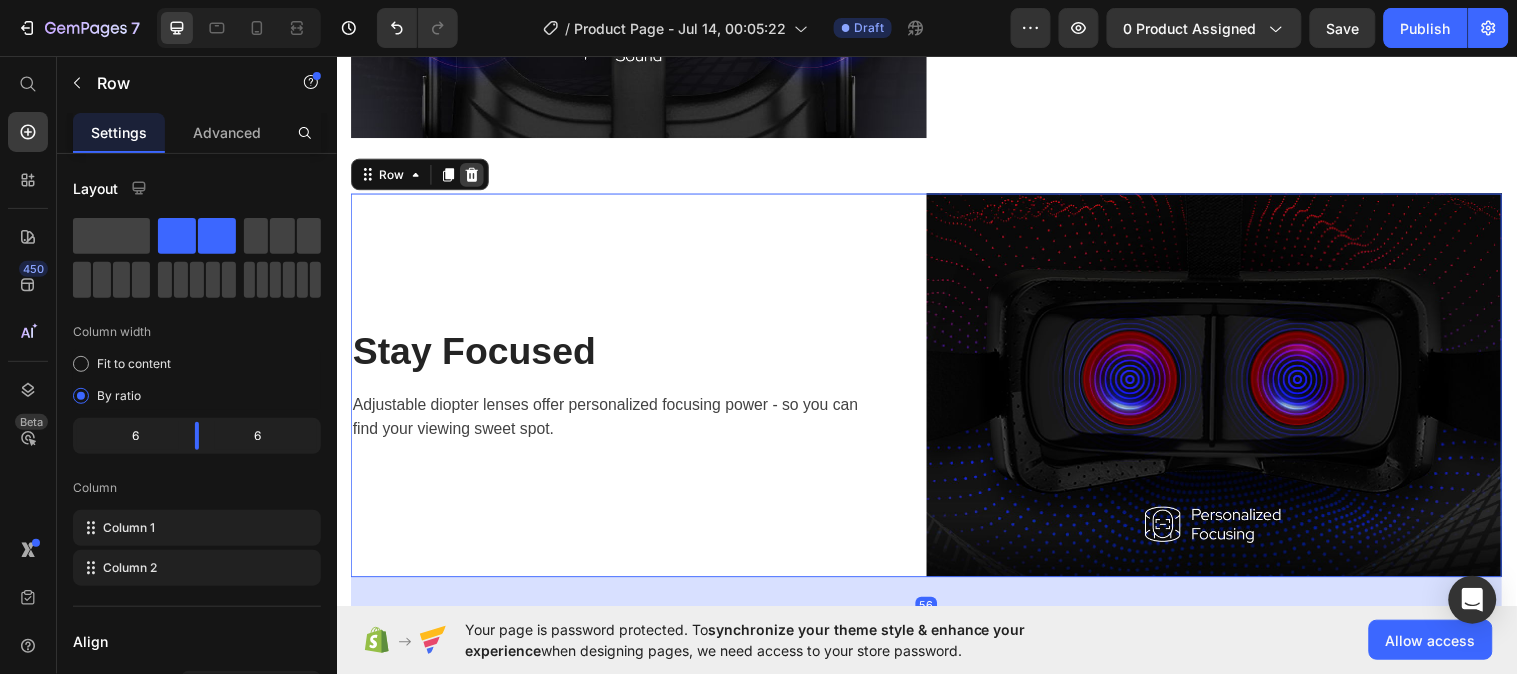 click 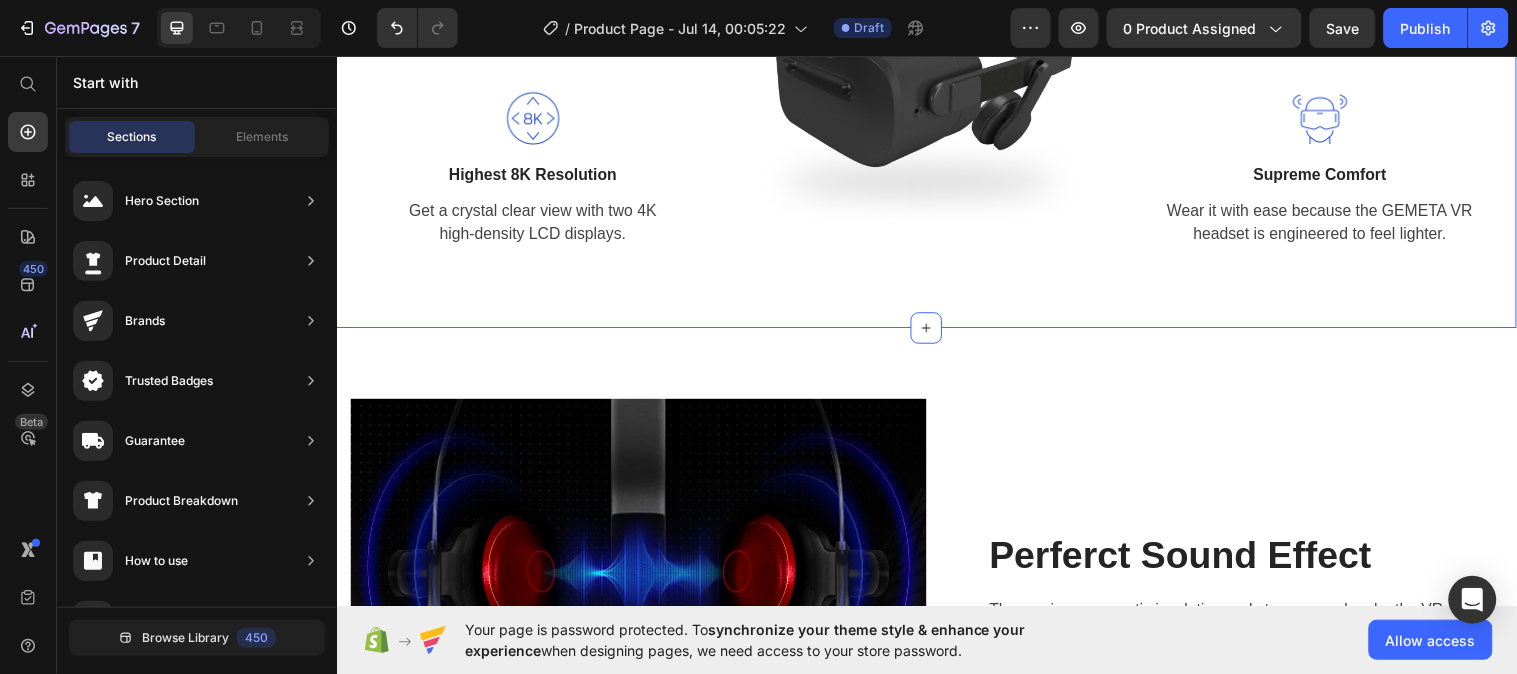 scroll, scrollTop: 2980, scrollLeft: 0, axis: vertical 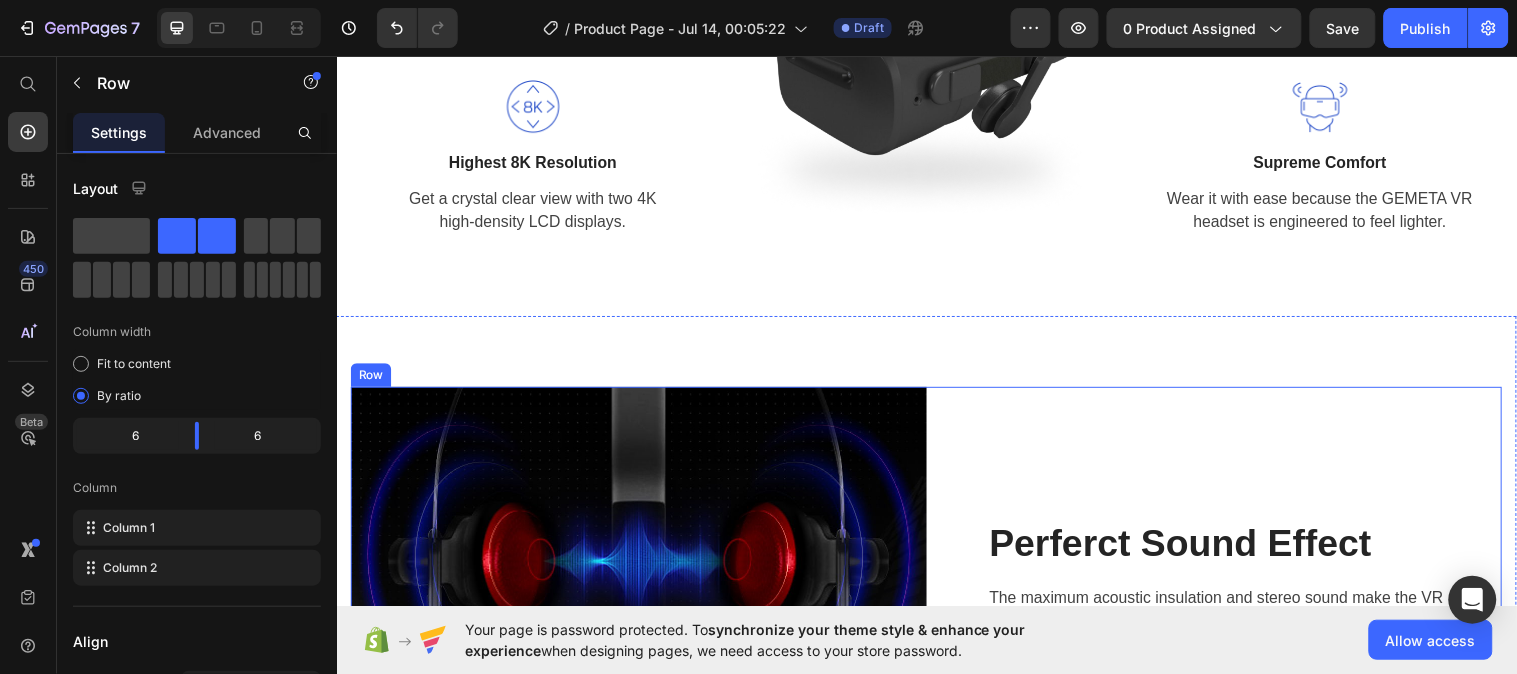 click on "Perferct Sound Effect Heading The maximum acoustic insulation and stereo sound make the VR listening experience more individual, lively, and tangible. Text block Row" at bounding box center (1228, 586) 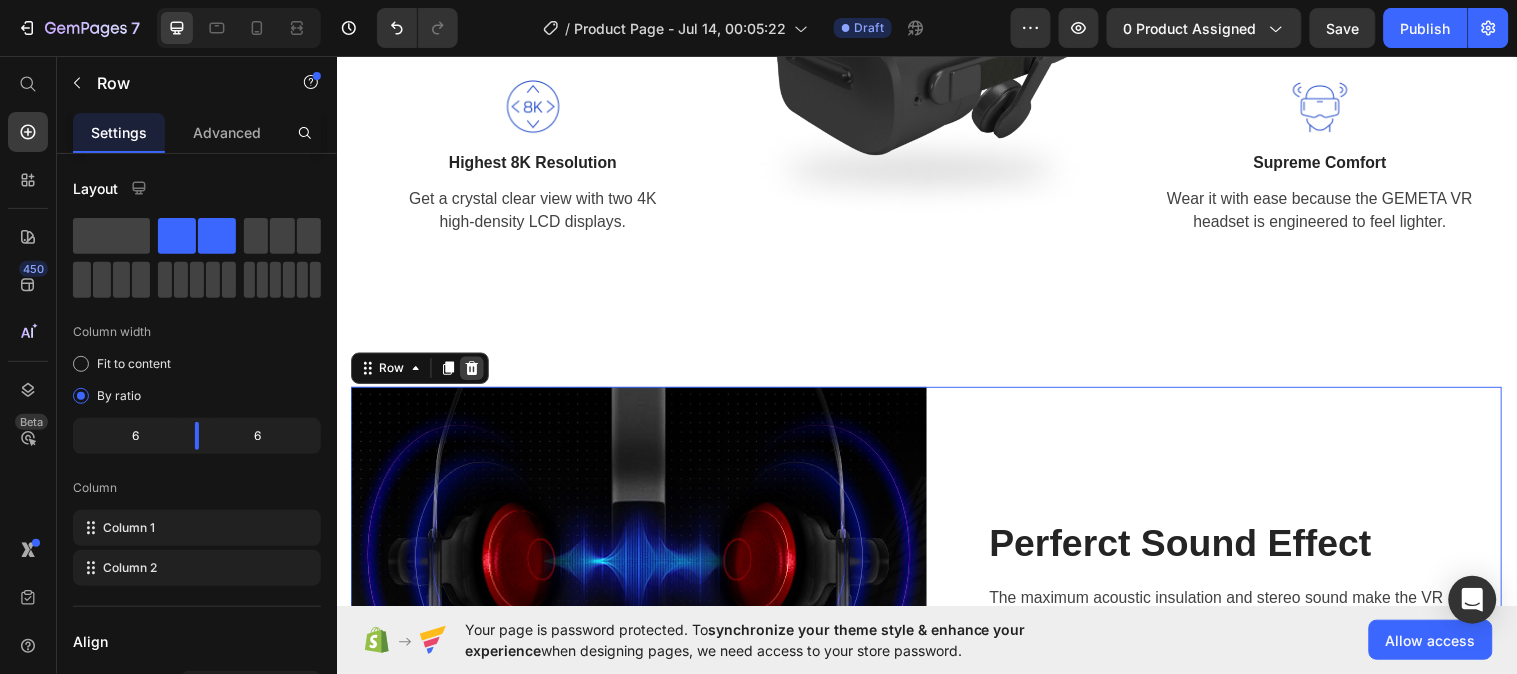 click 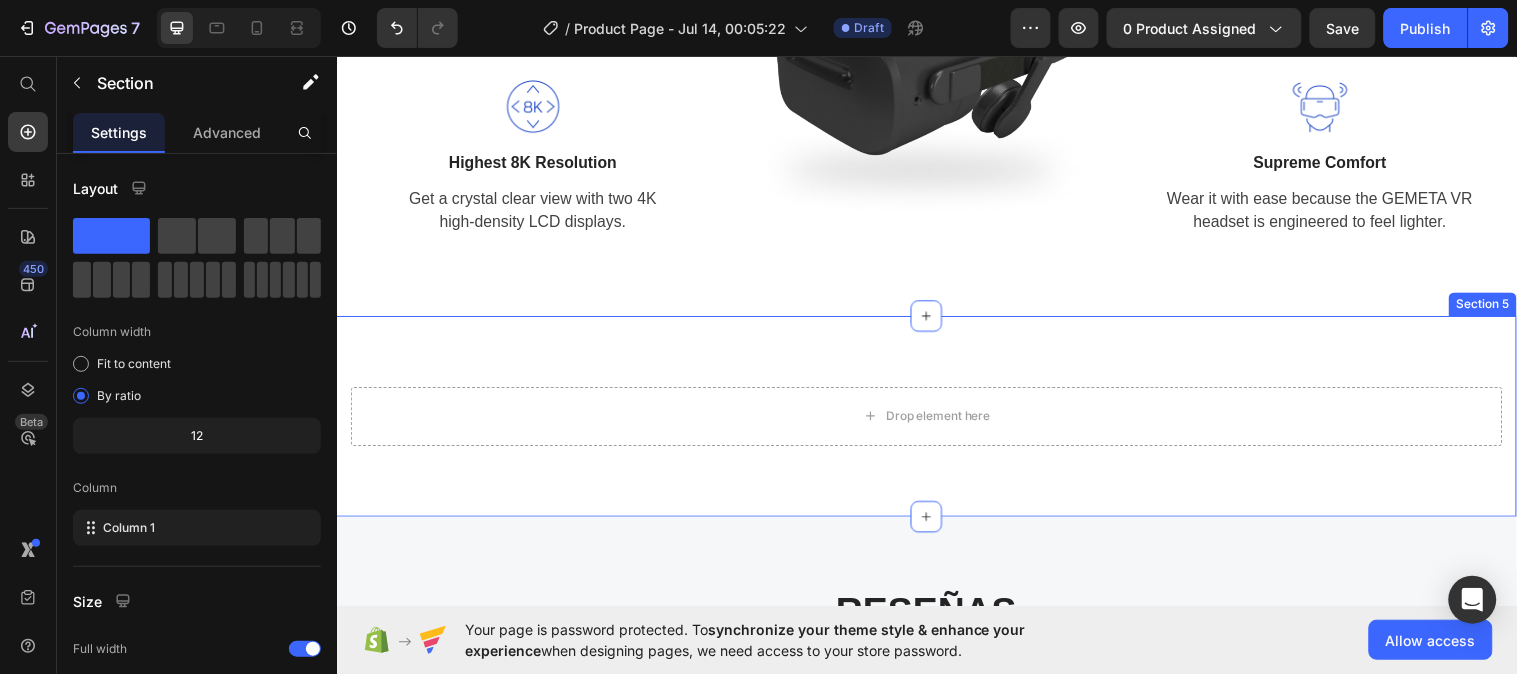 click on "Drop element here Section 5" at bounding box center [936, 422] 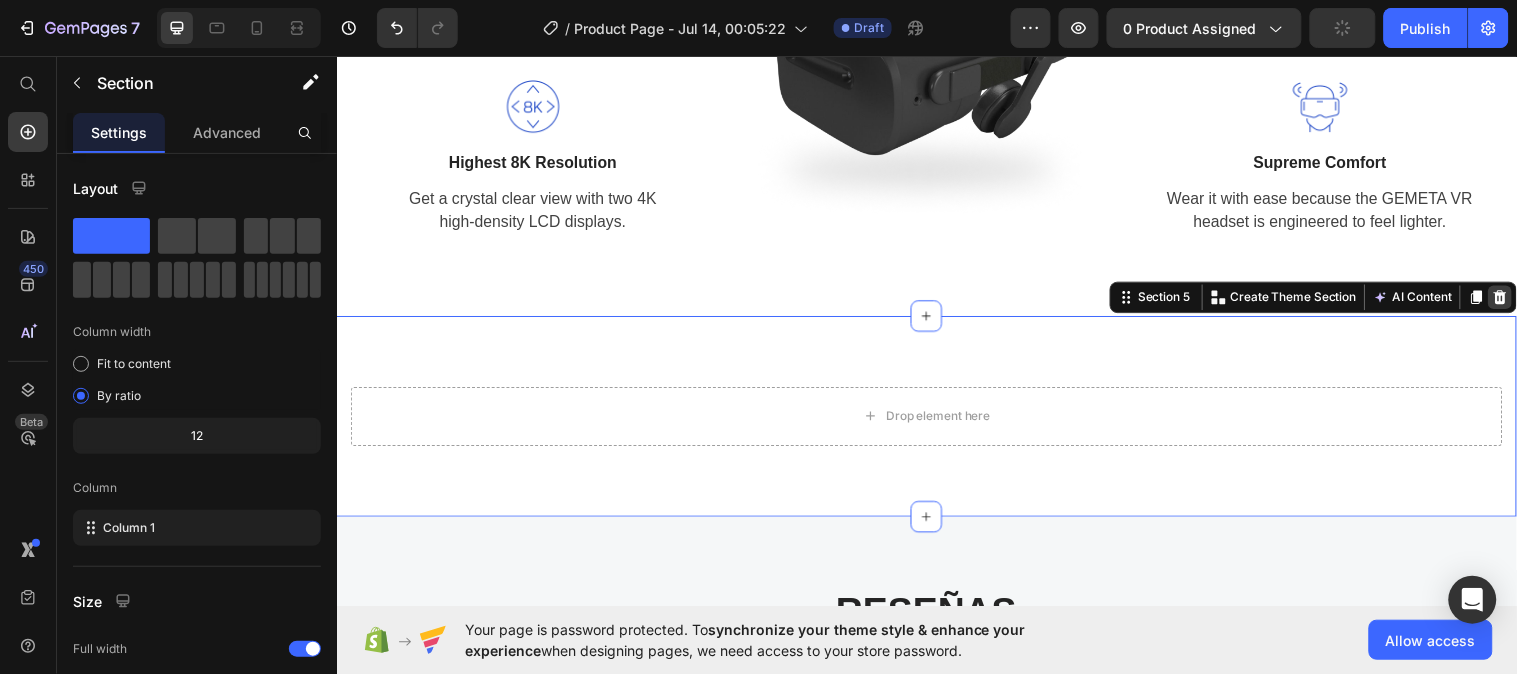 click 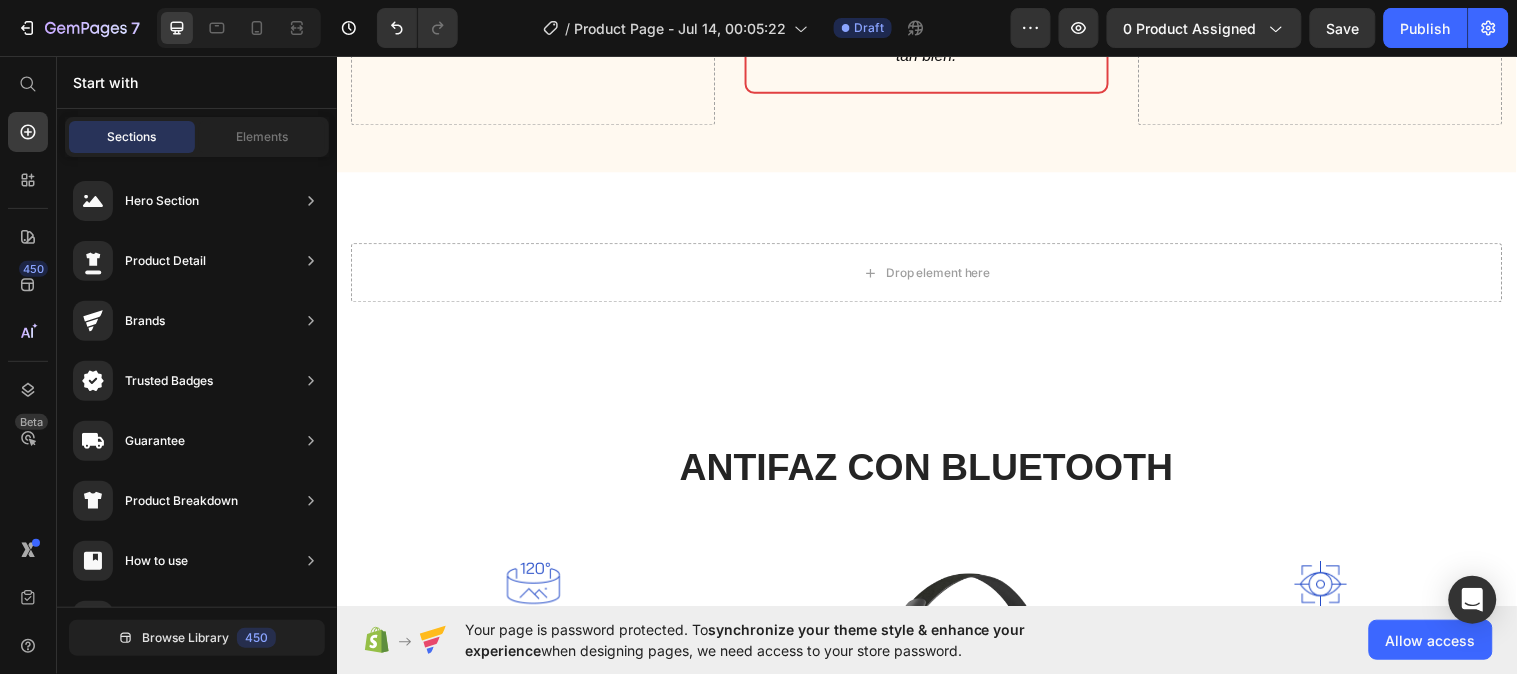 scroll, scrollTop: 2328, scrollLeft: 0, axis: vertical 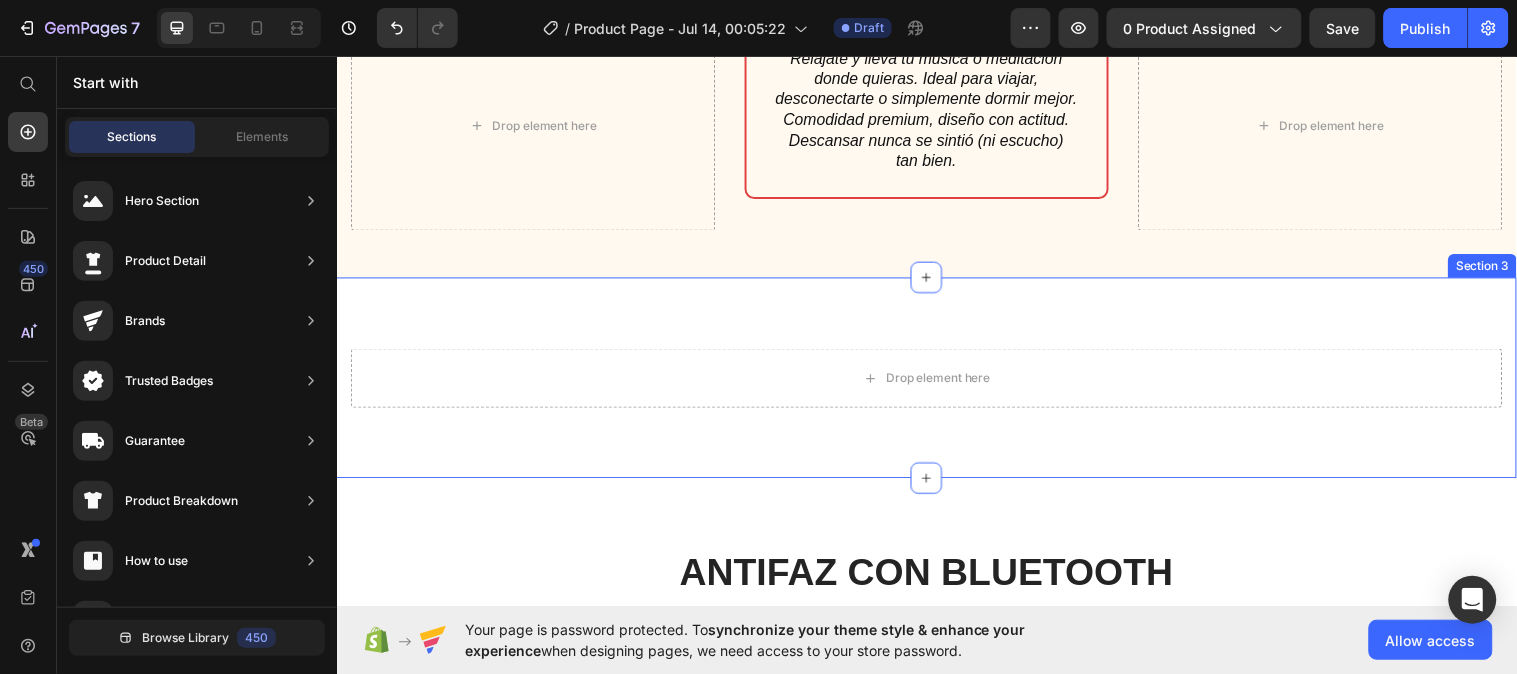click on "Drop element here Row Section 3" at bounding box center (936, 383) 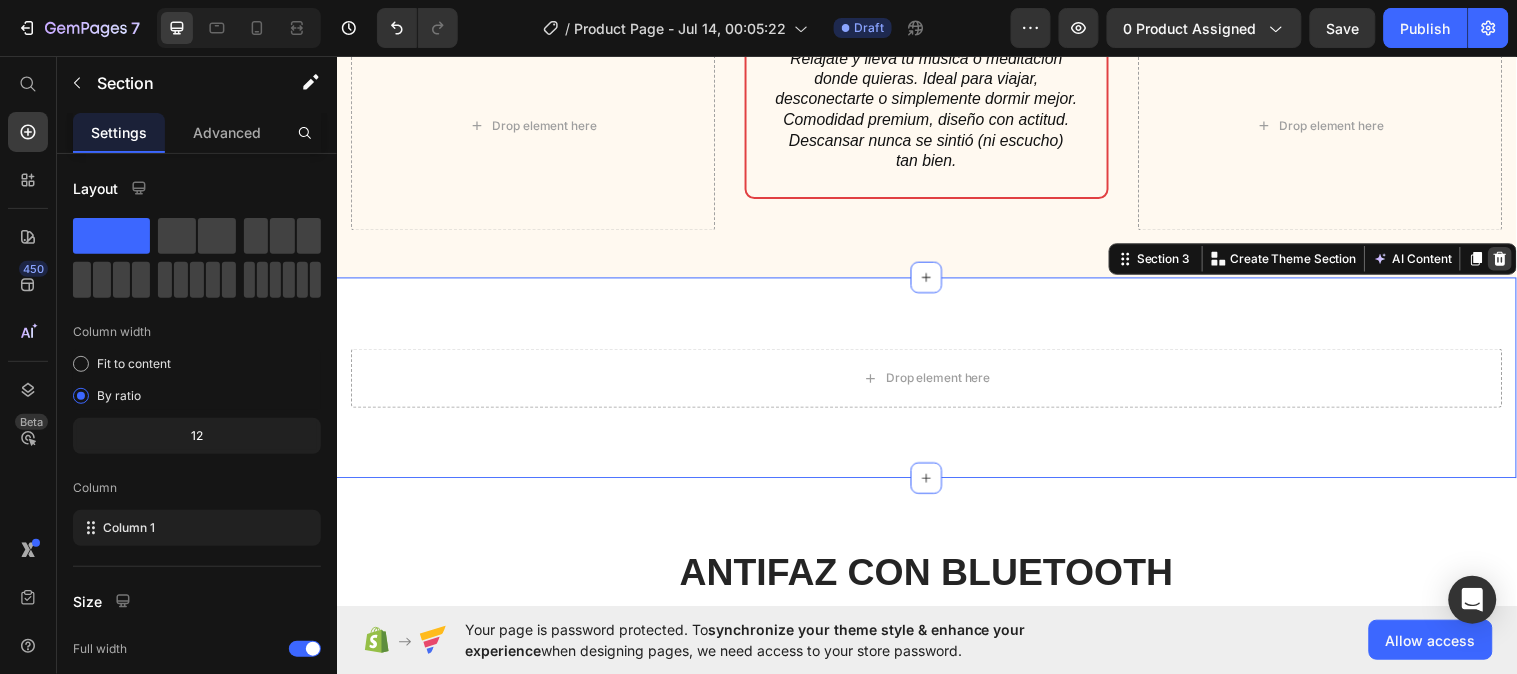 click 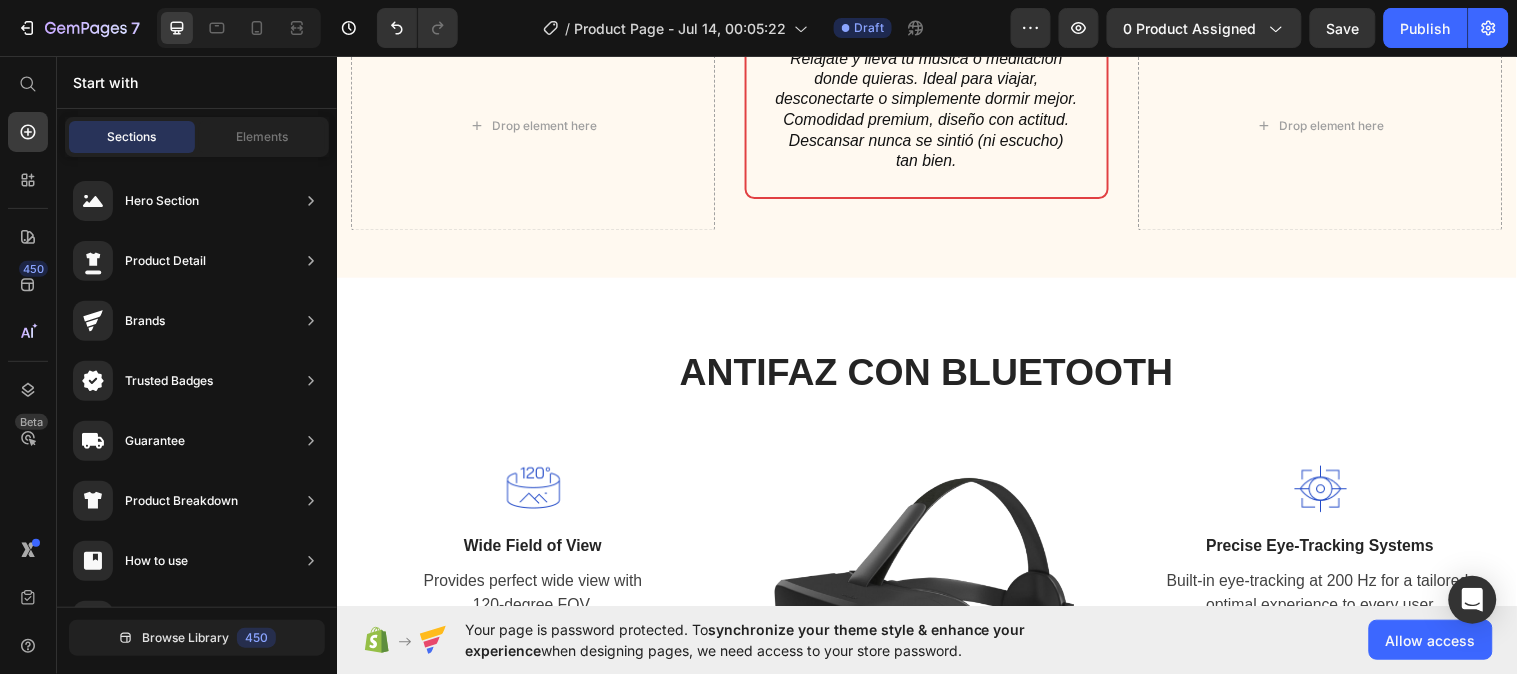 scroll, scrollTop: 1870, scrollLeft: 0, axis: vertical 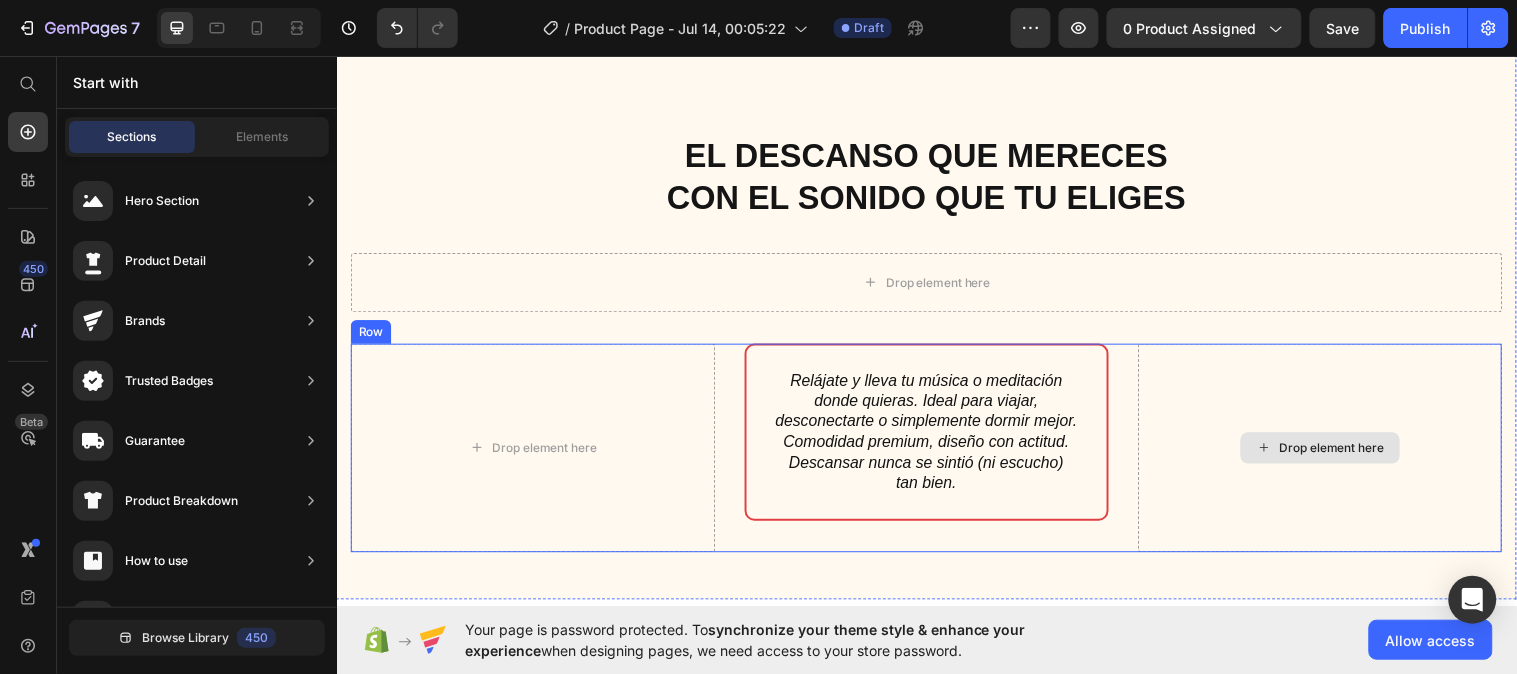 click on "Drop element here" at bounding box center (1336, 454) 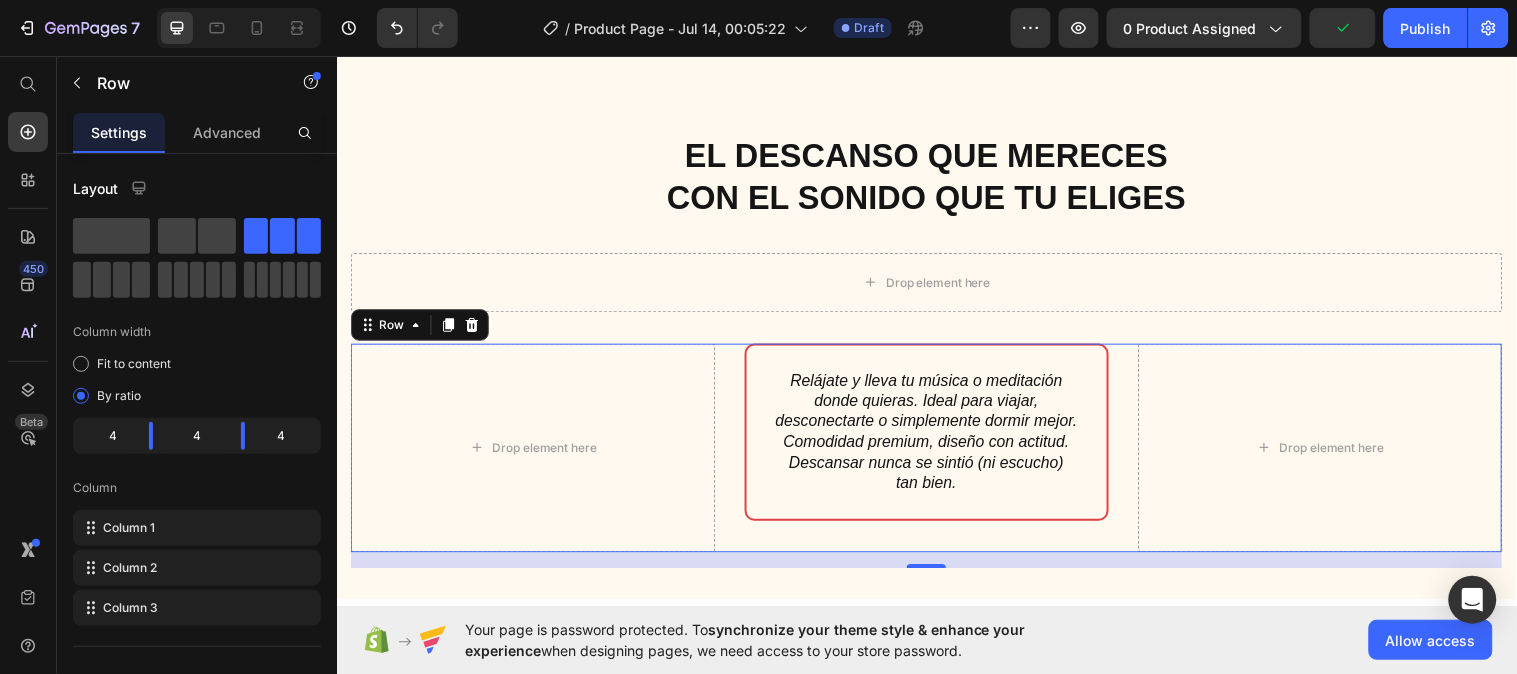 click on "Drop element here Relájate y lleva tu música o meditación donde quieras. Ideal para viajar, desconectarte o simplemente dormir mejor. Comodidad premium, diseño con actitud. Descansar nunca se sintió (ni escucho)  tan bien. Text Block Hero Banner
Drop element here Row   16" at bounding box center [936, 454] 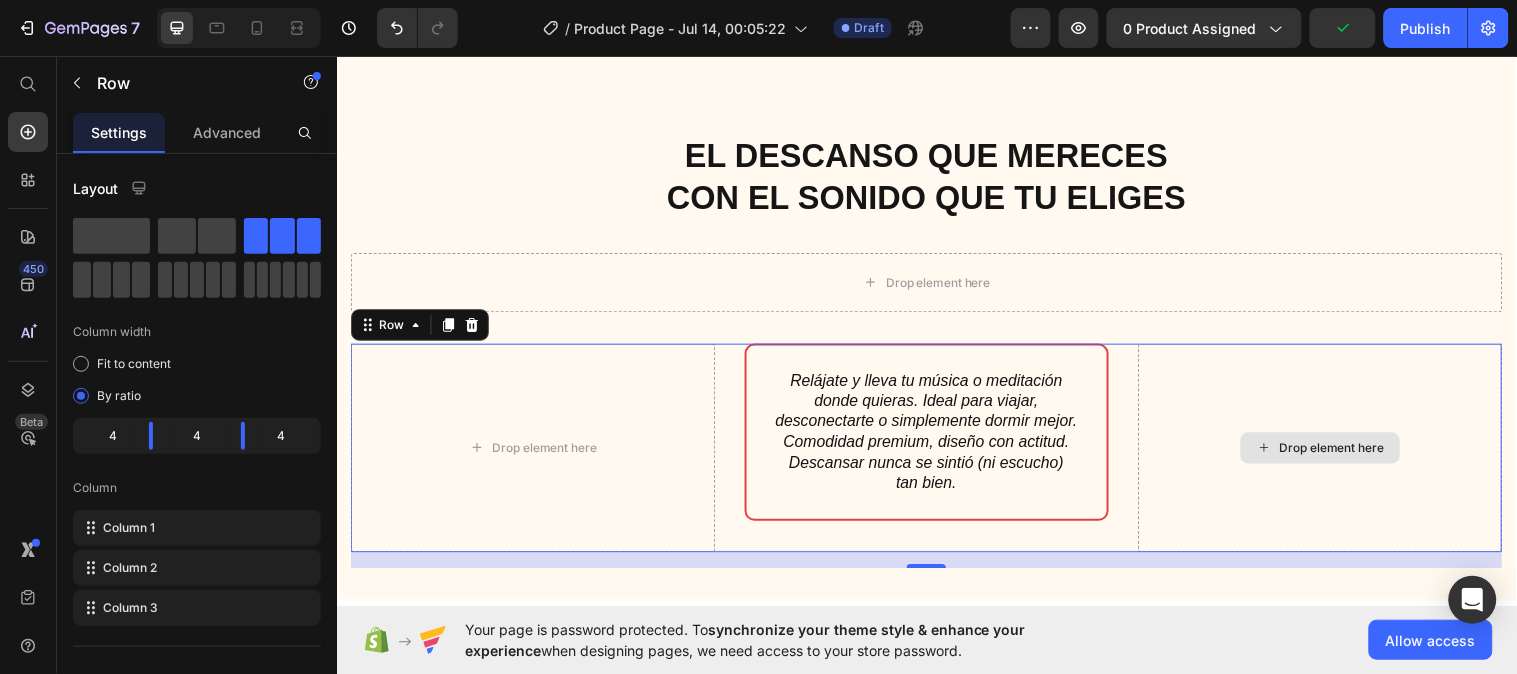 click on "Drop element here" at bounding box center (1336, 454) 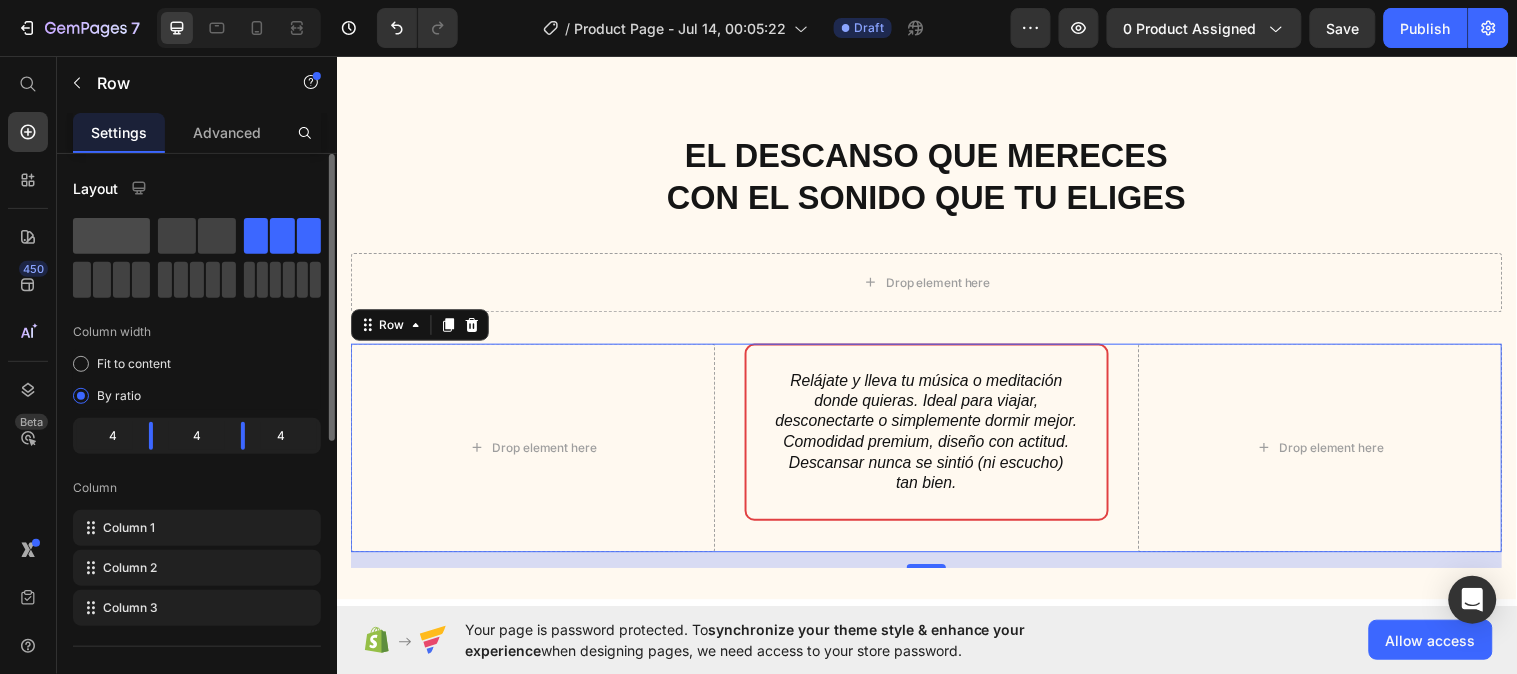 click 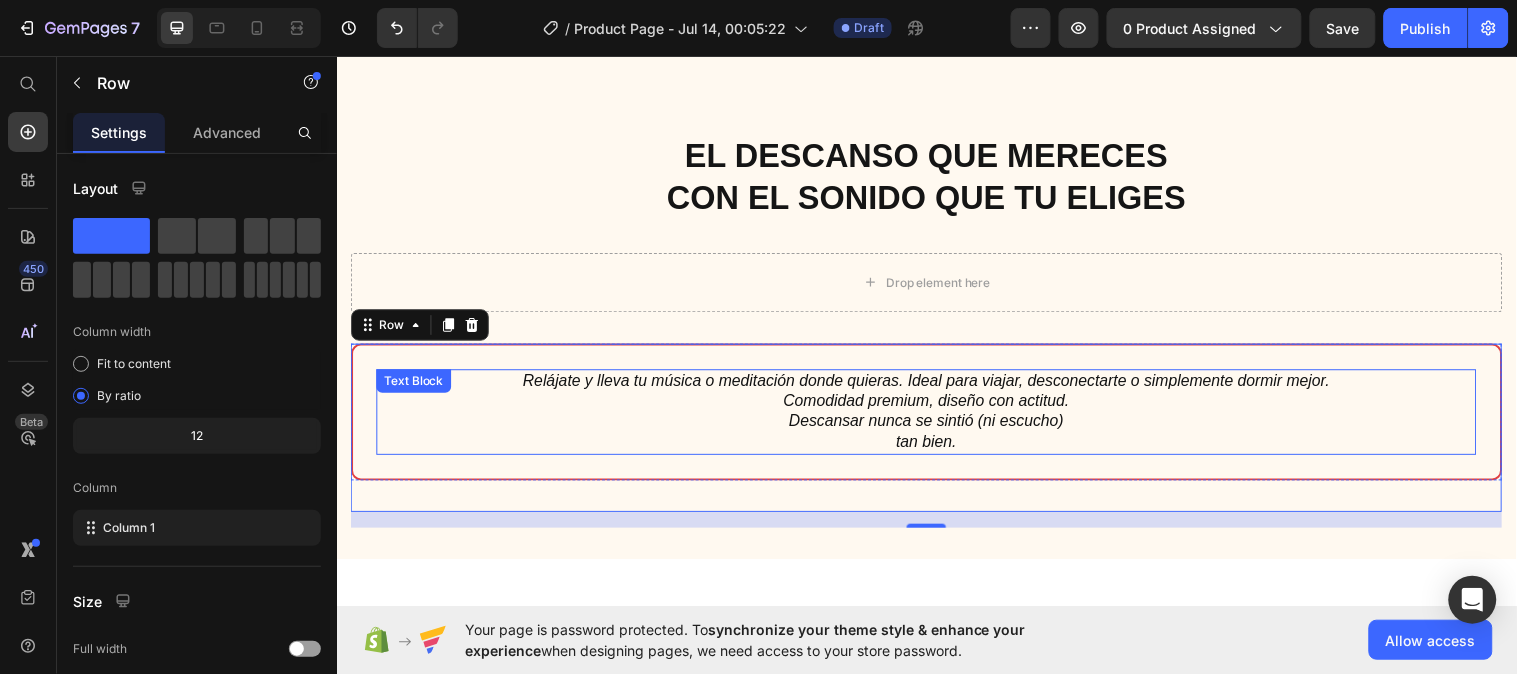 click on "tan bien." at bounding box center (936, 448) 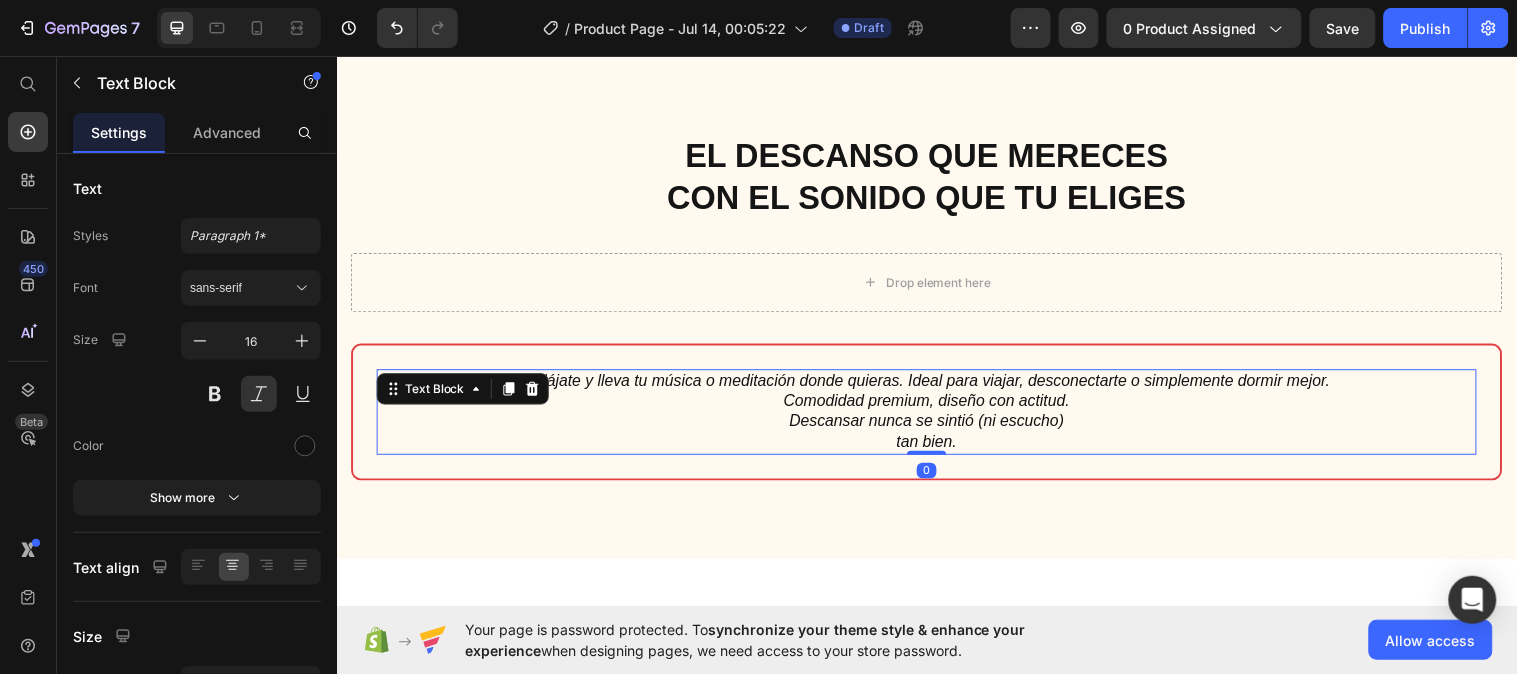click on "tan bien." at bounding box center (936, 448) 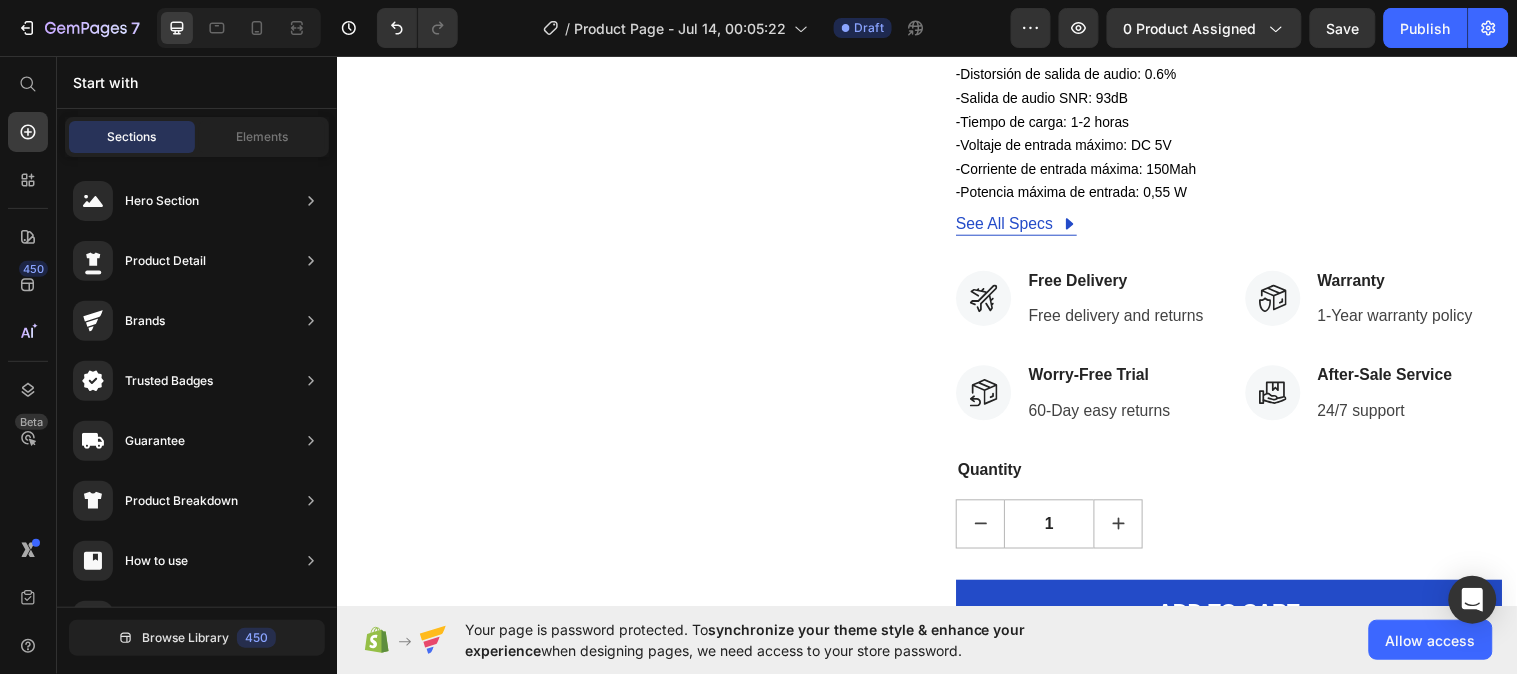 scroll, scrollTop: 1046, scrollLeft: 0, axis: vertical 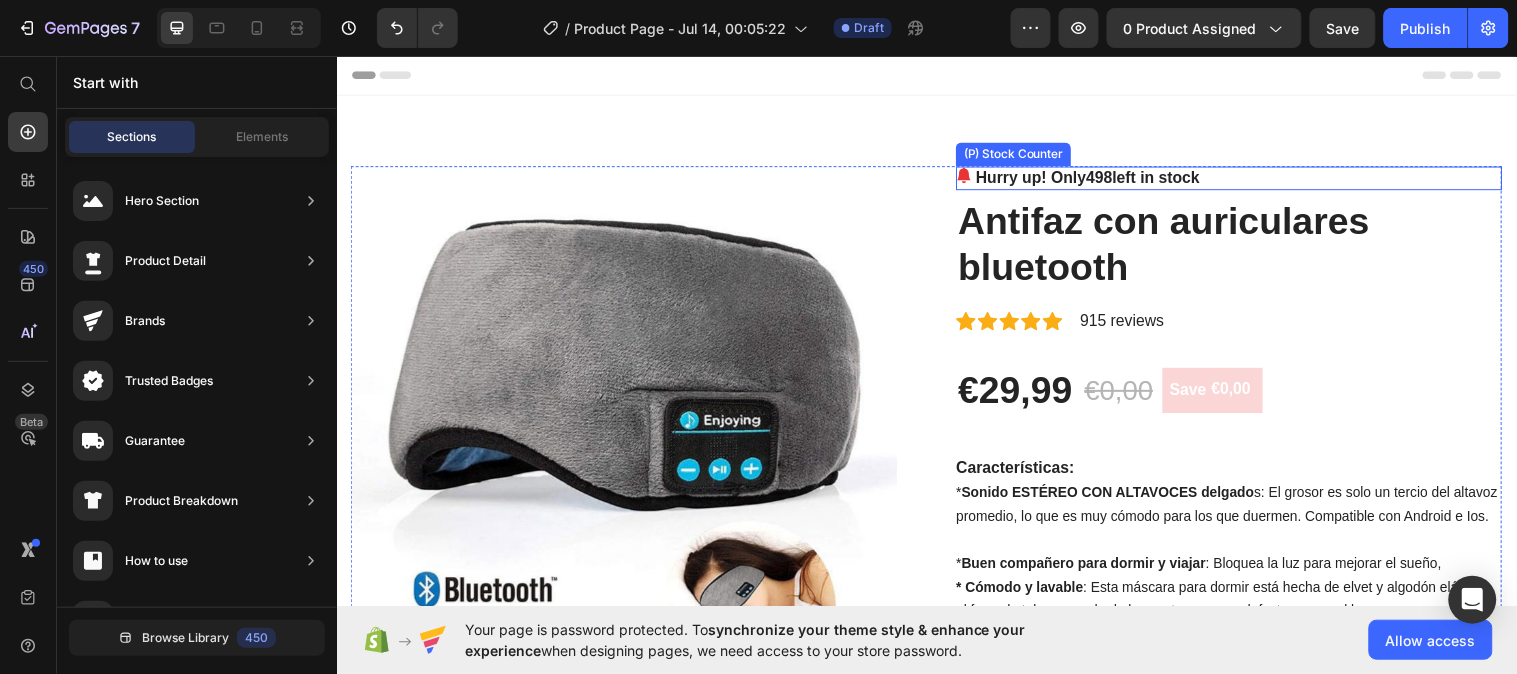 click on "Hurry up! Only  498  left in stock" at bounding box center [1100, 180] 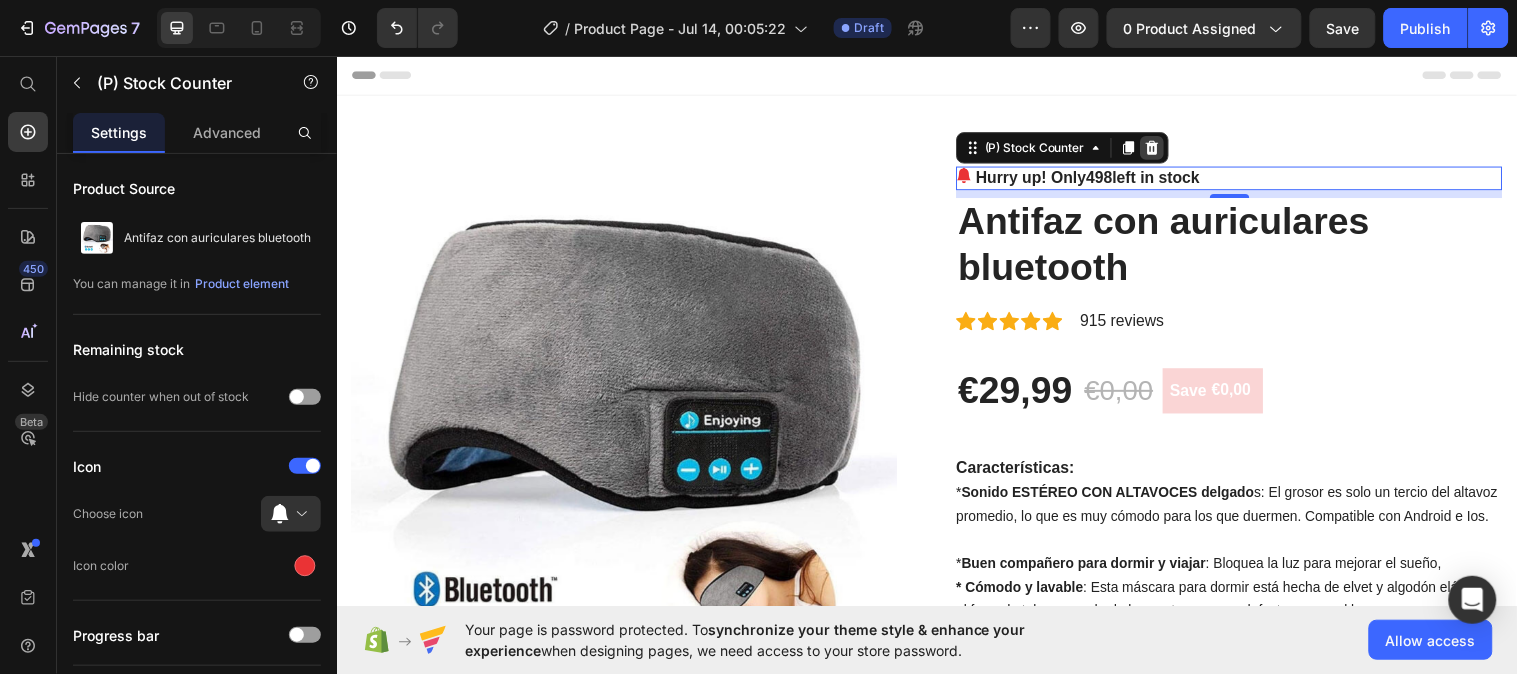 click 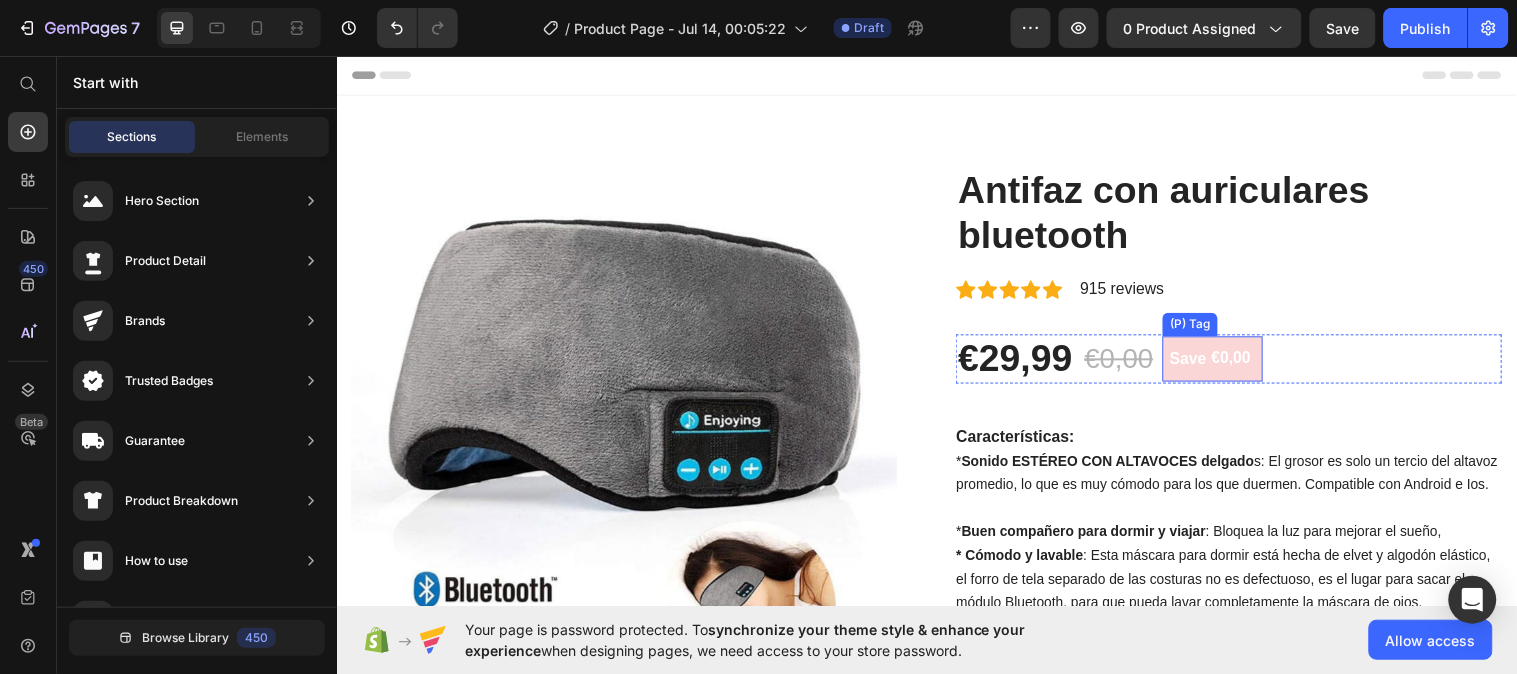 click on "€0,00" at bounding box center [1246, 363] 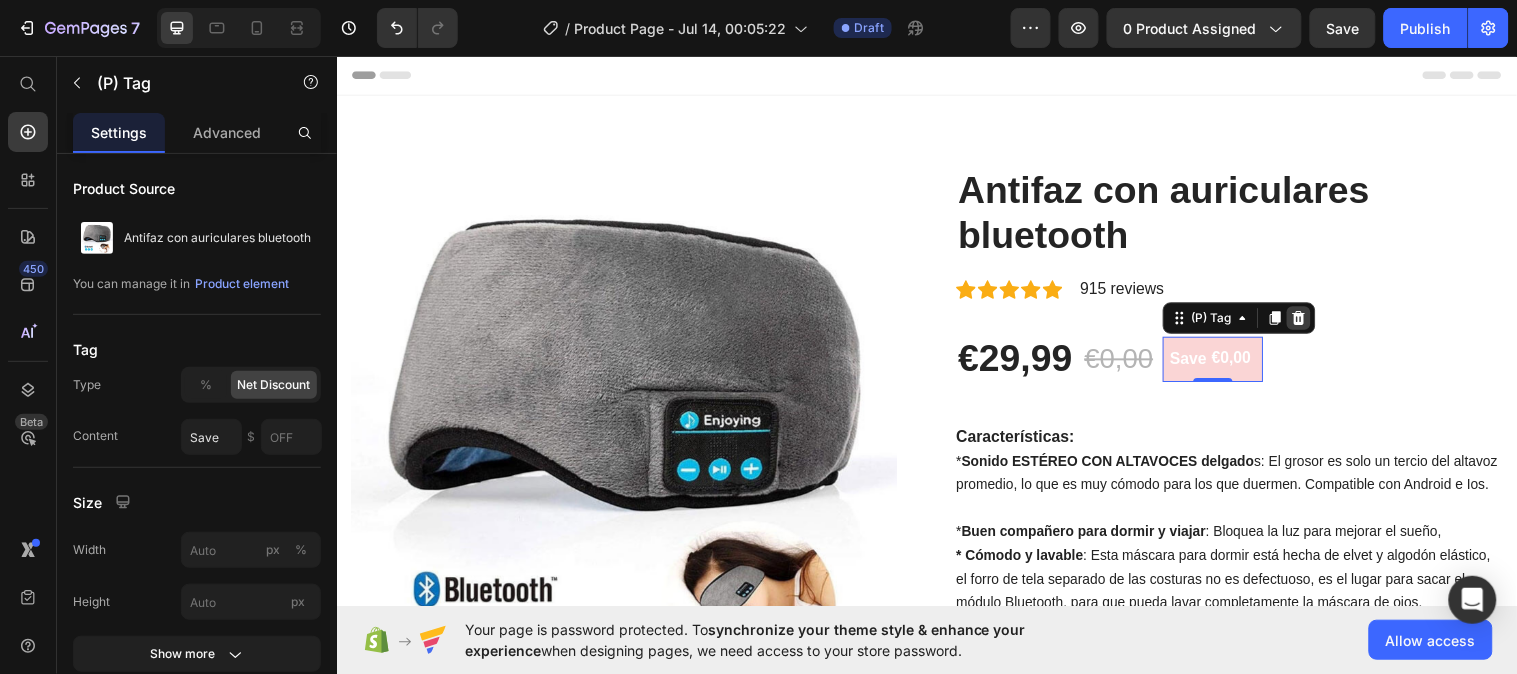 click 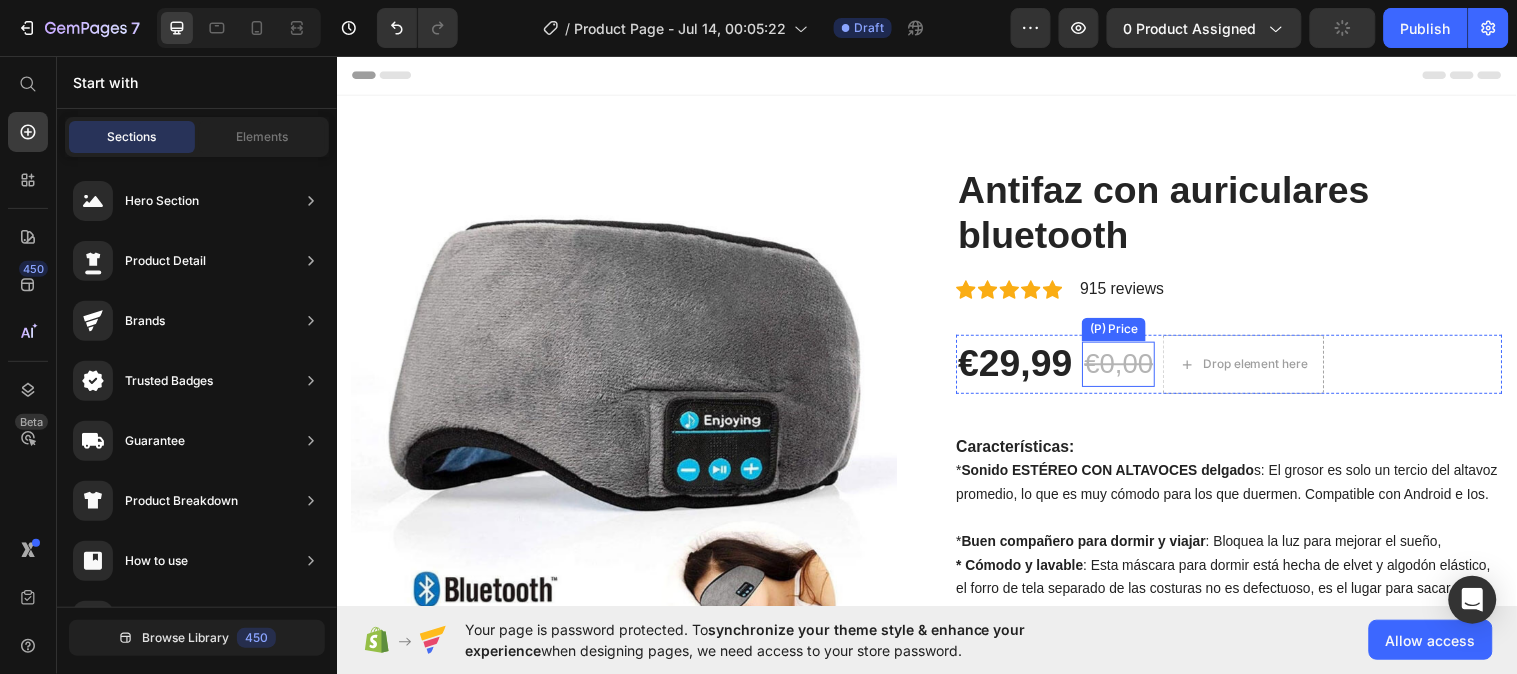 click on "€0,00" at bounding box center (1131, 369) 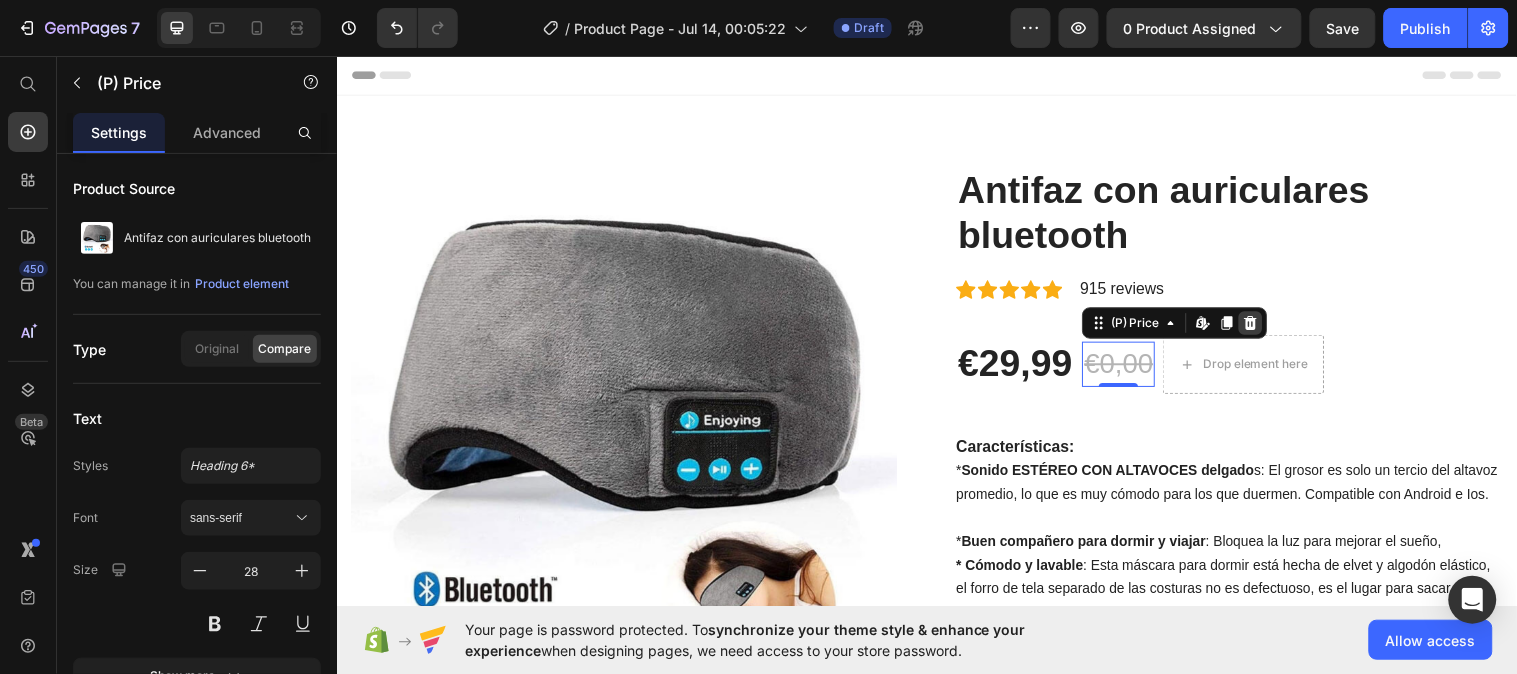 click 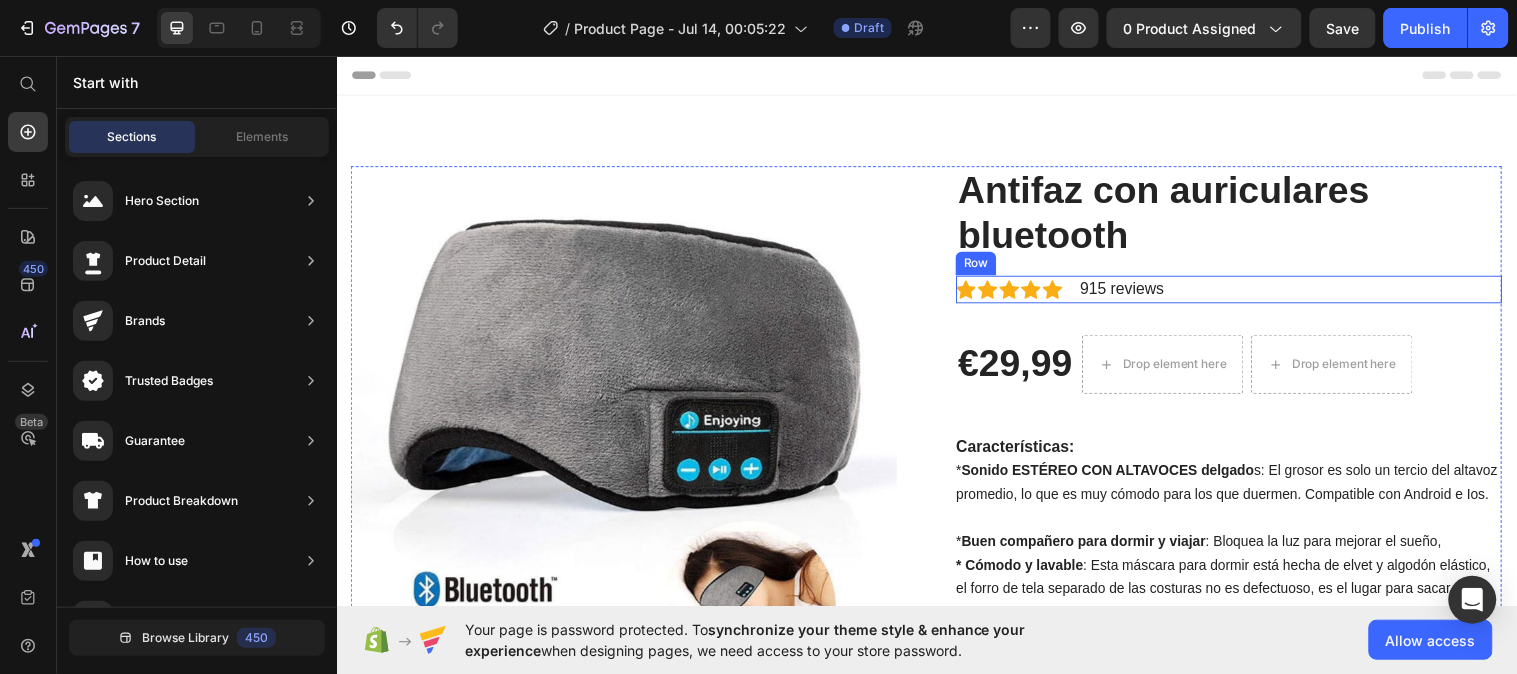 click on "Icon
Icon
Icon
Icon
Icon Icon List Hoz 915 reviews Text block Row" at bounding box center [1243, 293] 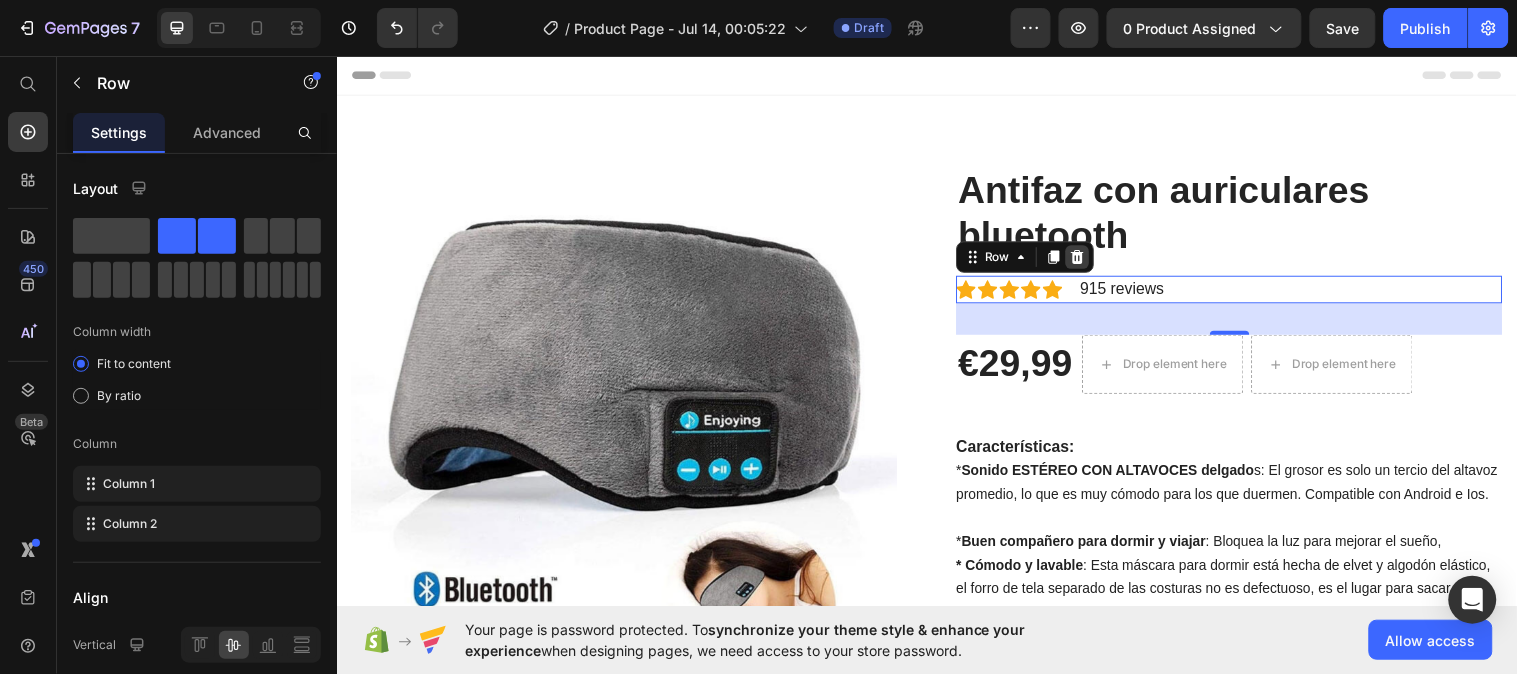 click 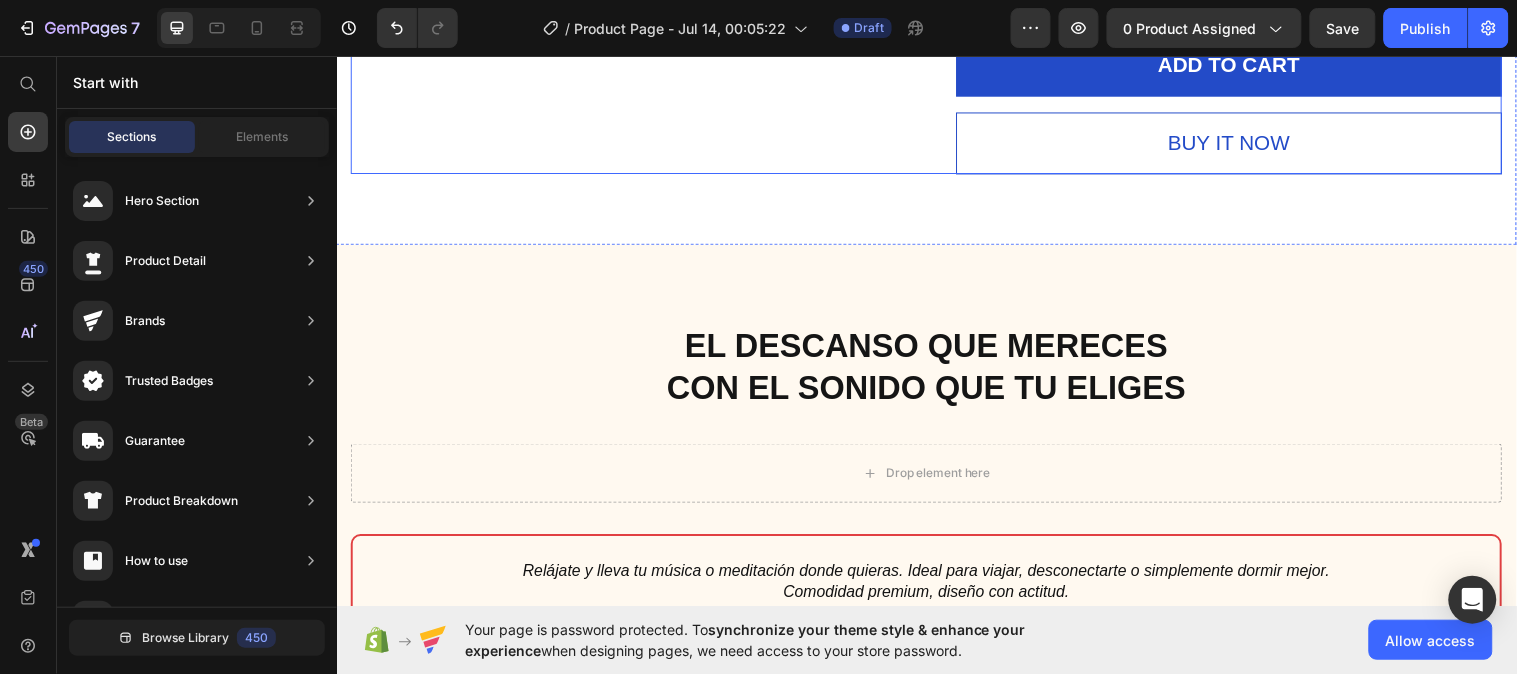 scroll, scrollTop: 1598, scrollLeft: 0, axis: vertical 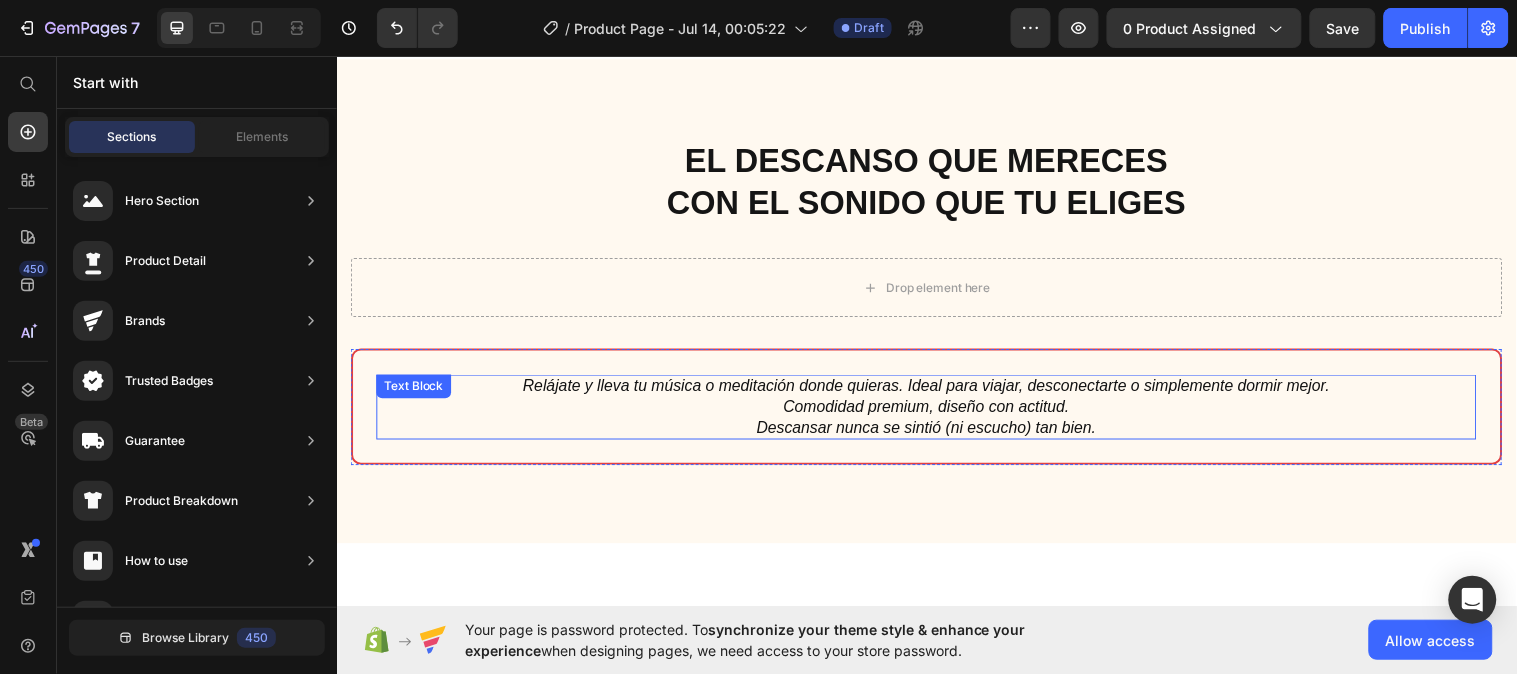 click on "Comodidad premium, diseño con actitud." at bounding box center [936, 412] 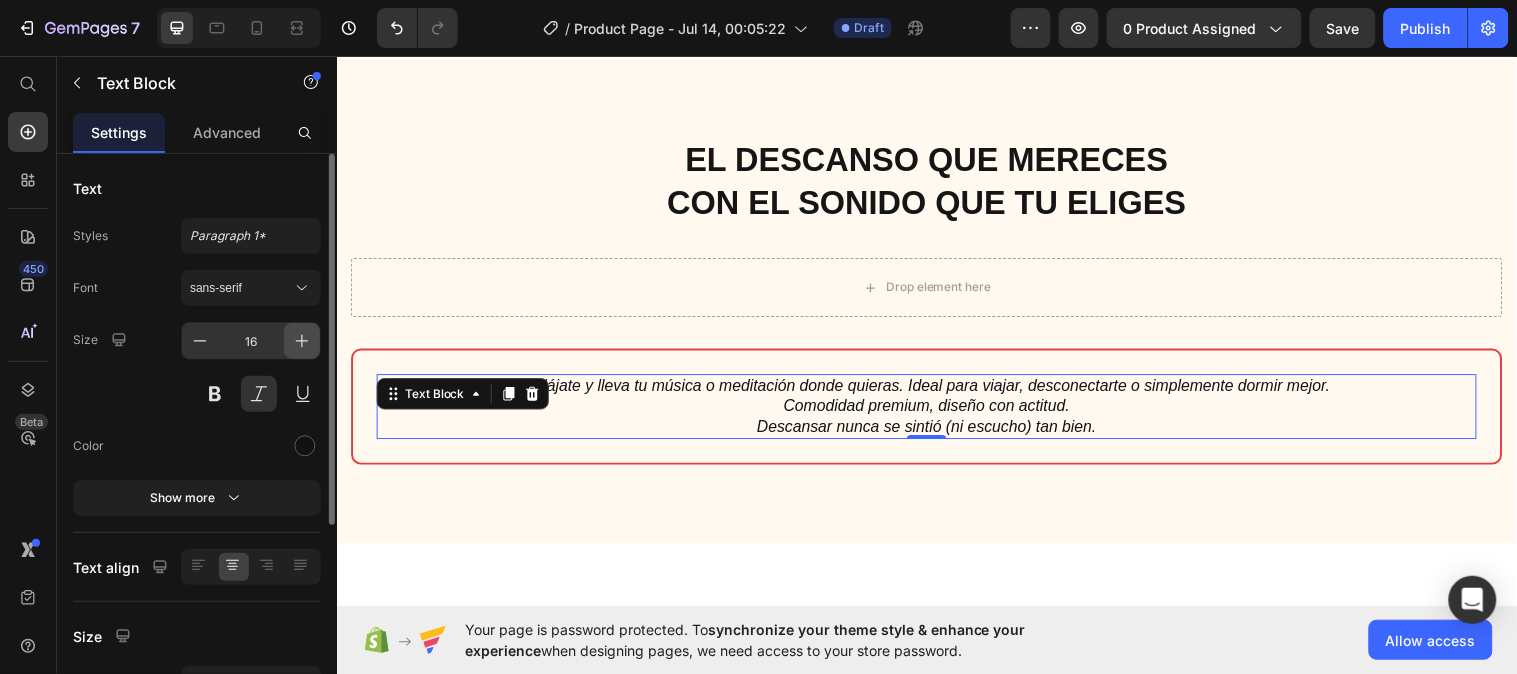 click 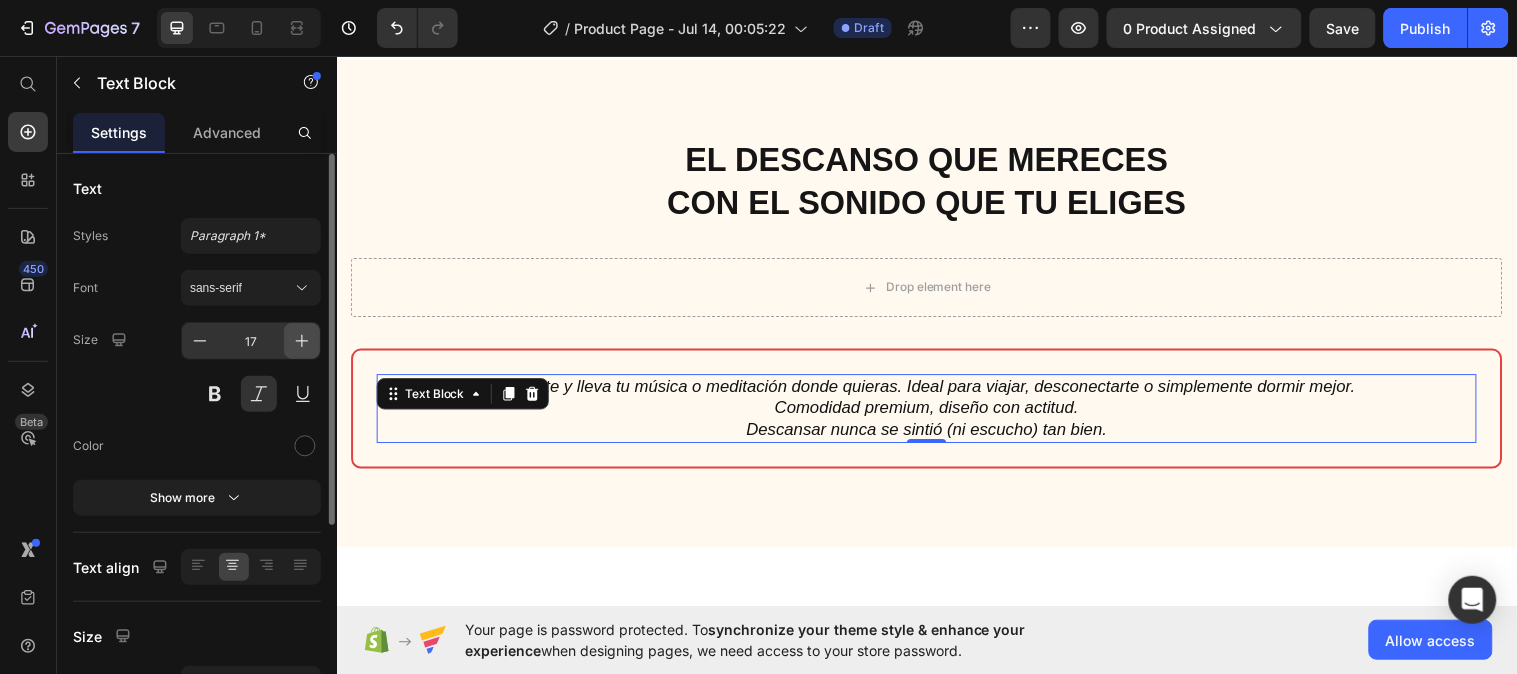 click 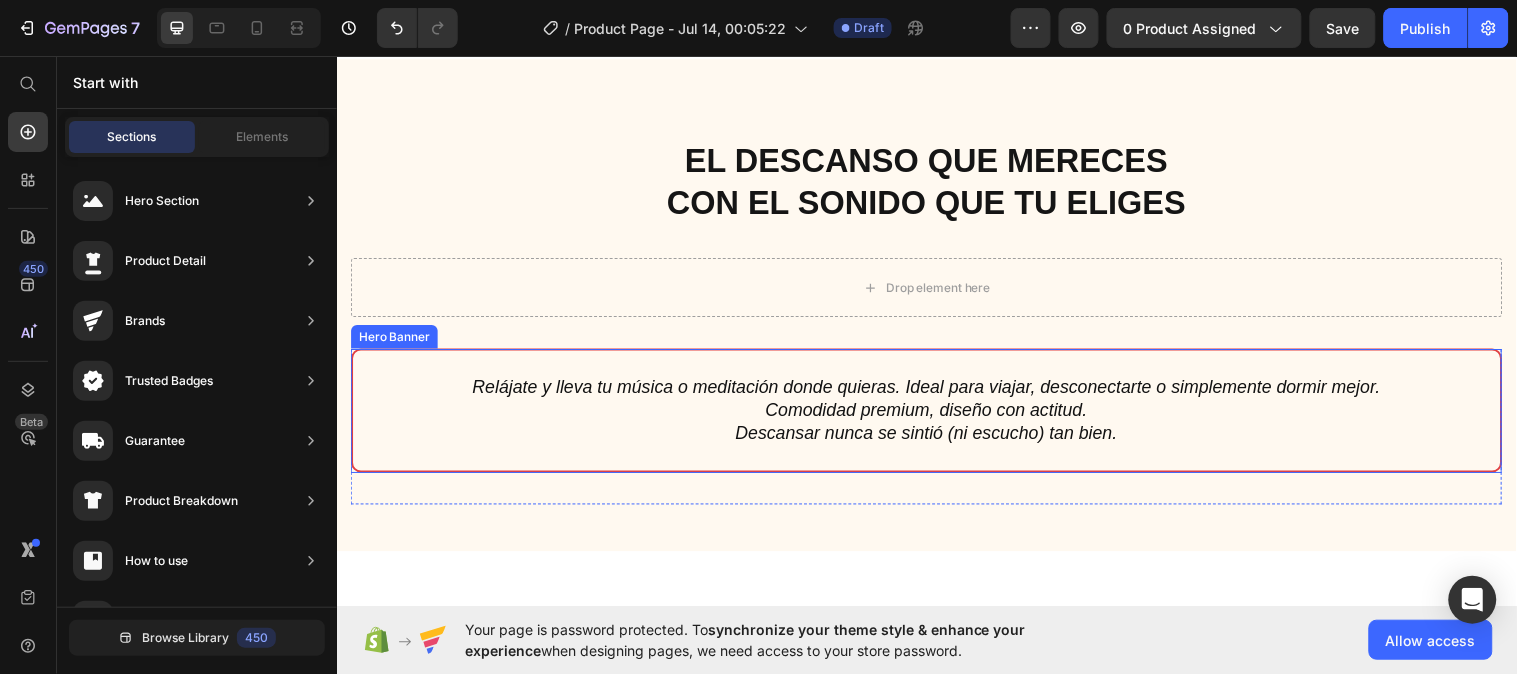 click on "Relájate y lleva tu música o meditación donde quieras. Ideal para viajar, desconectarte o simplemente dormir mejor. Comodidad premium, diseño con actitud. Descansar nunca se sintió (ni escucho) tan bien. Text Block" at bounding box center [936, 416] 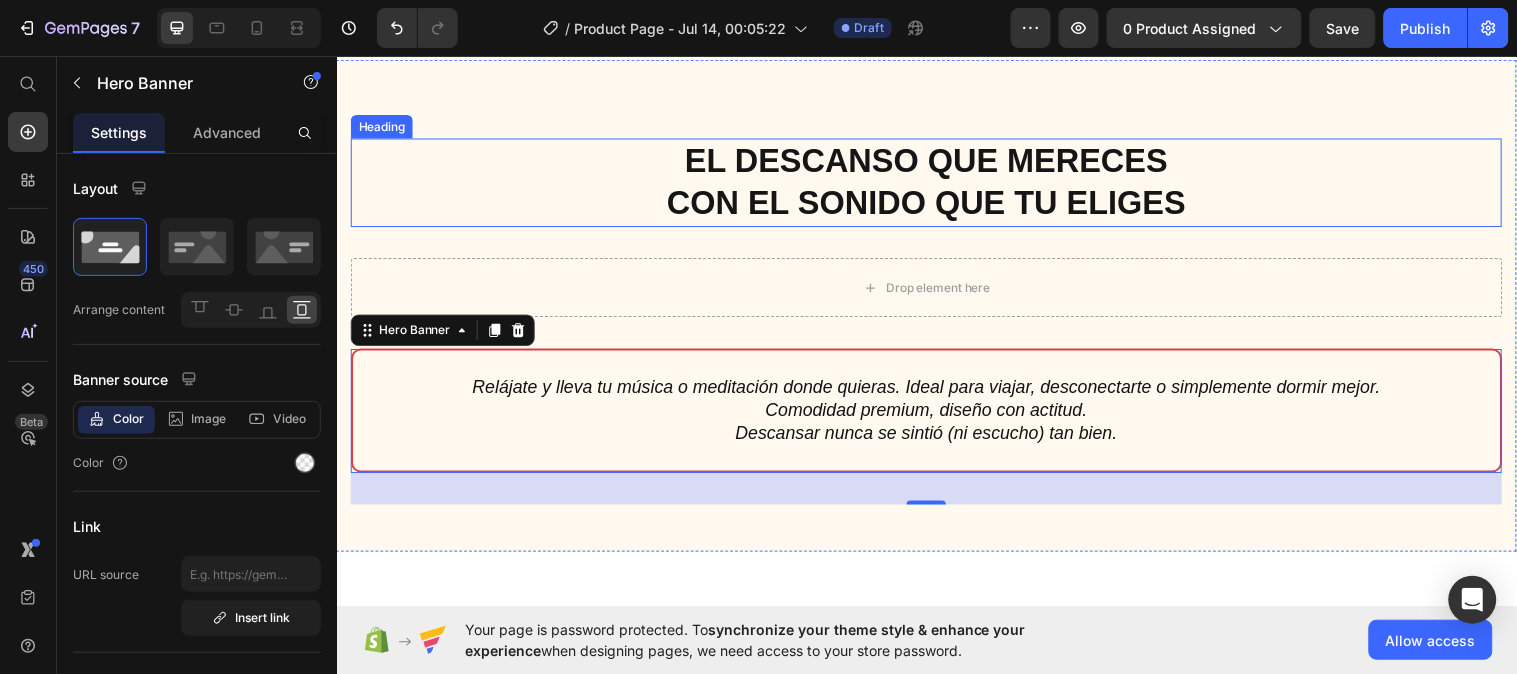 click on "el descanso que mereces  con el sonido que tu eliges" at bounding box center [936, 184] 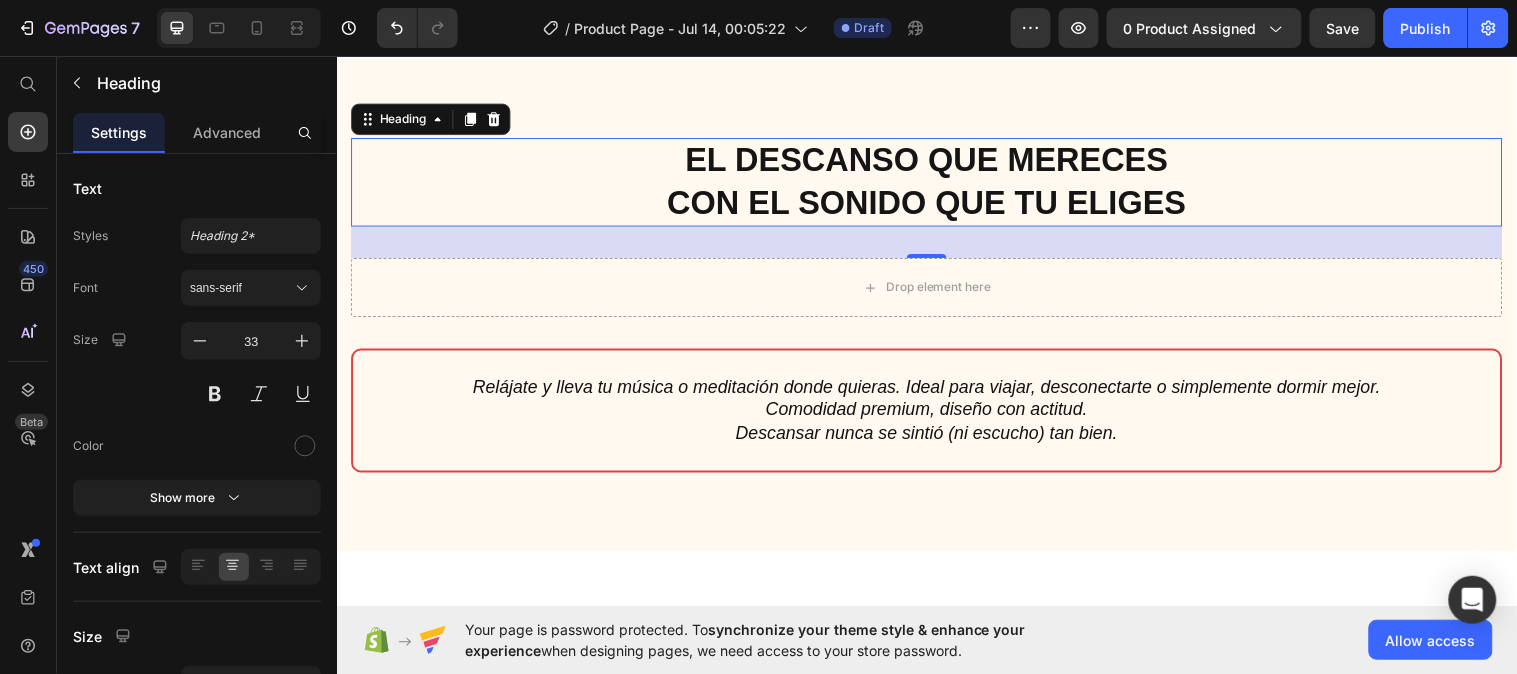 click on "el descanso que mereces  con el sonido que tu eliges" at bounding box center [936, 184] 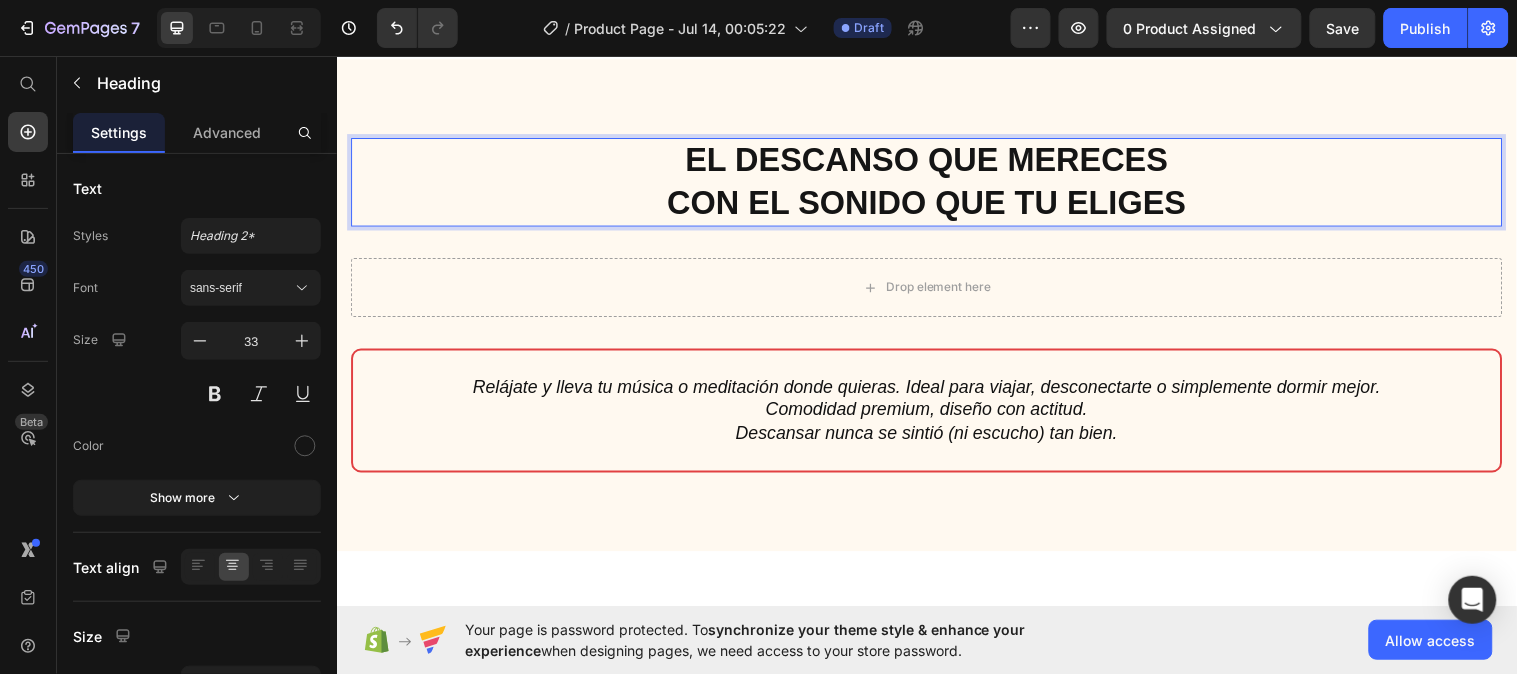 click on "el descanso que mereces  con el sonido que tu eliges" at bounding box center (936, 184) 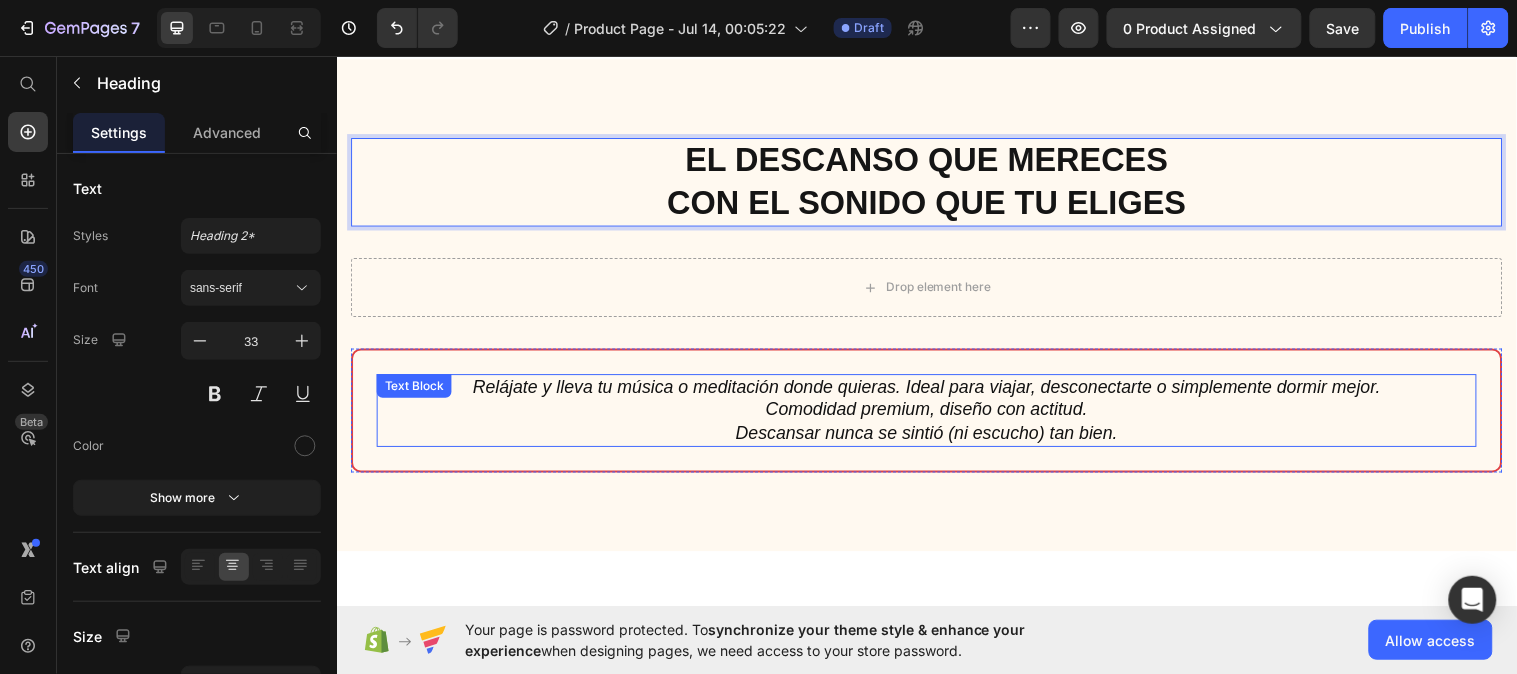 click on "Comodidad premium, diseño con actitud." at bounding box center (936, 415) 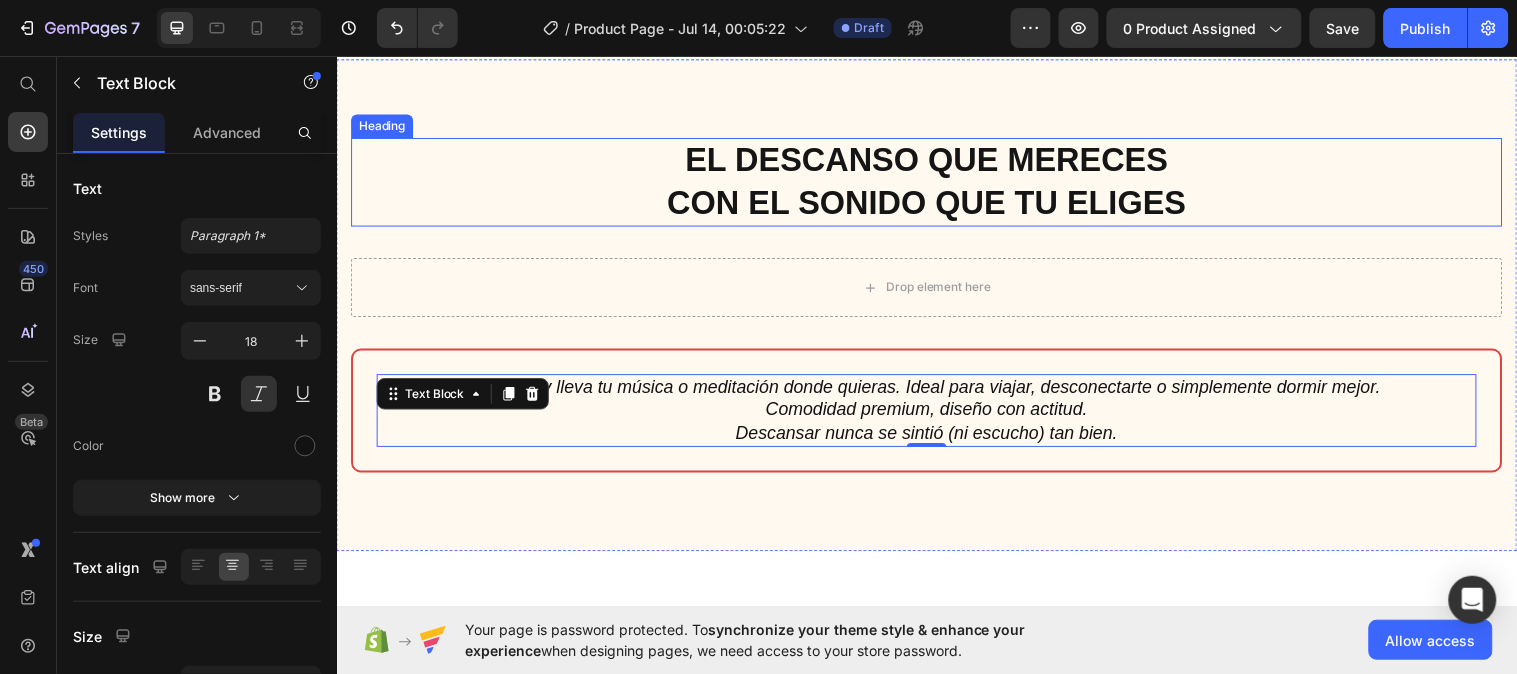 click on "el descanso que mereces  con el sonido que tu eliges" at bounding box center [936, 184] 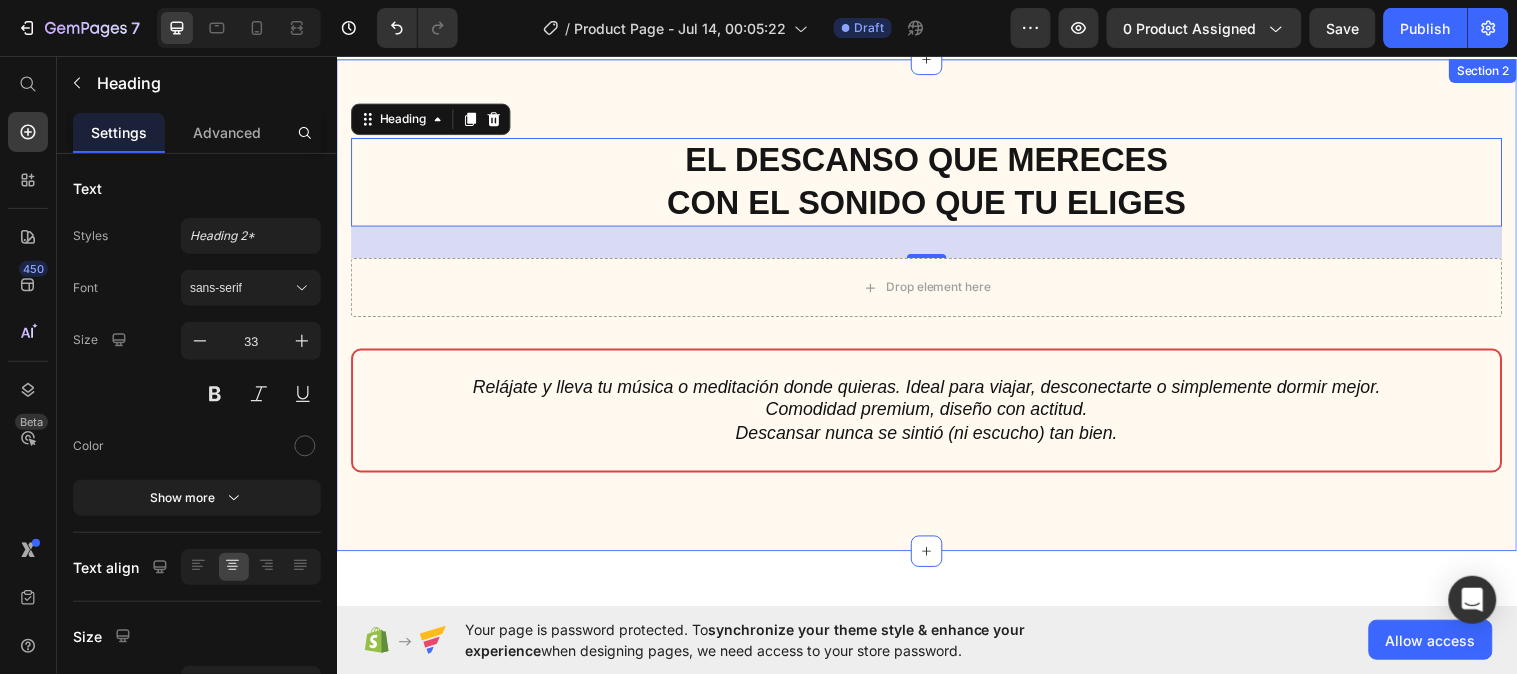 click on "el descanso que mereces  con el sonido que tu eliges Heading   32
Drop element here Row Relájate y lleva tu música o meditación donde quieras. Ideal para viajar, desconectarte o simplemente dormir mejor. Comodidad premium, diseño con actitud. Descansar nunca se sintió (ni escucho) tan bien. Text Block Hero Banner Row Section 2" at bounding box center [936, 309] 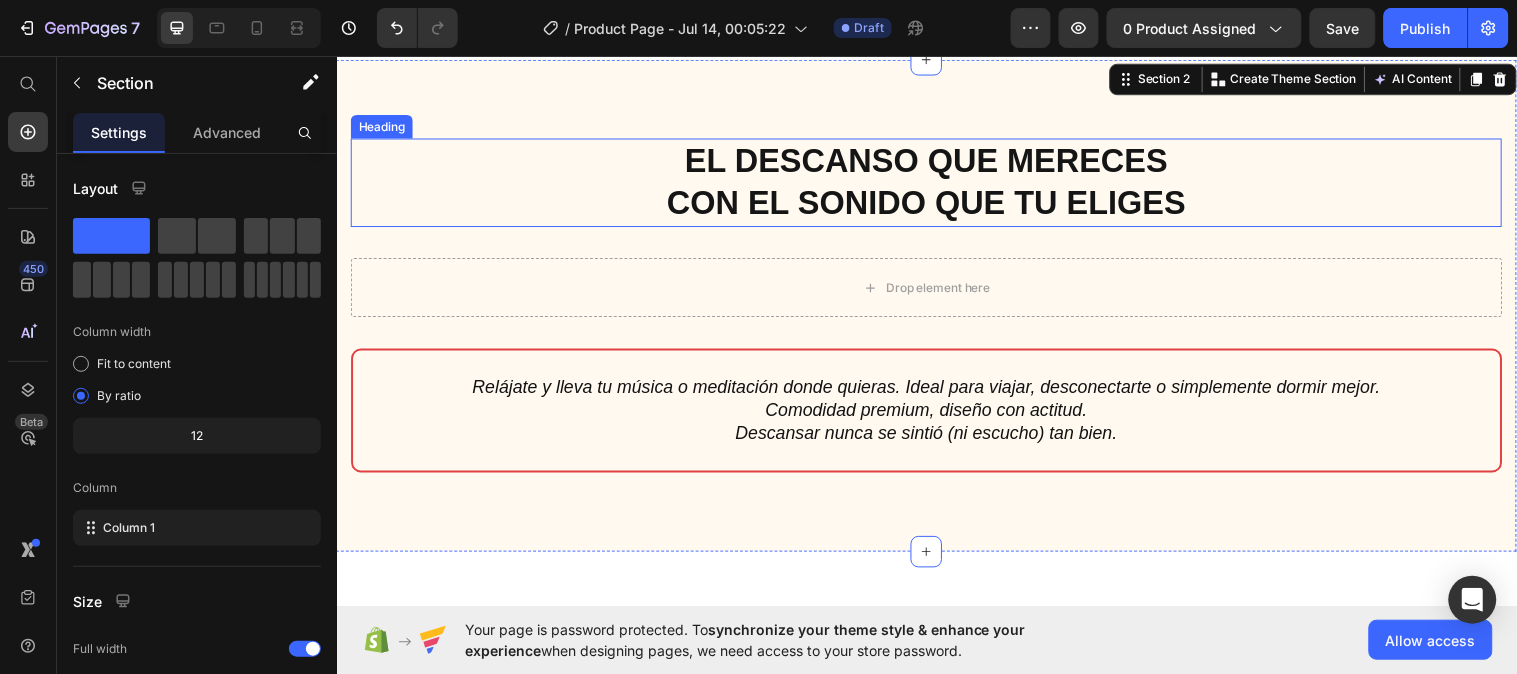 click on "el descanso que mereces  con el sonido que tu eliges" at bounding box center (936, 184) 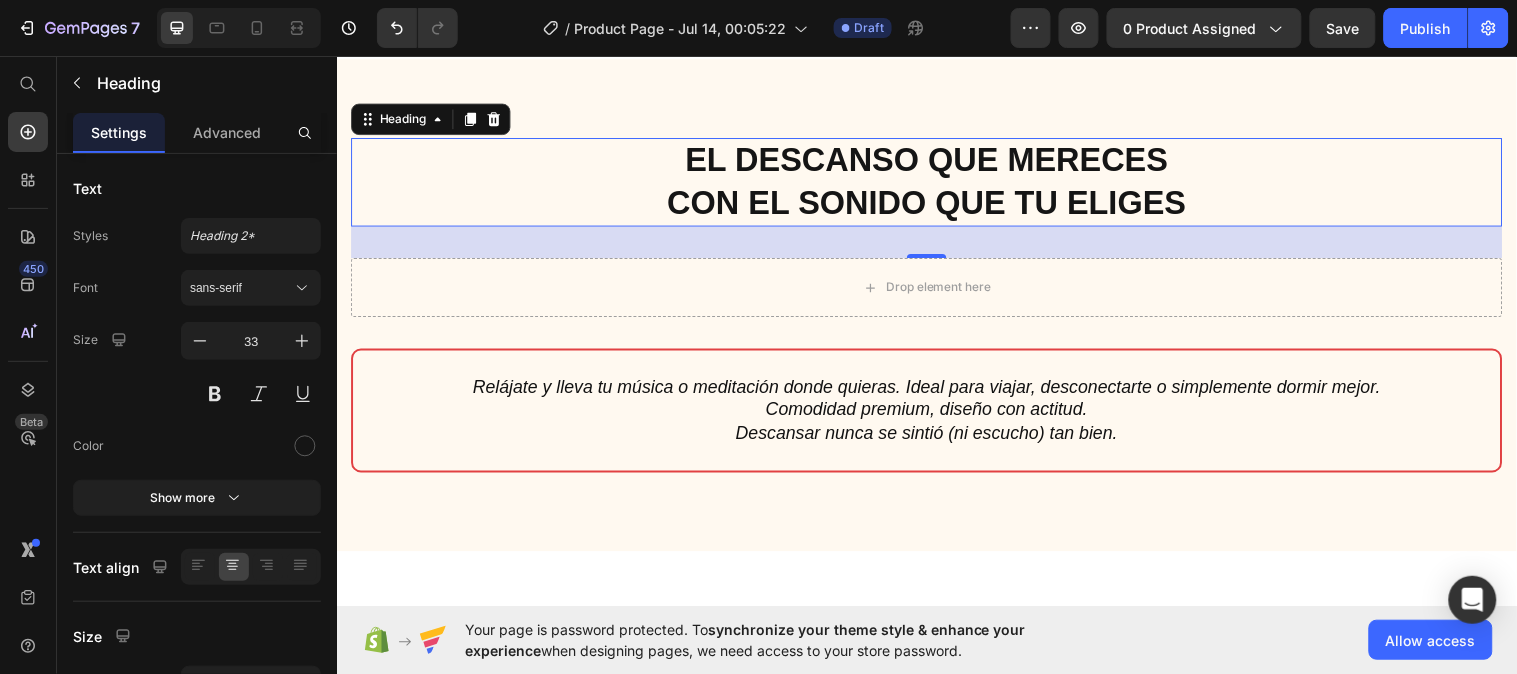 click on "el descanso que mereces  con el sonido que tu eliges" at bounding box center (936, 184) 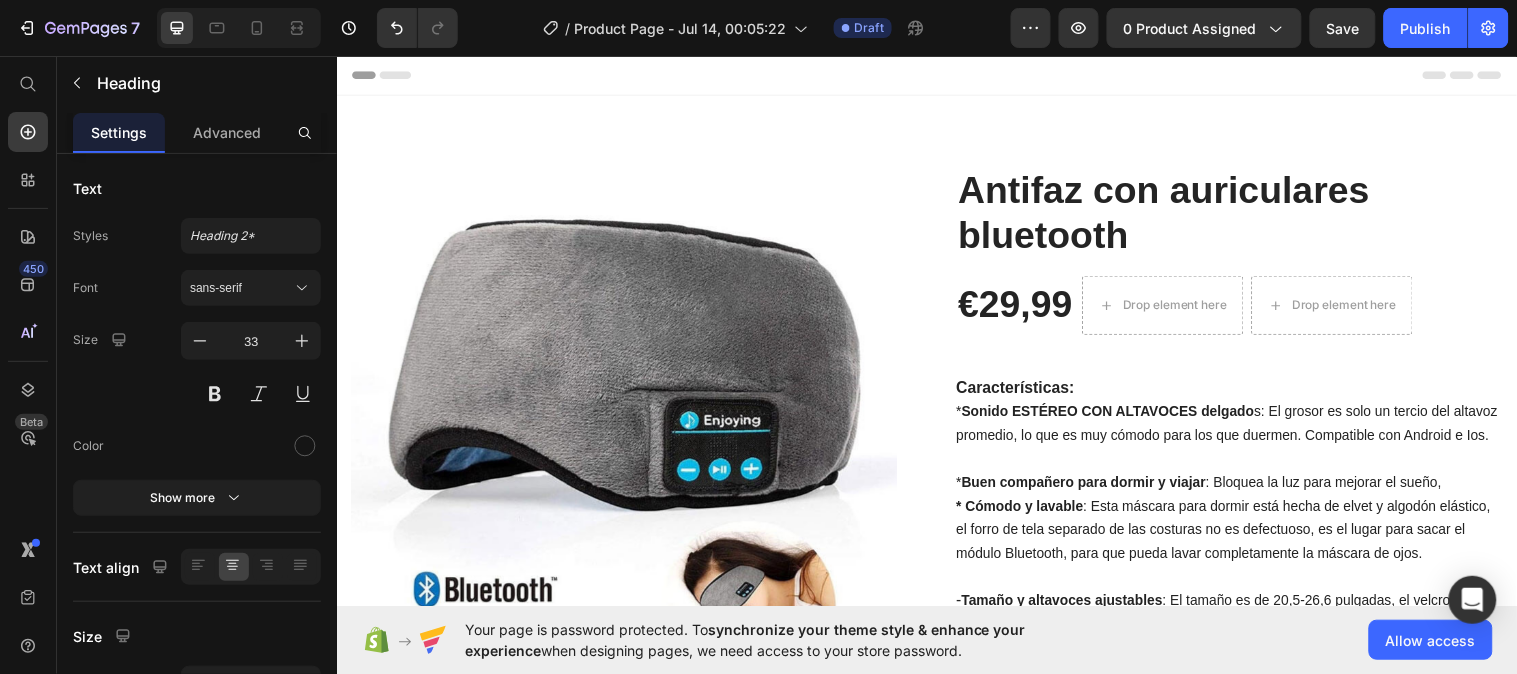 scroll, scrollTop: 44, scrollLeft: 0, axis: vertical 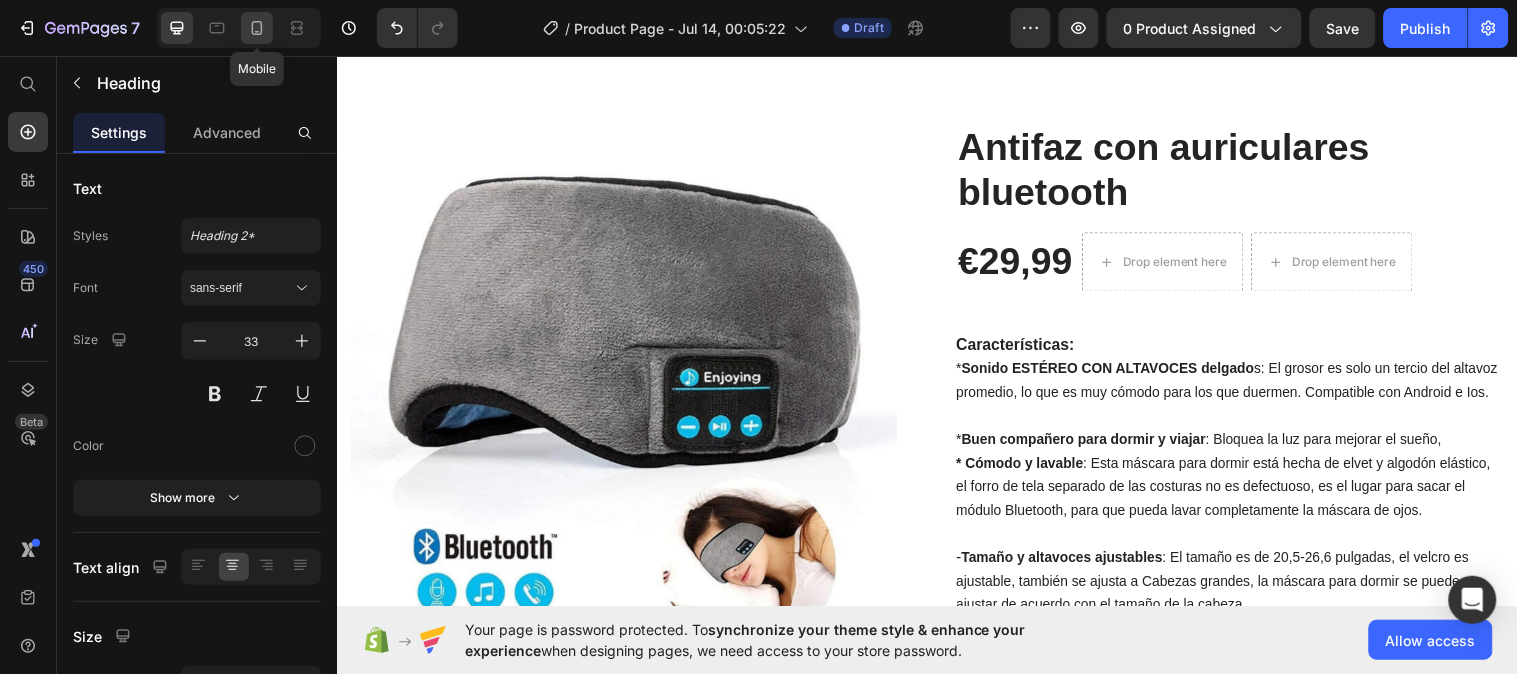 click 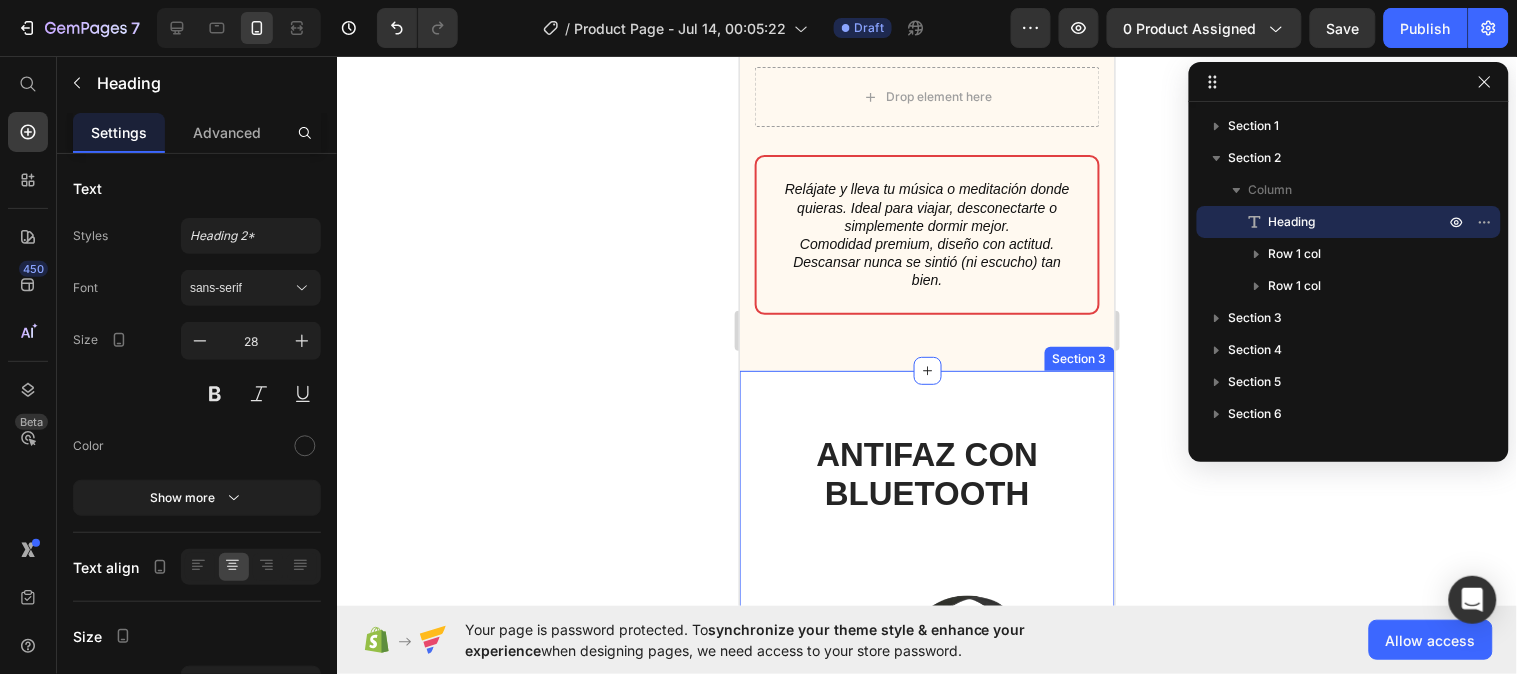 scroll, scrollTop: 2861, scrollLeft: 0, axis: vertical 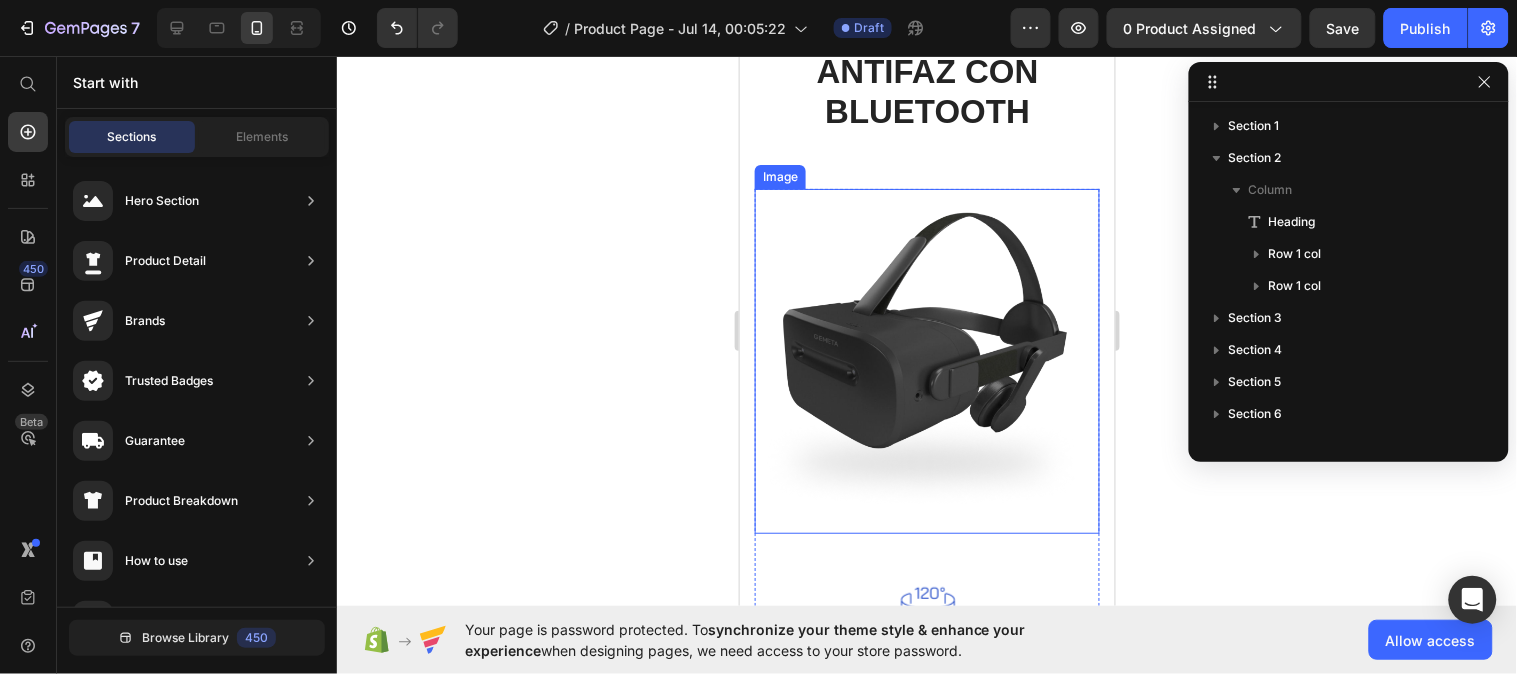 click at bounding box center [926, 360] 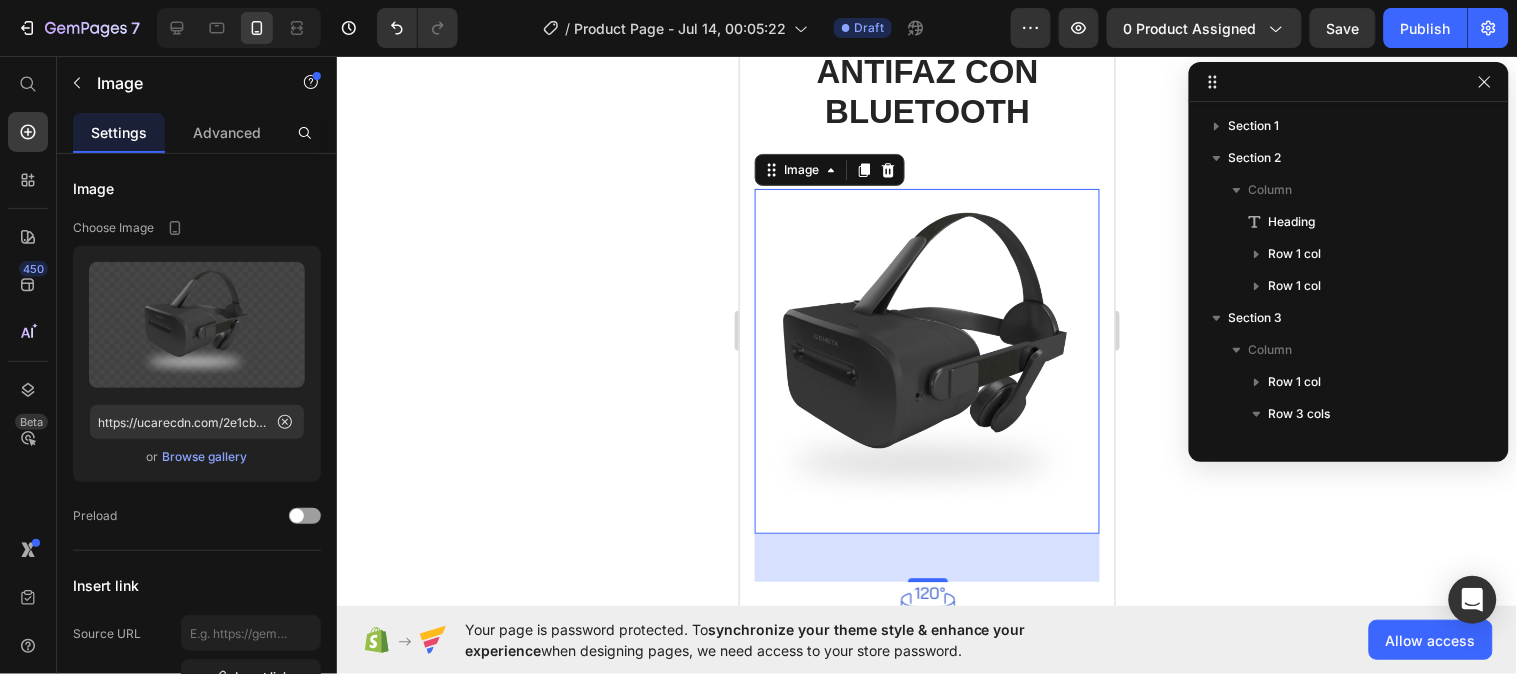 scroll, scrollTop: 314, scrollLeft: 0, axis: vertical 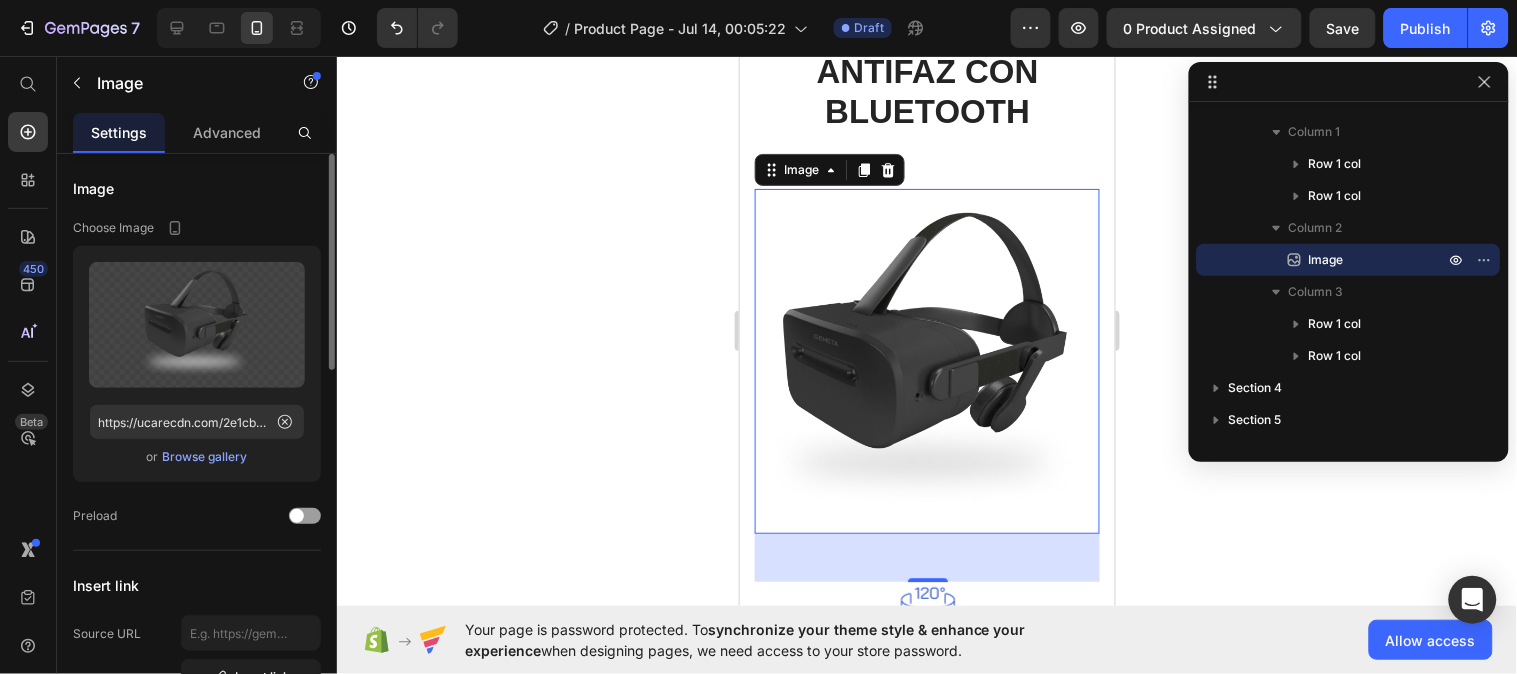 click on "Browse gallery" at bounding box center (205, 457) 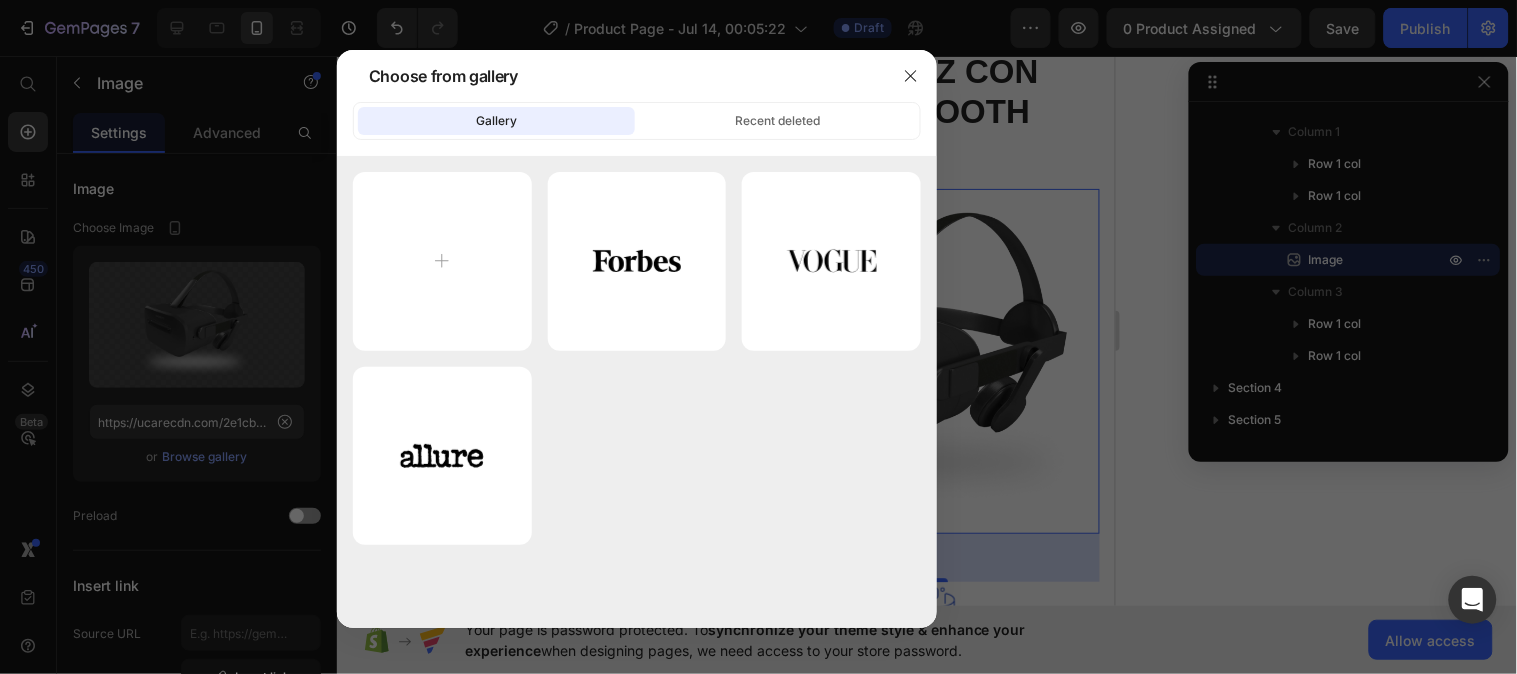 click at bounding box center [758, 337] 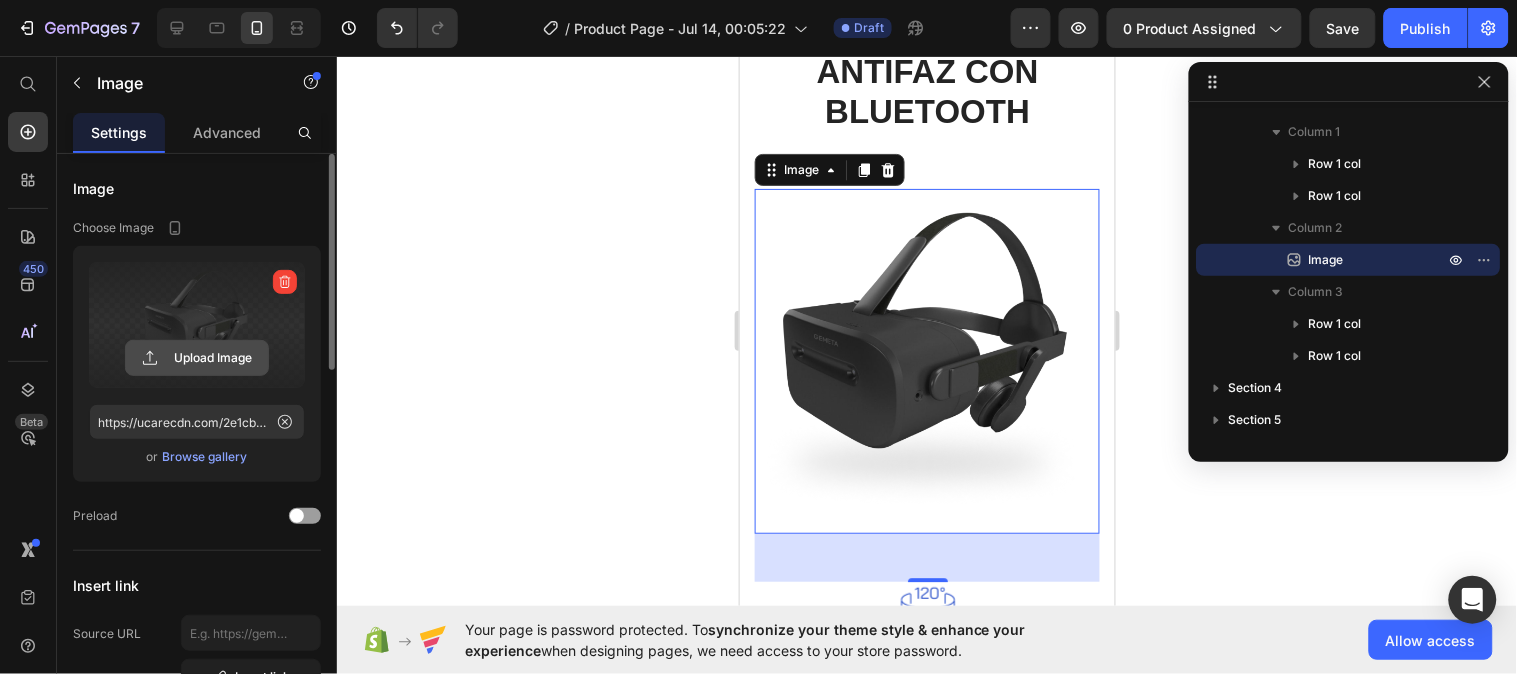 click 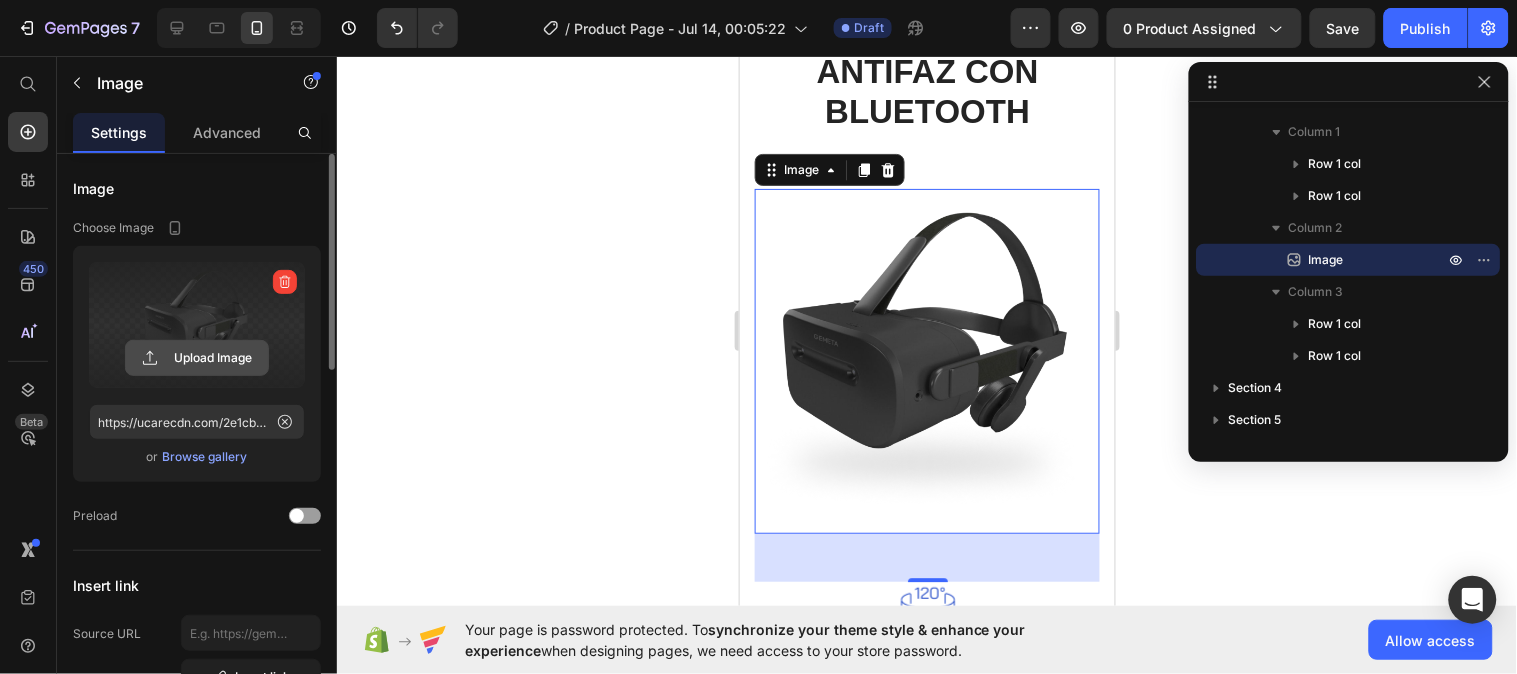click 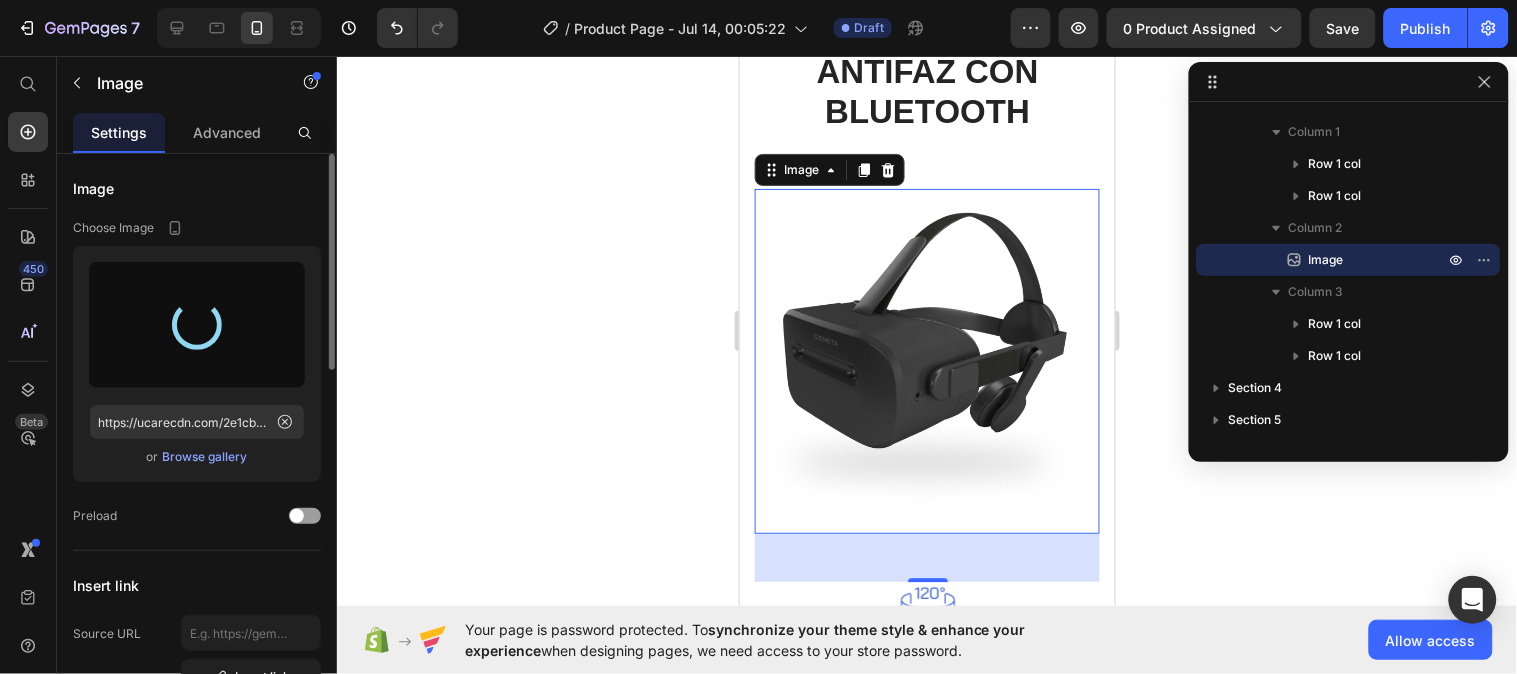 type on "https://cdn.shopify.com/s/files/1/0946/3454/1438/files/gempages_575320873049784863-15c1e30d-6643-4dd0-921e-af071009fd32.jpg" 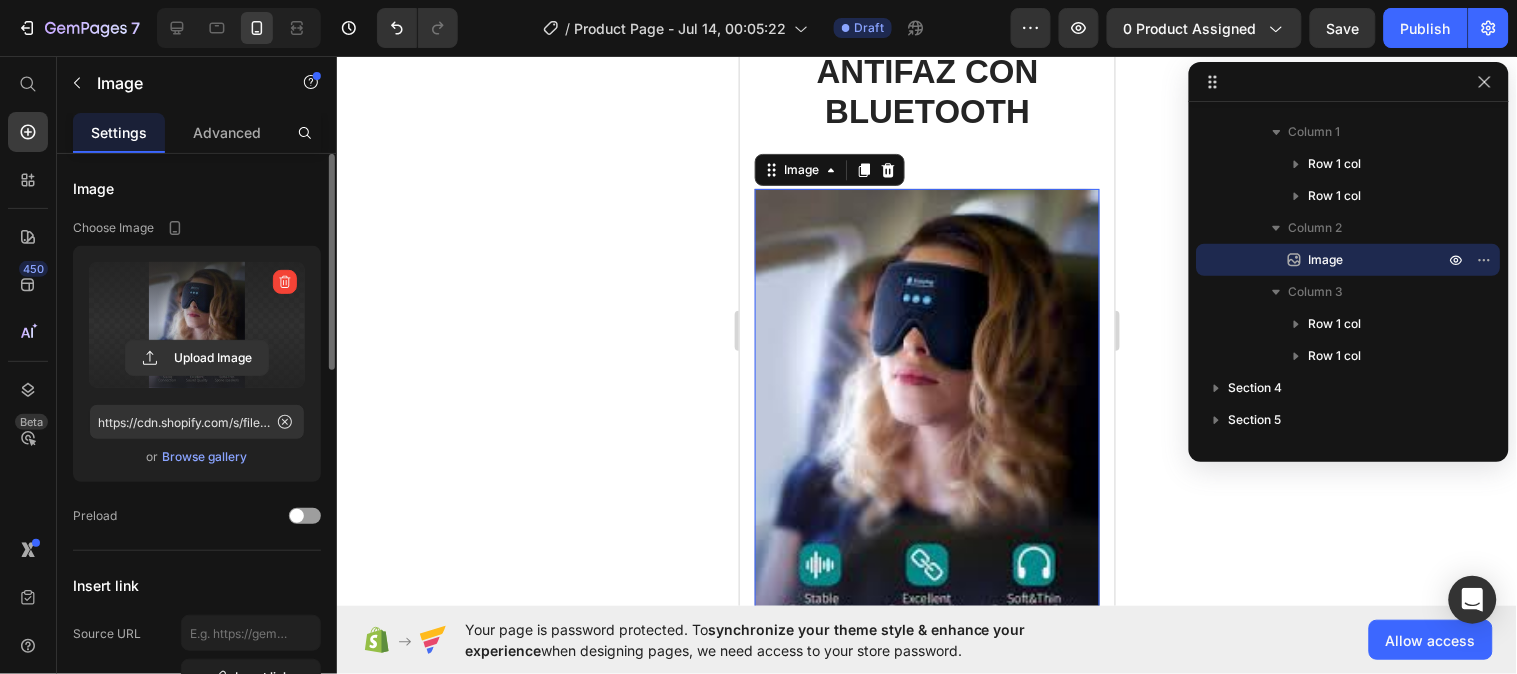 click 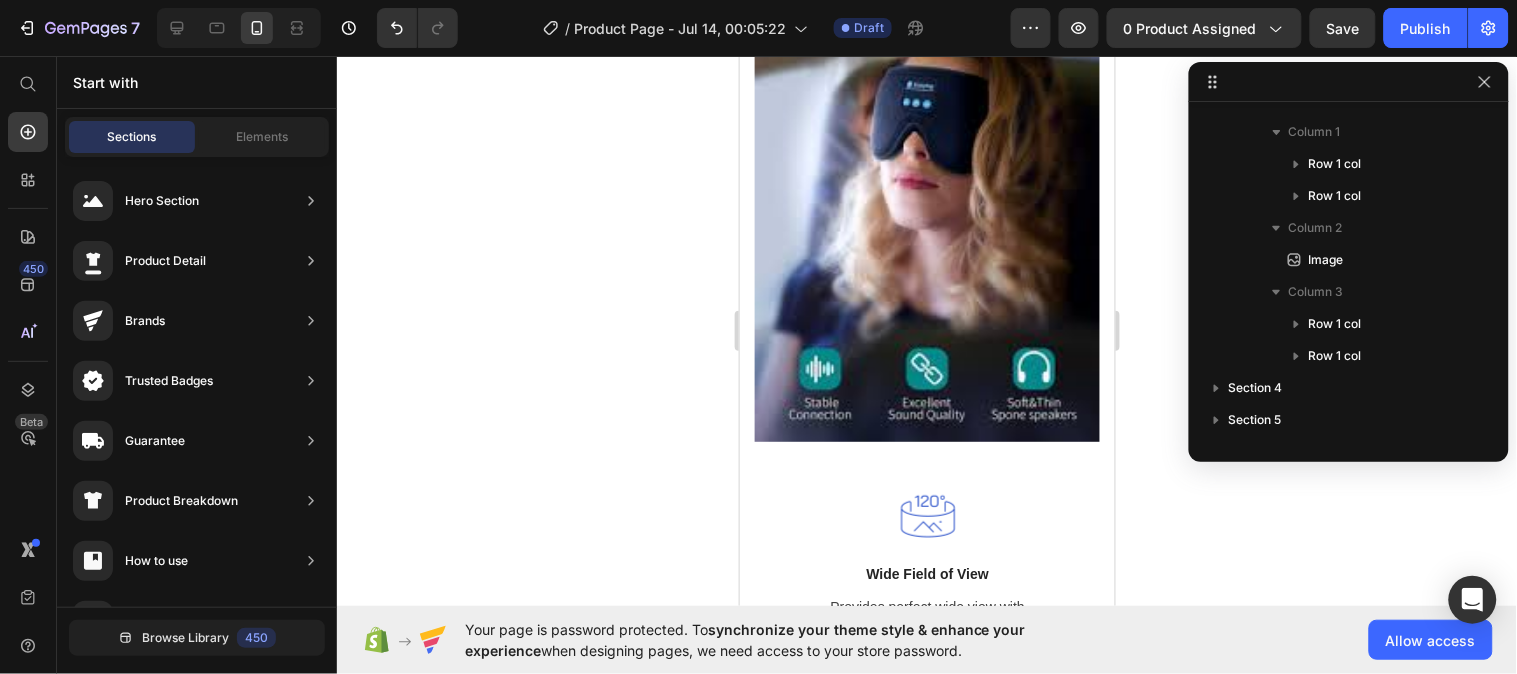 scroll, scrollTop: 3375, scrollLeft: 0, axis: vertical 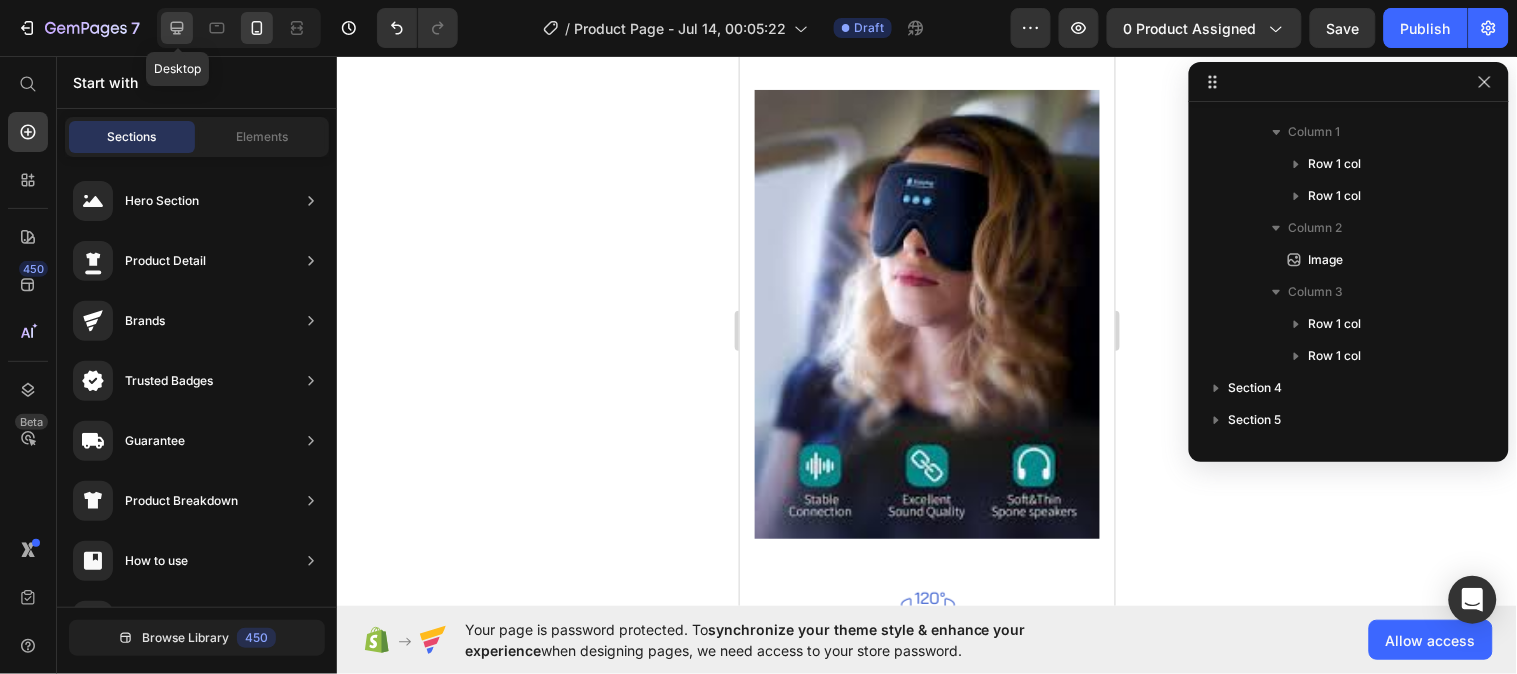 click 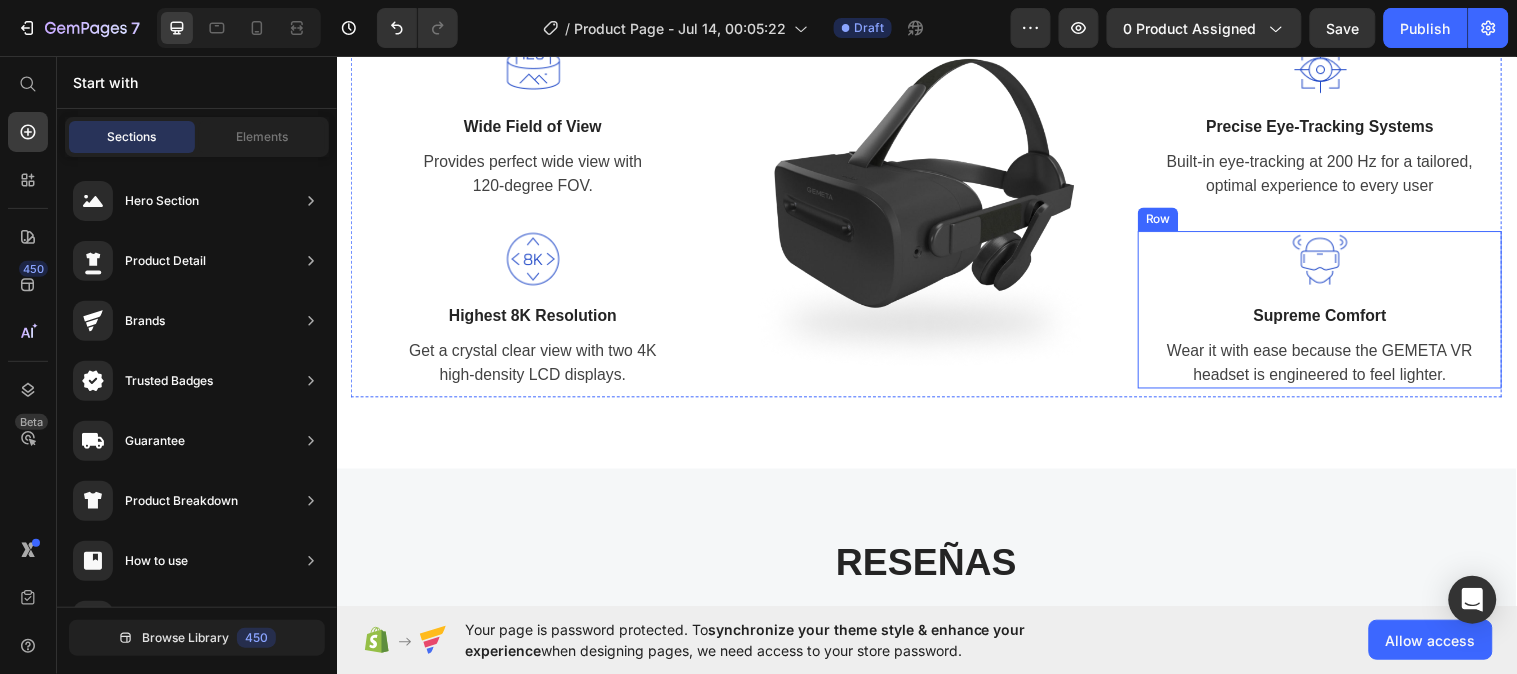 scroll, scrollTop: 2508, scrollLeft: 0, axis: vertical 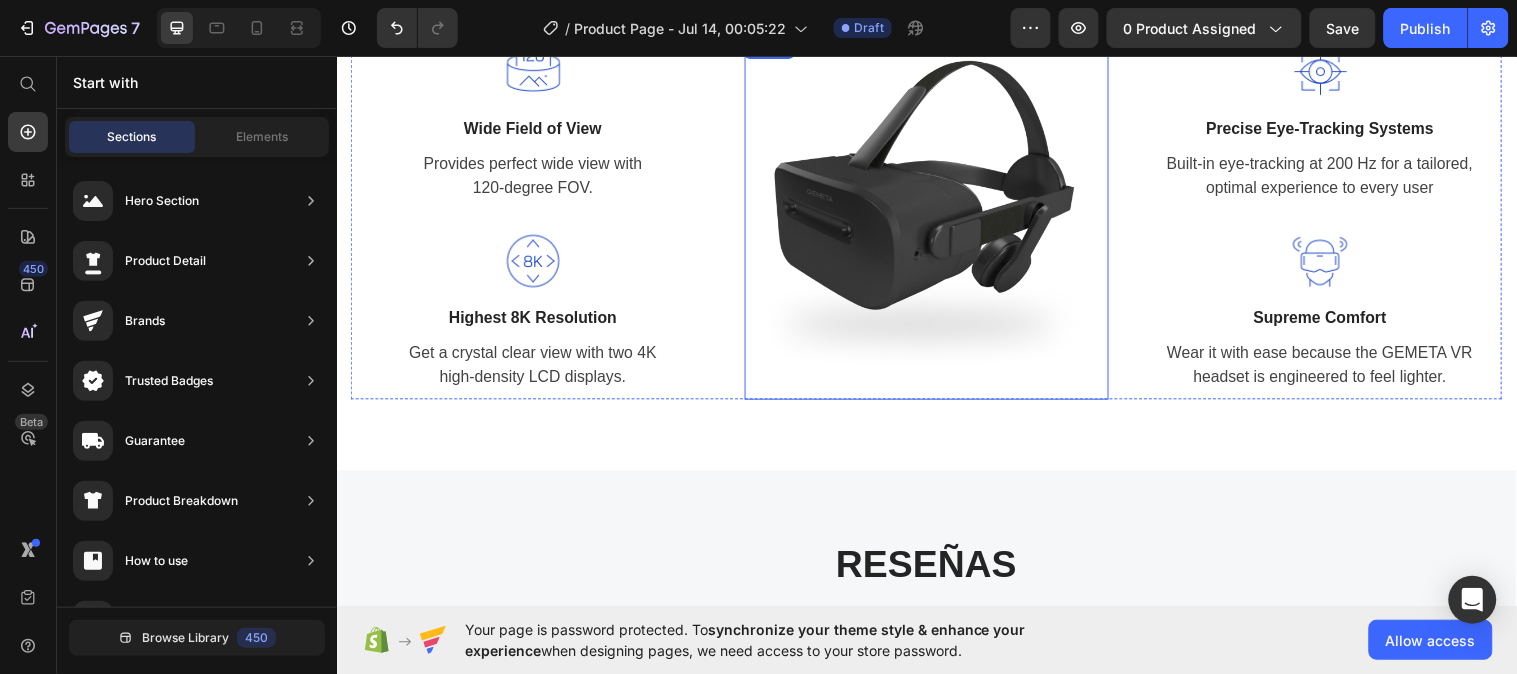 click at bounding box center (936, 220) 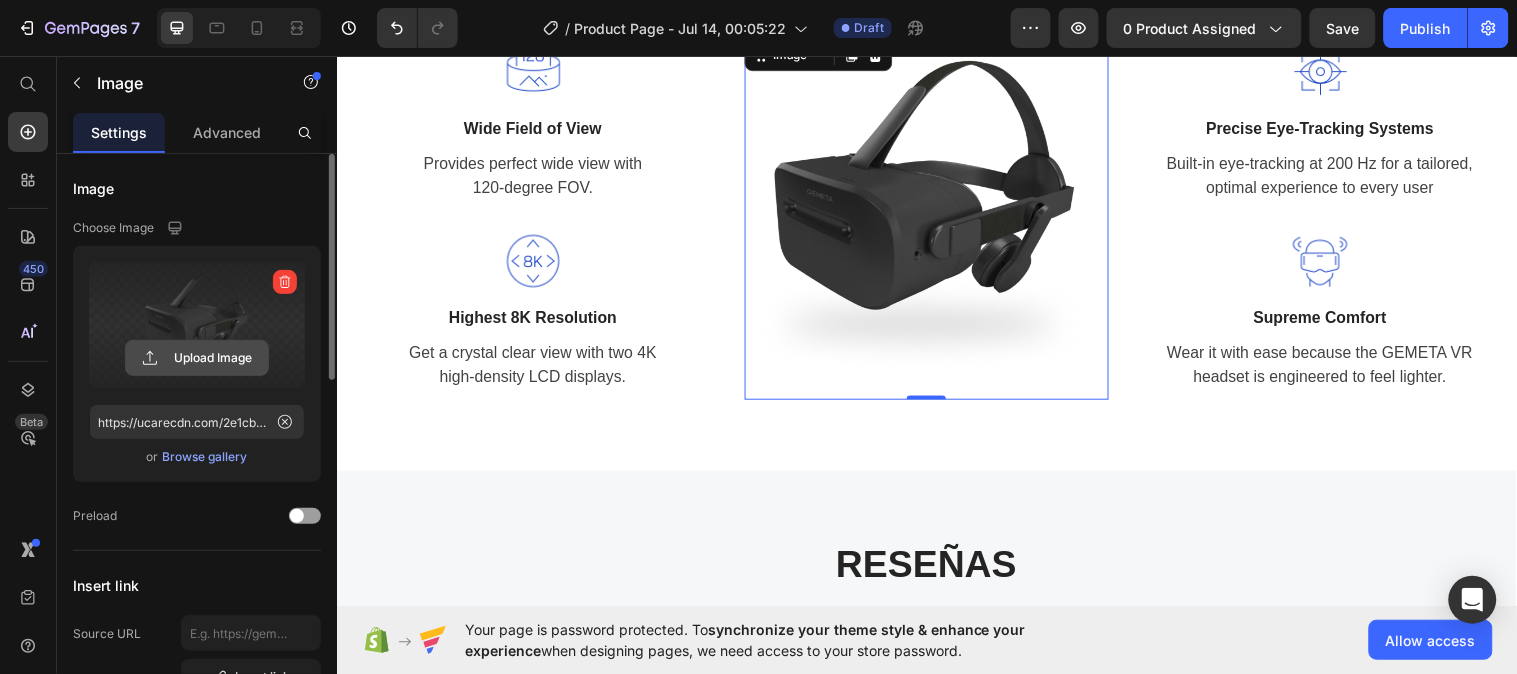 click 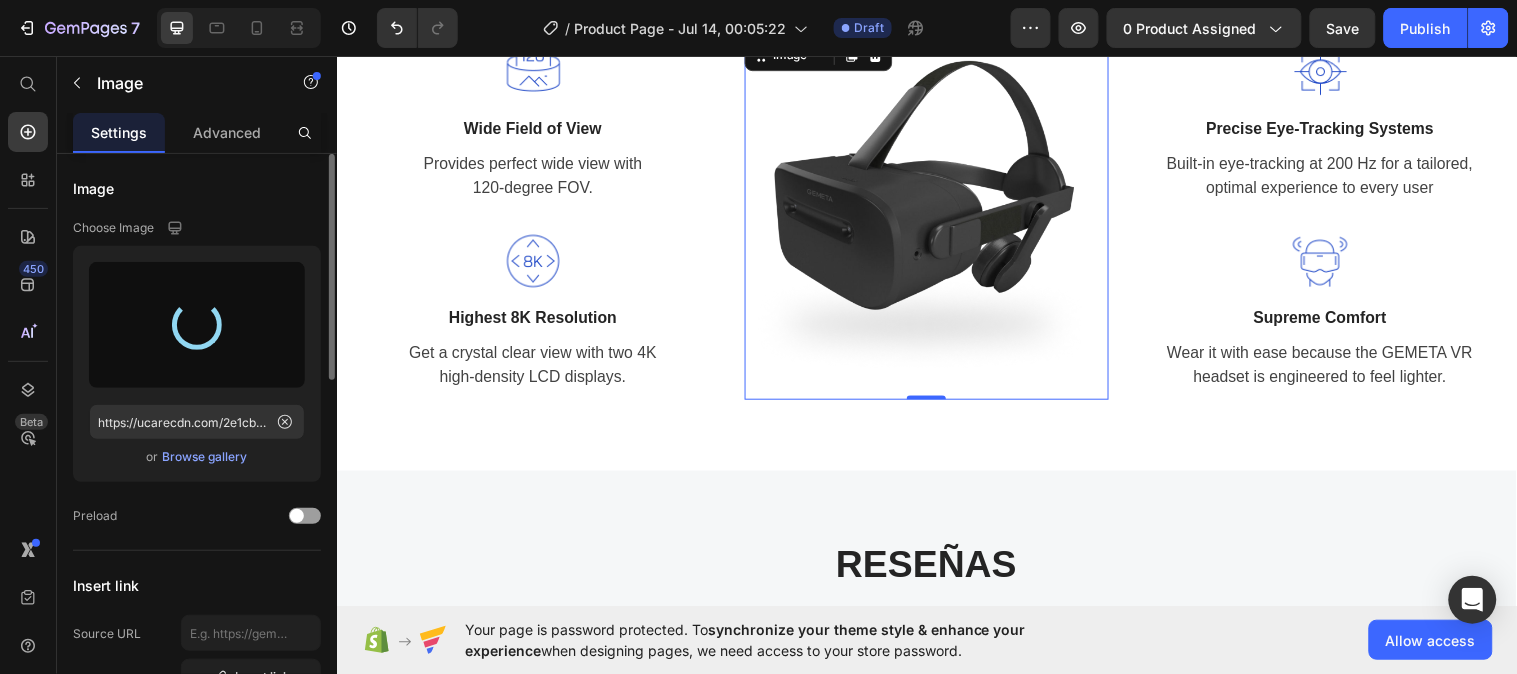 type on "https://cdn.shopify.com/s/files/1/0946/3454/1438/files/gempages_575320873049784863-15c1e30d-6643-4dd0-921e-af071009fd32.jpg" 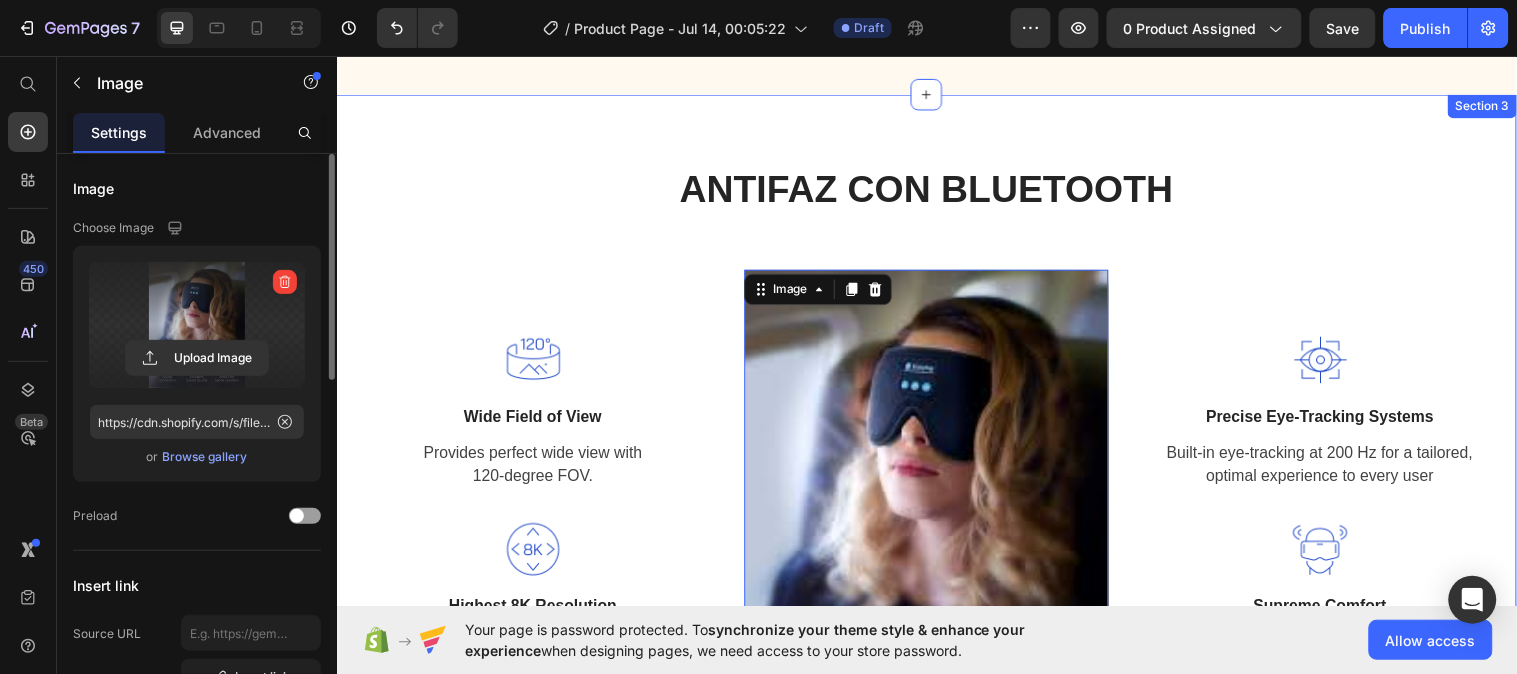 scroll, scrollTop: 2242, scrollLeft: 0, axis: vertical 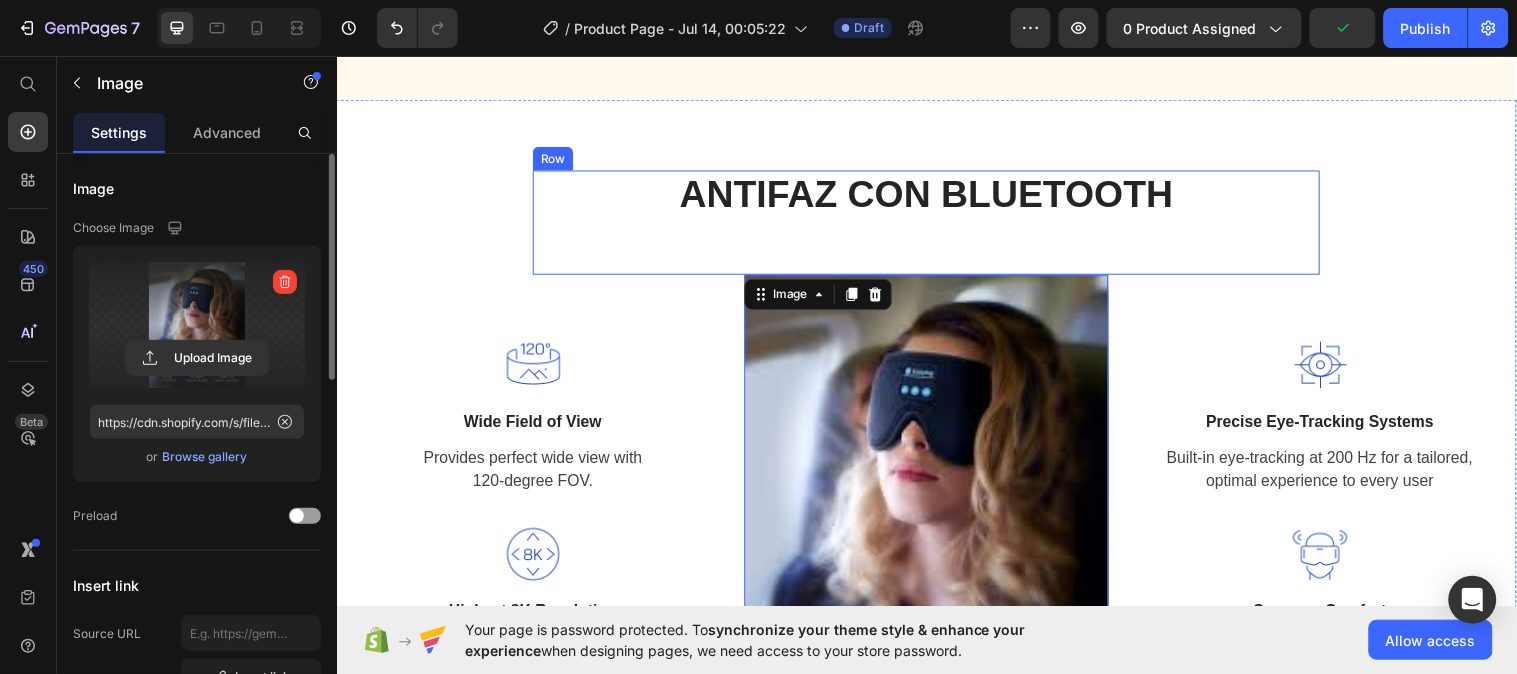 click on "ANTIFAZ CON BLUETOOTH Heading" at bounding box center (936, 225) 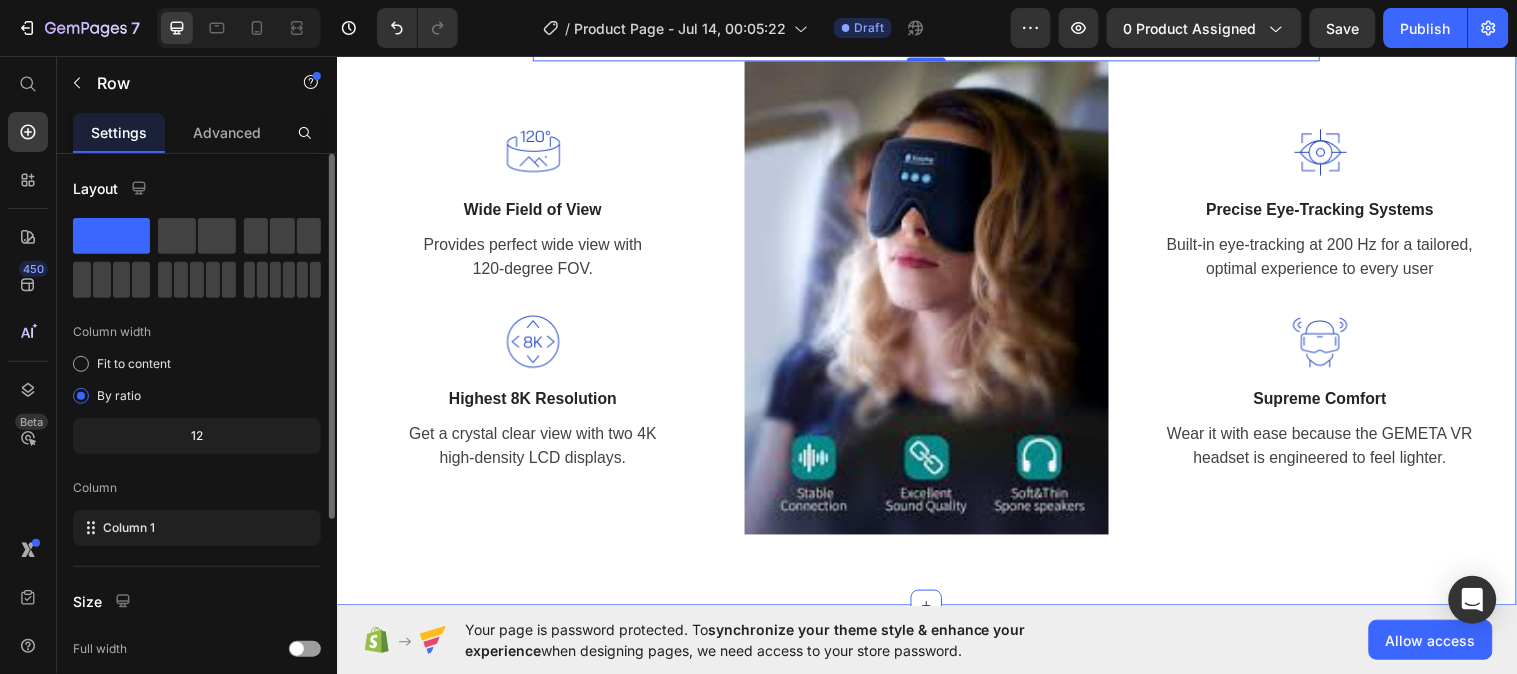 scroll, scrollTop: 2481, scrollLeft: 0, axis: vertical 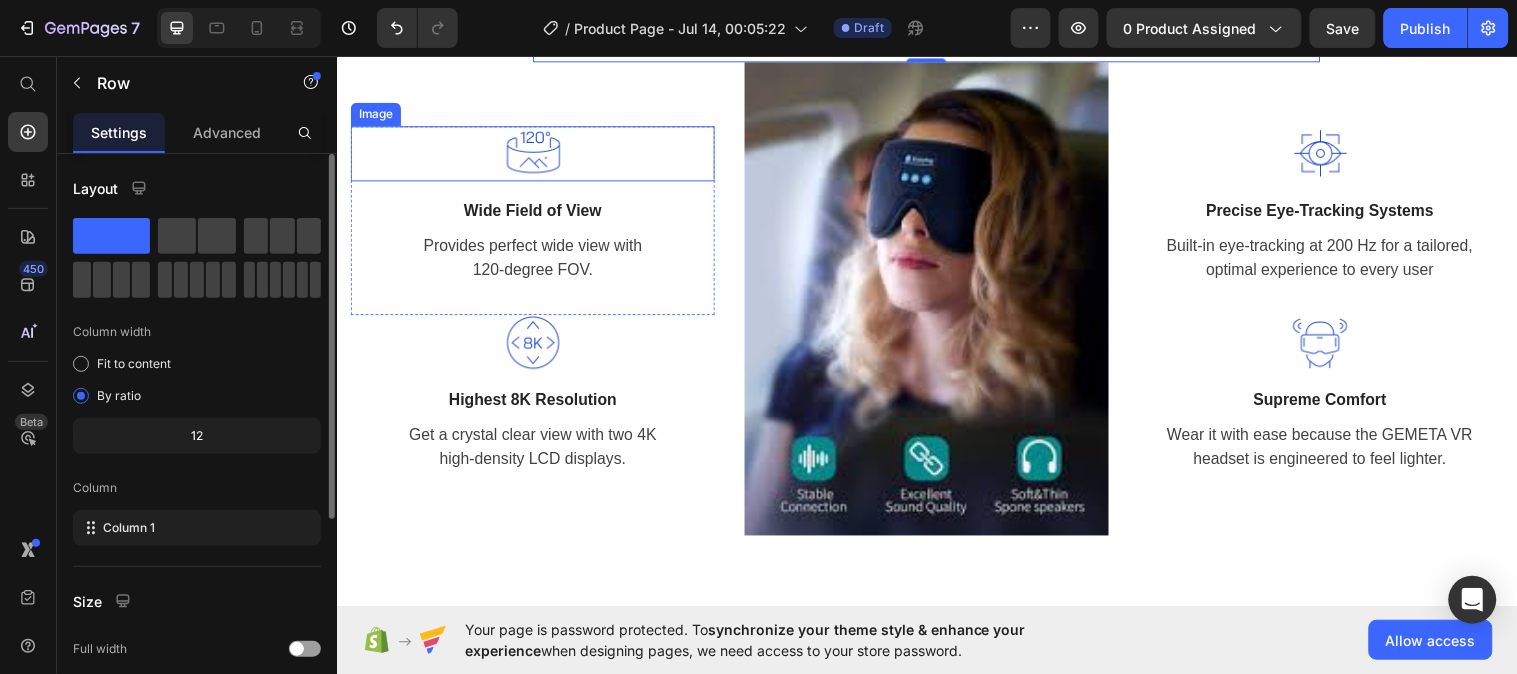 click at bounding box center (536, 155) 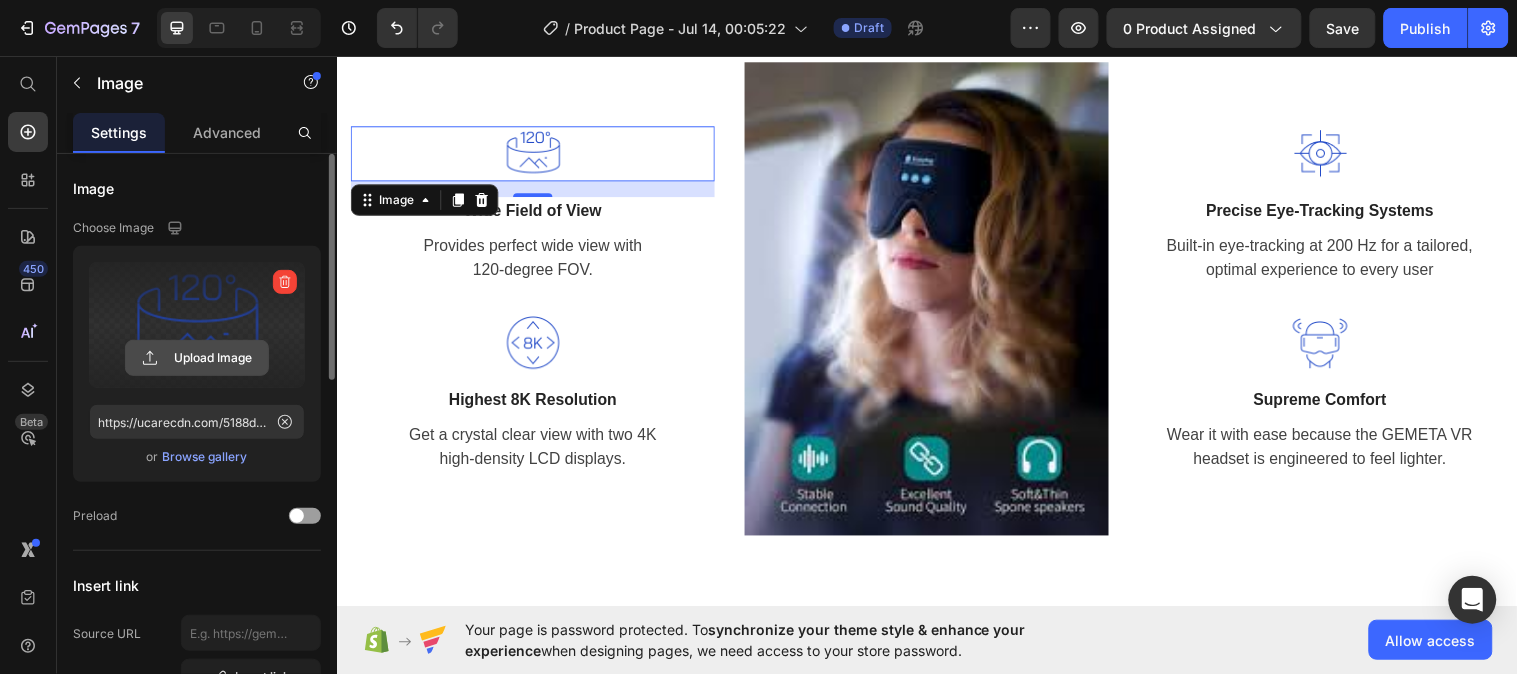 click 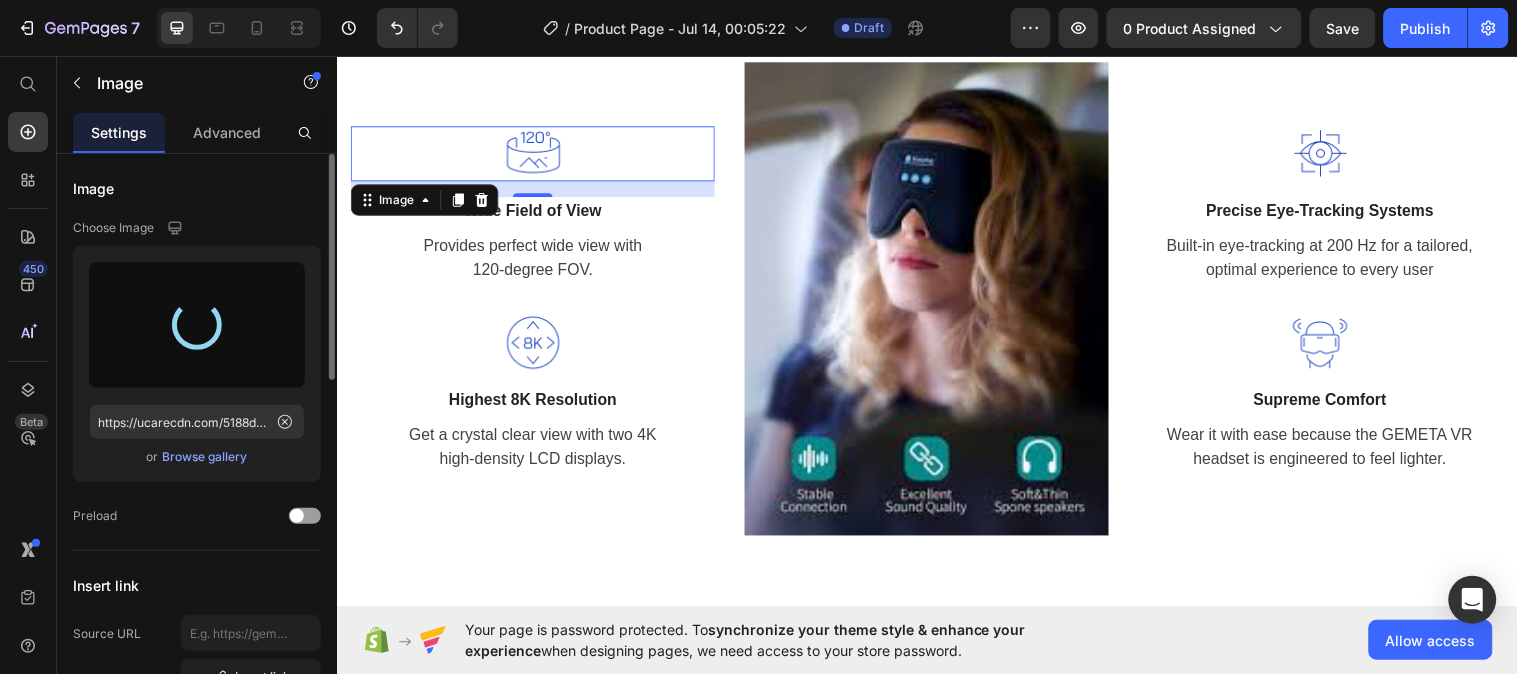 type on "https://cdn.shopify.com/s/files/1/0946/3454/1438/files/gempages_575320873049784863-9bab5f79-1873-4402-9b70-b5e596216761.jpg" 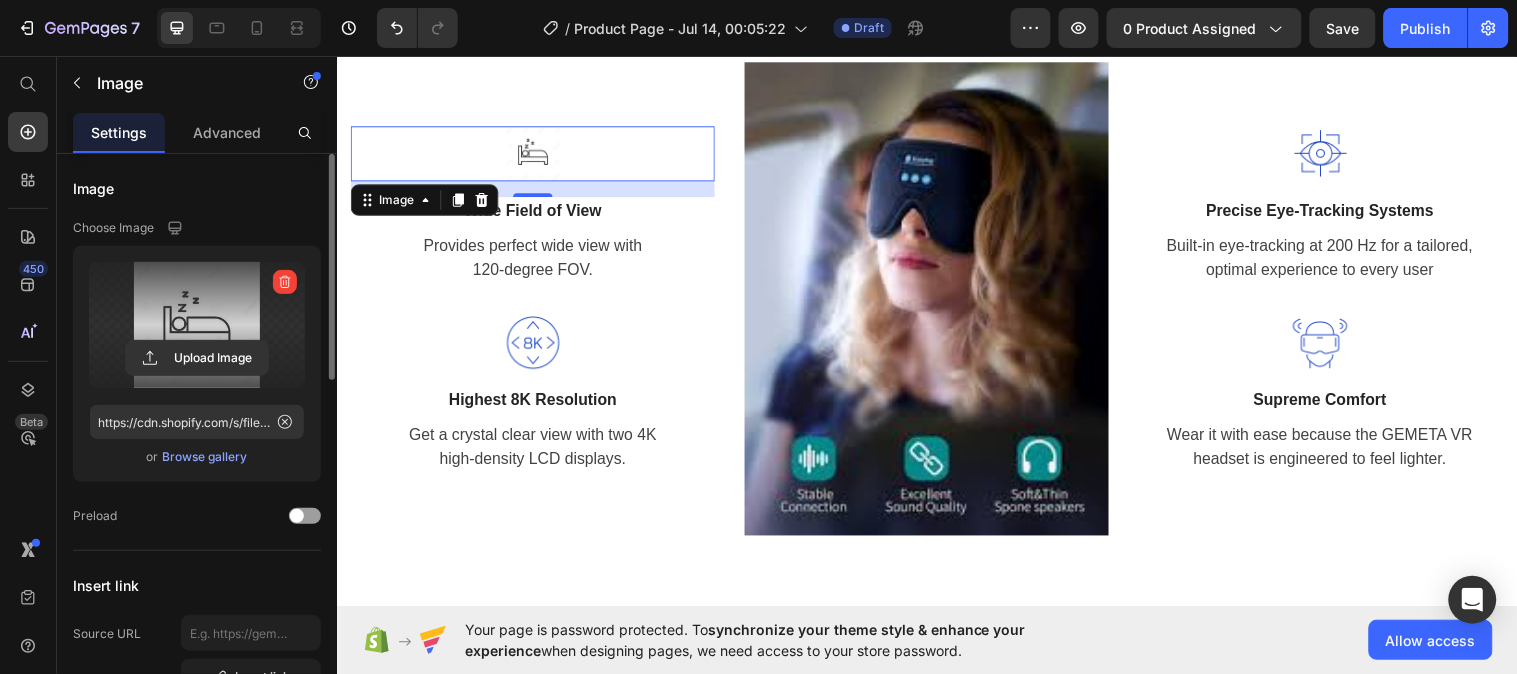 click at bounding box center [536, 155] 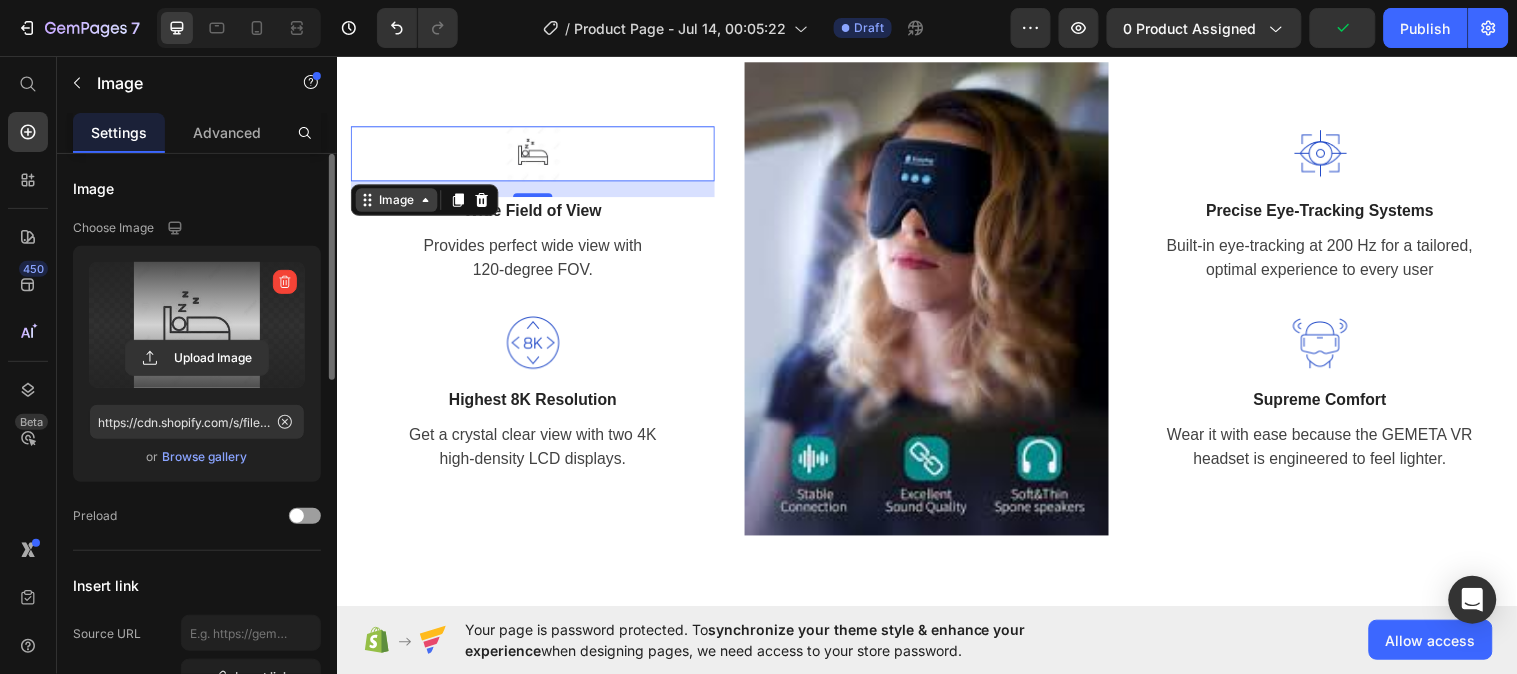 click 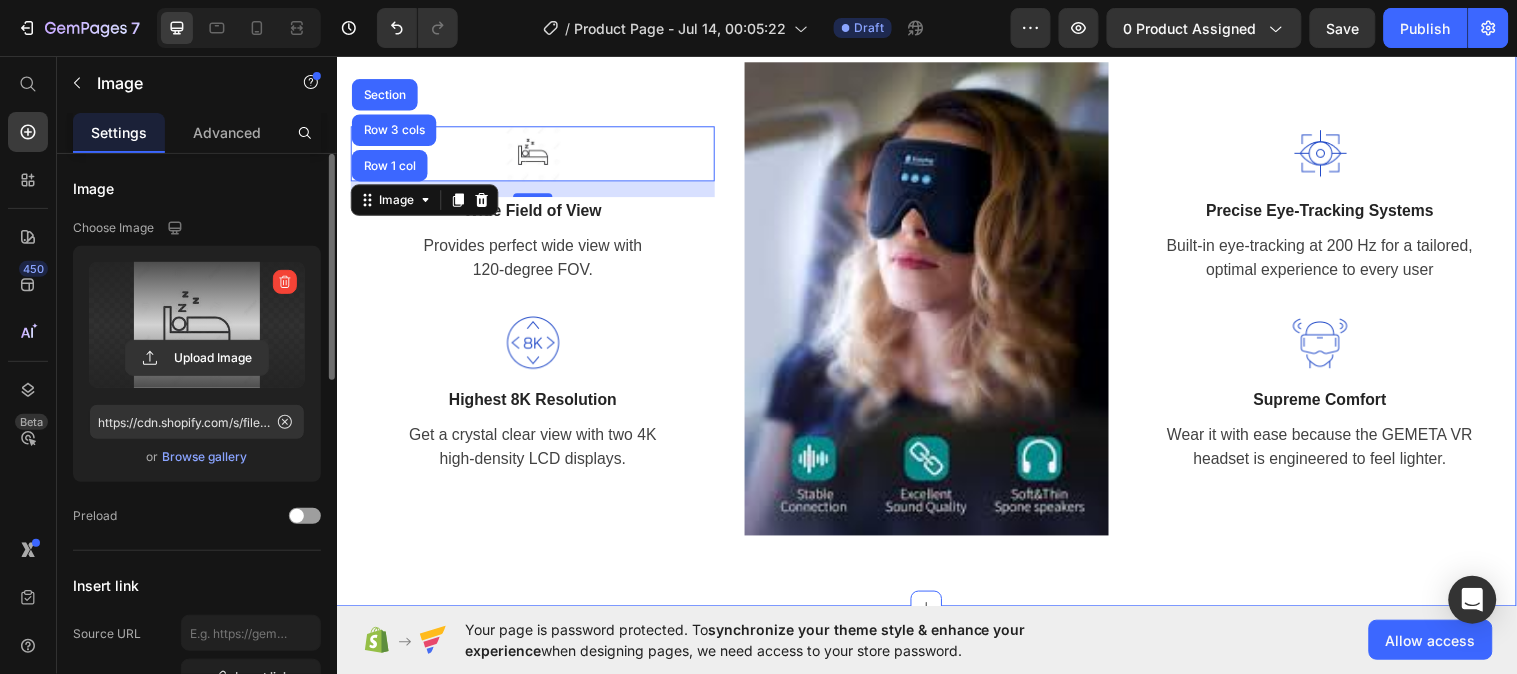 click on "ANTIFAZ CON BLUETOOTH Heading Row Image Row 1 col Row 3 cols Section   16 Wide Field of View Text block Provides perfect wide view with  120-degree FOV. Text block Row Image Highest 8K Resolution Text block Get a crystal clear view with two 4K  high-density LCD displays. Text block Row Image Image Precise Eye-Tracking Systems Text block Built-in eye-tracking at 200 Hz for a tailored, optimal experience to every user Text block Row Image Supreme Comfort  Text block Wear it with ease because the GEMETA VR headset is engineered to feel lighter. Text block Row Row Section 3" at bounding box center (936, 250) 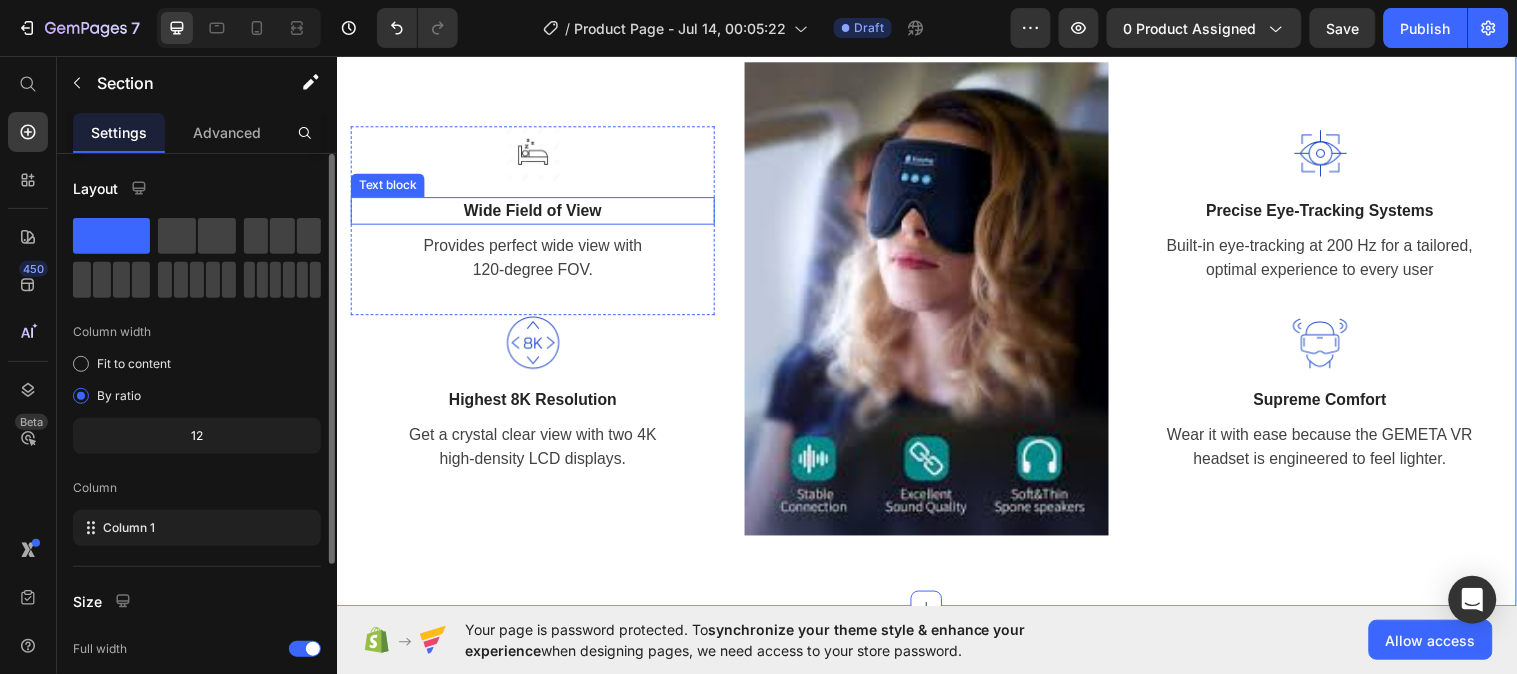click on "Wide Field of View" at bounding box center [536, 213] 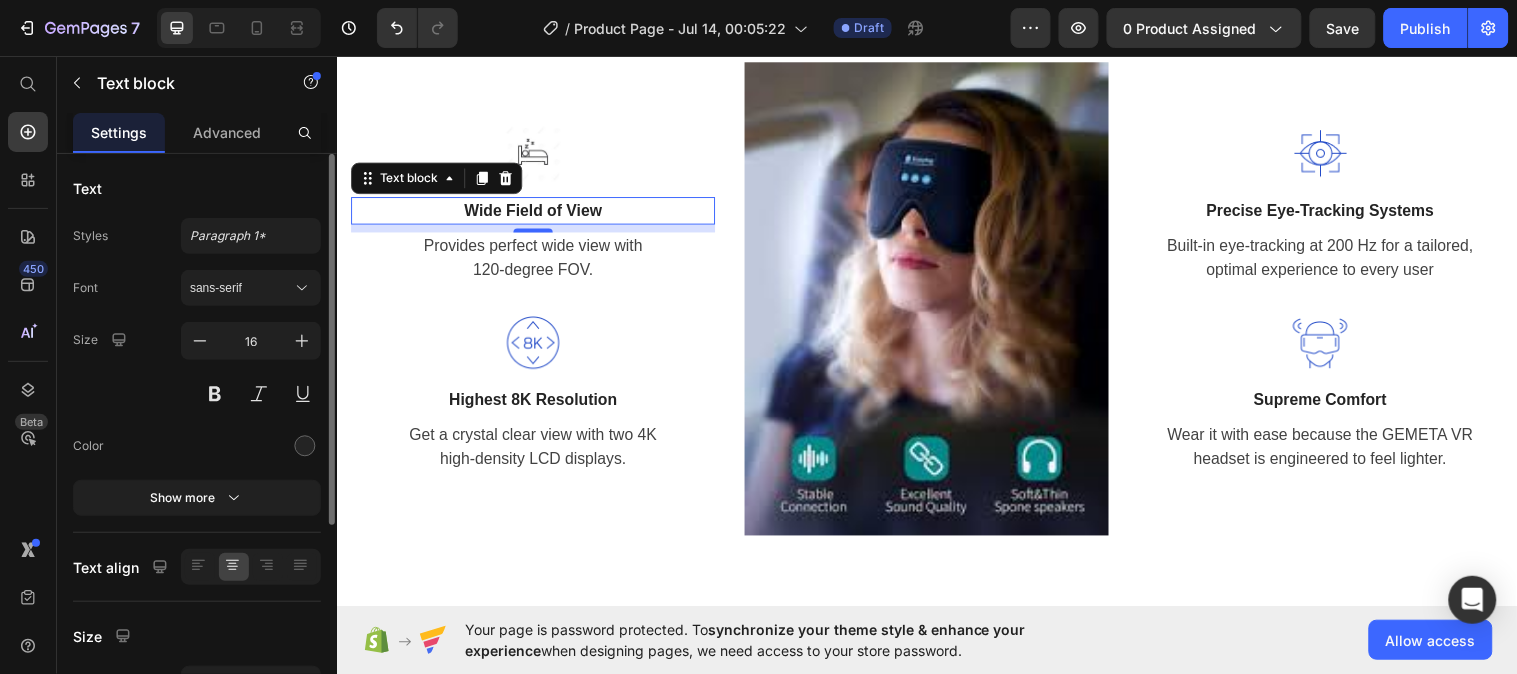 click on "Wide Field of View" at bounding box center [536, 213] 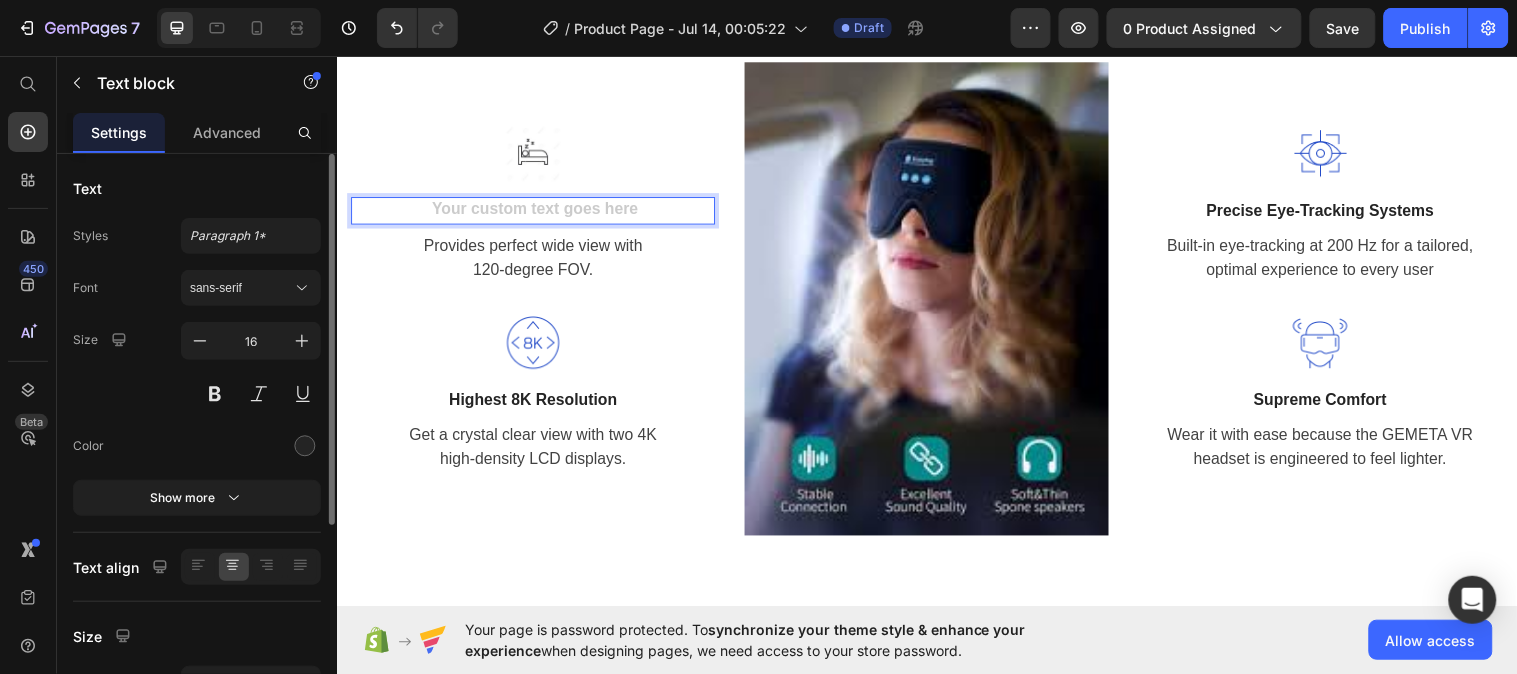 scroll, scrollTop: 2468, scrollLeft: 0, axis: vertical 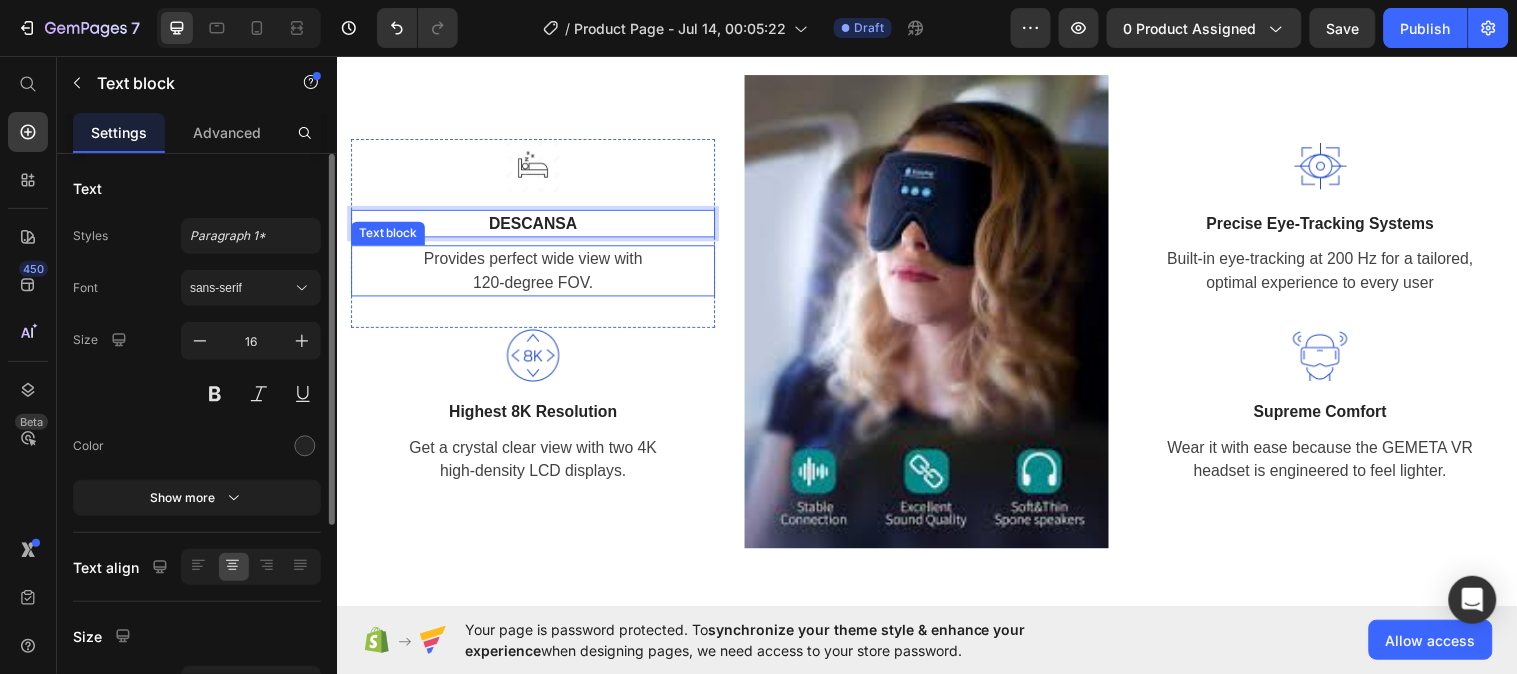 click on "Provides perfect wide view with  120-degree FOV." at bounding box center (536, 274) 